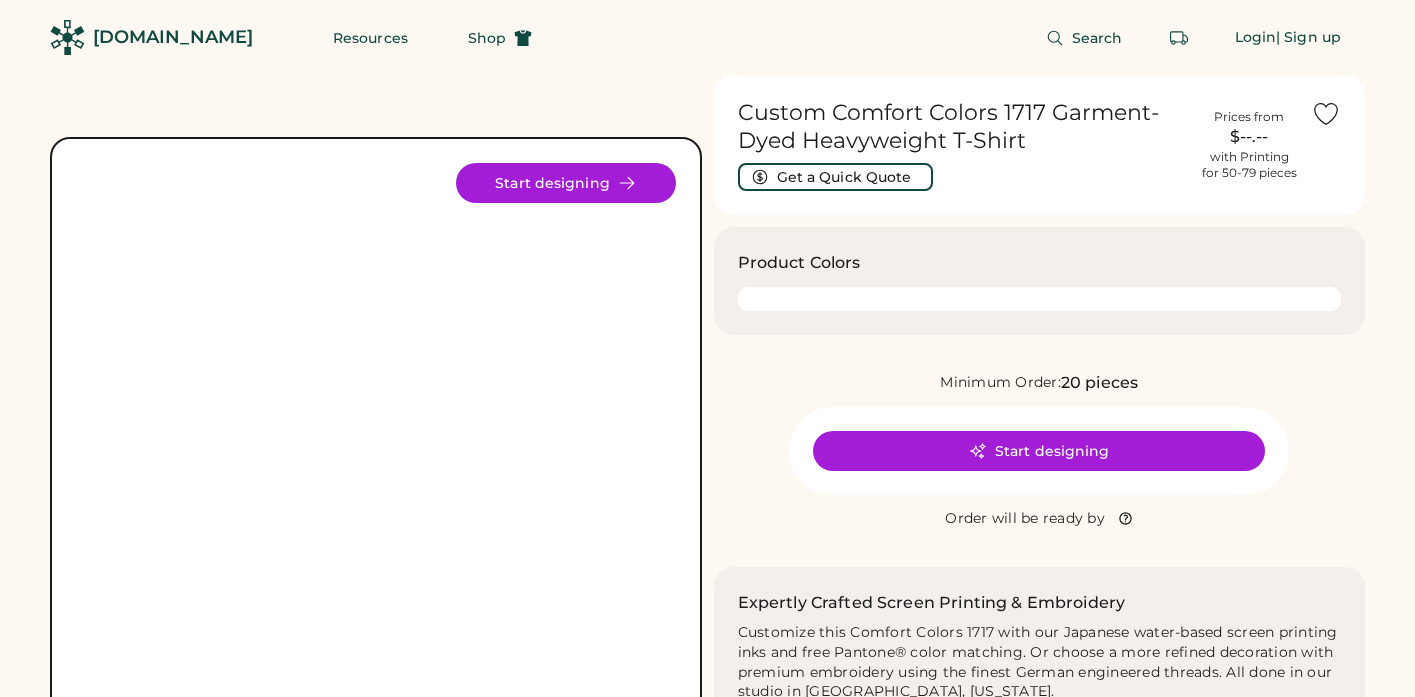 scroll, scrollTop: 0, scrollLeft: 0, axis: both 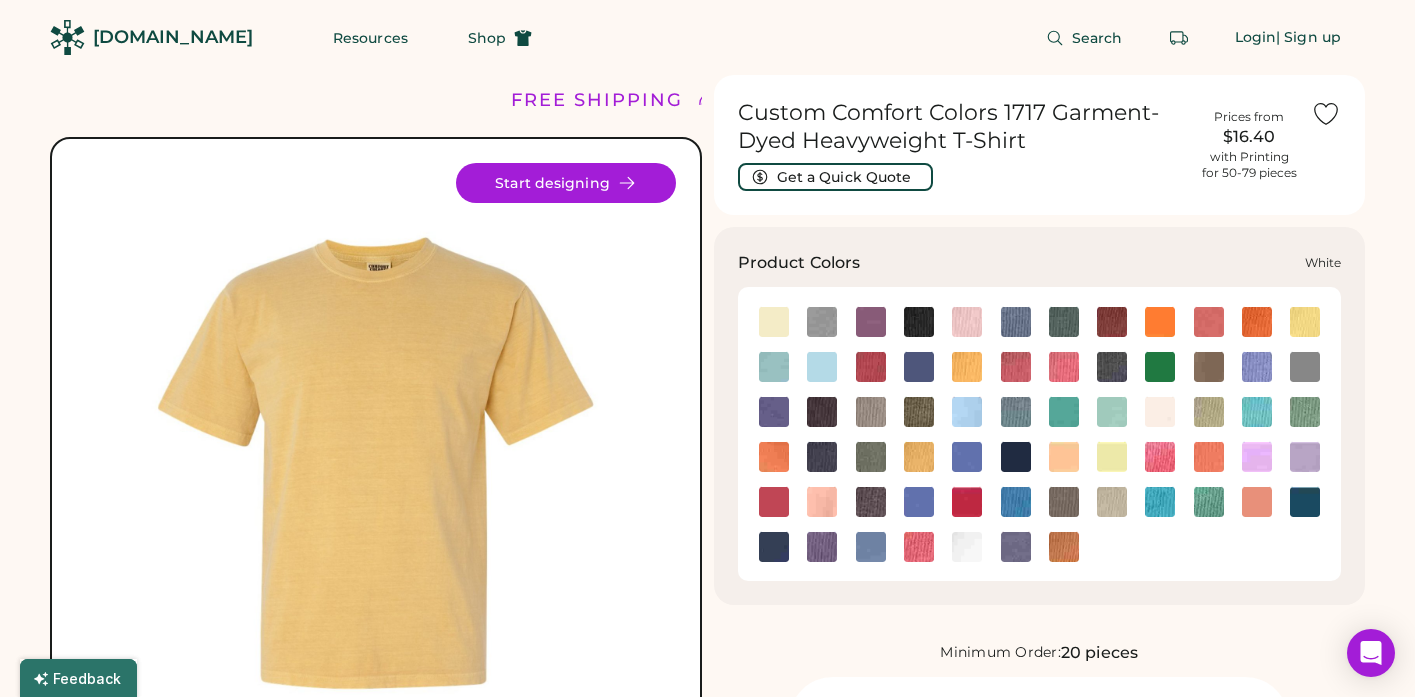 click 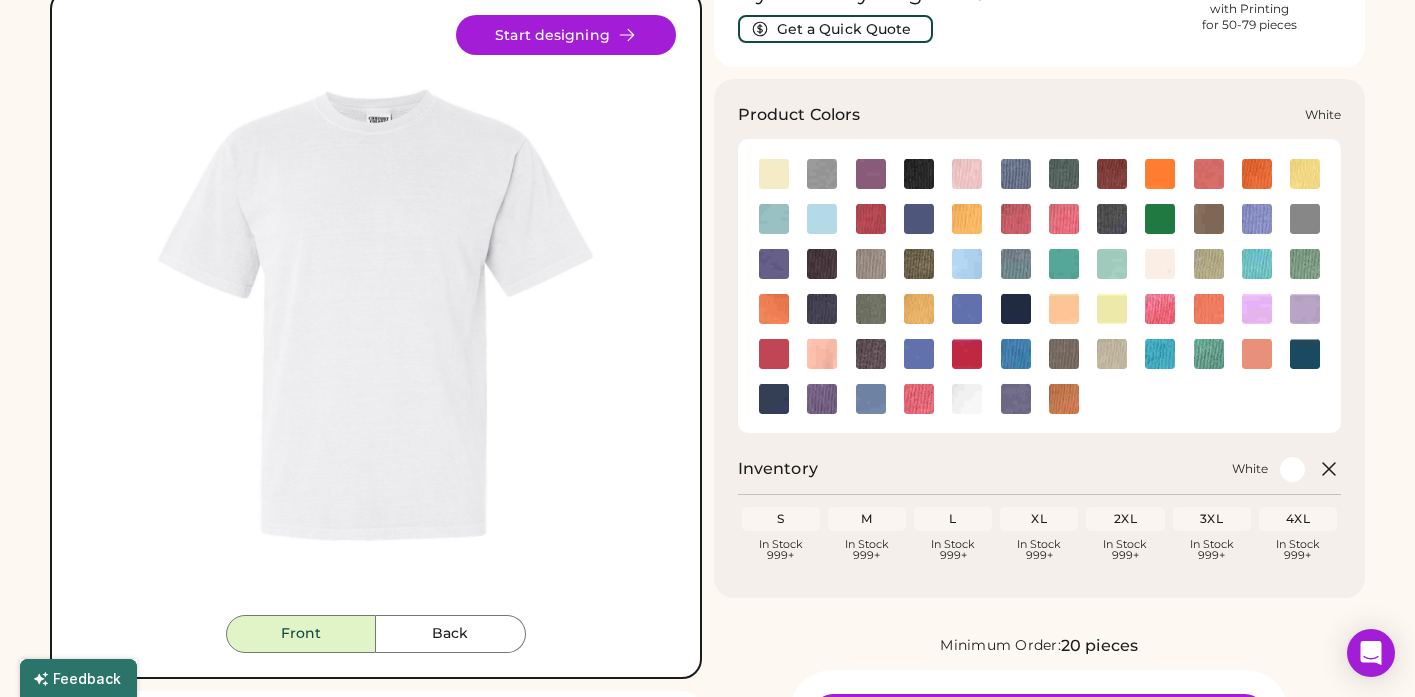 scroll, scrollTop: 160, scrollLeft: 0, axis: vertical 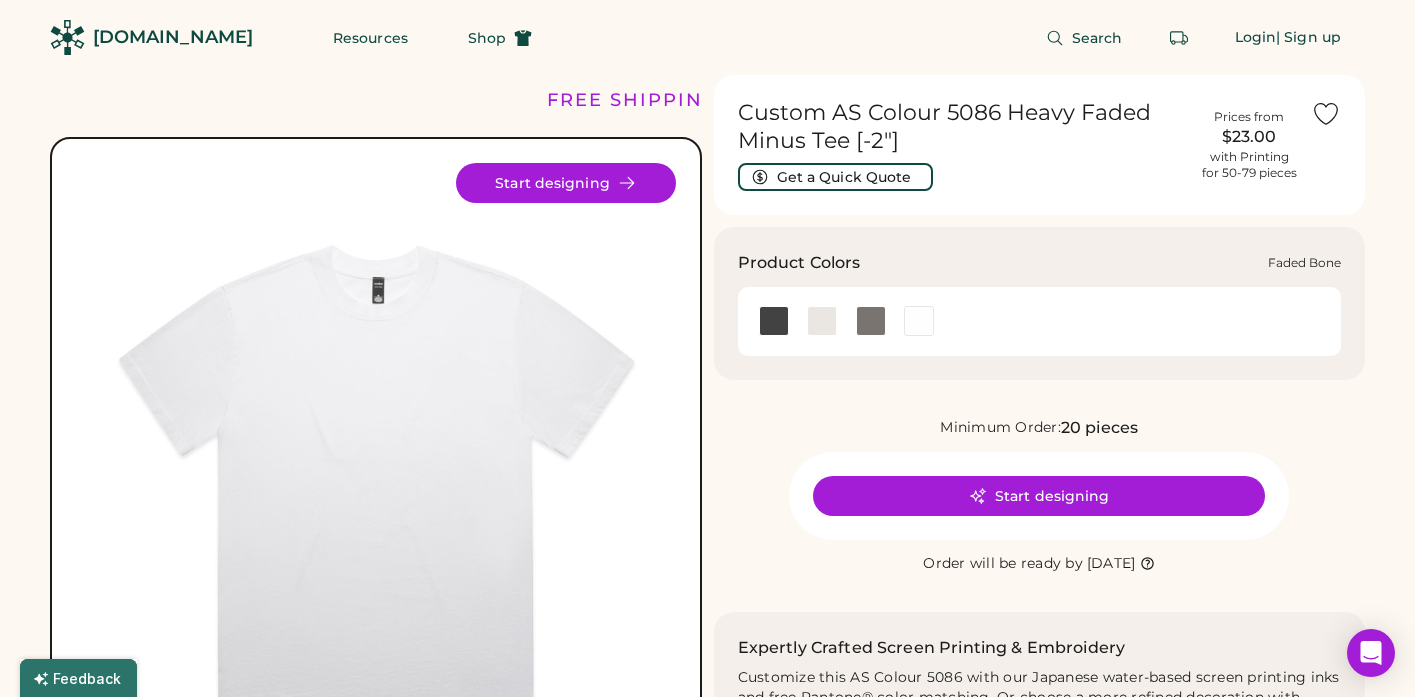click at bounding box center (822, 321) 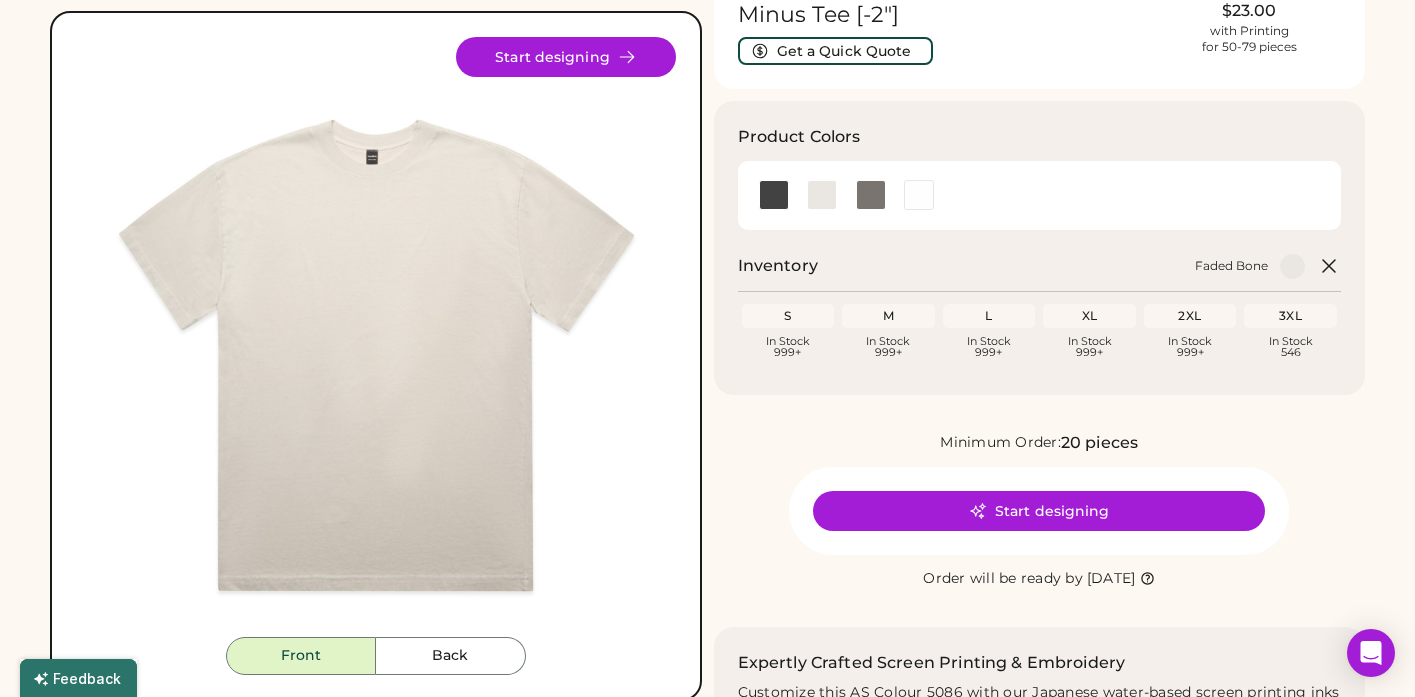 scroll, scrollTop: 127, scrollLeft: 0, axis: vertical 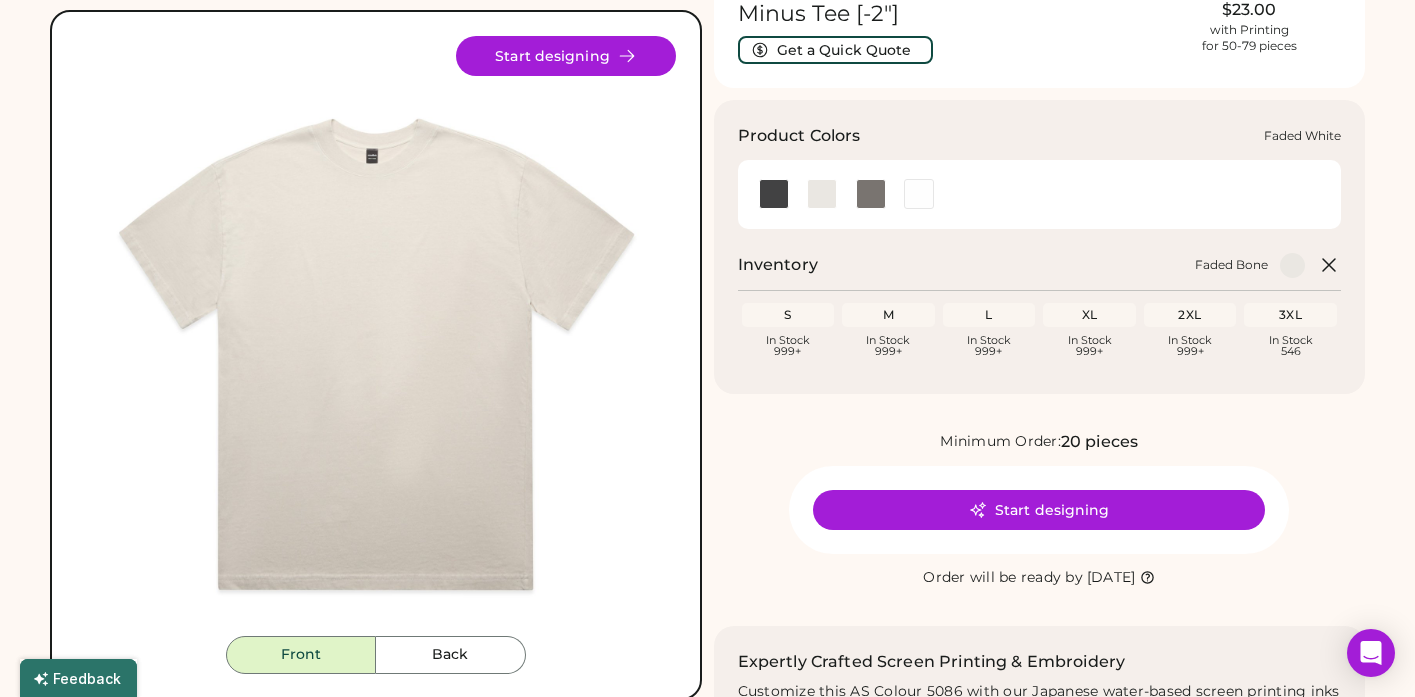 click at bounding box center (919, 194) 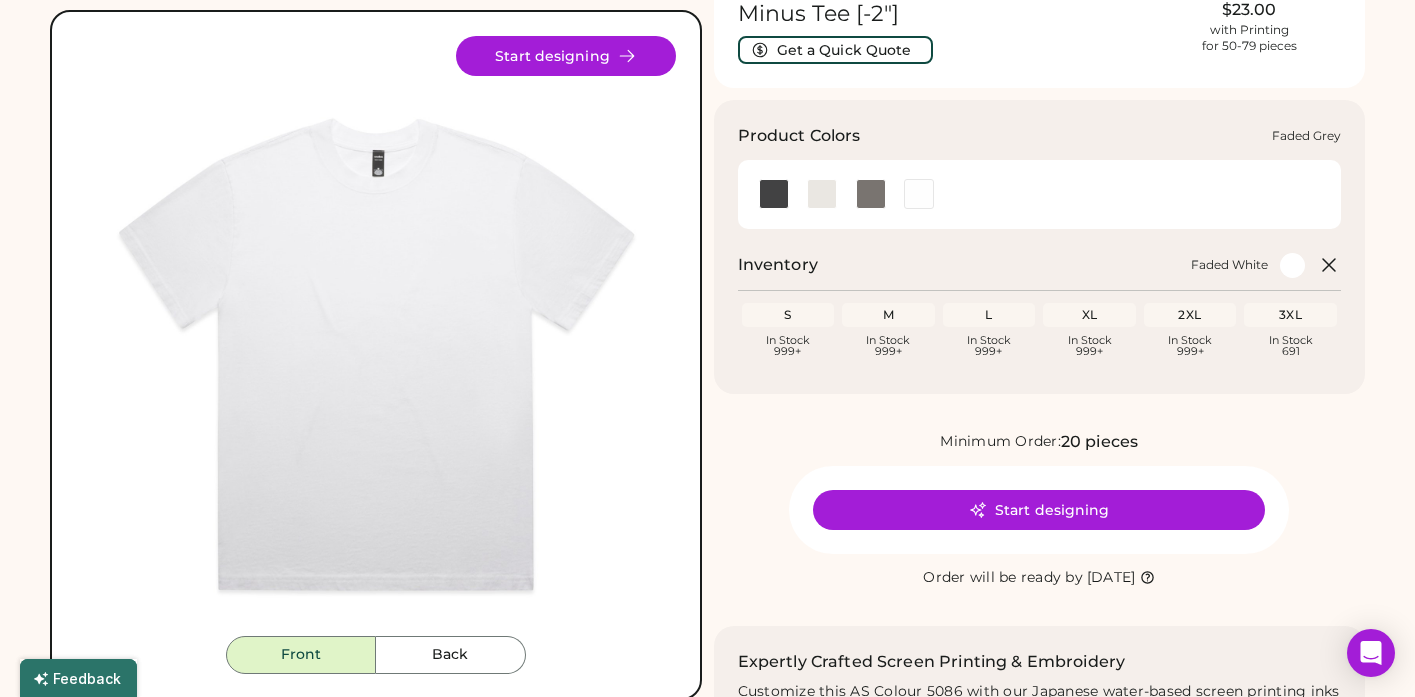 click at bounding box center [871, 194] 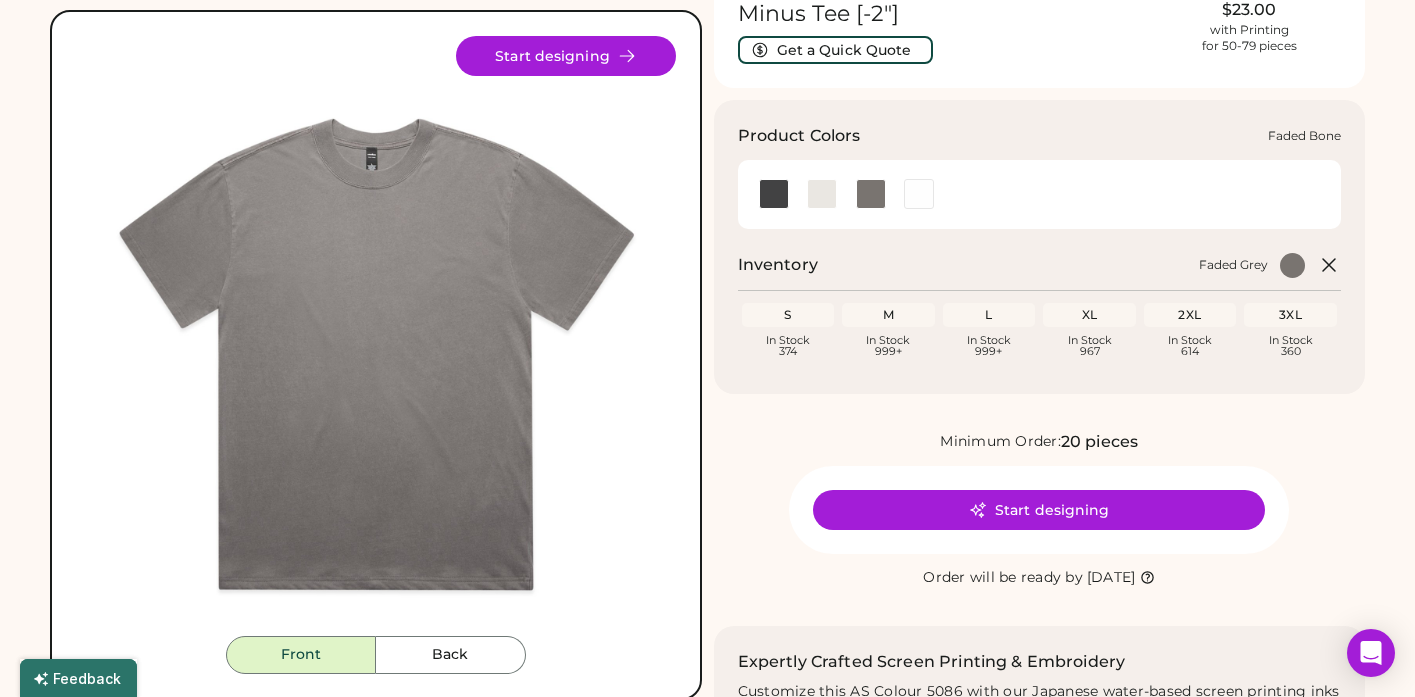 click at bounding box center (822, 194) 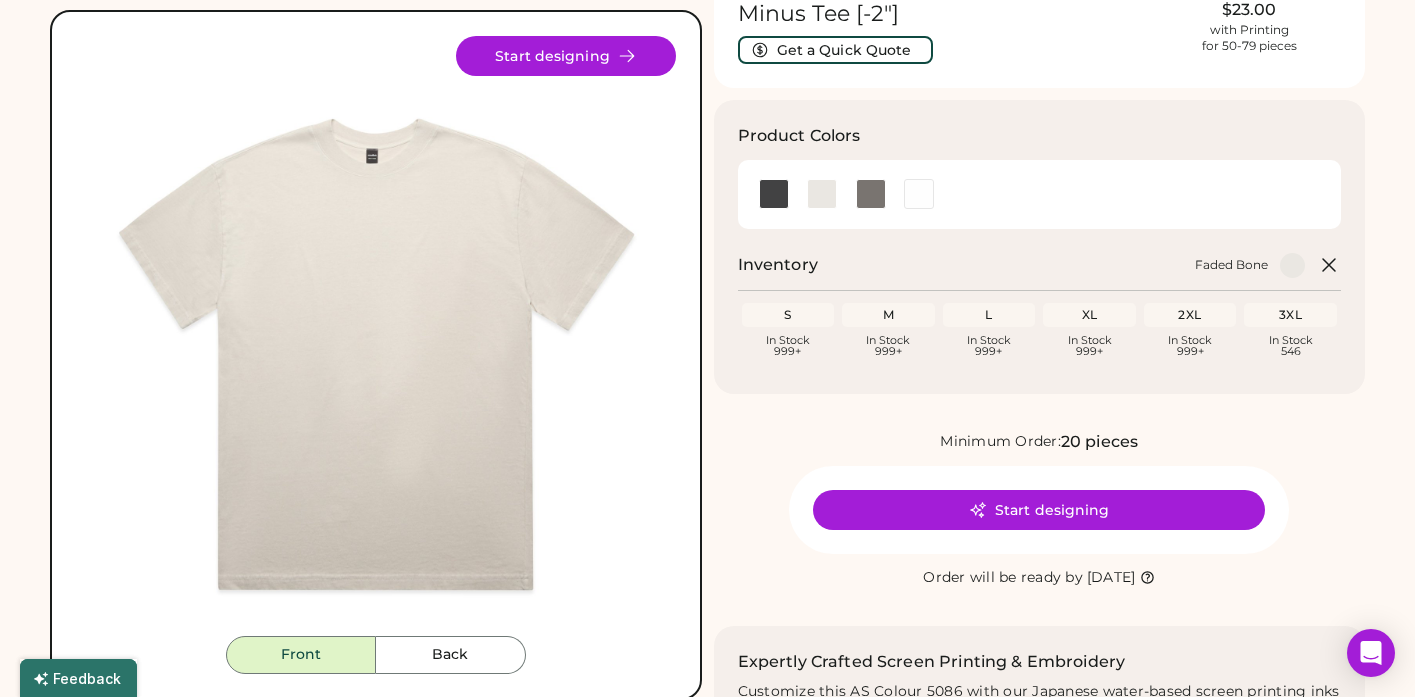 click on "S" at bounding box center [788, 315] 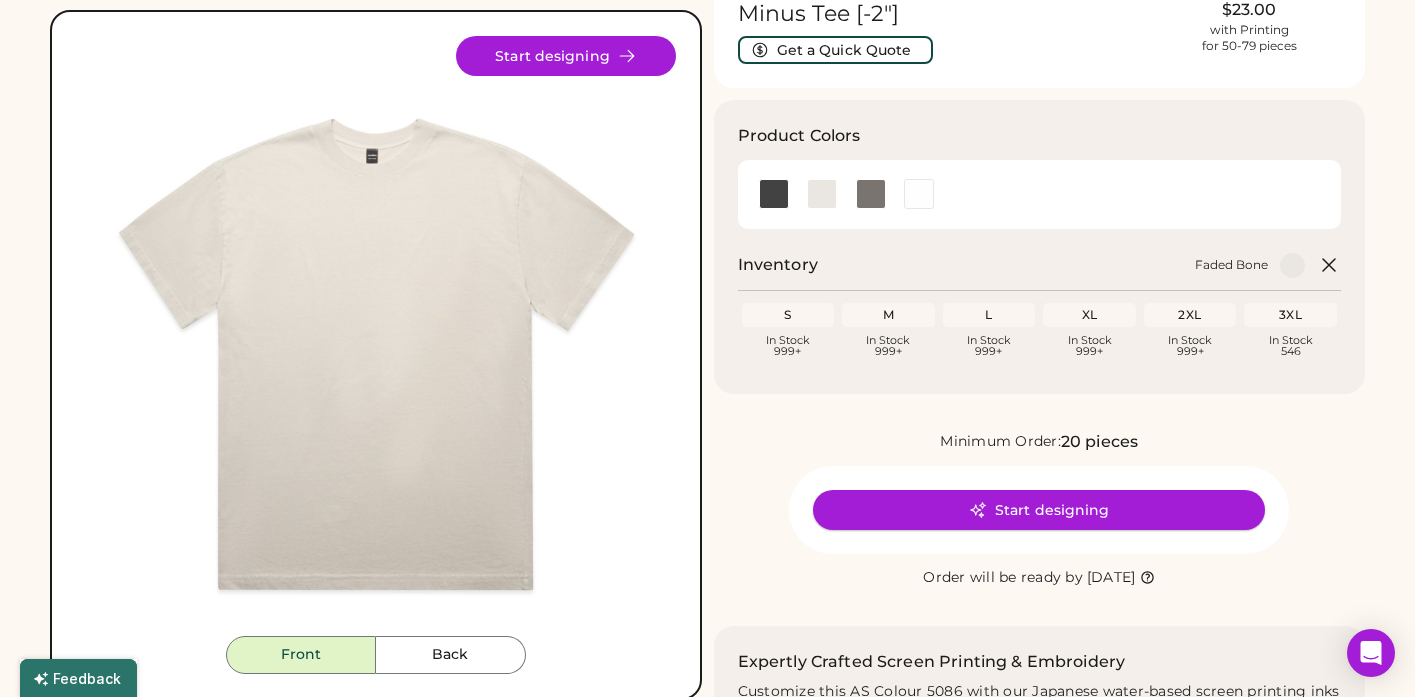 click on "Start designing" at bounding box center (1039, 510) 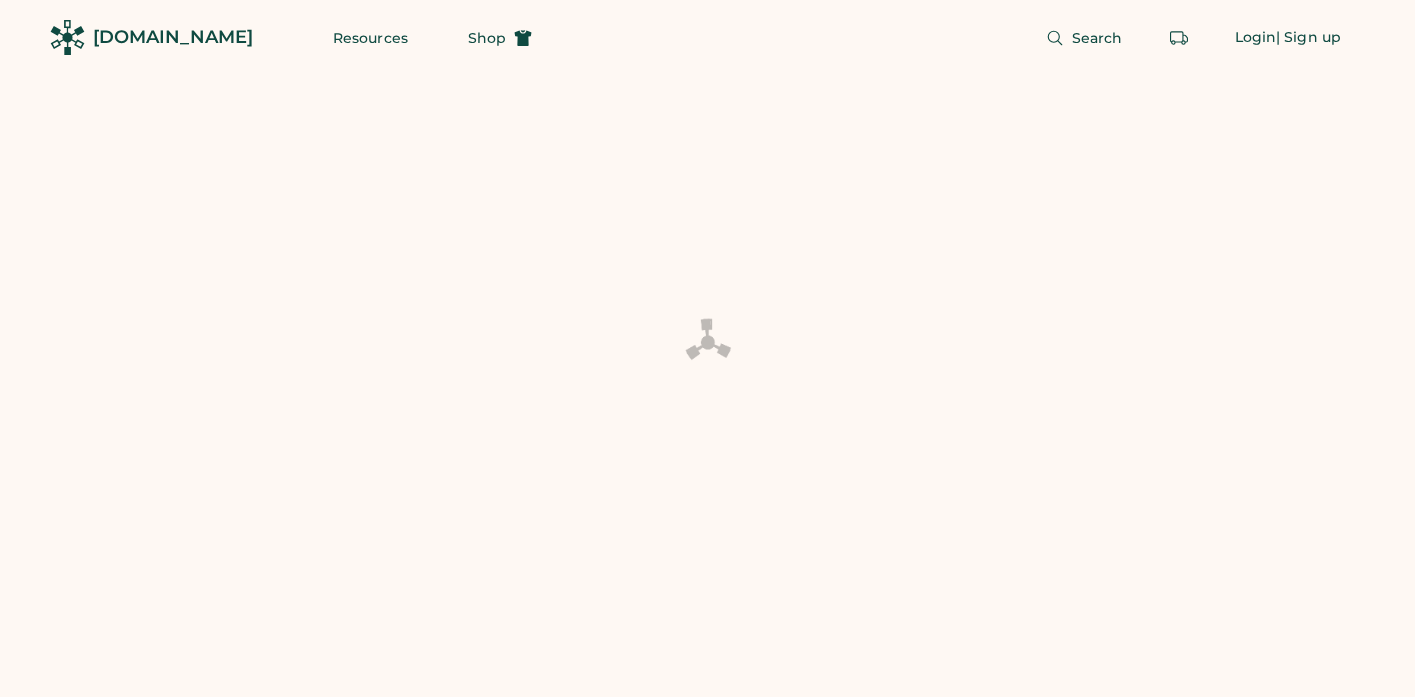 scroll, scrollTop: 0, scrollLeft: 0, axis: both 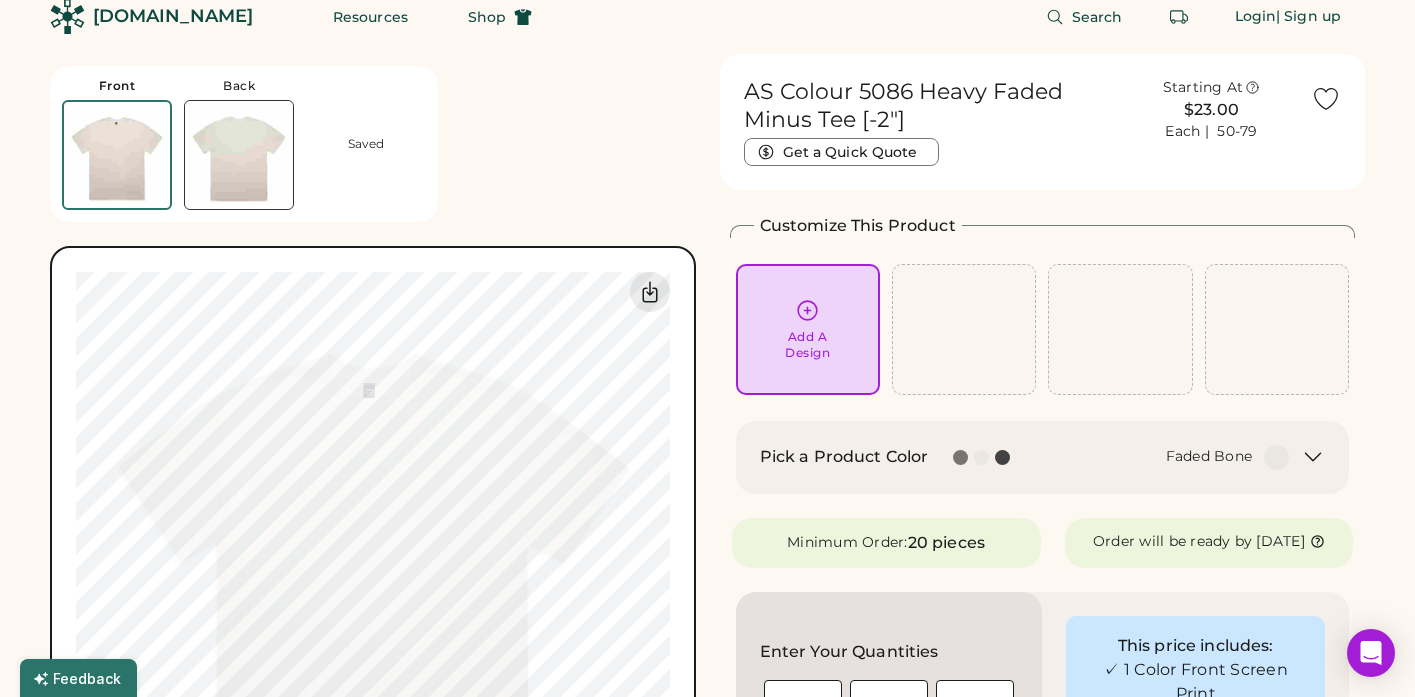 click on "Add A
Design" at bounding box center [807, 345] 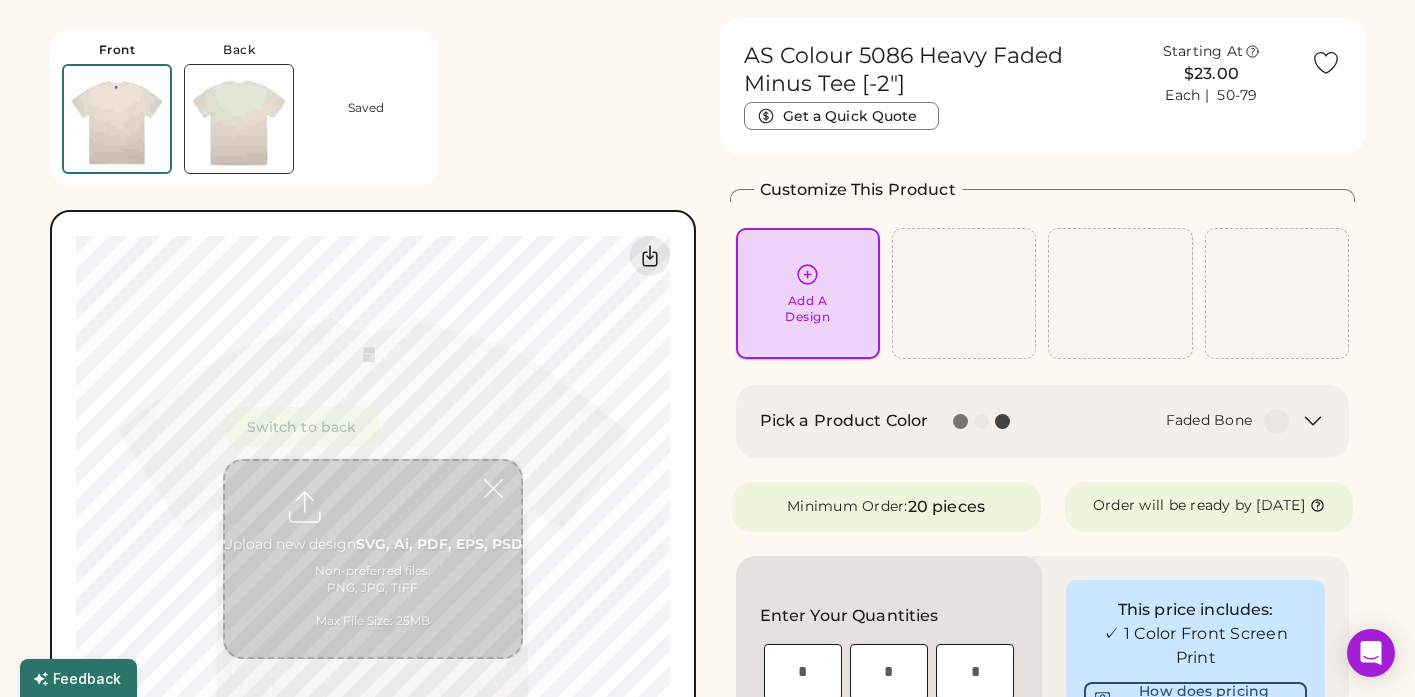 scroll, scrollTop: 75, scrollLeft: 0, axis: vertical 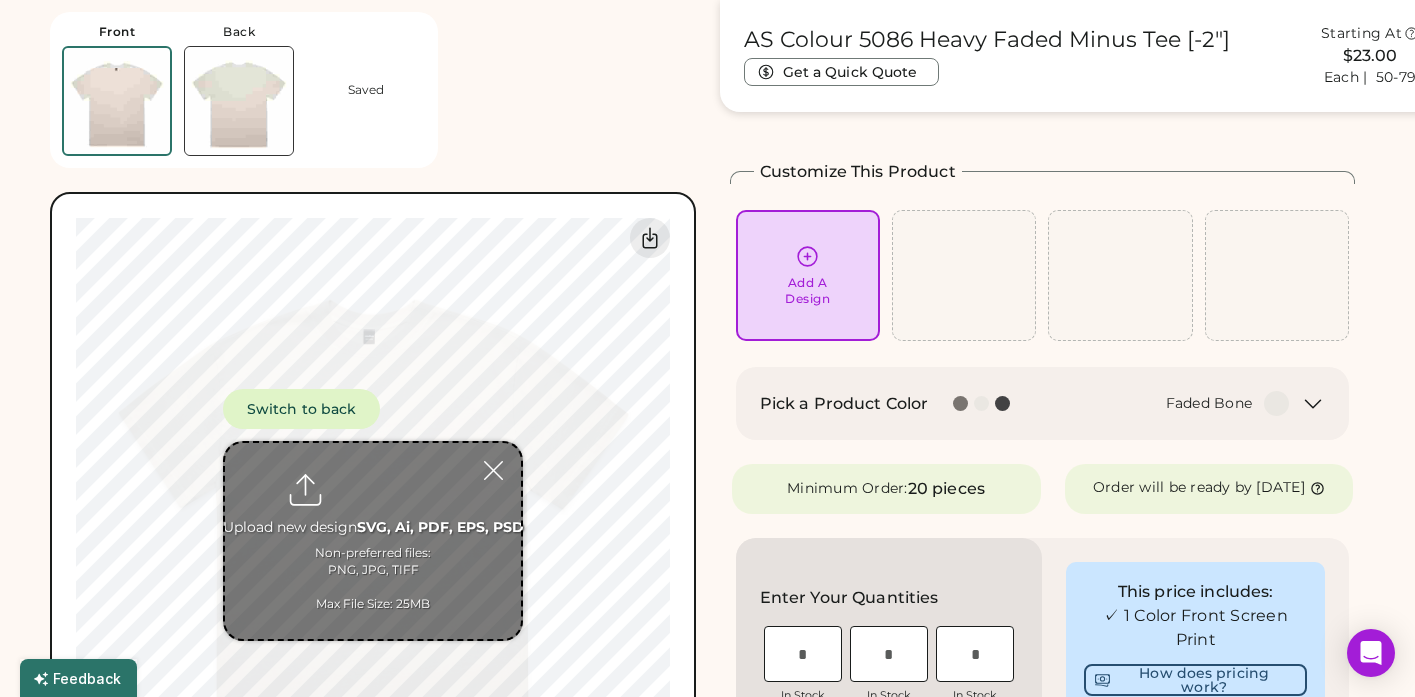 click at bounding box center (373, 541) 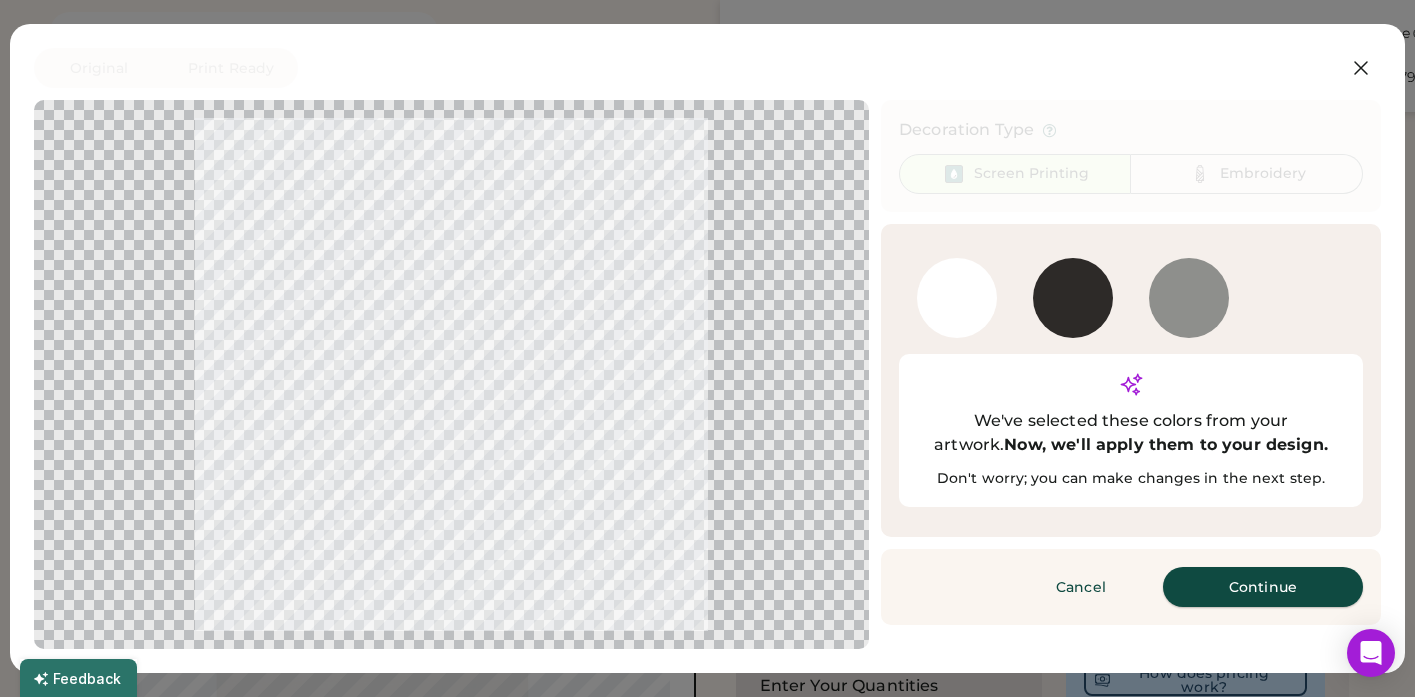 click on "Continue" at bounding box center (1263, 587) 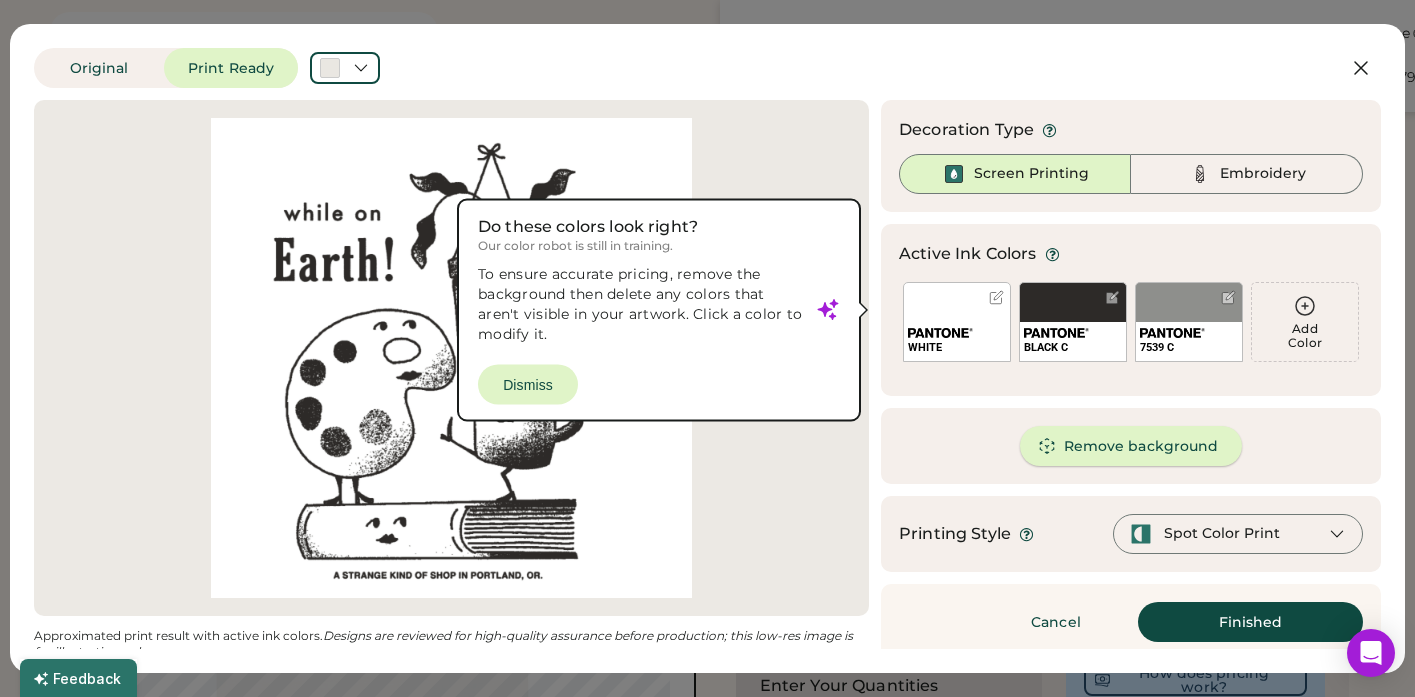 click on "Remove background" at bounding box center [1131, 446] 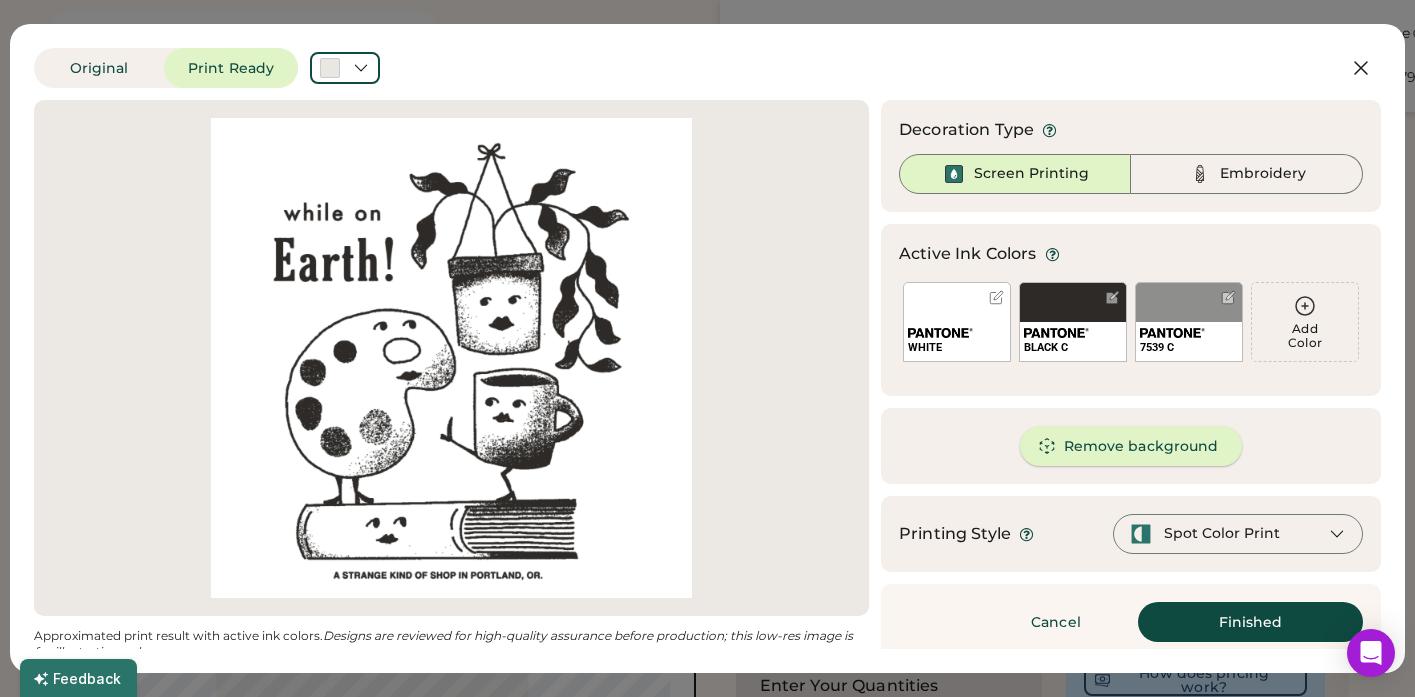 scroll, scrollTop: 0, scrollLeft: 0, axis: both 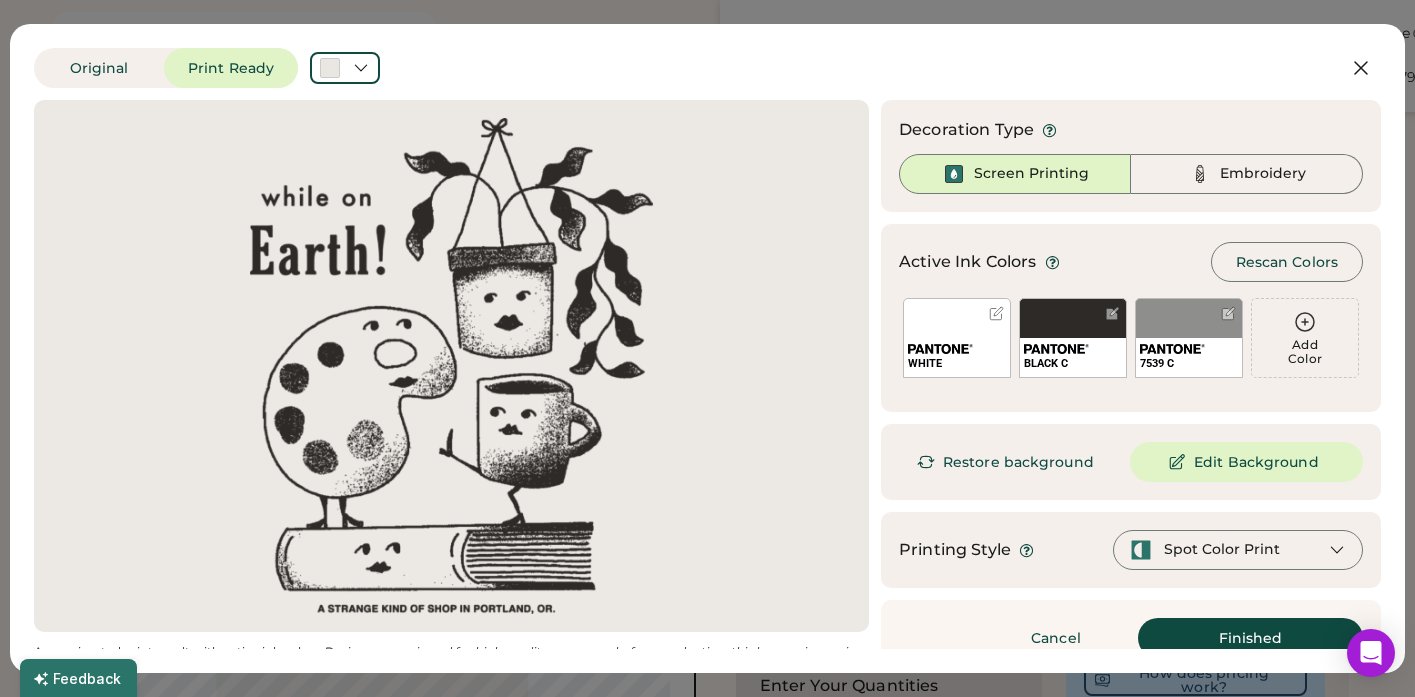 click on "Add
Color" at bounding box center (1305, 338) 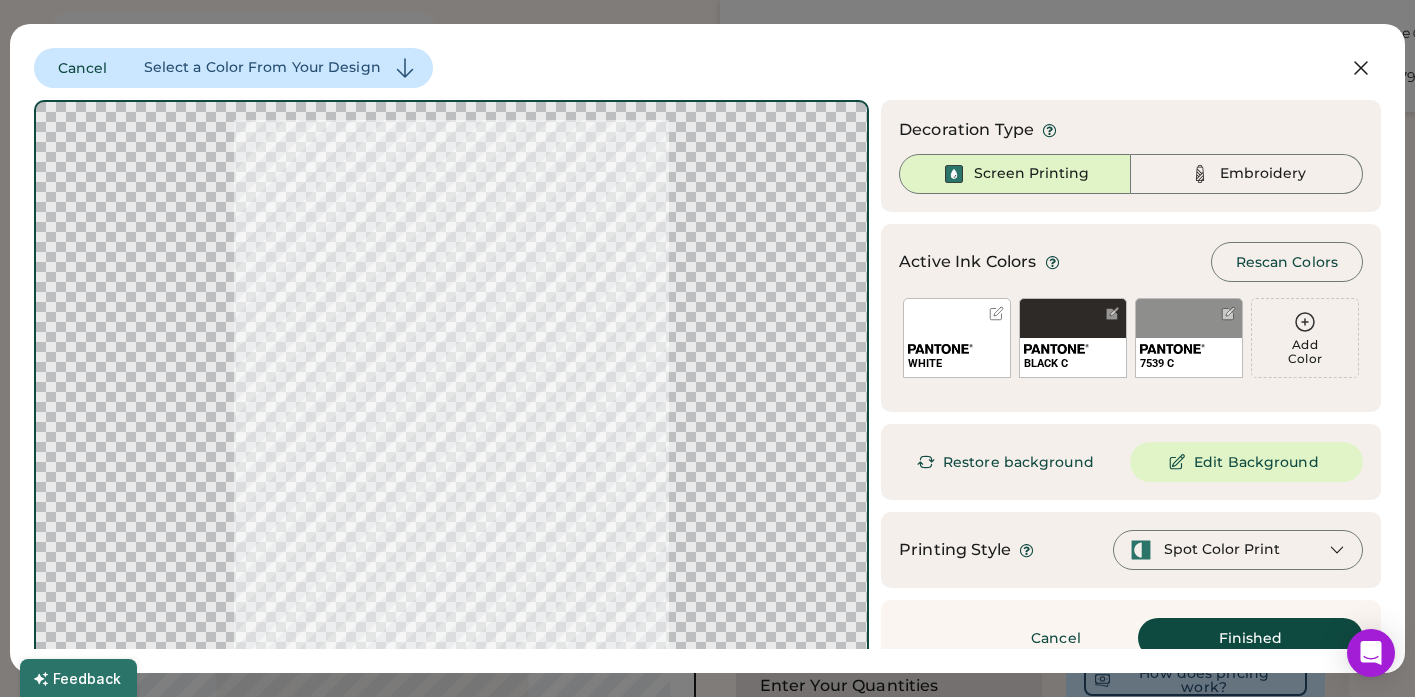 click 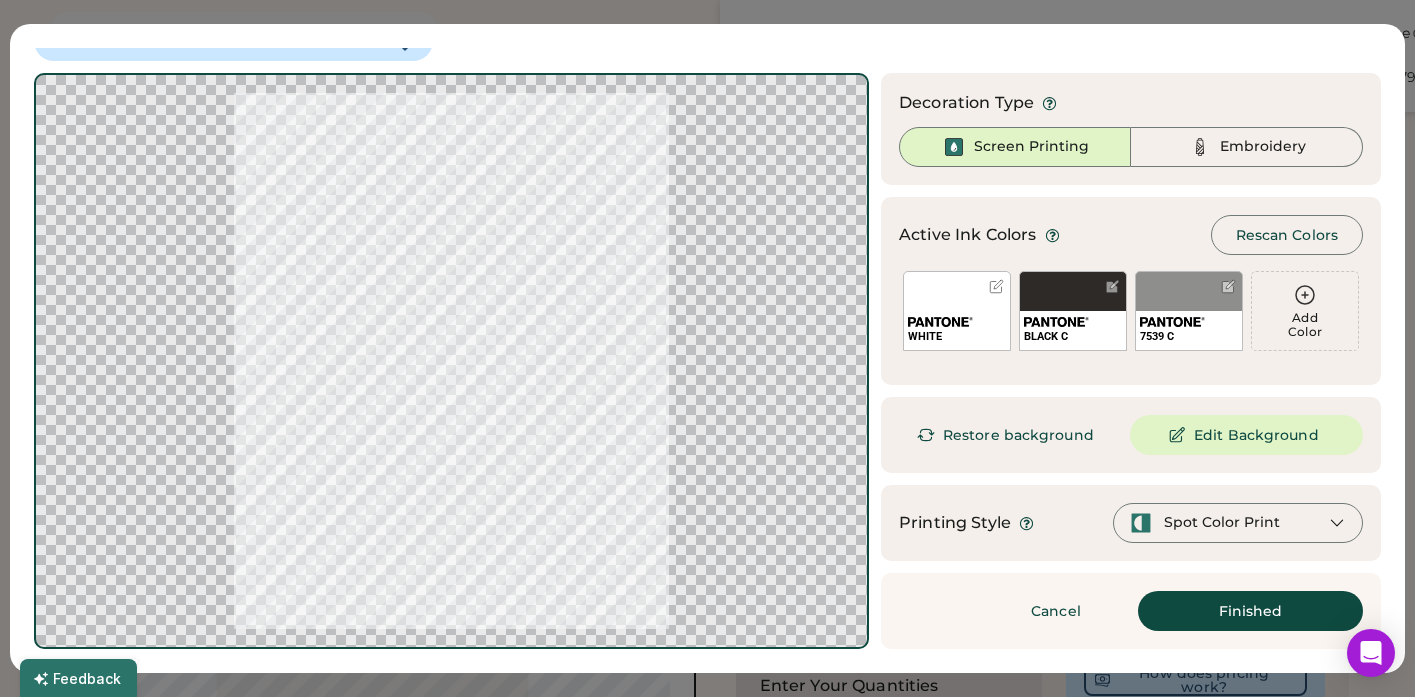 click on "WHITE" at bounding box center [957, 311] 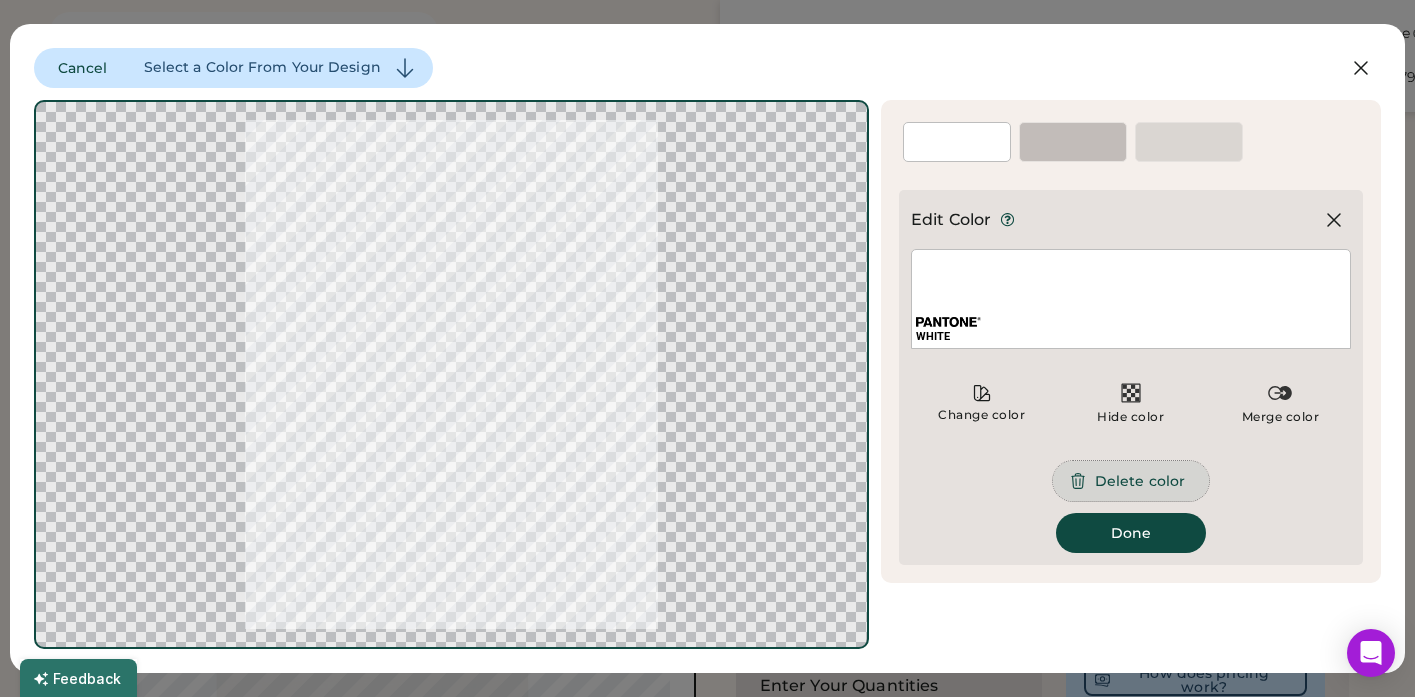 click on "Delete color" at bounding box center [1131, 481] 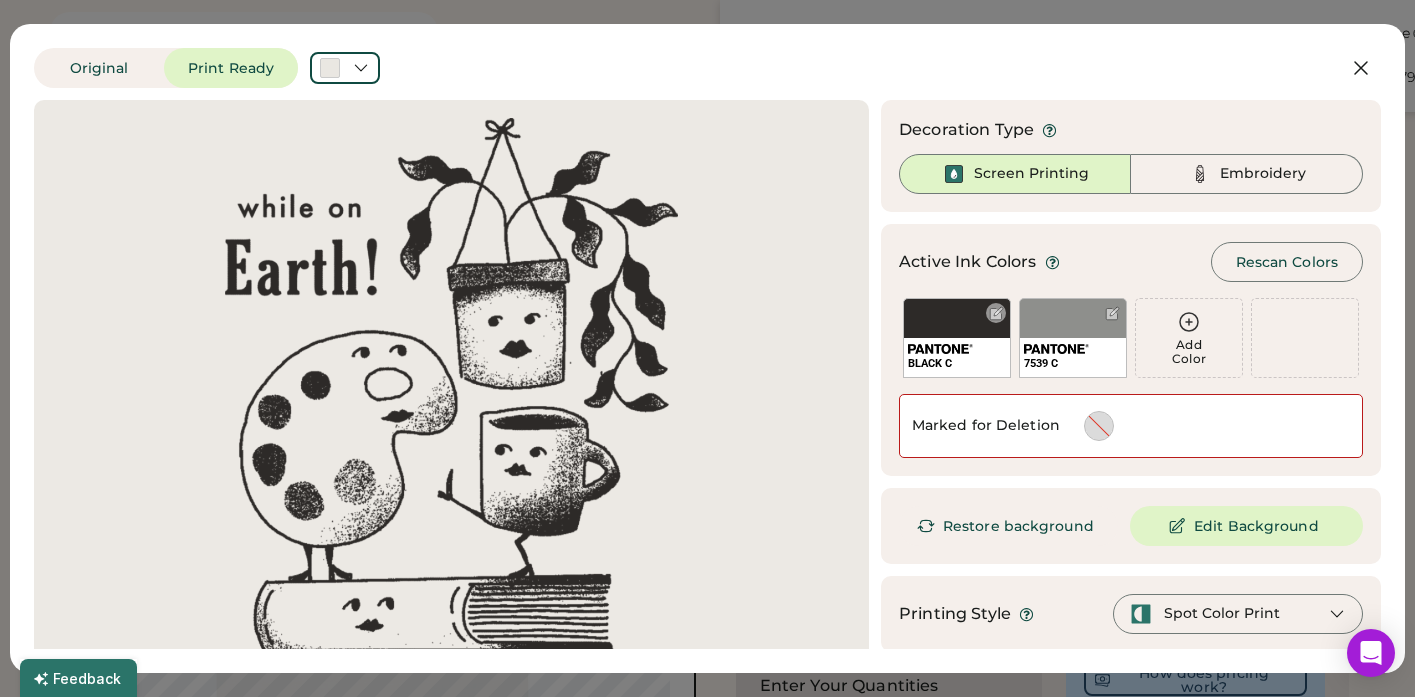 click at bounding box center [996, 313] 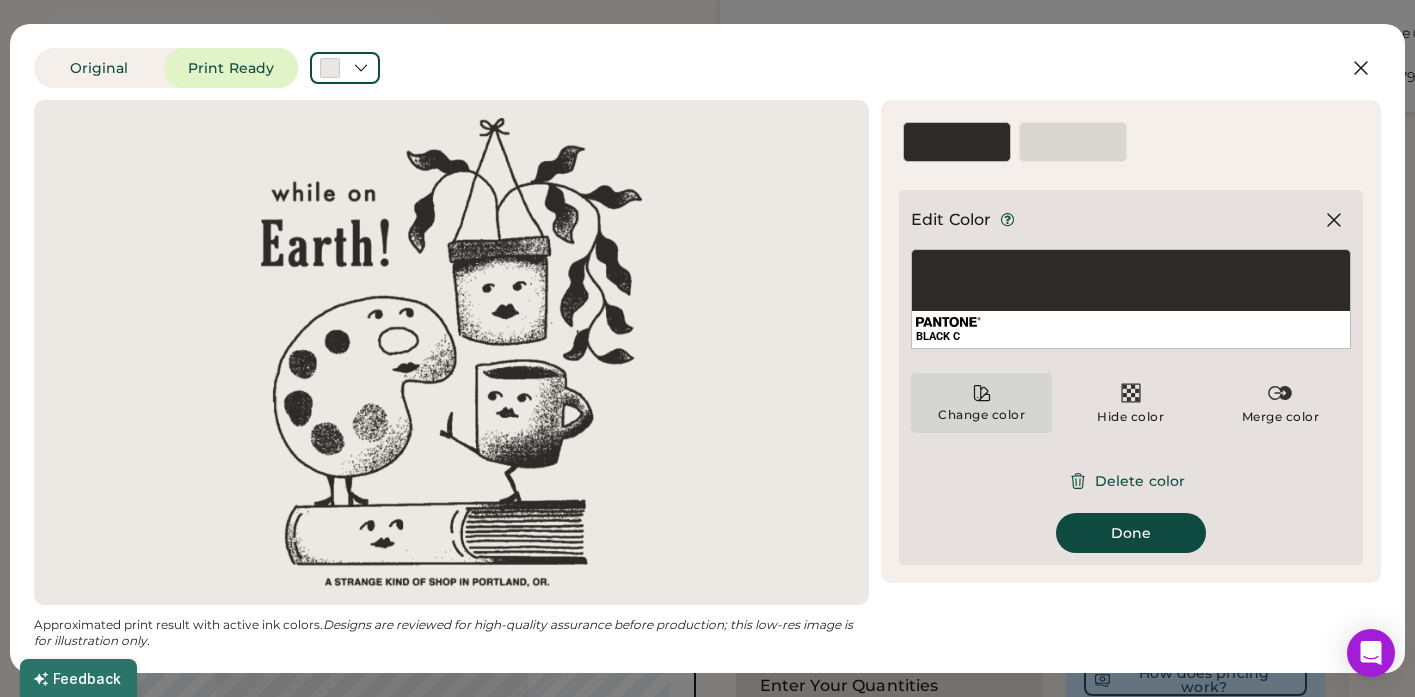 click 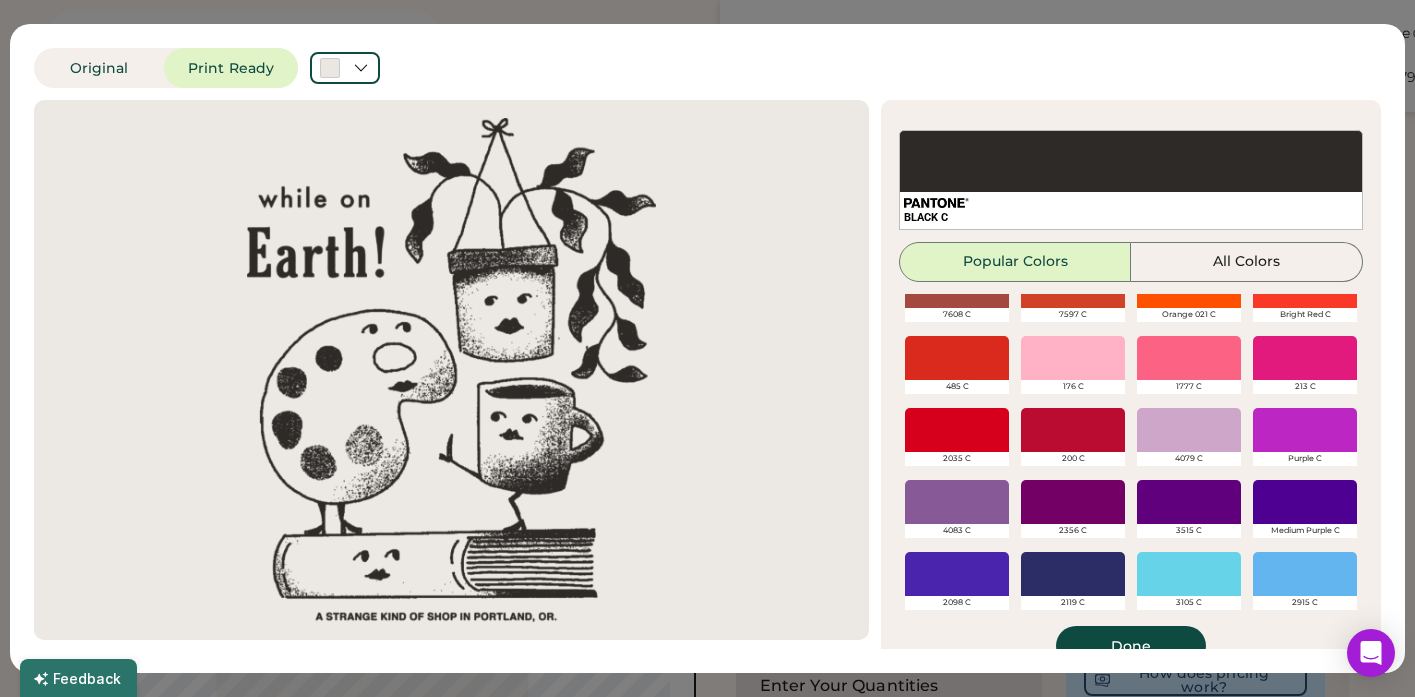 scroll, scrollTop: 331, scrollLeft: 0, axis: vertical 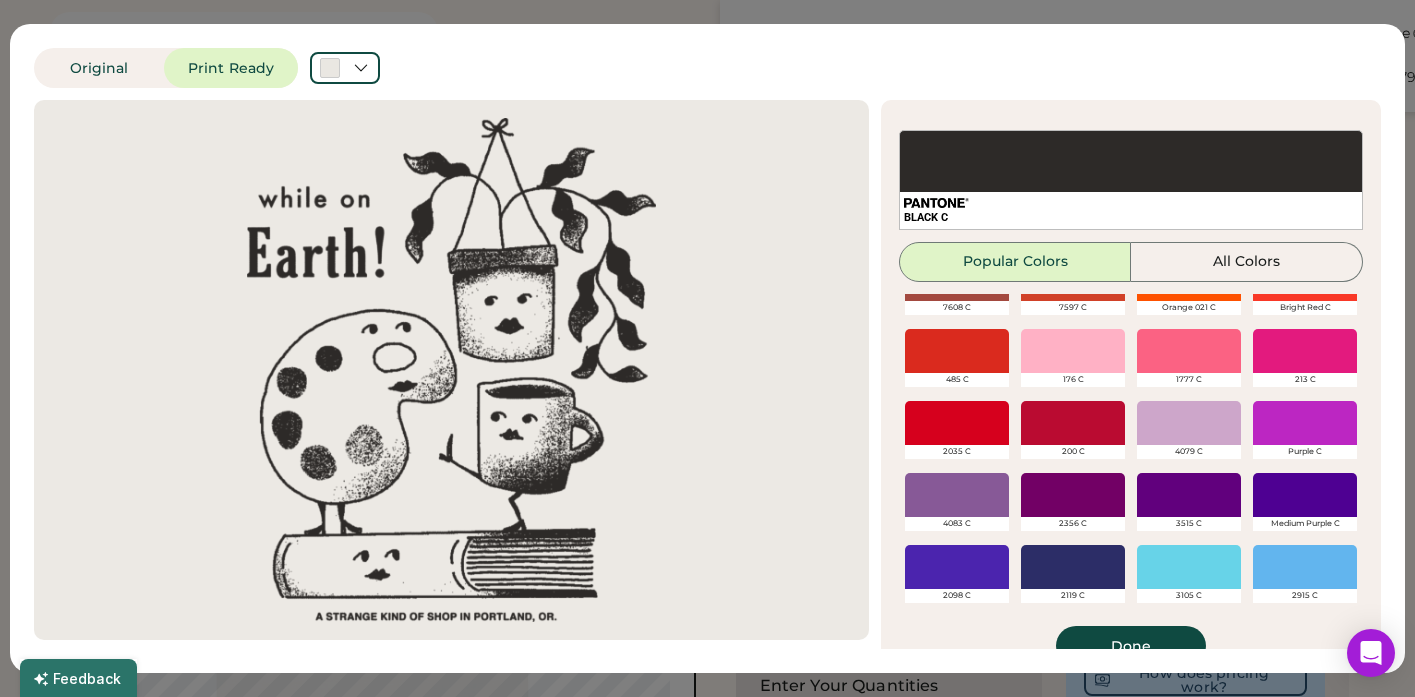 click at bounding box center [957, 495] 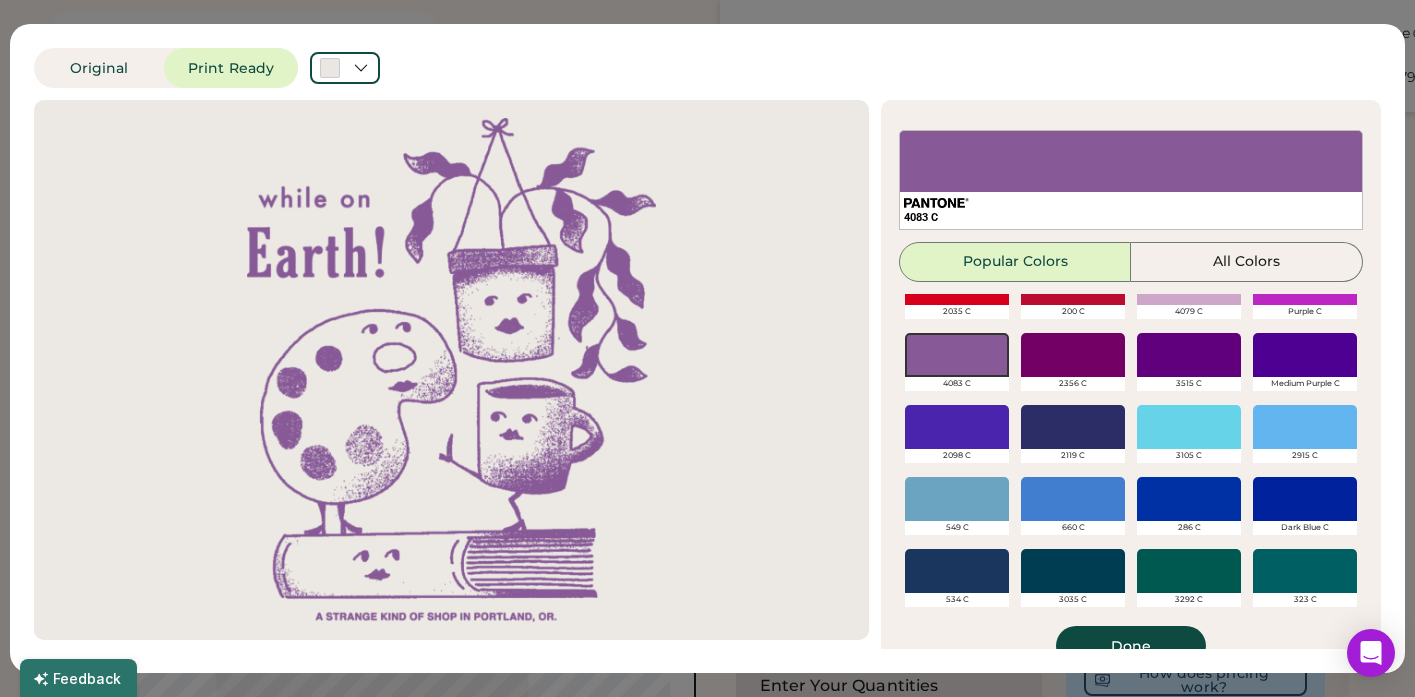 scroll, scrollTop: 494, scrollLeft: 0, axis: vertical 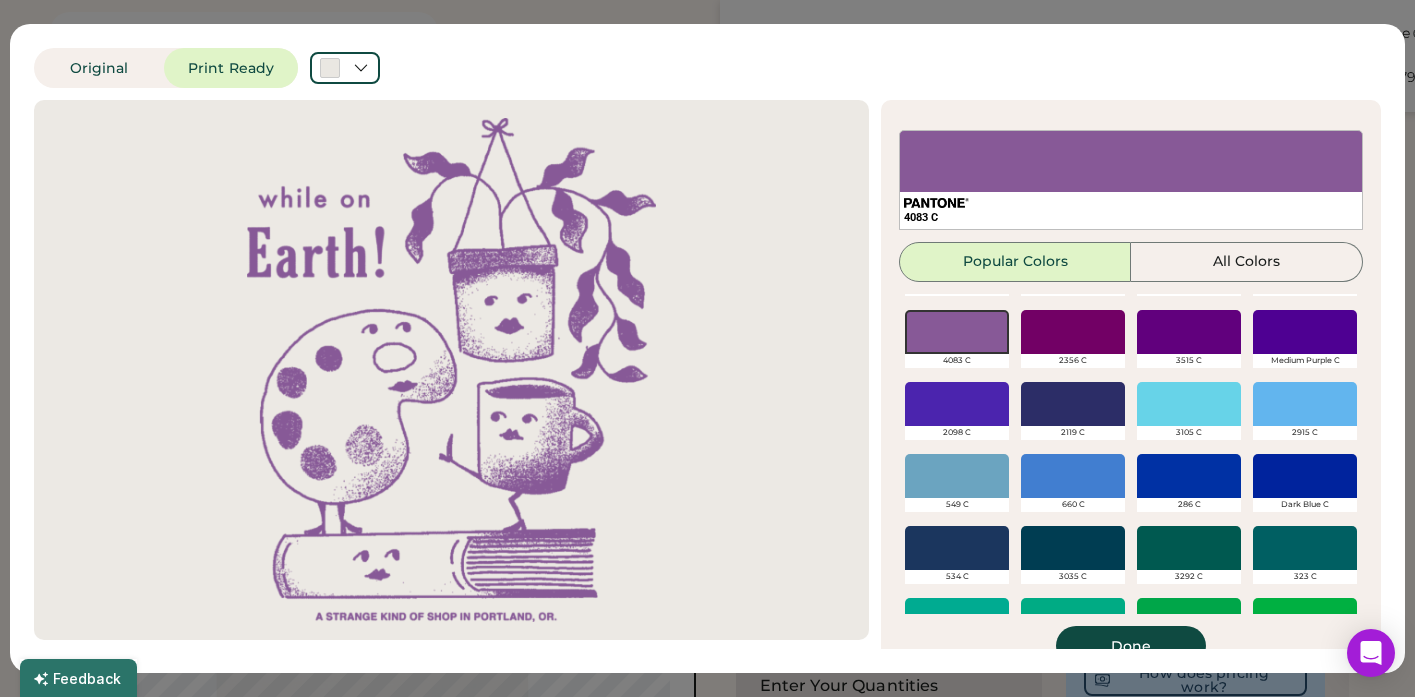 click at bounding box center (1189, 476) 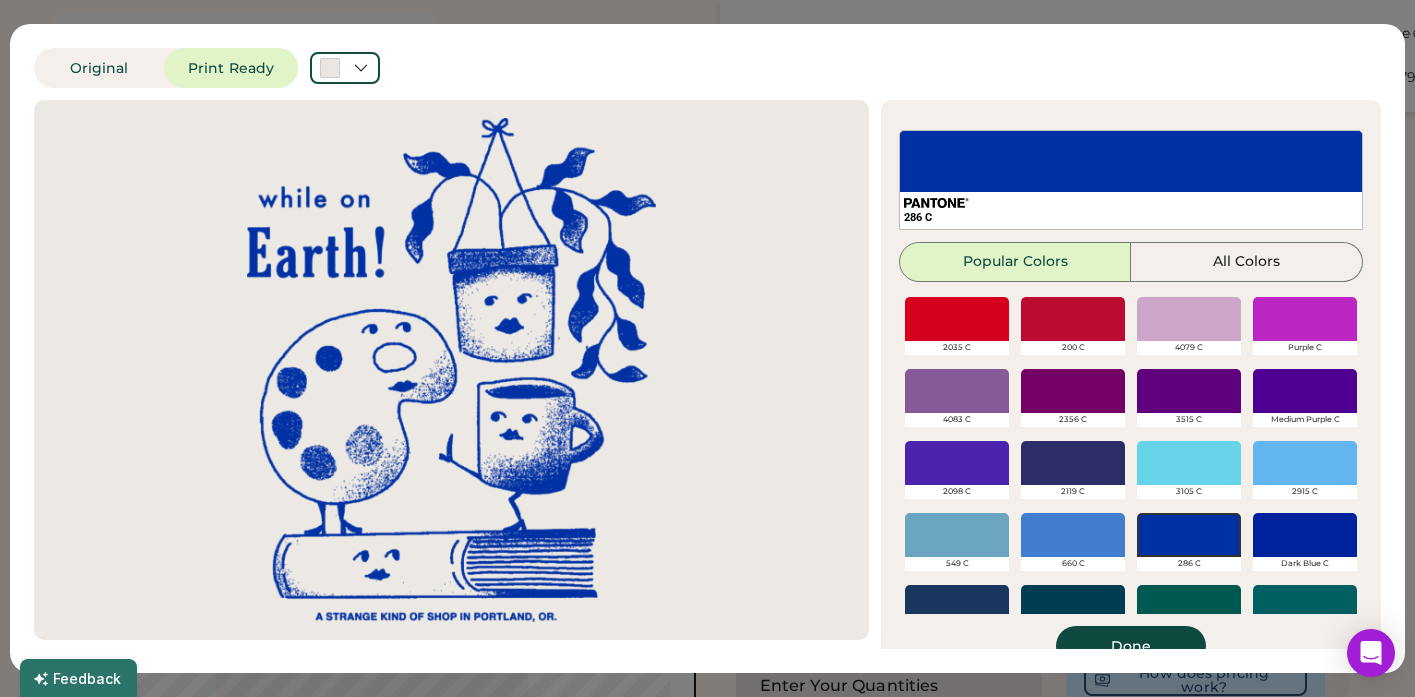scroll, scrollTop: 427, scrollLeft: 0, axis: vertical 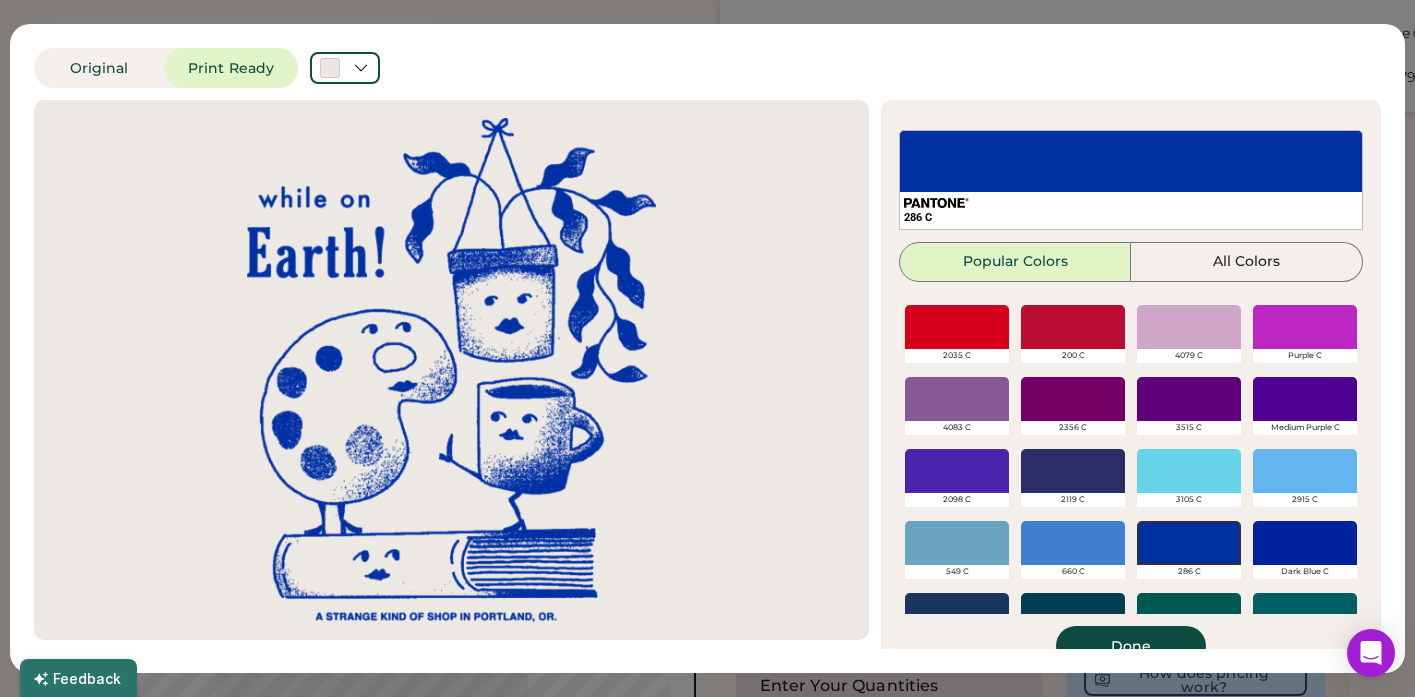 click at bounding box center [957, 399] 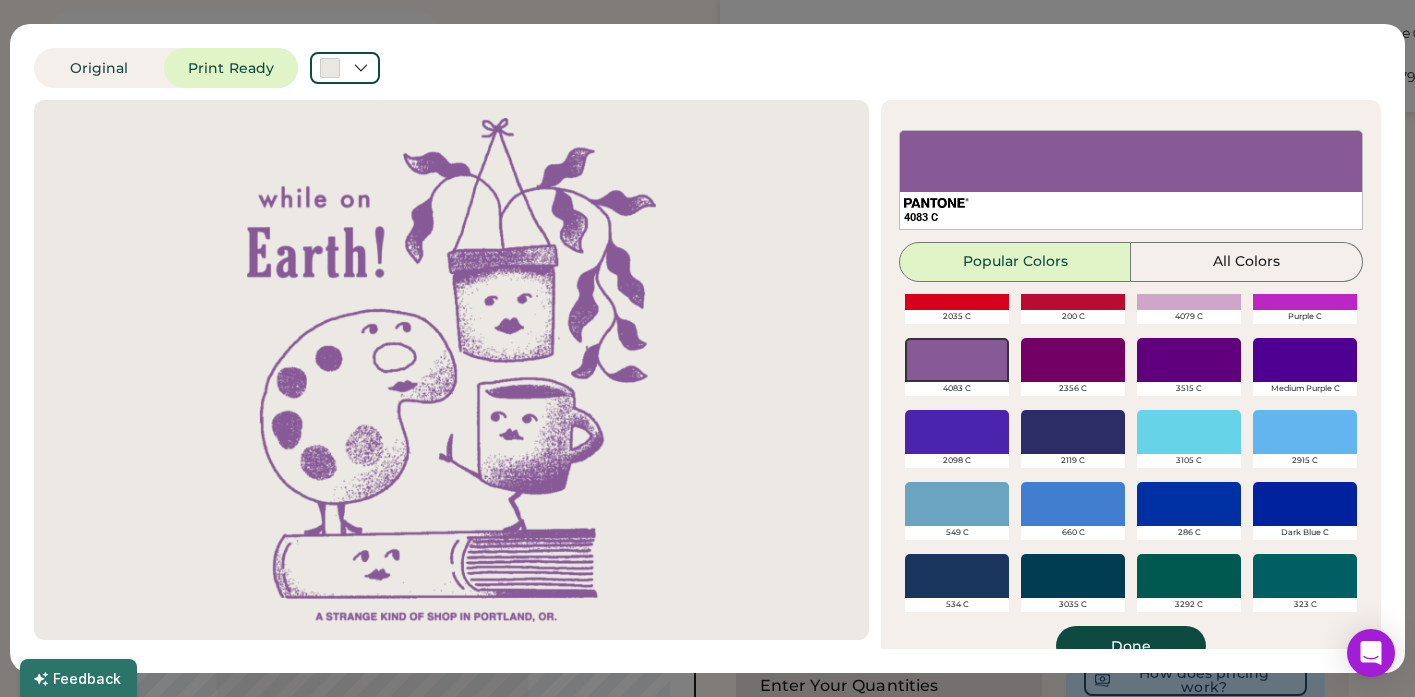 scroll, scrollTop: 476, scrollLeft: 0, axis: vertical 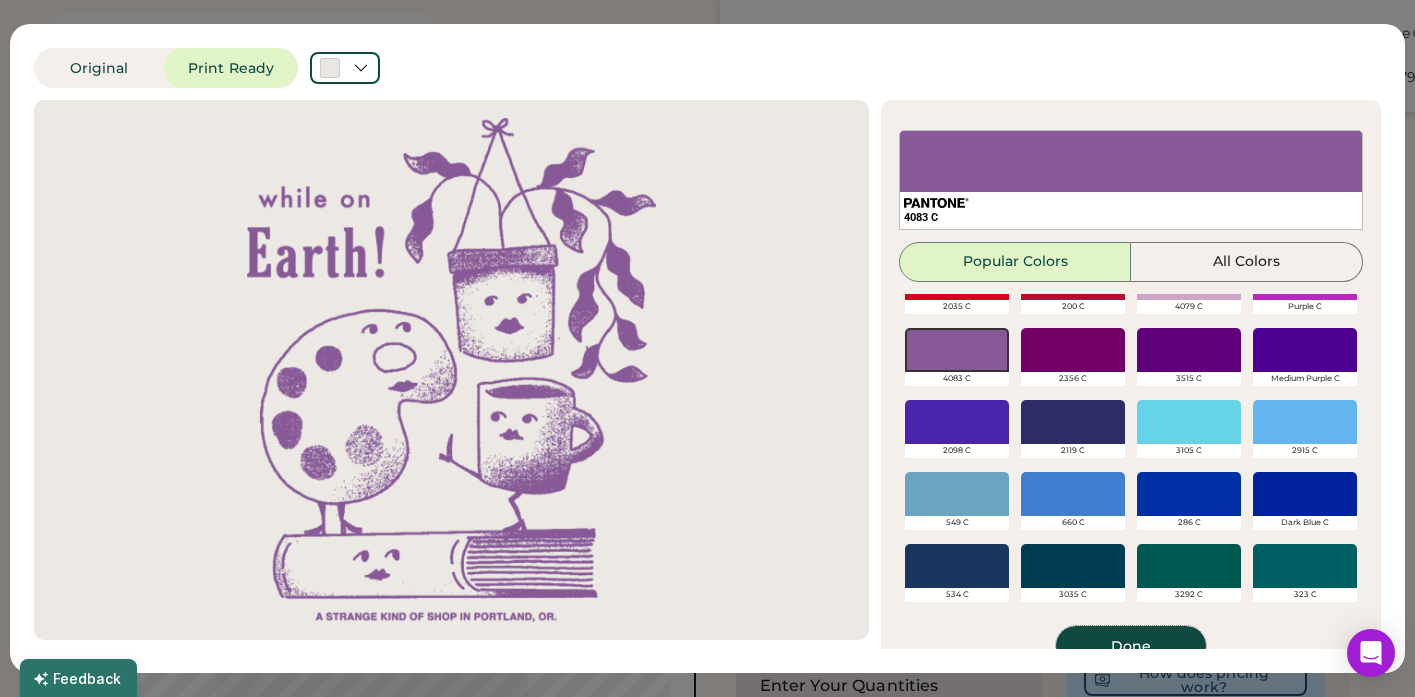 click on "Done" at bounding box center (1131, 646) 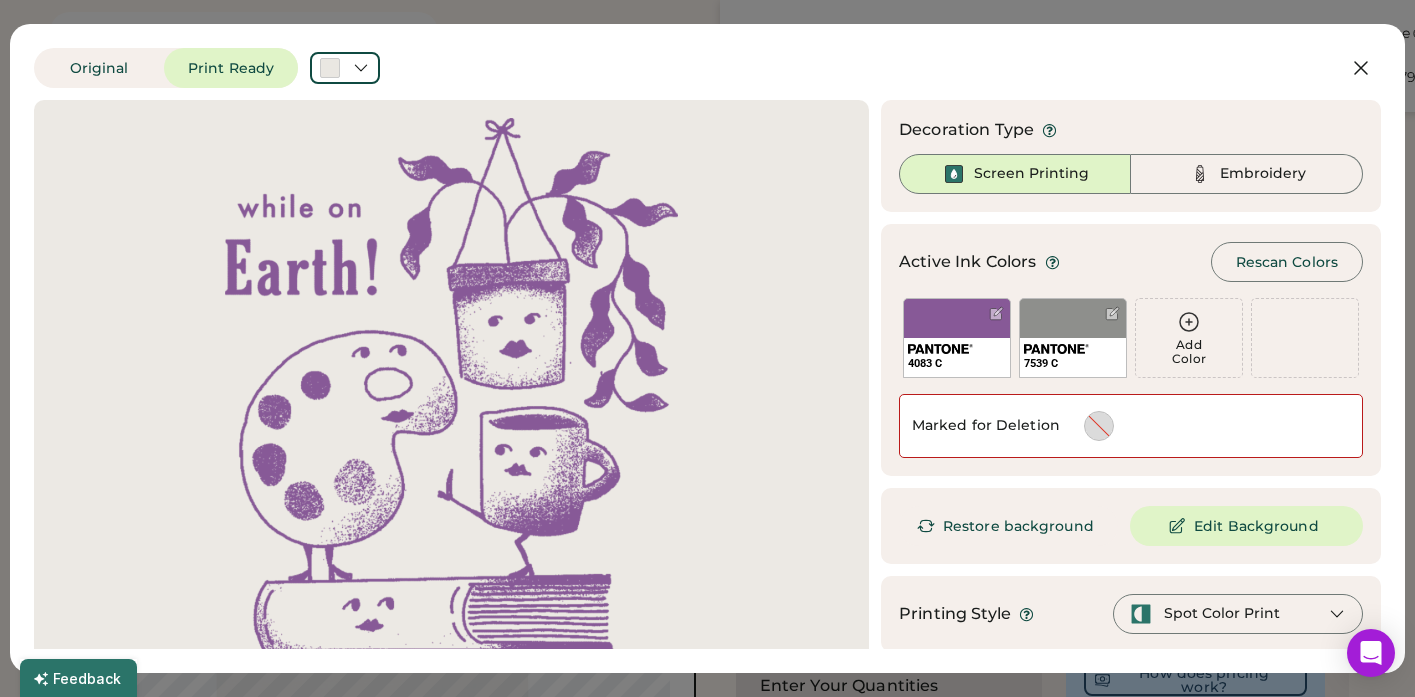 scroll, scrollTop: 0, scrollLeft: 0, axis: both 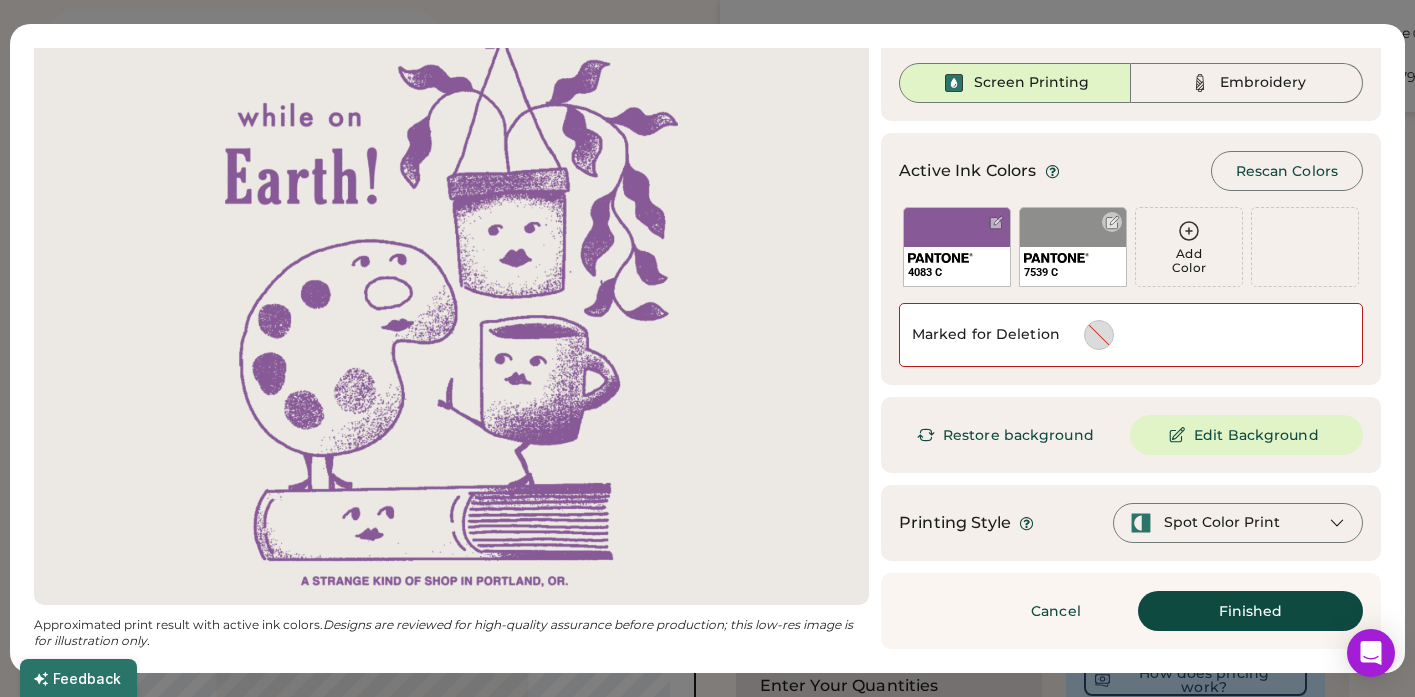 click at bounding box center (1112, 222) 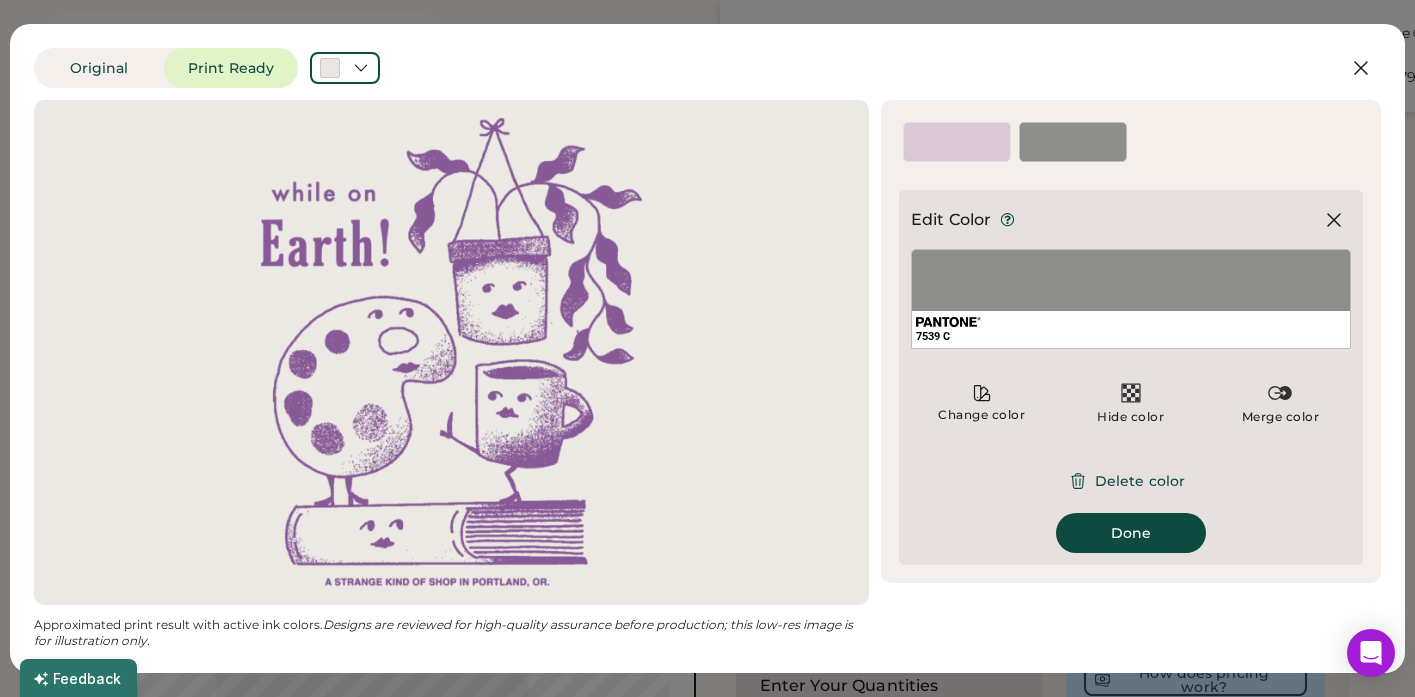scroll, scrollTop: 0, scrollLeft: 0, axis: both 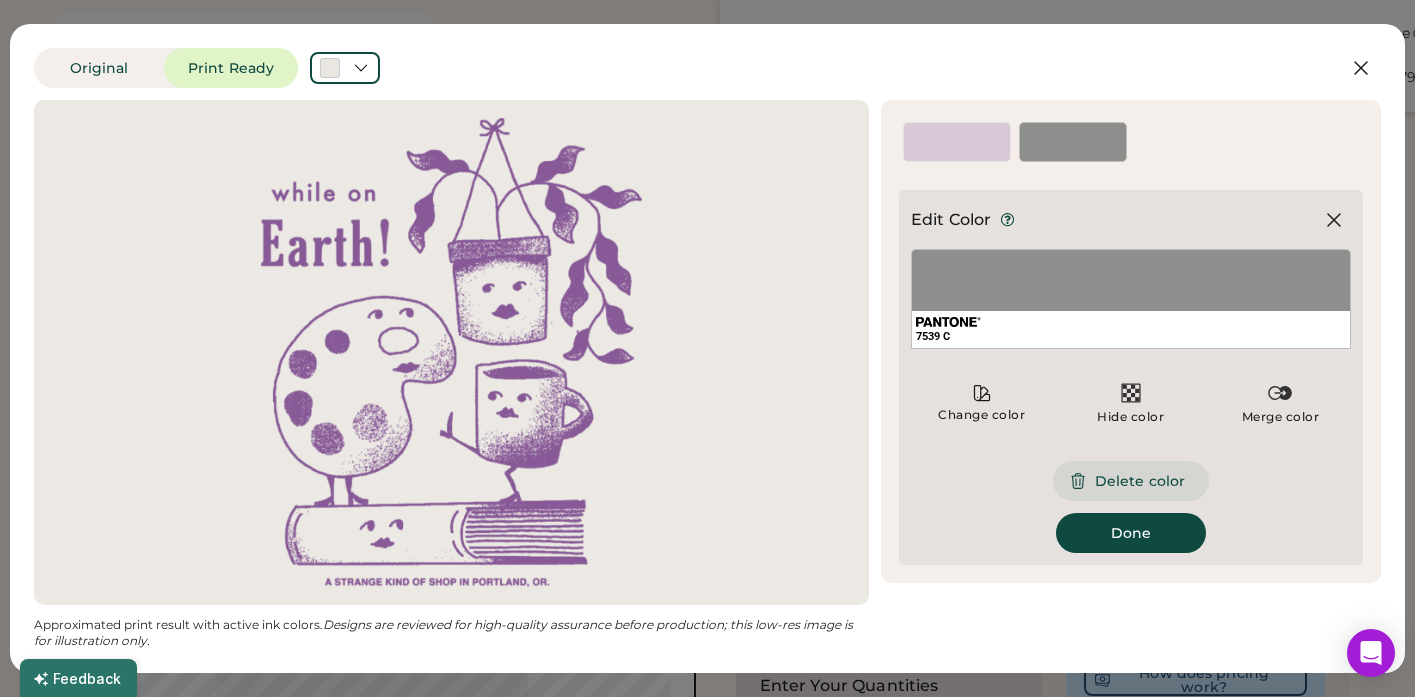 click on "Delete color" at bounding box center [1131, 481] 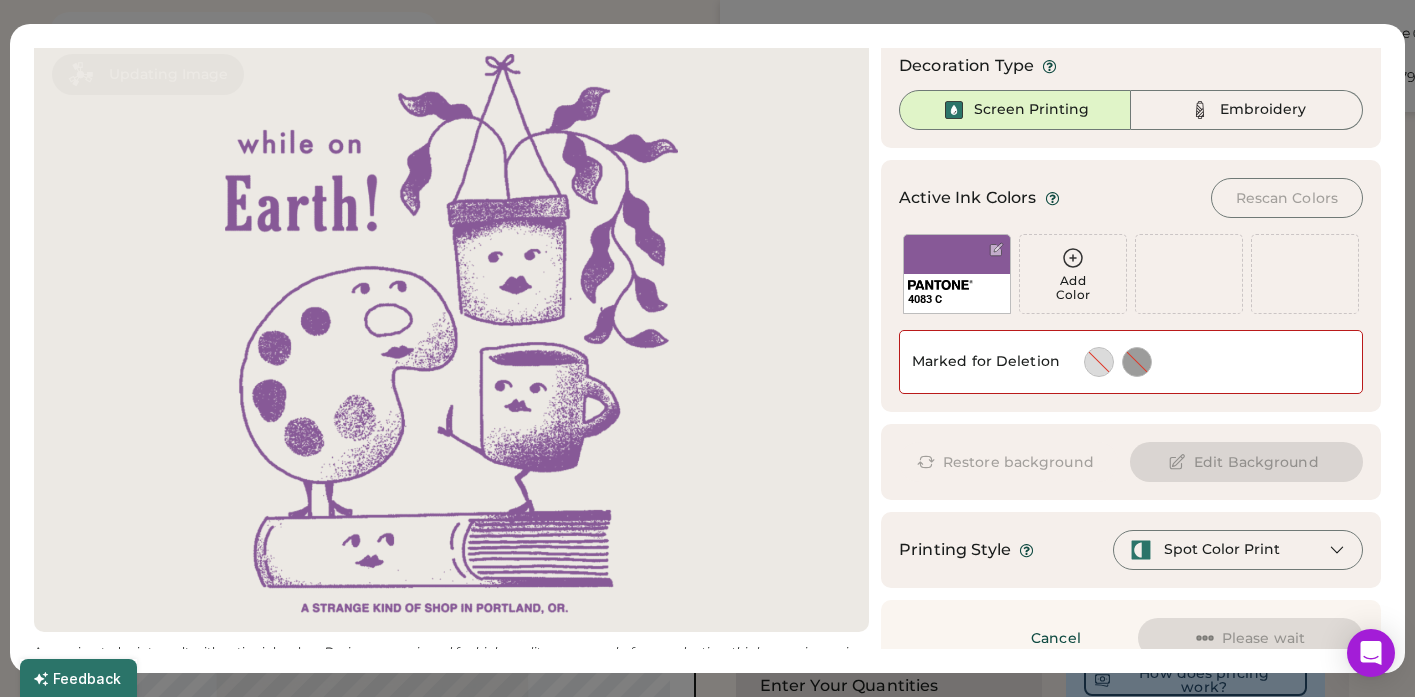 scroll, scrollTop: 77, scrollLeft: 0, axis: vertical 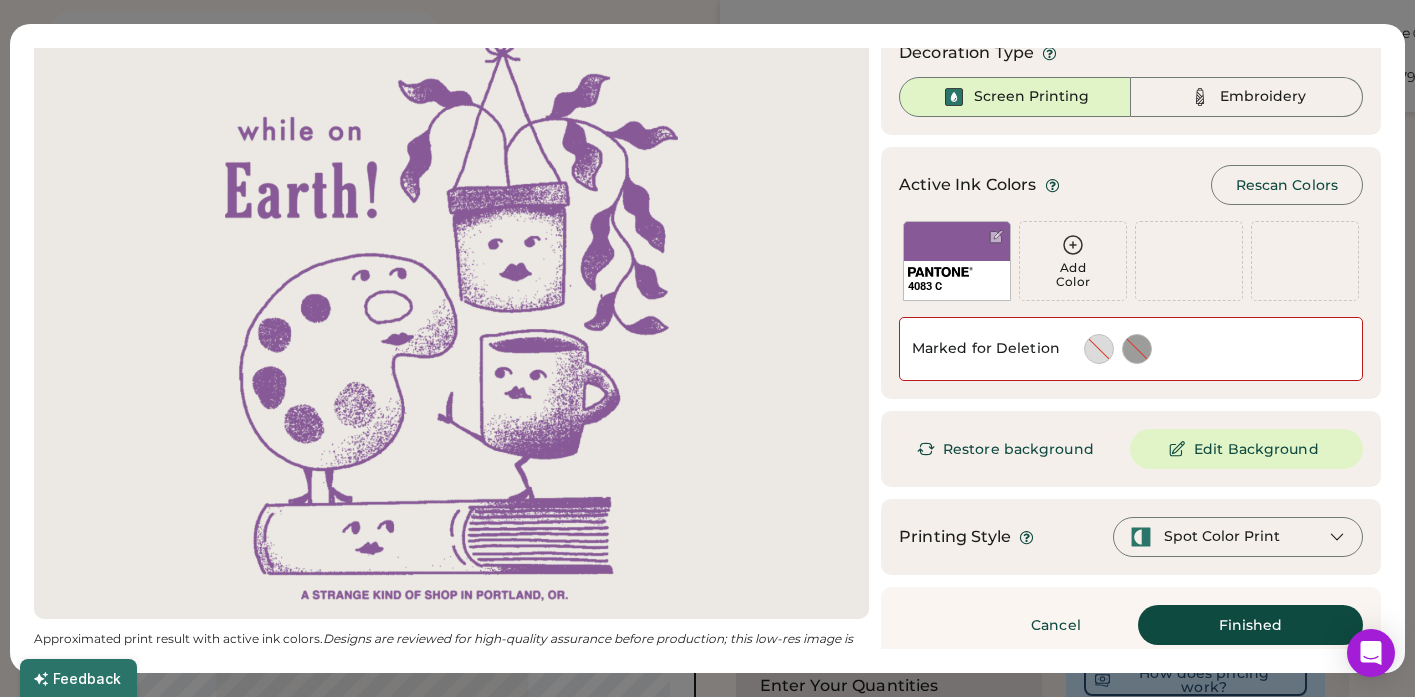 click 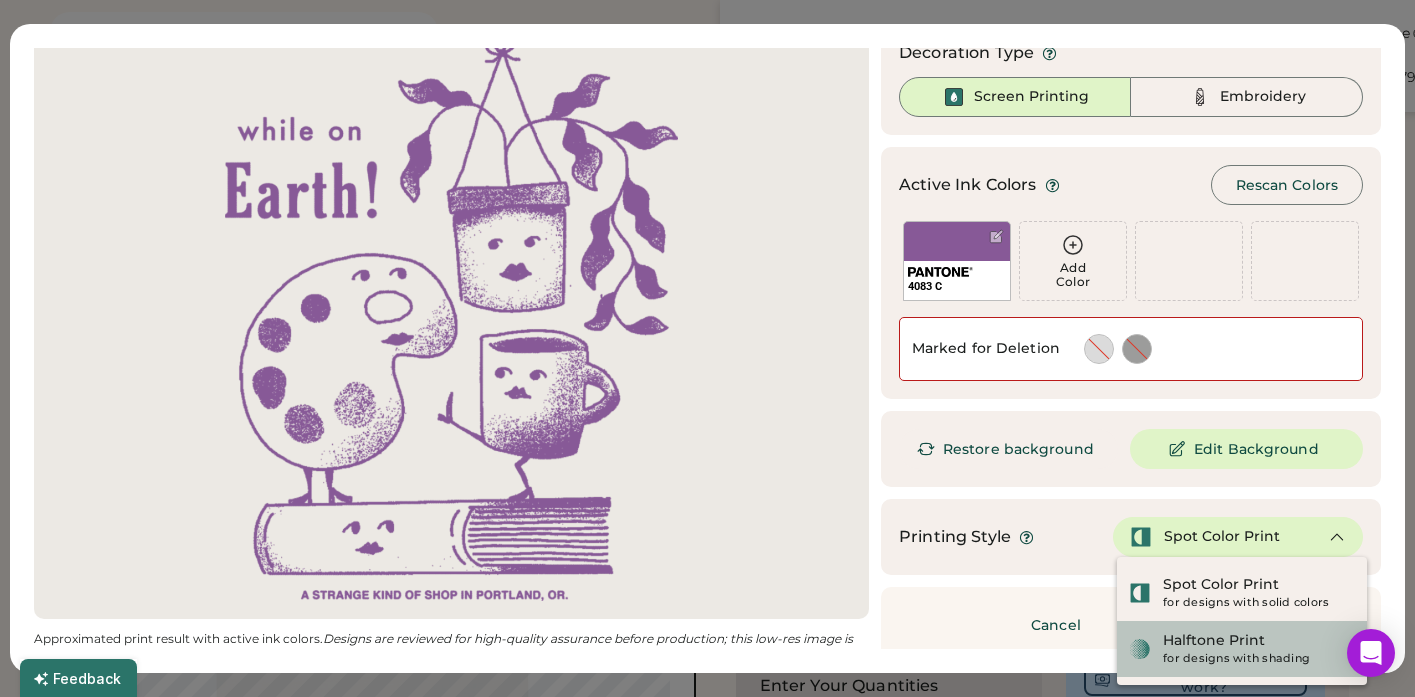 click on "Halftone Print for designs with shading" at bounding box center (1242, 649) 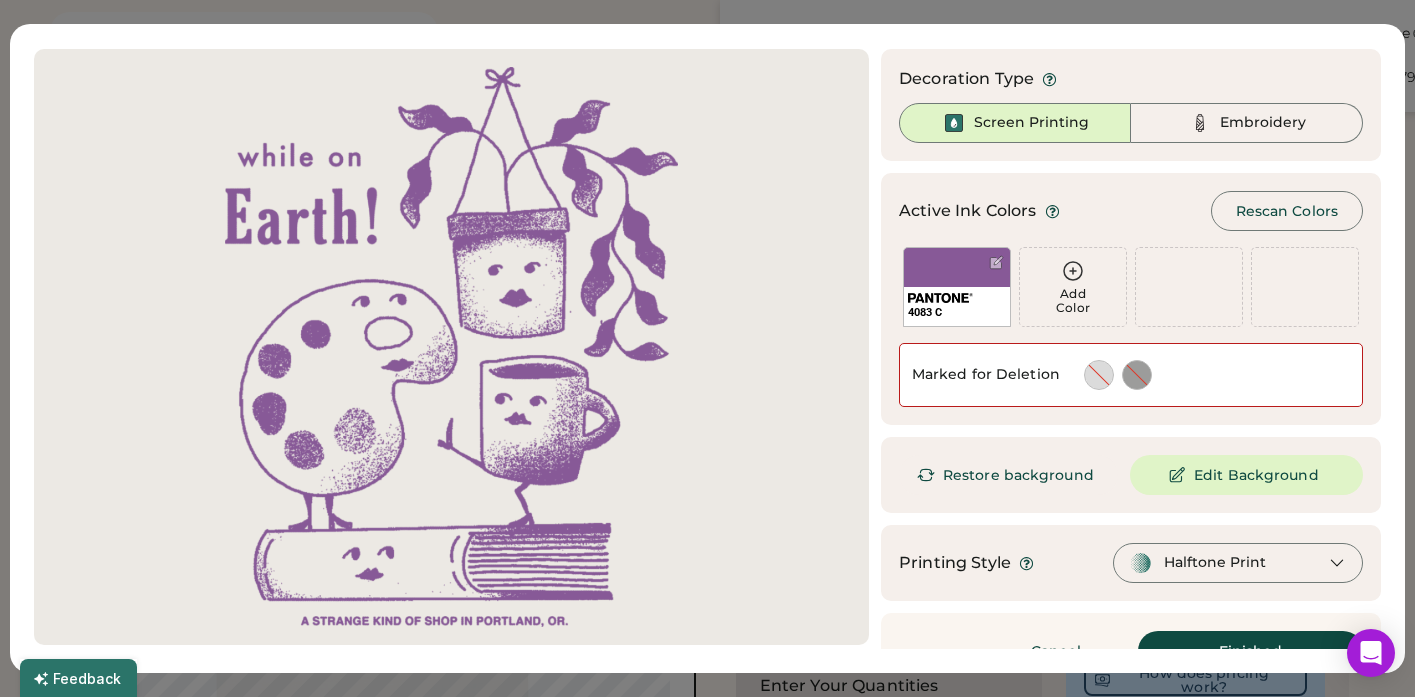 scroll, scrollTop: 91, scrollLeft: 0, axis: vertical 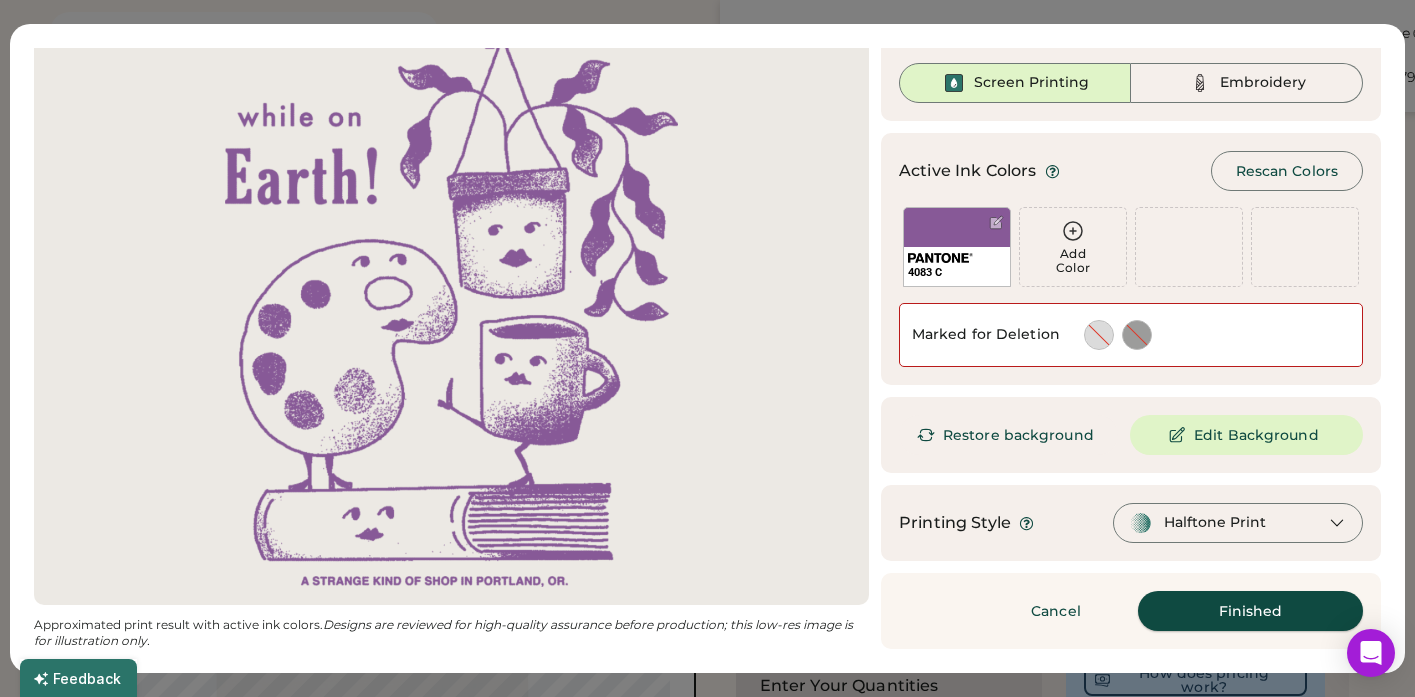 click on "Finished" at bounding box center (1250, 611) 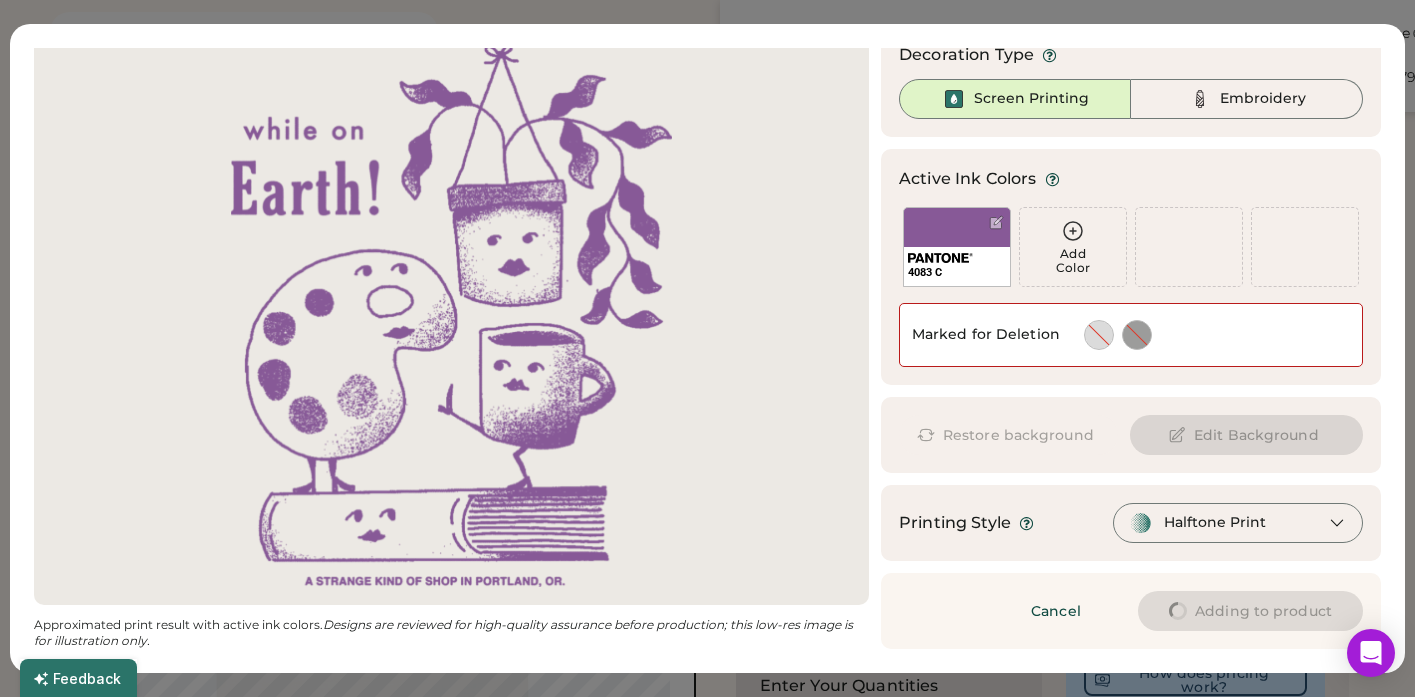scroll, scrollTop: 11, scrollLeft: 0, axis: vertical 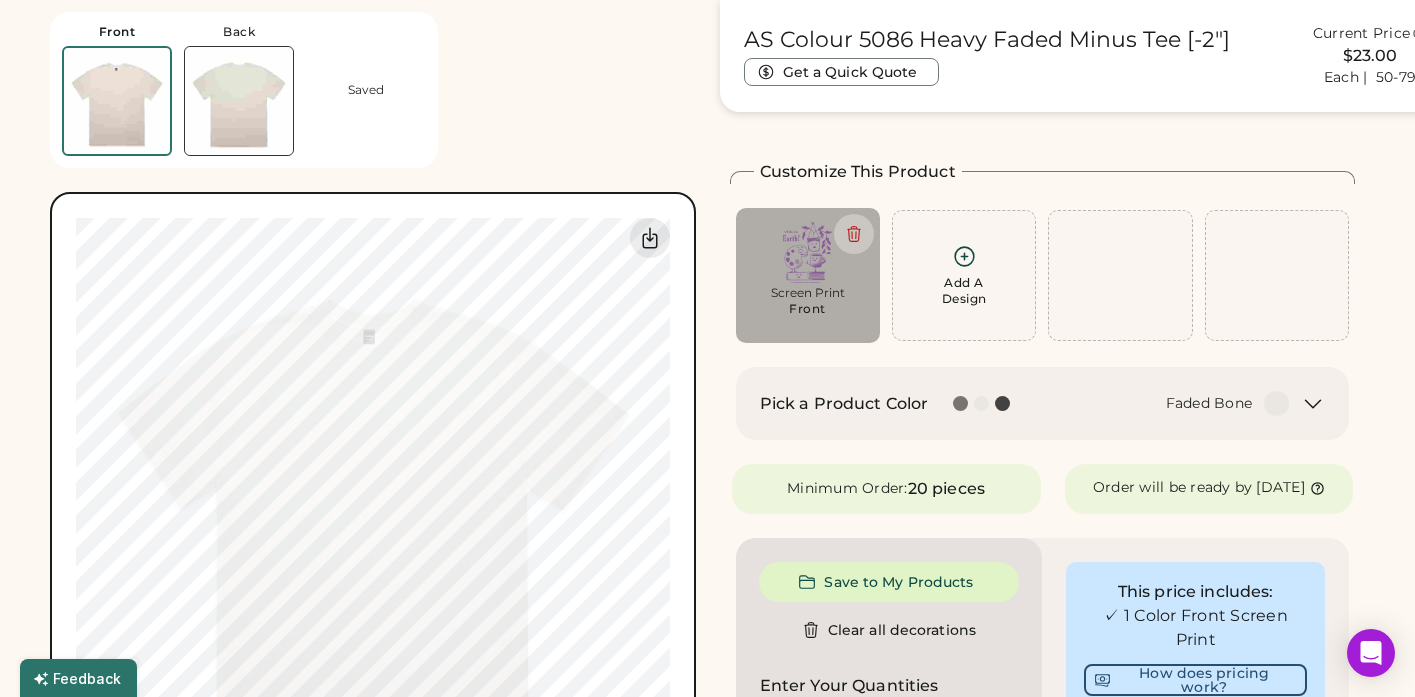 type on "****" 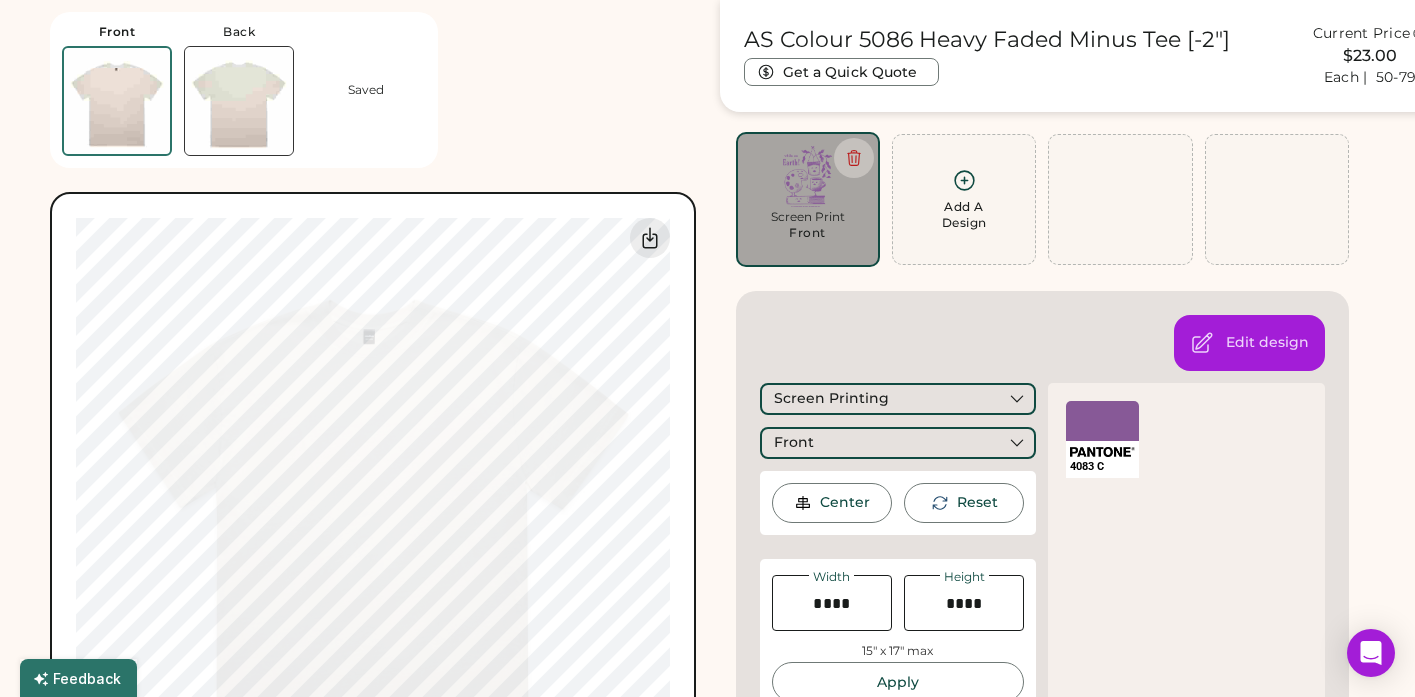 scroll, scrollTop: 152, scrollLeft: 0, axis: vertical 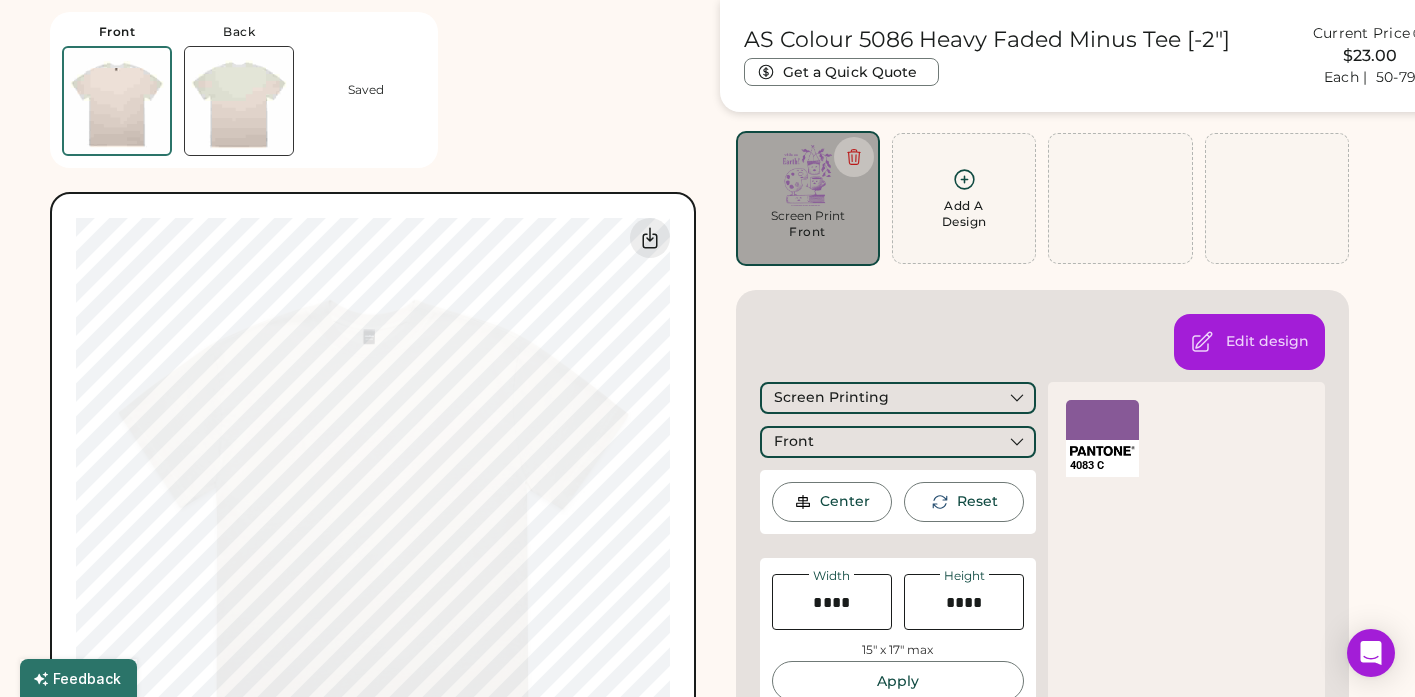 type on "*****" 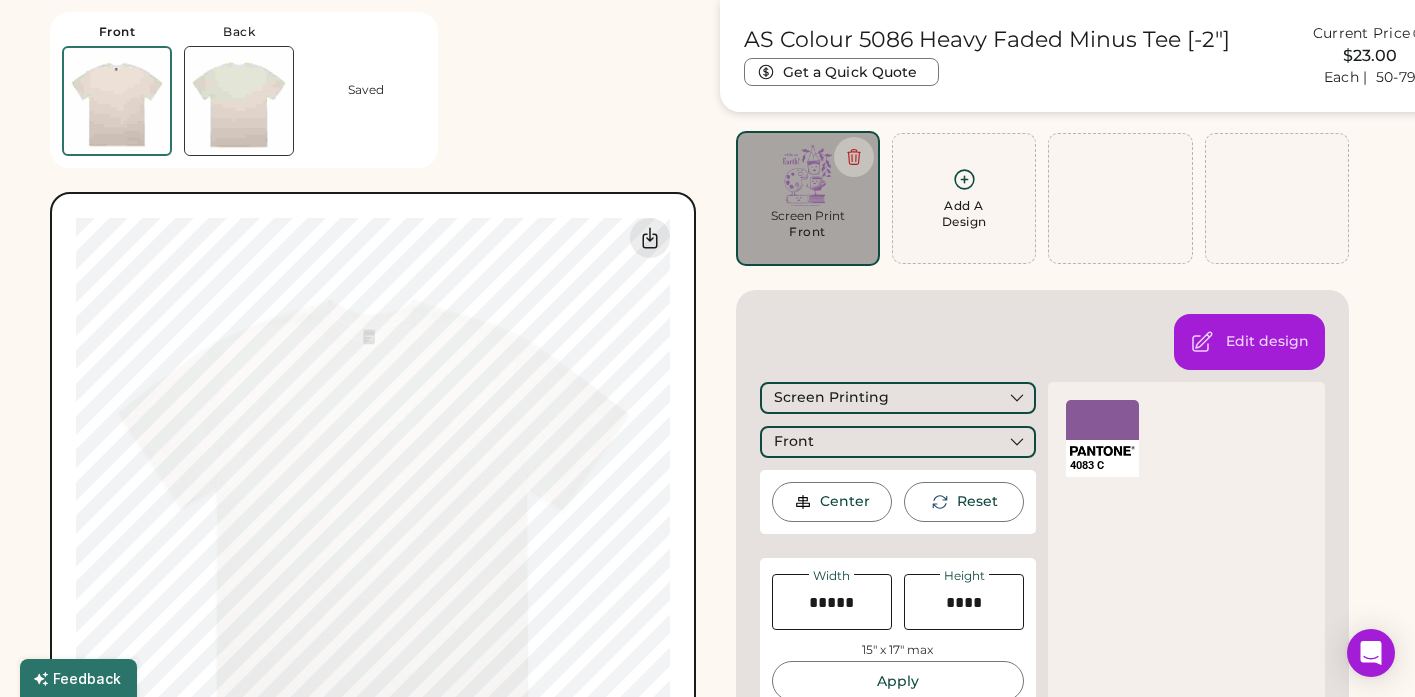 type on "*****" 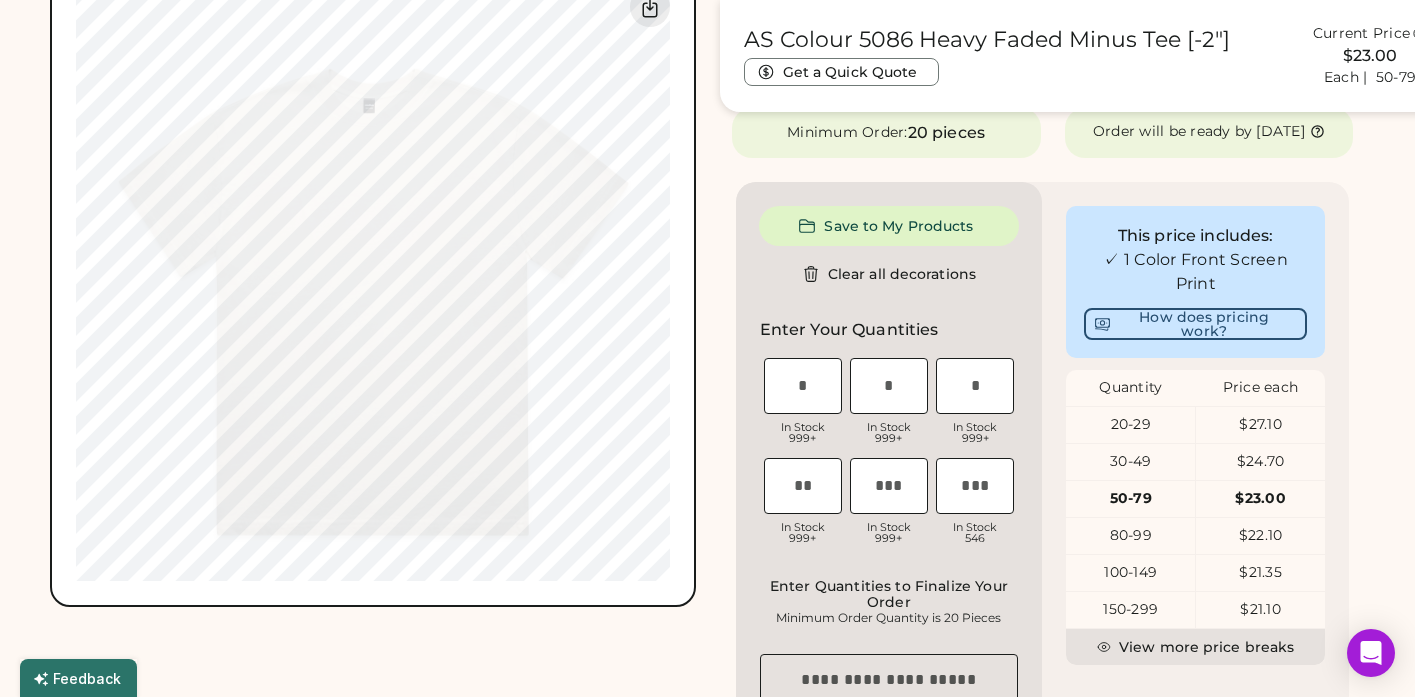scroll, scrollTop: 923, scrollLeft: 0, axis: vertical 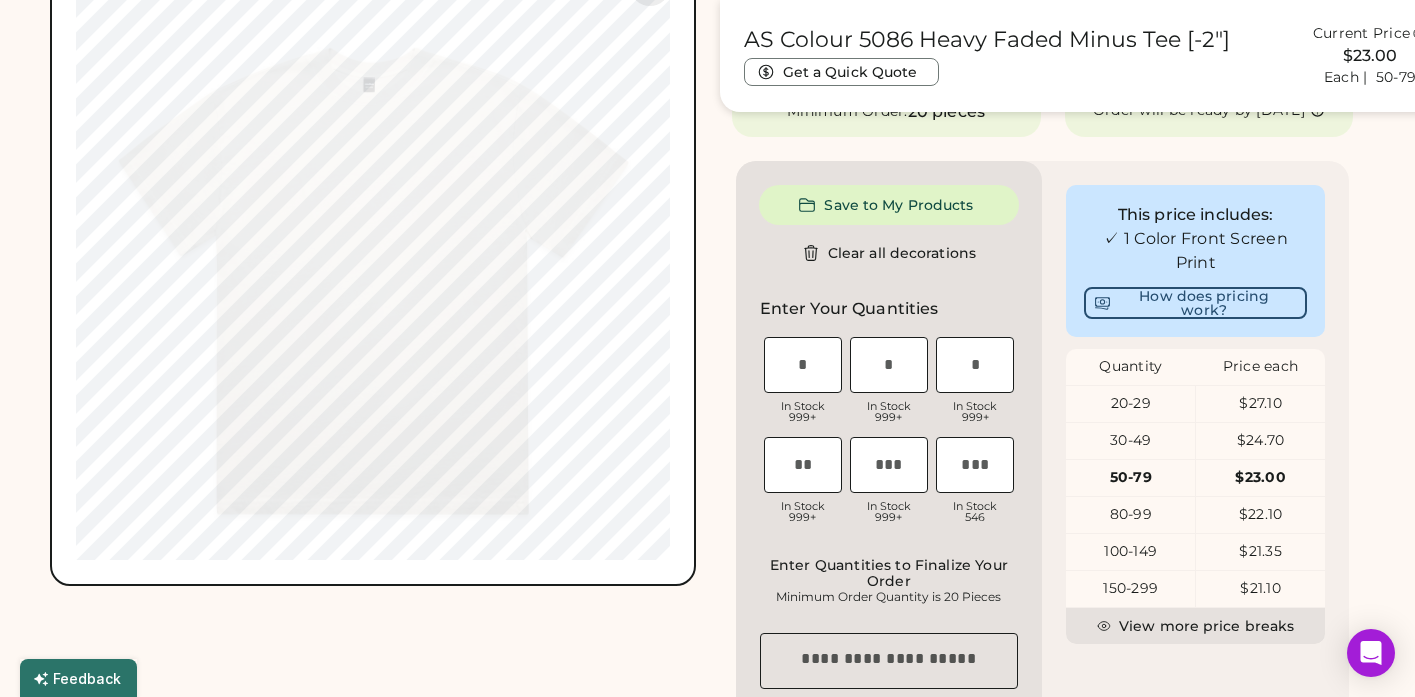 click on "Front Back Saved Switch to back Upload new design
SVG, Ai, PDF, EPS, PSD Non-preferred files:
PNG, JPG, TIFF Max File Size: 25MB    Guidelines are approximate; our team will confirm the correct placement. 0% 0%    AS Colour 5086 Heavy Faded Minus Tee [-2"]     Get a Quick Quote Current Price    $23.00 Each |  50-79    Customize This Product    Add A
Design Screen Print Front       Add A
Design    Edit design Screen Printing    Front    Center    Reset Width Height 15" x 17" max Apply 4083 C Pick a Product Color Faded Bone    Minimum Order:  20 pieces Order will be ready by Wednesday, Aug. 20        Save to My Products    Clear all decorations Enter Your Quantities S In Stock
999+ M In Stock
999+ L In Stock
999+ XL In Stock
999+ 2XL In Stock
999+ 3XL In Stock
546 Enter Quantities to Finalize Your Order Minimum Order Quantity is 20 Pieces Special instructions Add to cart This price includes: ✓ 1 Color Front Screen Print    How does pricing work? Quantity Price each 20-29 $27.10 30-49 $24.70 50-79 $23.00" at bounding box center [707, 619] 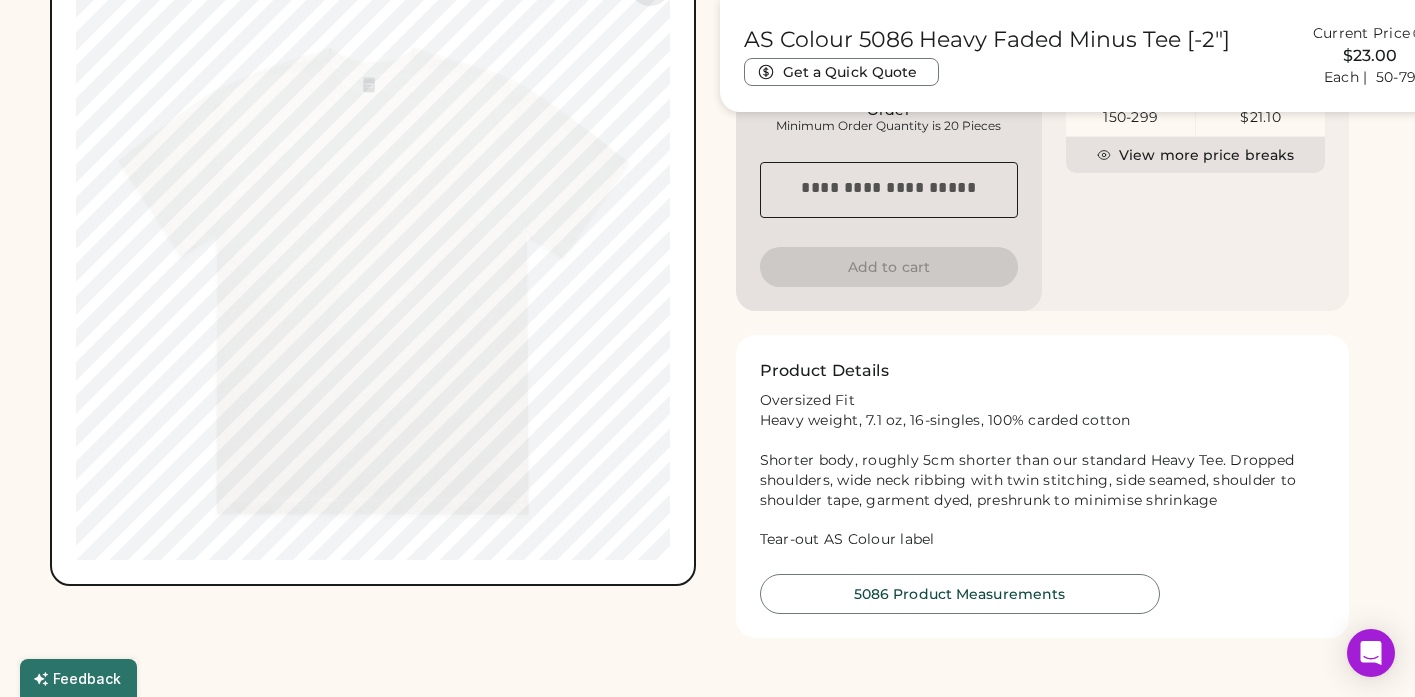 type on "*****" 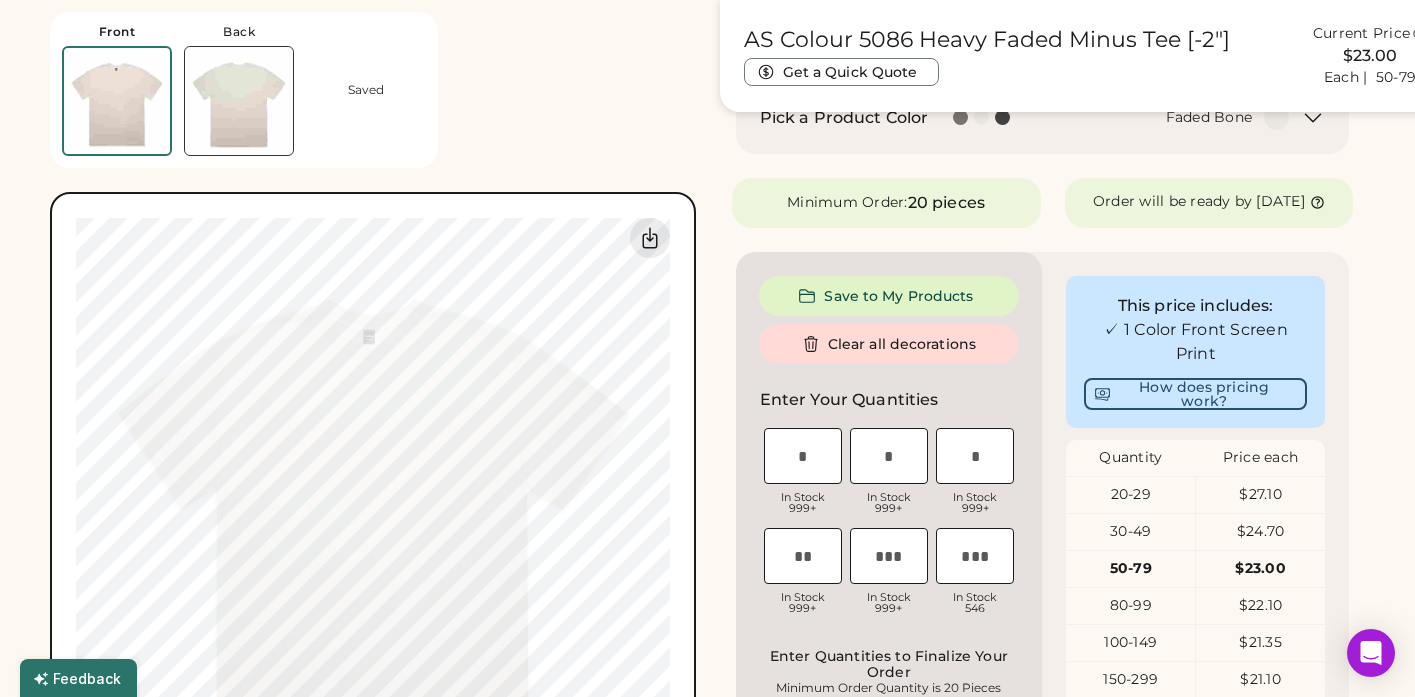 scroll, scrollTop: 370, scrollLeft: 0, axis: vertical 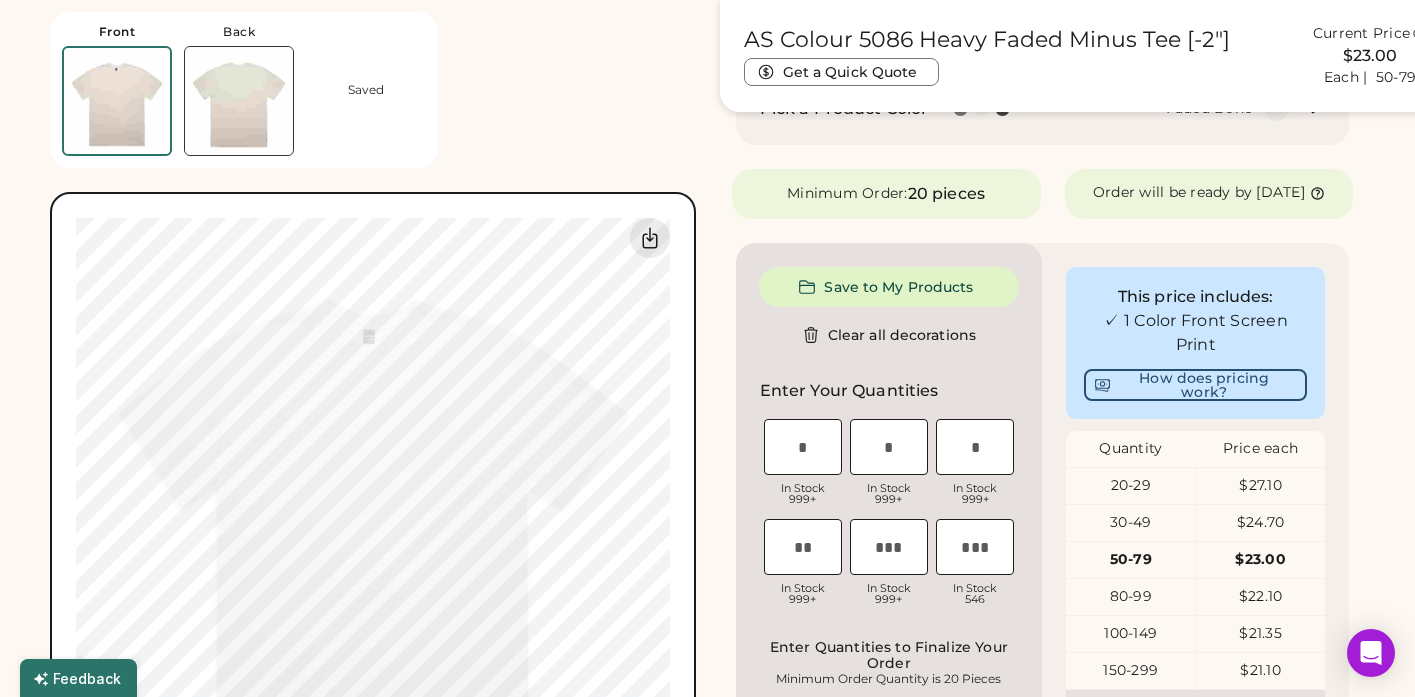 click at bounding box center [803, 447] 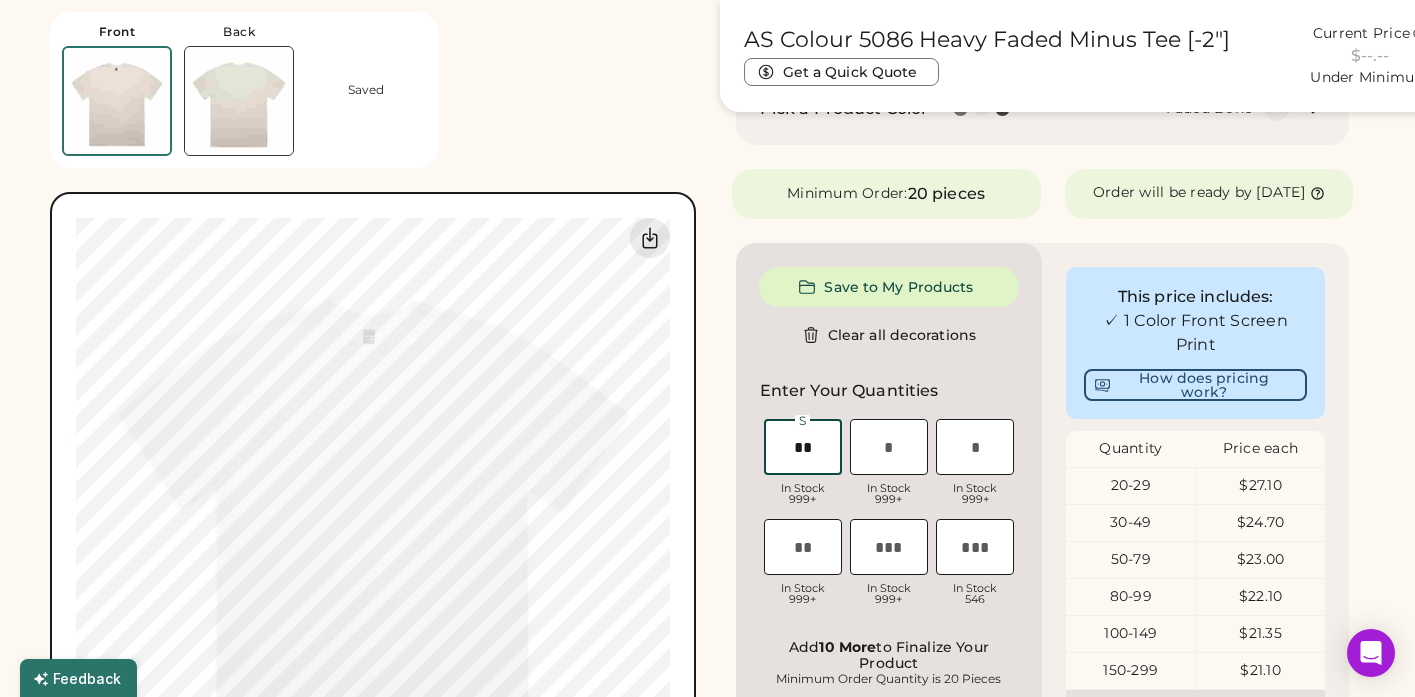 type on "**" 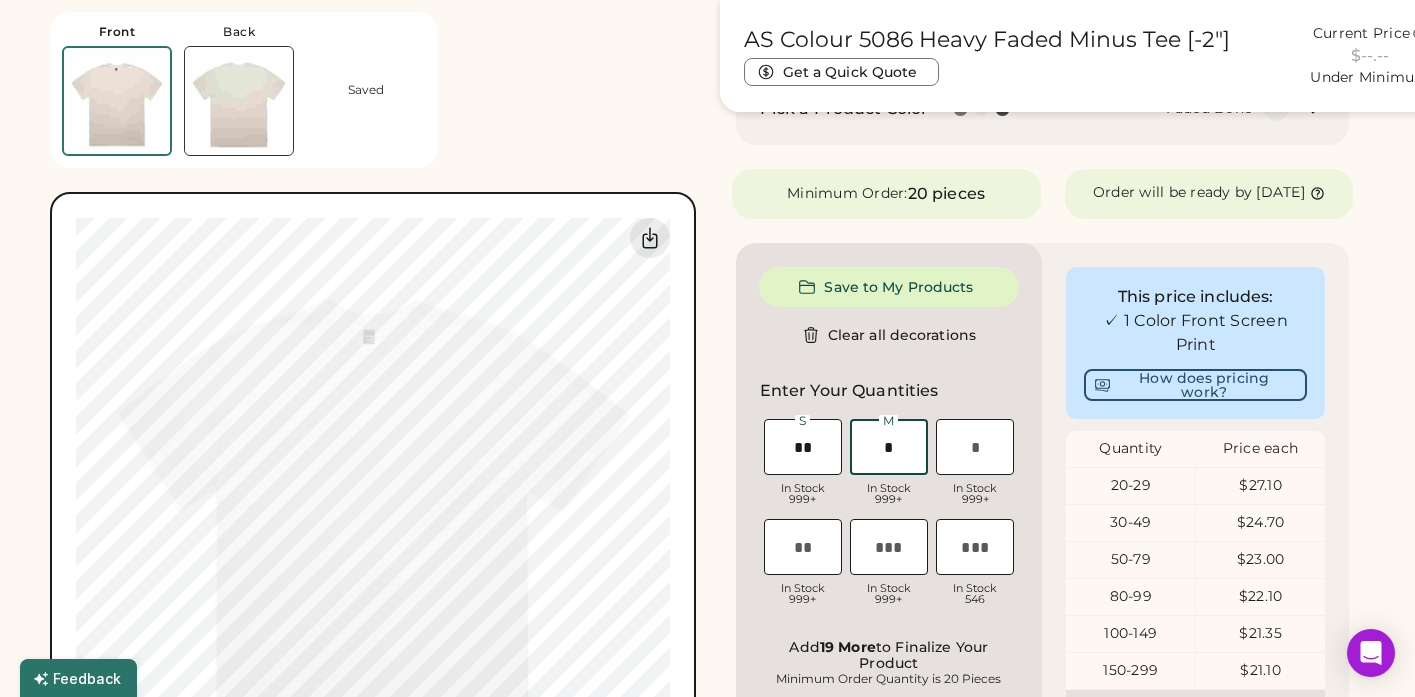 type on "**" 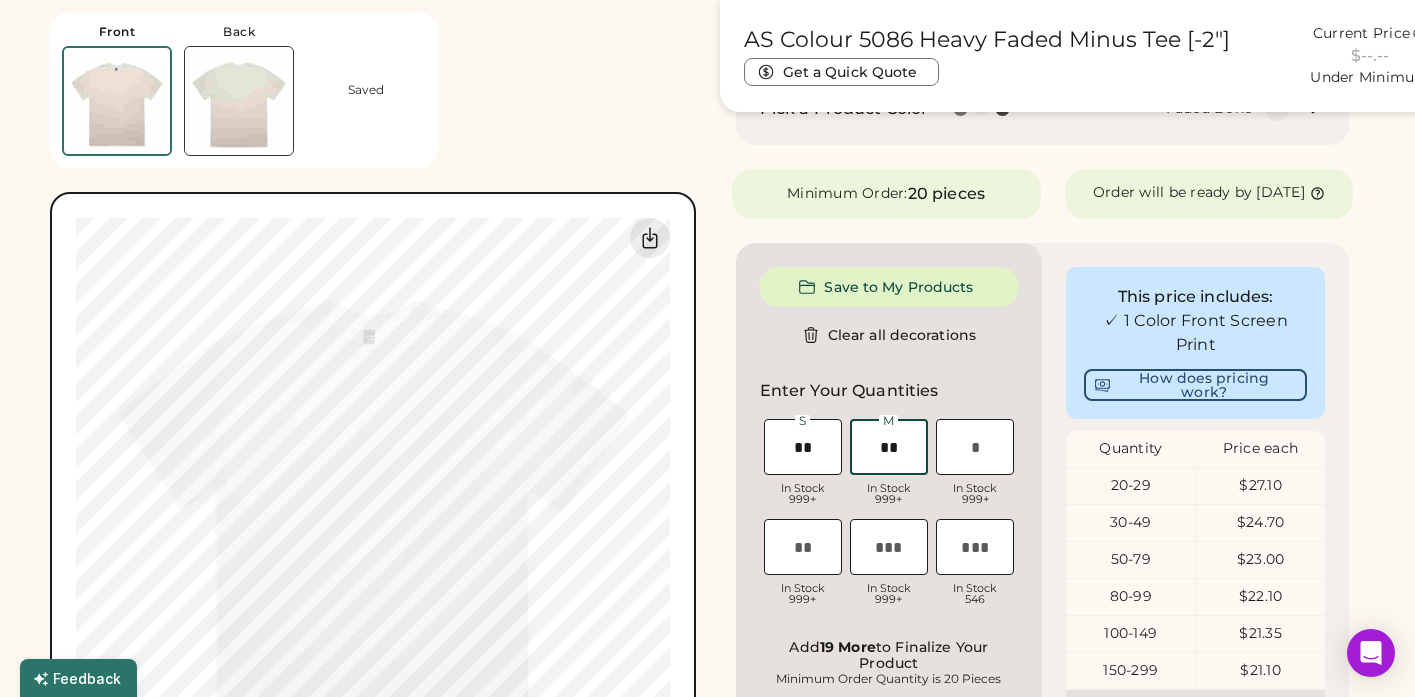 type on "**" 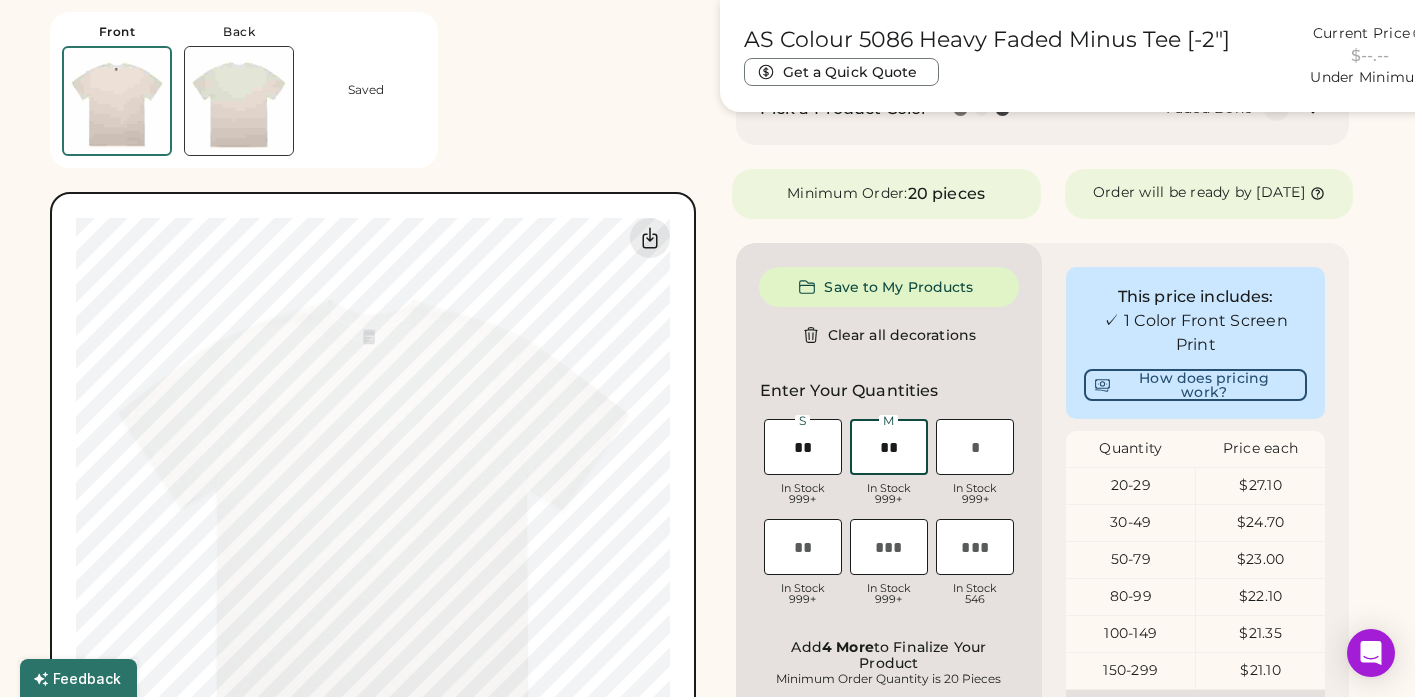 type on "**" 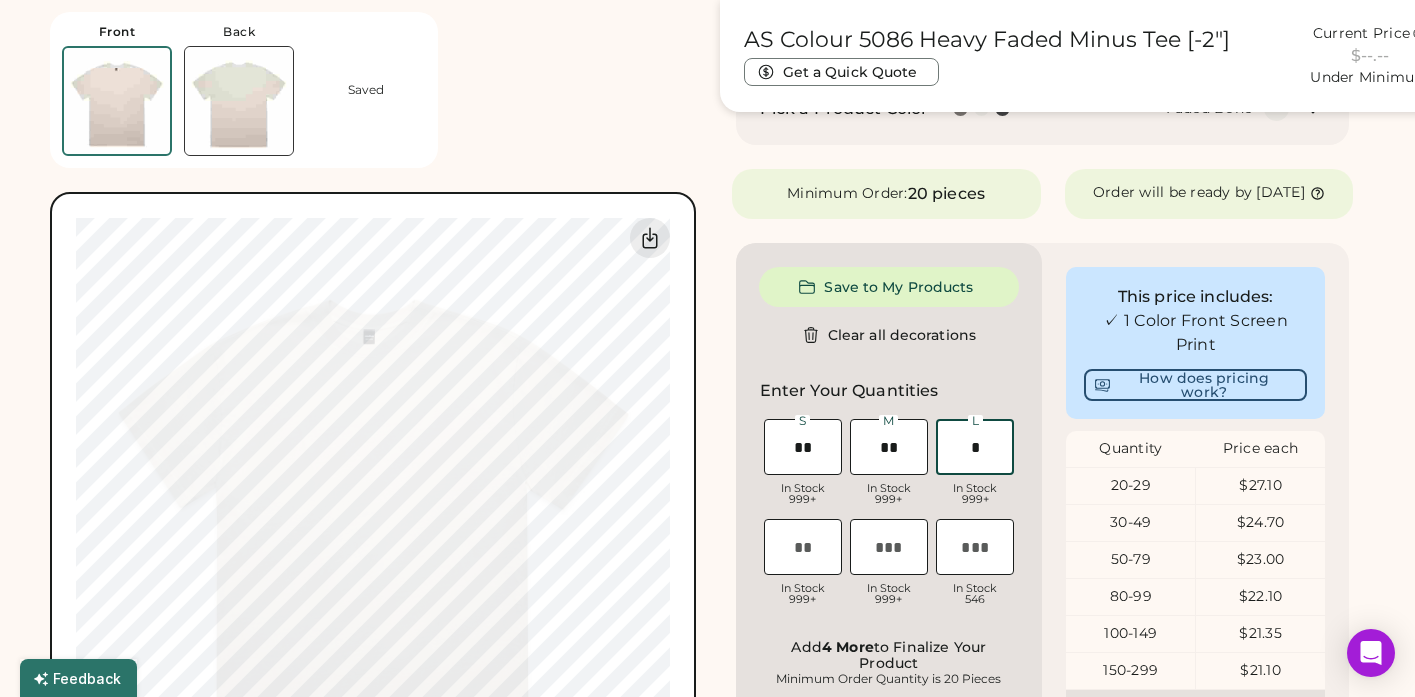 type on "**" 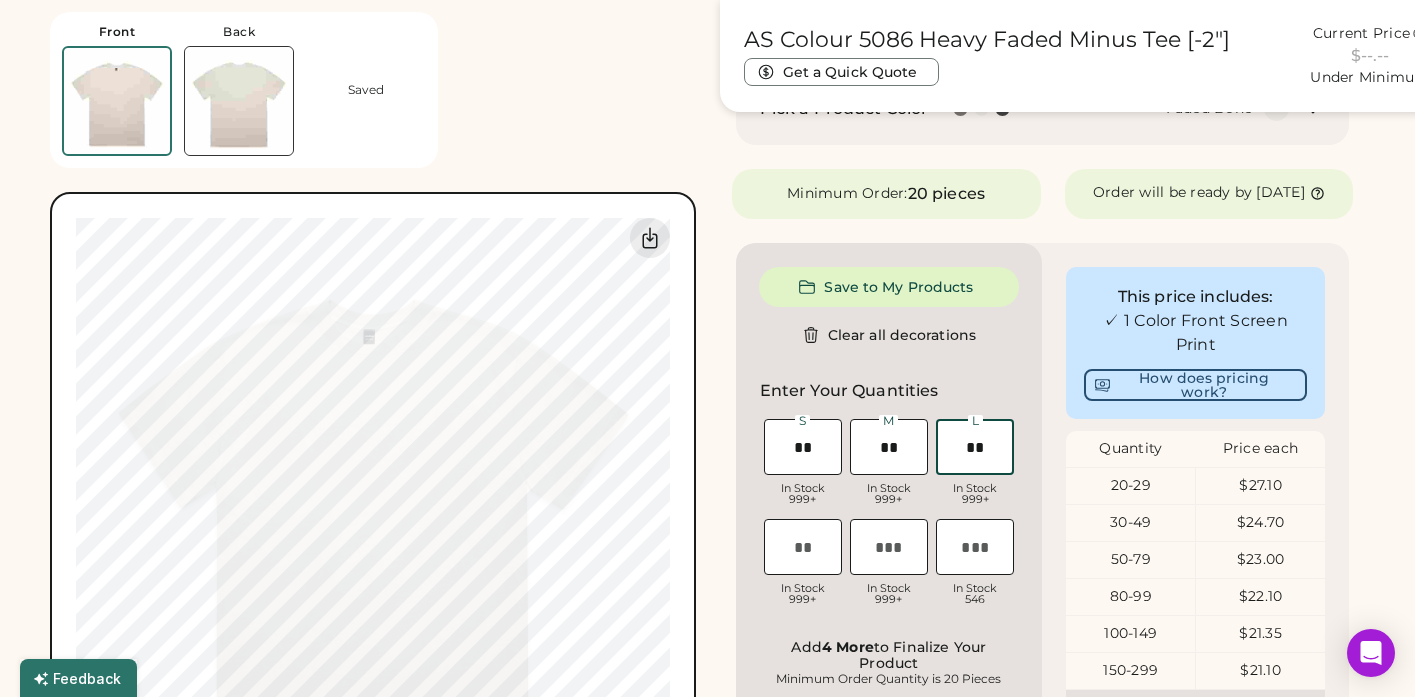 type on "**" 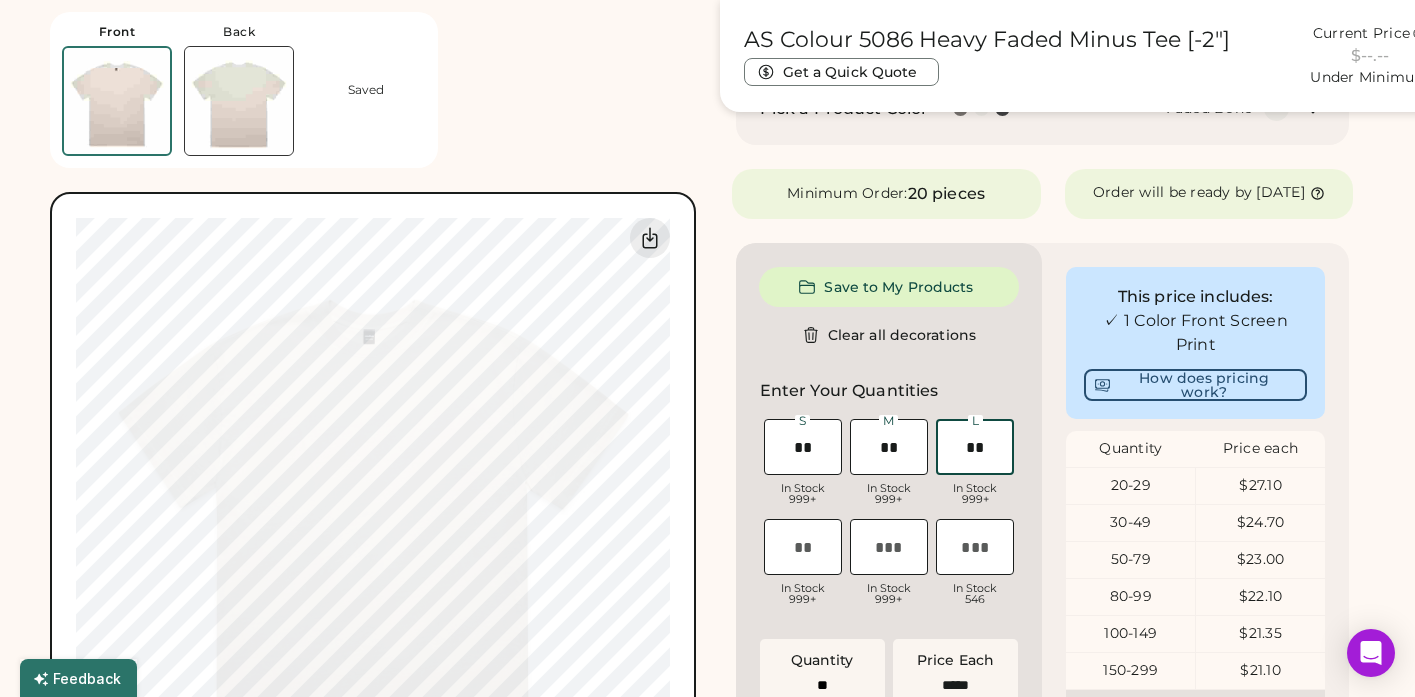 type on "******" 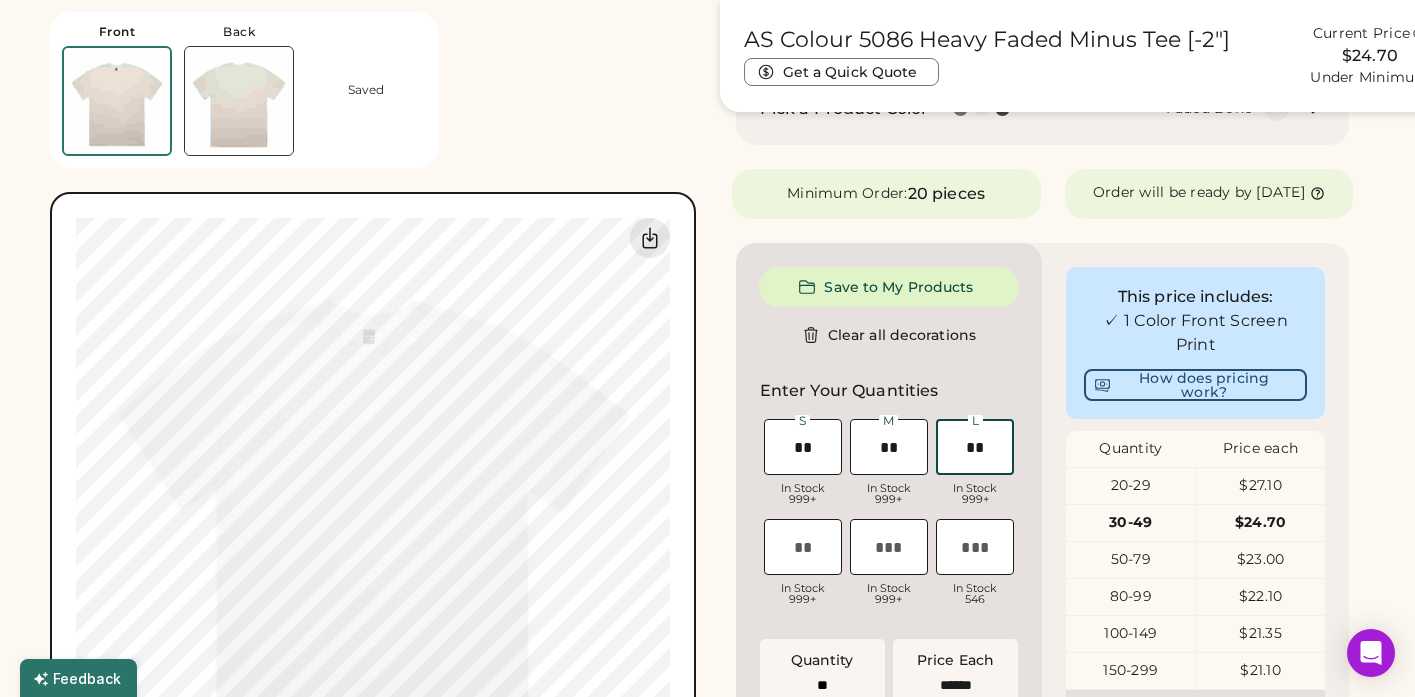 type on "**" 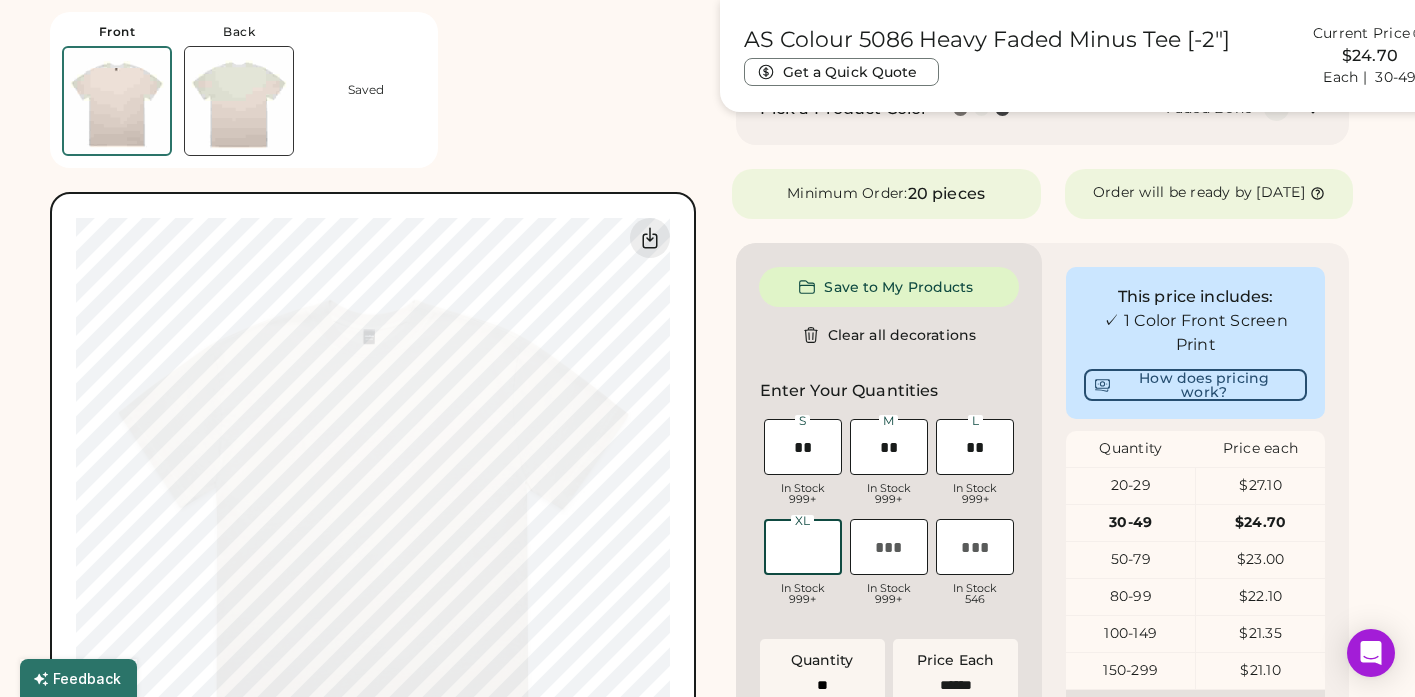 click at bounding box center (803, 547) 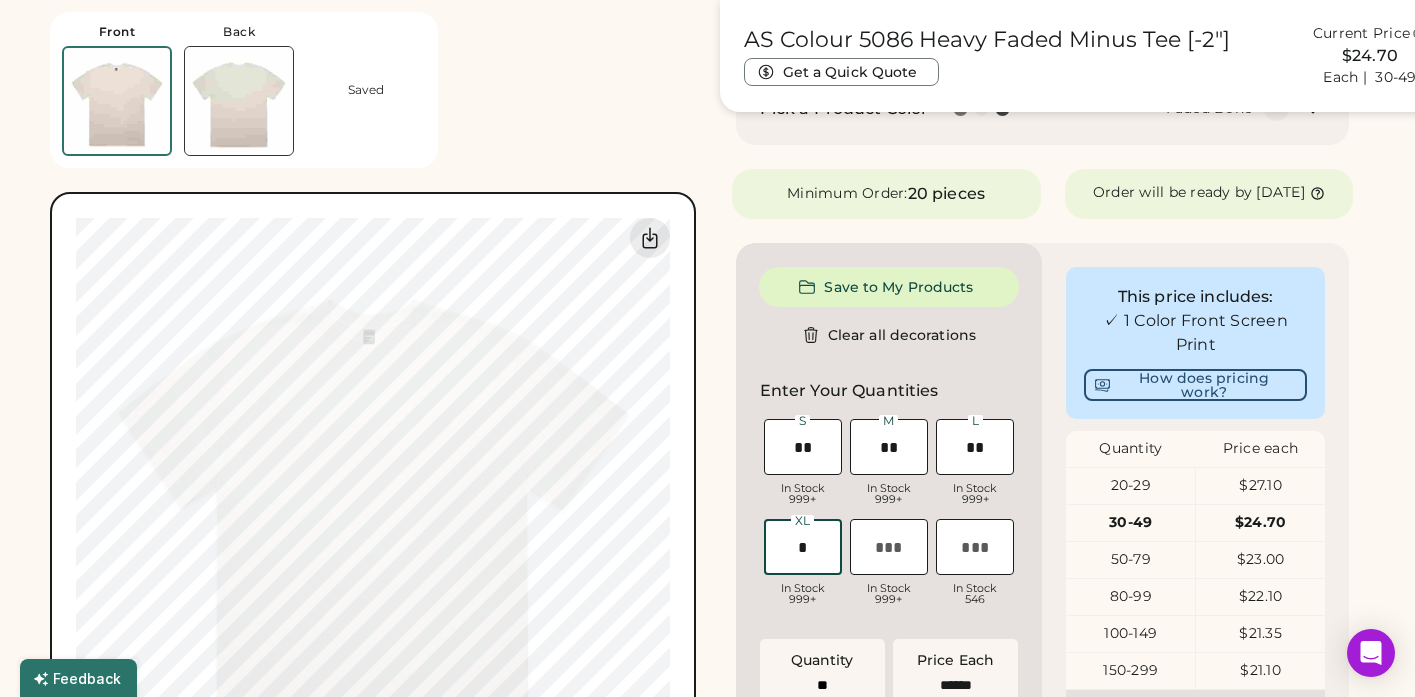 type on "**" 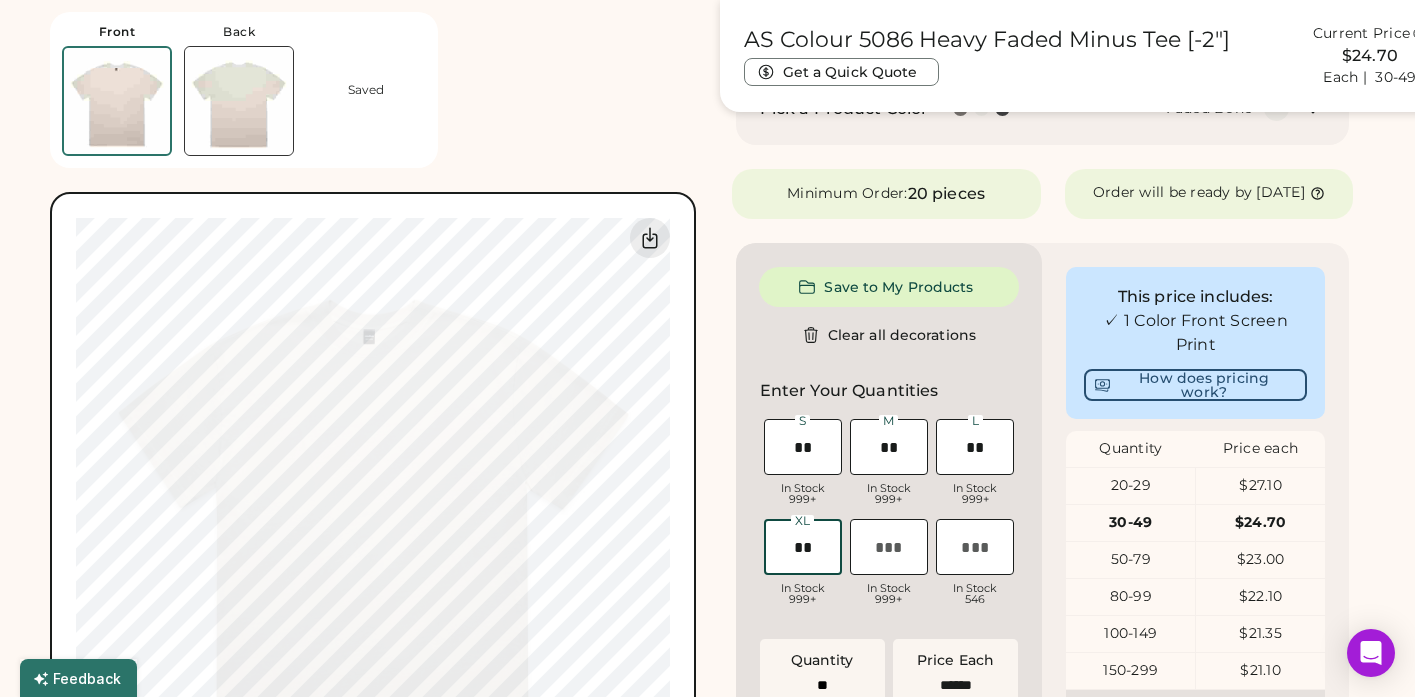 type on "**" 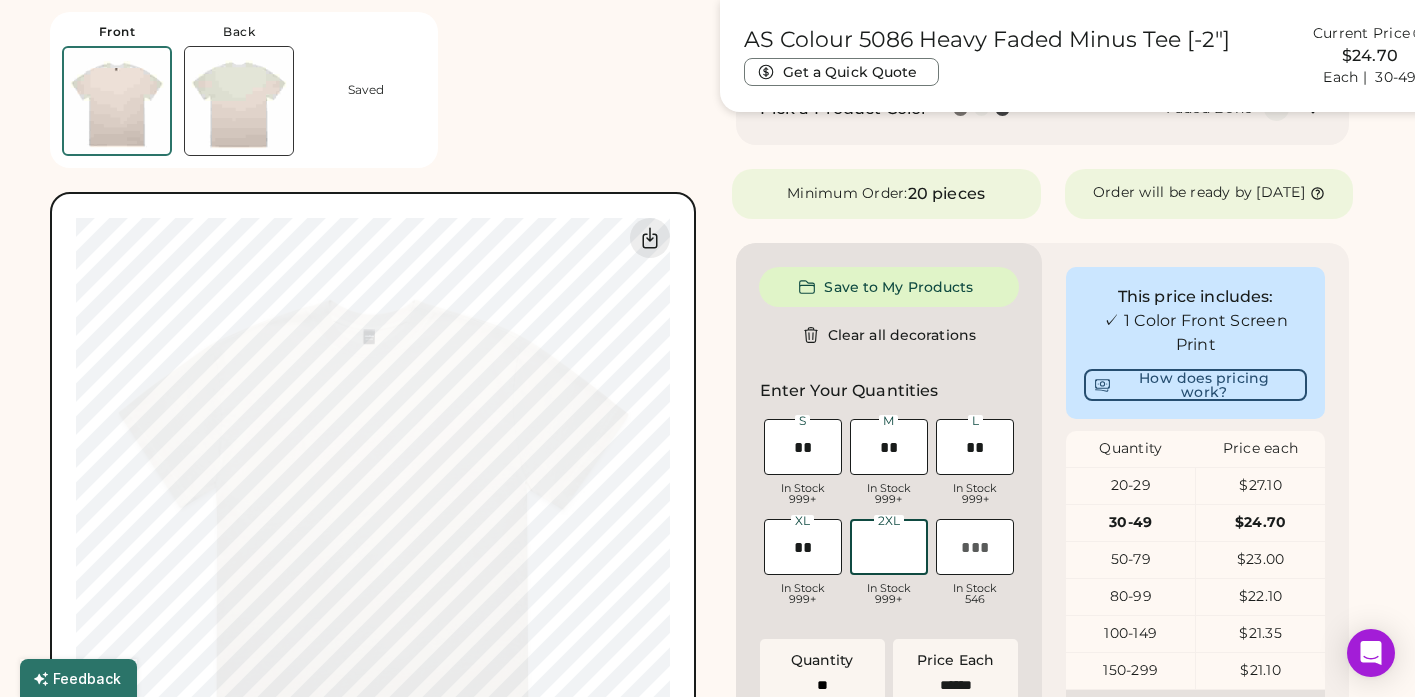 type on "*" 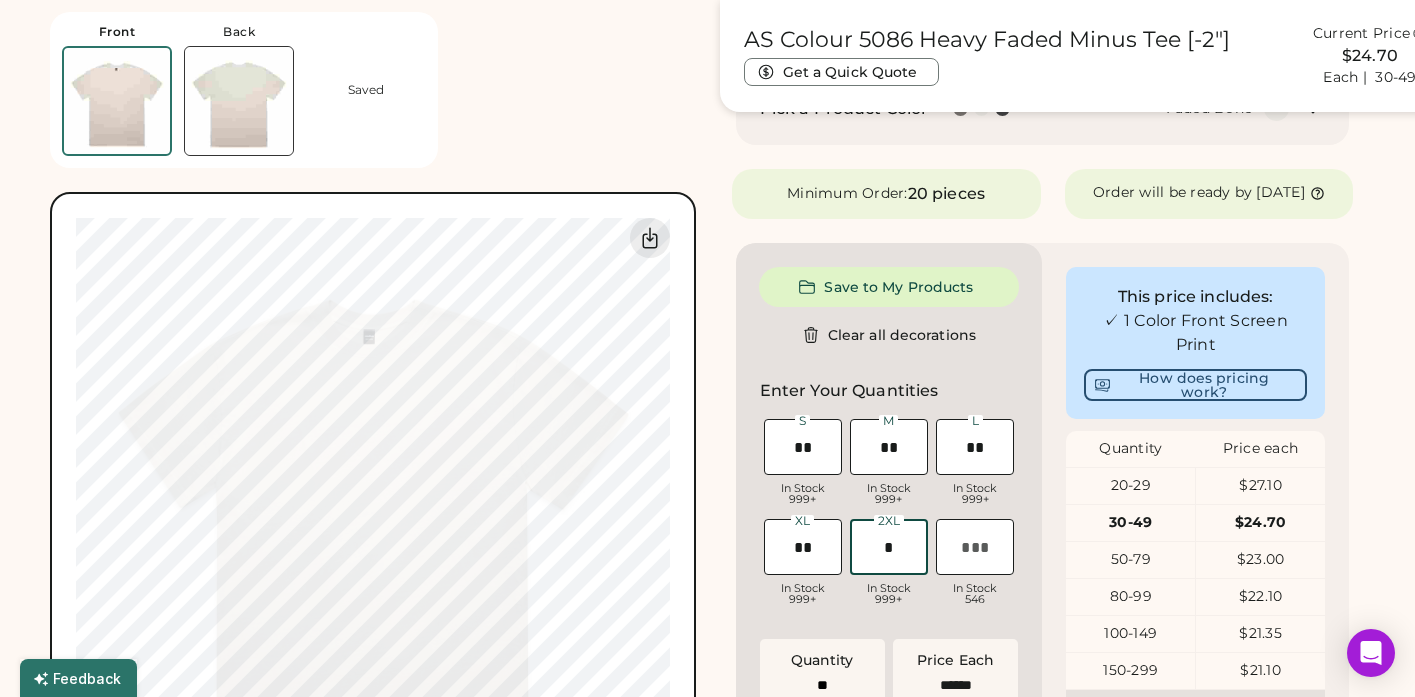 type on "**" 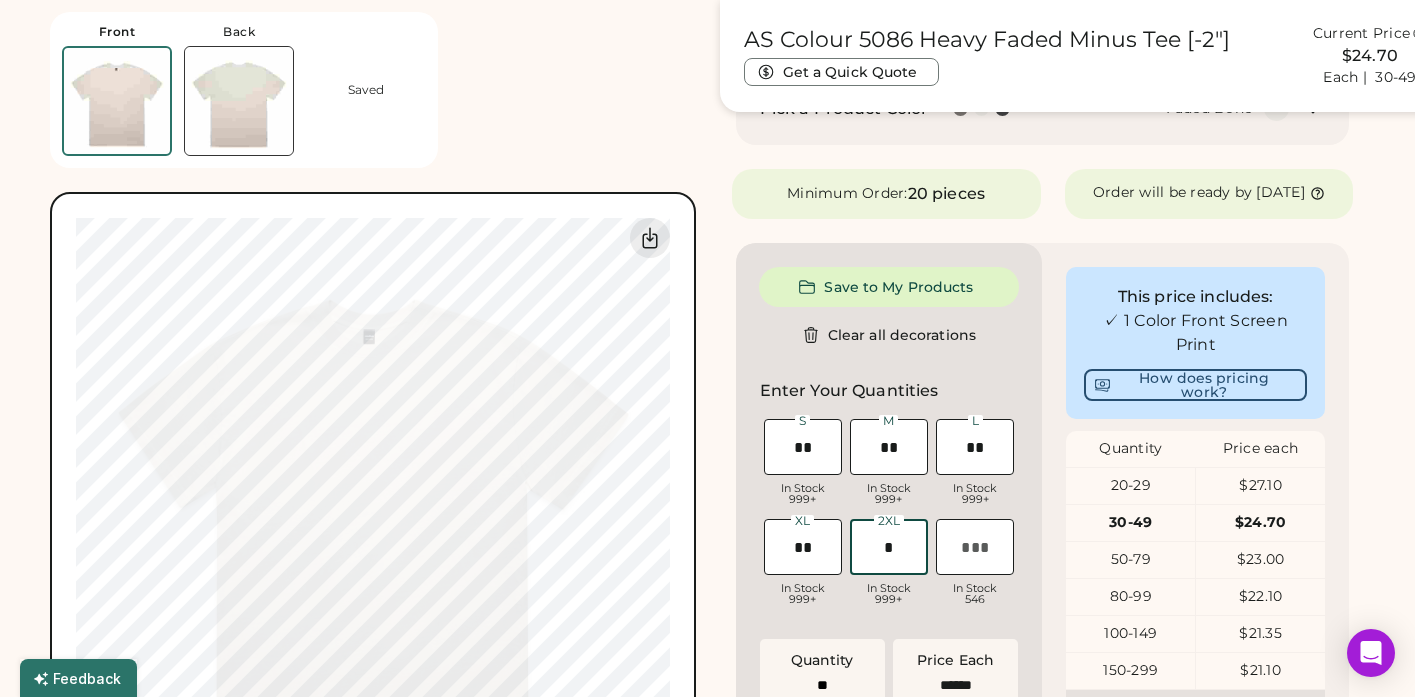 type on "*" 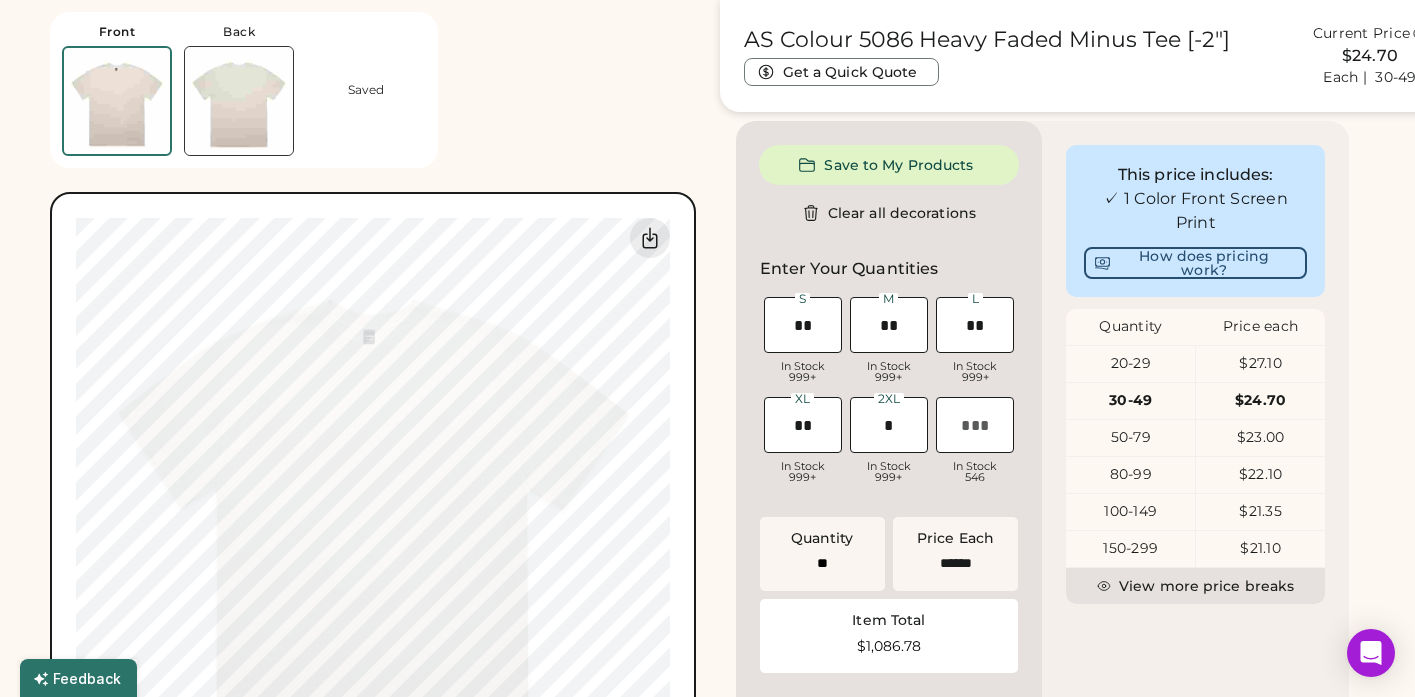 scroll, scrollTop: 497, scrollLeft: 0, axis: vertical 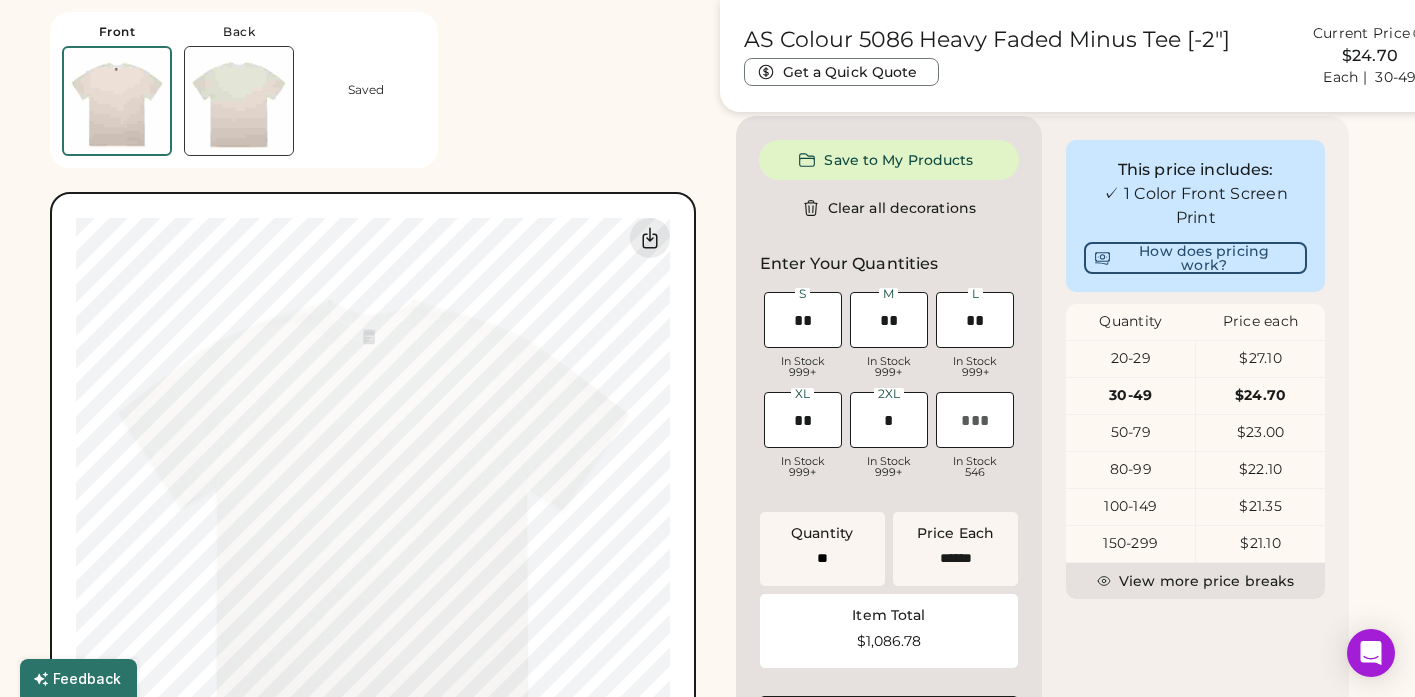 click on "Front Back Saved Switch to back Upload new design
SVG, Ai, PDF, EPS, PSD Non-preferred files:
PNG, JPG, TIFF Max File Size: 25MB    Guidelines are approximate; our team will confirm the correct placement. 0% 0%    AS Colour 5086 Heavy Faded Minus Tee [-2"]     Get a Quick Quote Current Price    $24.70 Each |  30-49    Customize This Product    Add A
Design Screen Print Front       Add A
Design    Edit design       Center    Reset Width Height 15" x 17" max Apply 4083 C Pick a Product Color Faded Bone    Minimum Order:  20 pieces Order will be ready by Wednesday, Aug. 20        Save to My Products    Clear all decorations Enter Your Quantities S In Stock
999+ M In Stock
999+ L In Stock
999+ XL In Stock
999+ 2XL In Stock
999+ 3XL In Stock
546 Enter Quantities to Finalize Your Order Minimum Order Quantity is 20 Pieces Quantity Price Each Item Total $1,086.78 Special instructions Add to cart This price includes: ✓ 1 Color Front Screen Print    How does pricing work? Quantity Price each 20-29 $27.10 30-49" at bounding box center (707, 393) 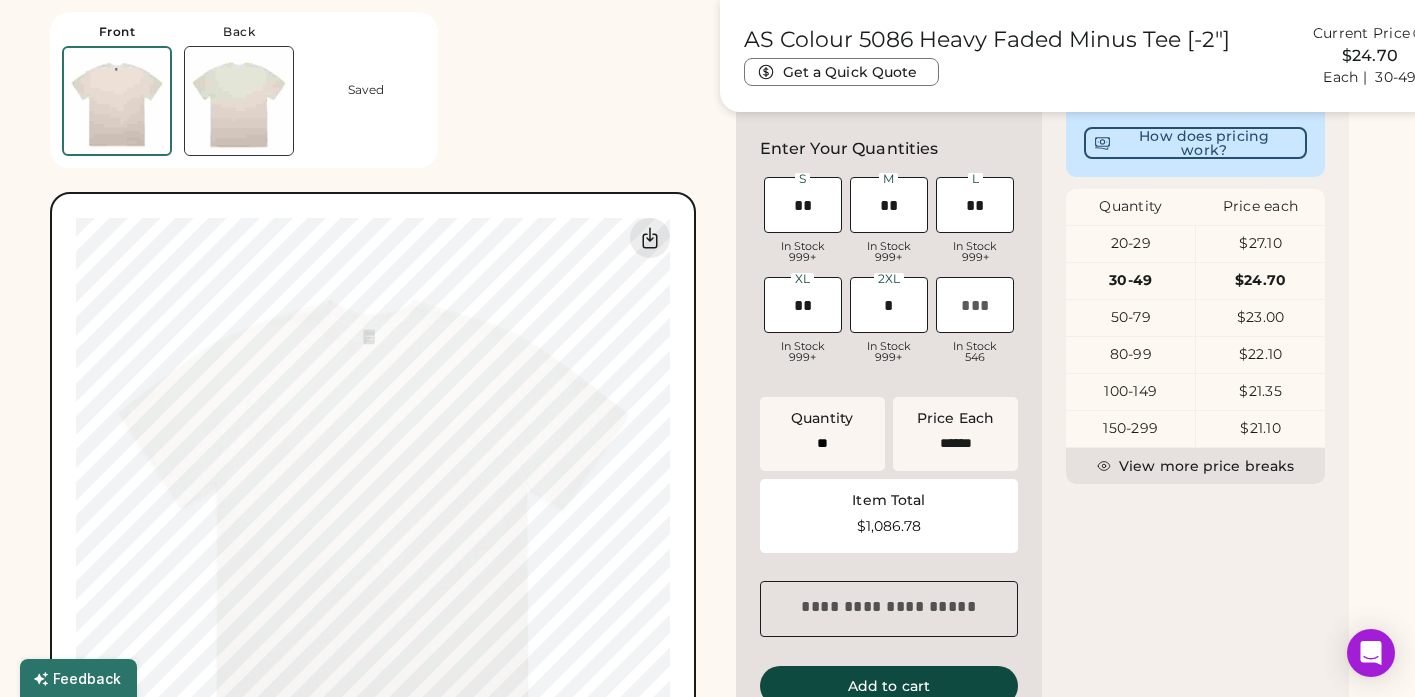 scroll, scrollTop: 627, scrollLeft: 0, axis: vertical 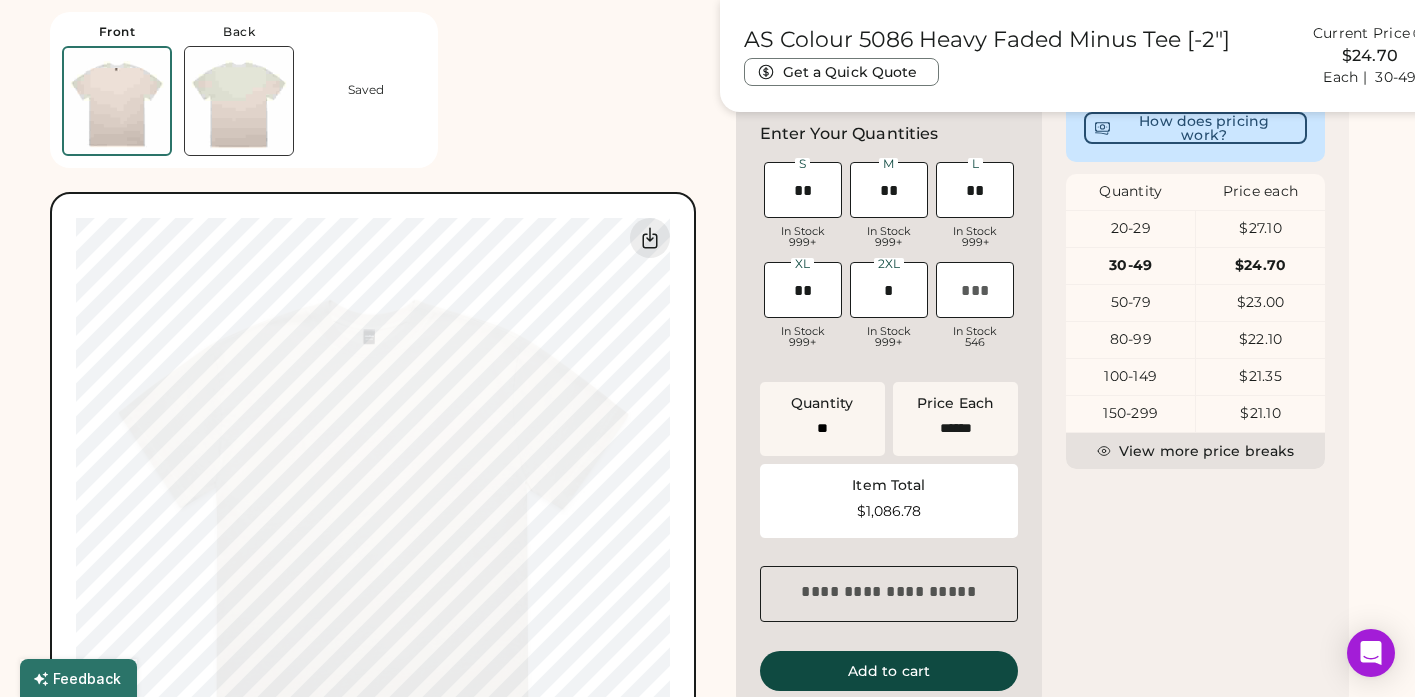 click on "This price includes: ✓ 1 Color Front Screen Print    How does pricing work? Quantity Price each 20-29 $27.10 30-49 $24.70 50-79 $23.00 80-99 $22.10 100-149 $21.35 150-299 $21.10       View more price breaks" at bounding box center (1195, 350) 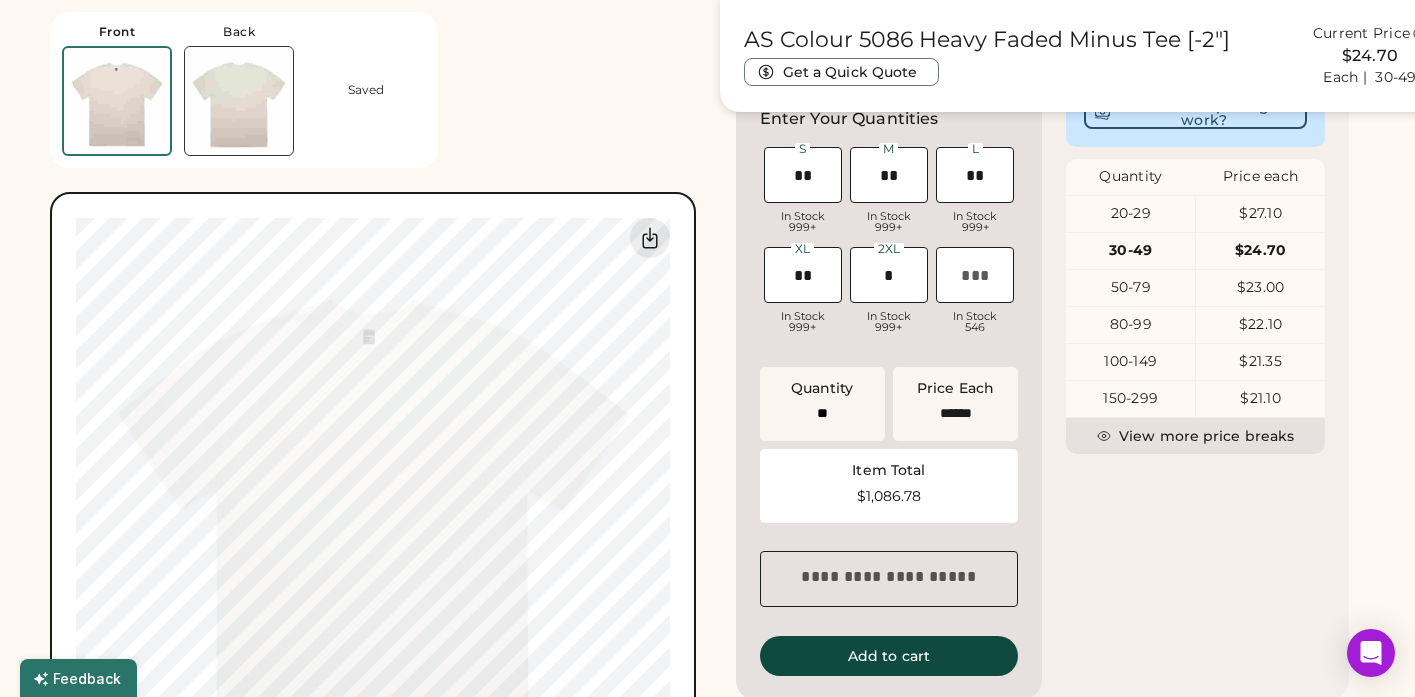 scroll, scrollTop: 649, scrollLeft: 0, axis: vertical 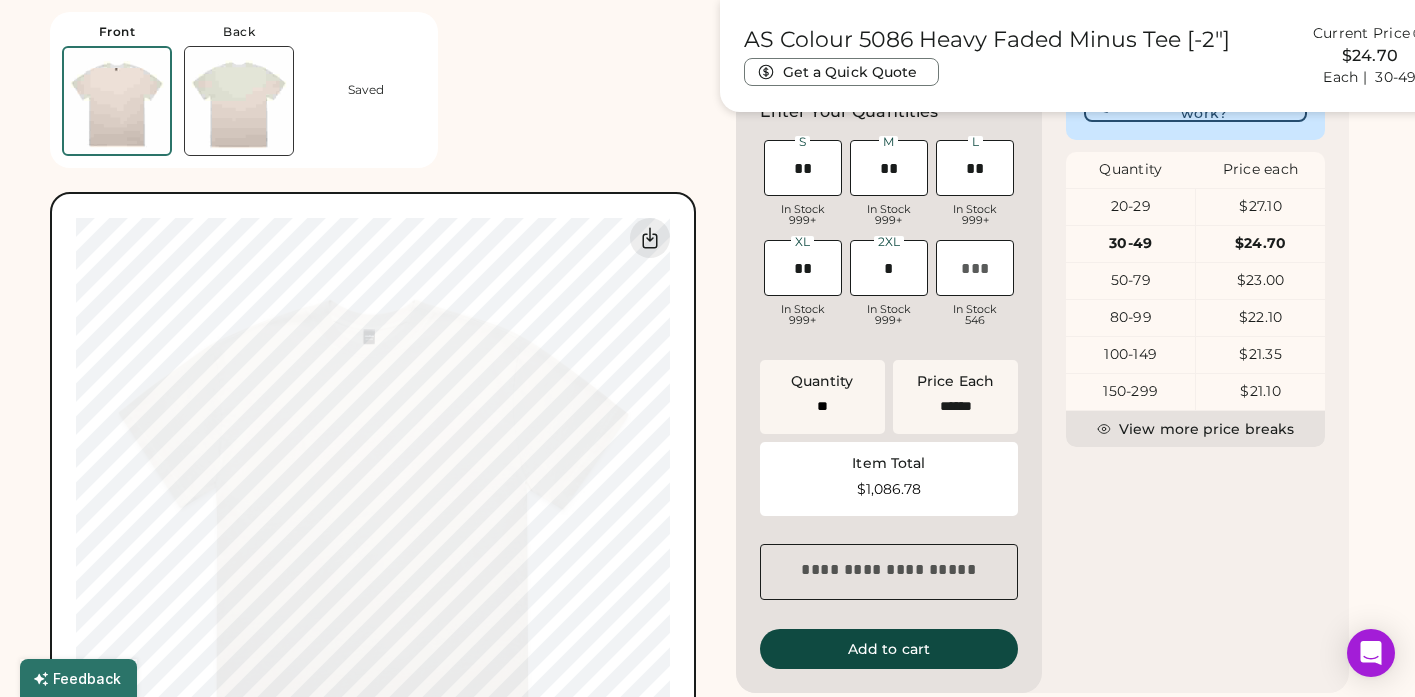 click on "$1,086.78" at bounding box center [889, 489] 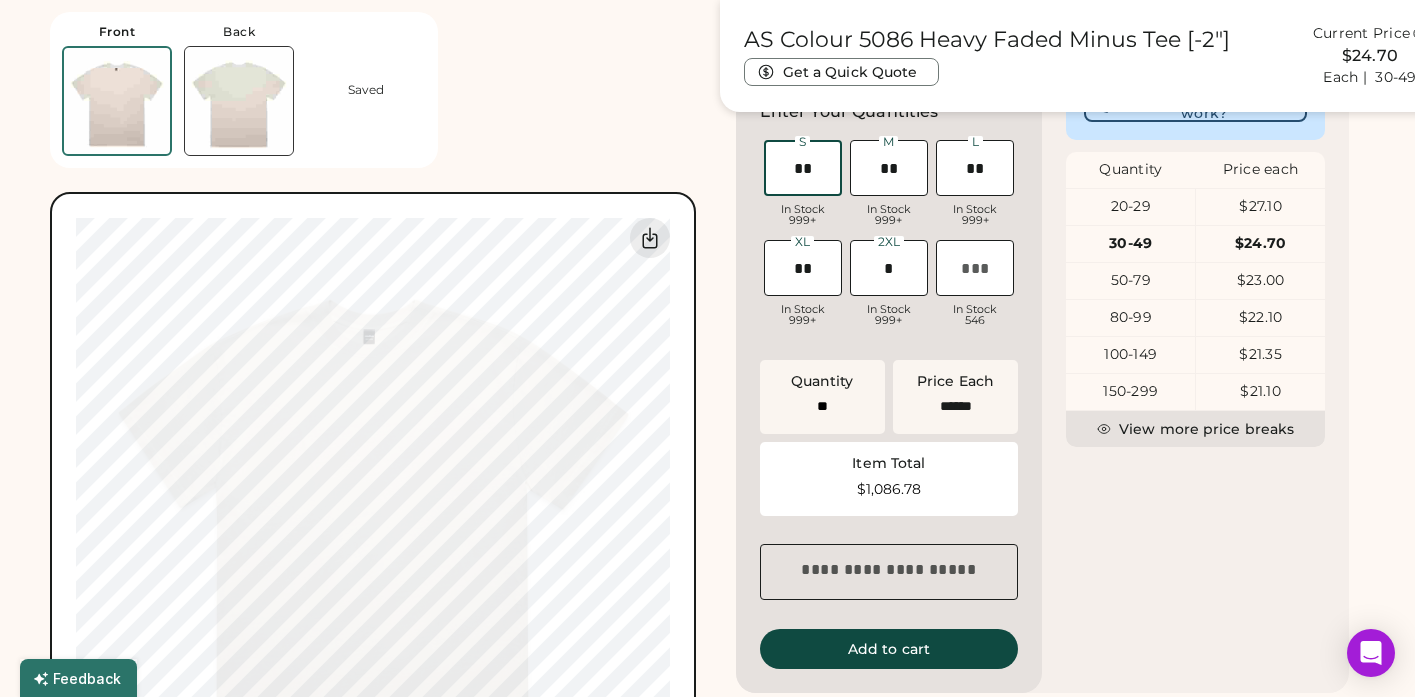 click at bounding box center [803, 168] 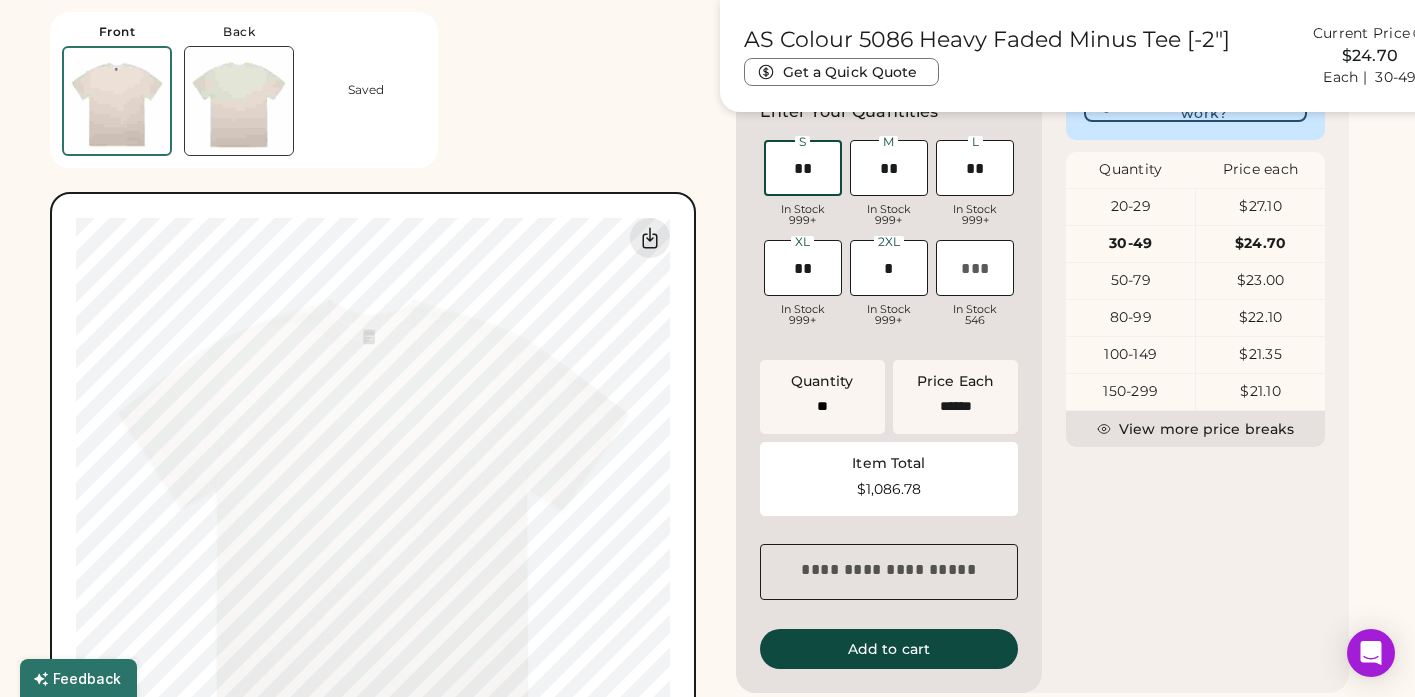 drag, startPoint x: 816, startPoint y: 183, endPoint x: 772, endPoint y: 183, distance: 44 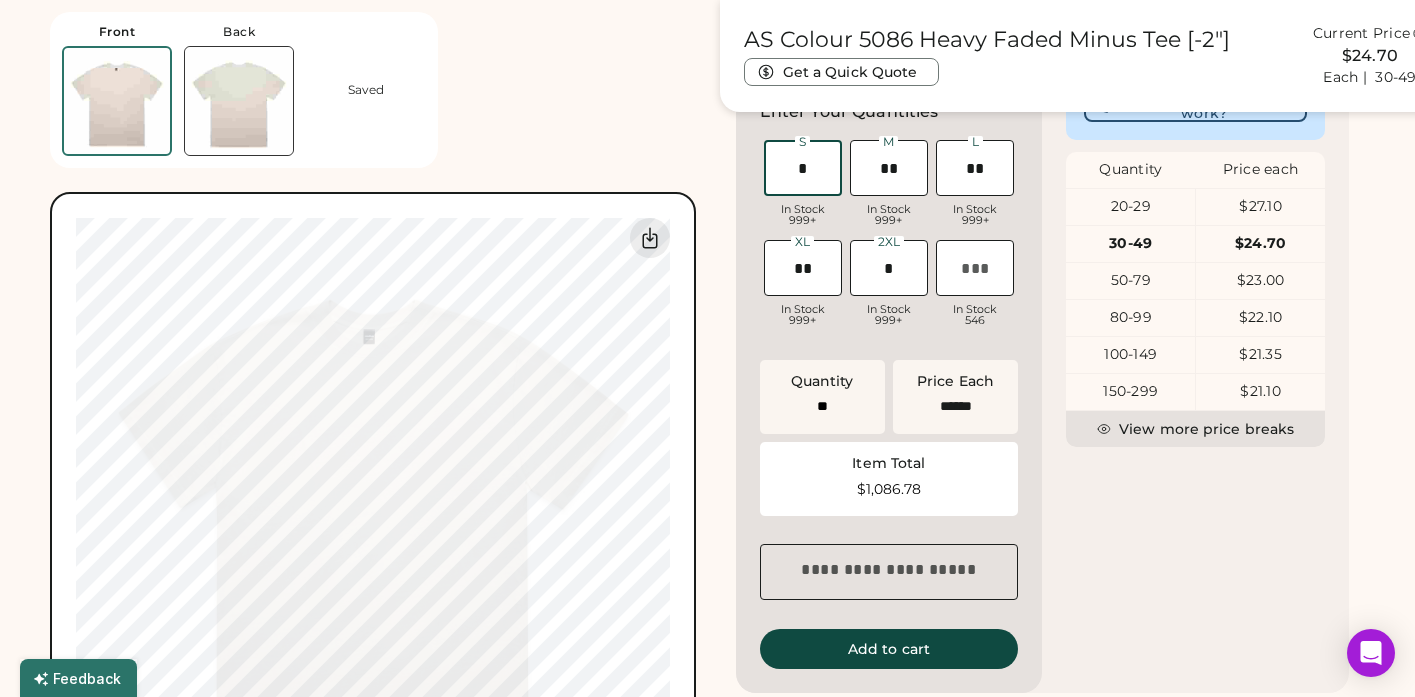 type on "**" 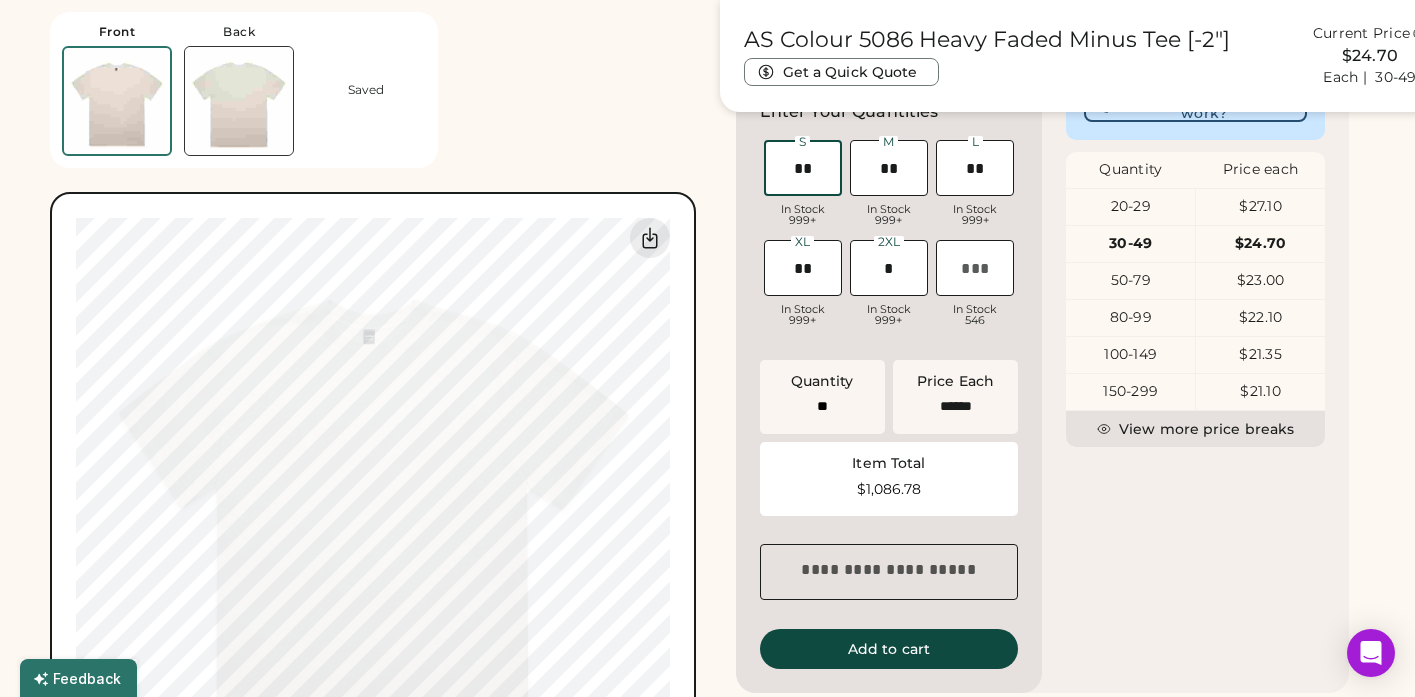 type on "**" 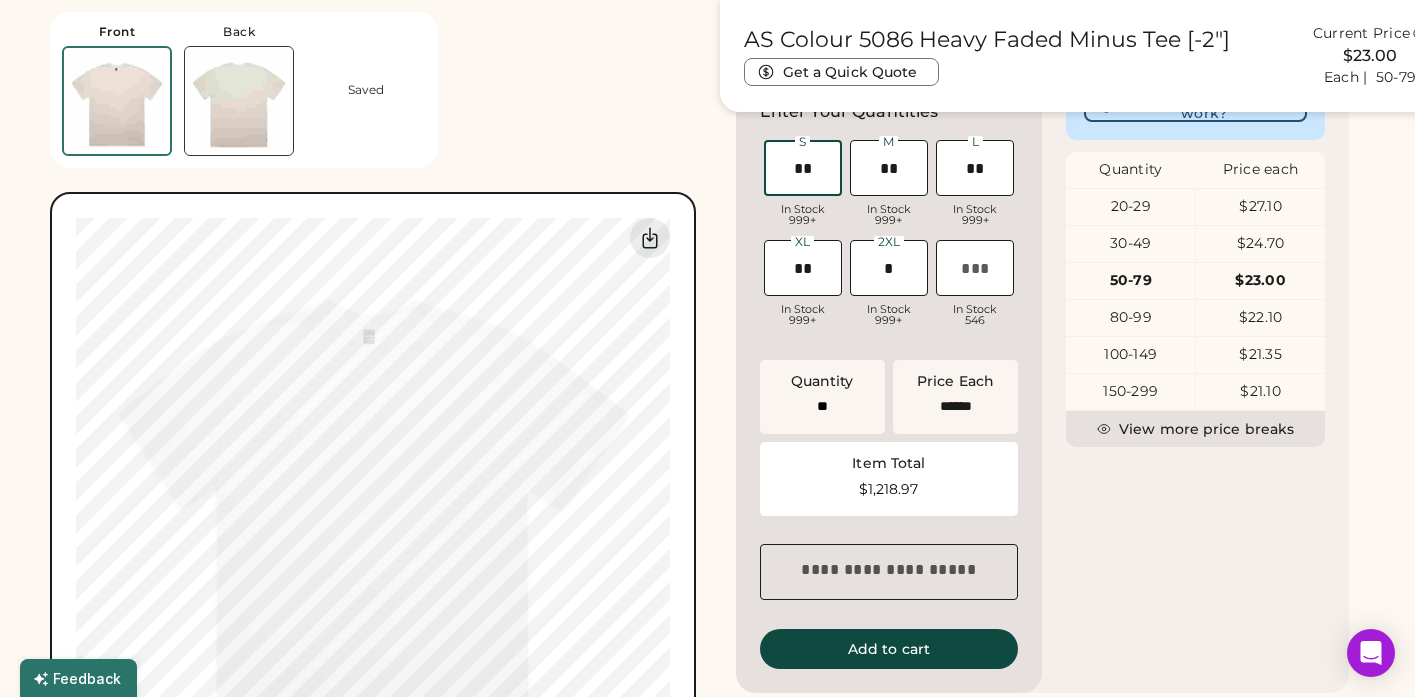 type on "**" 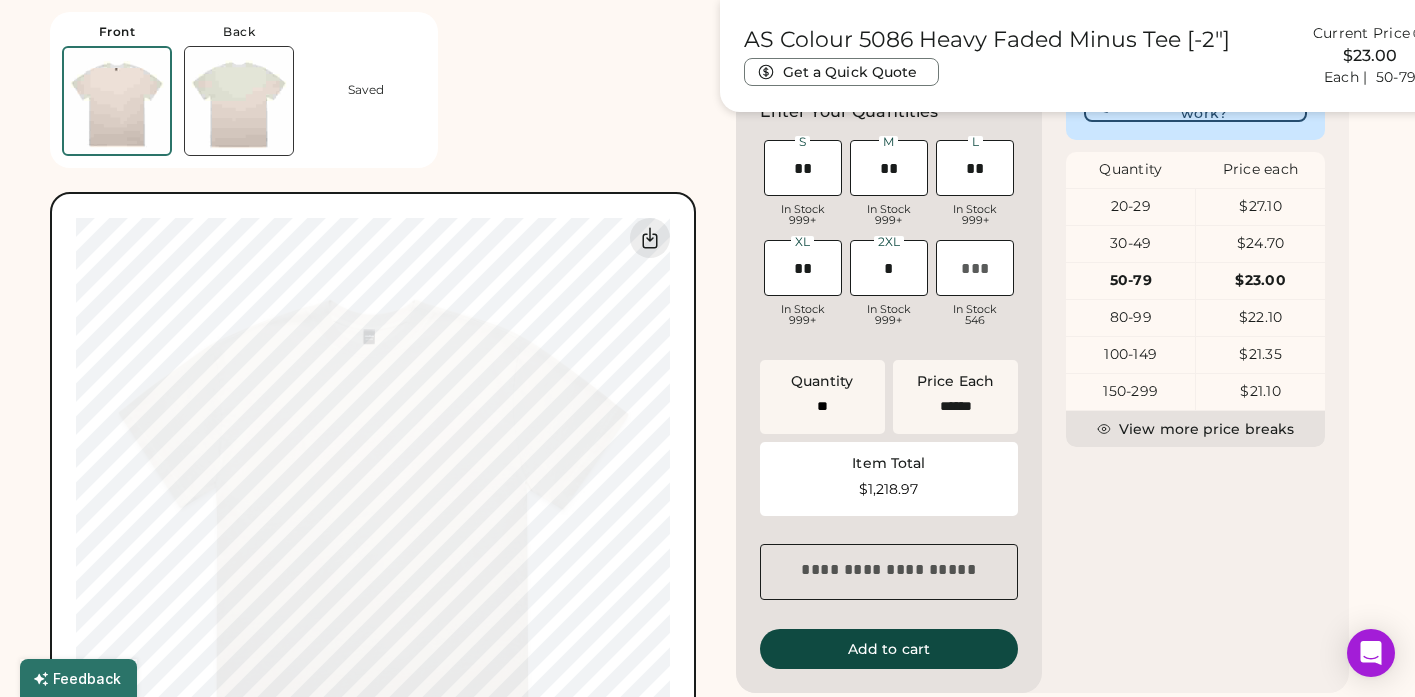 click on "This price includes: ✓ 1 Color Front Screen Print    How does pricing work? Quantity Price each 20-29 $27.10 30-49 $24.70 50-79 $23.00 80-99 $22.10 100-149 $21.35 150-299 $21.10       View more price breaks" at bounding box center [1195, 328] 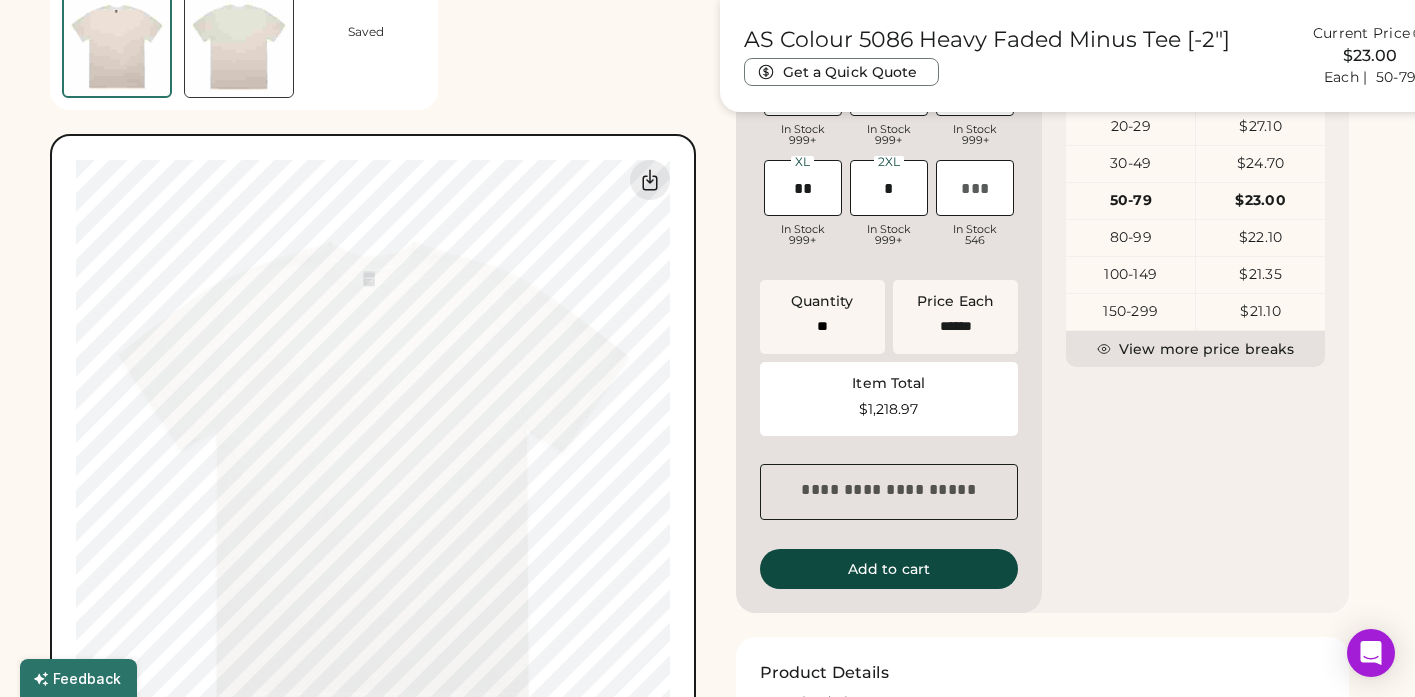 scroll, scrollTop: 734, scrollLeft: 0, axis: vertical 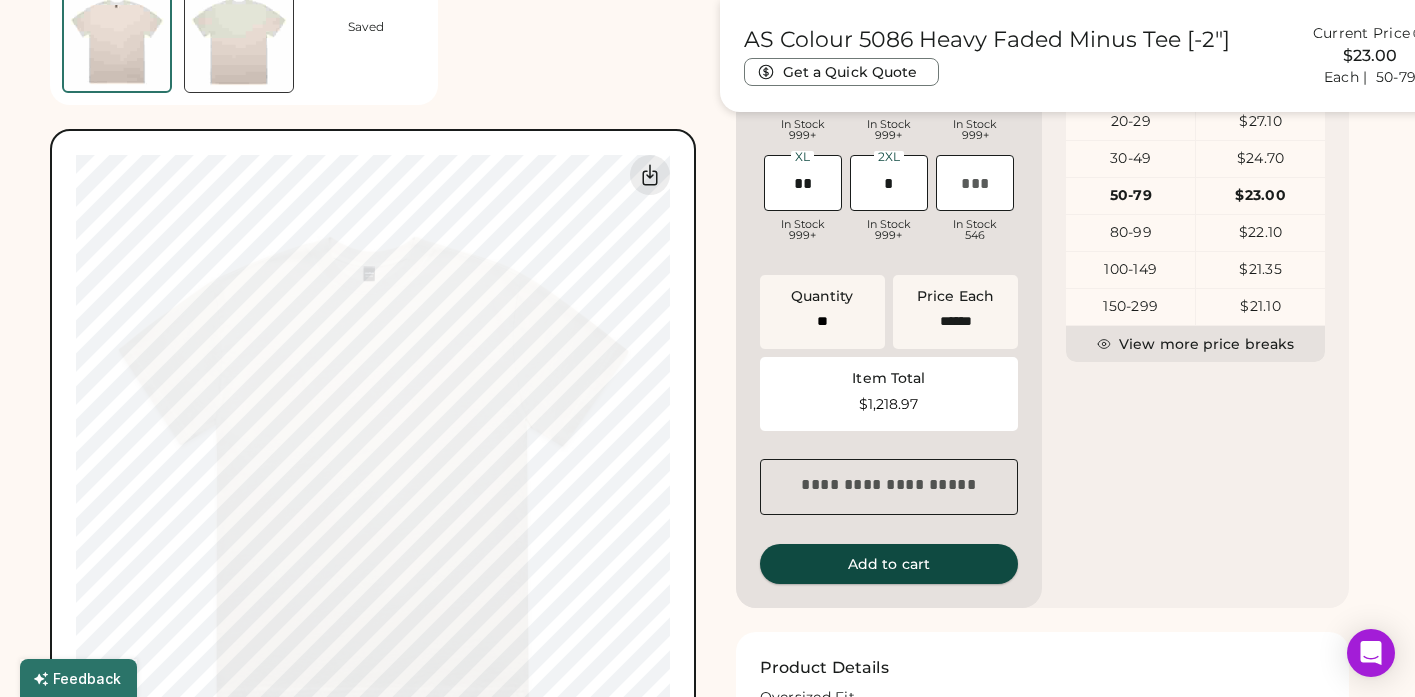 click on "Add to cart" at bounding box center [889, 564] 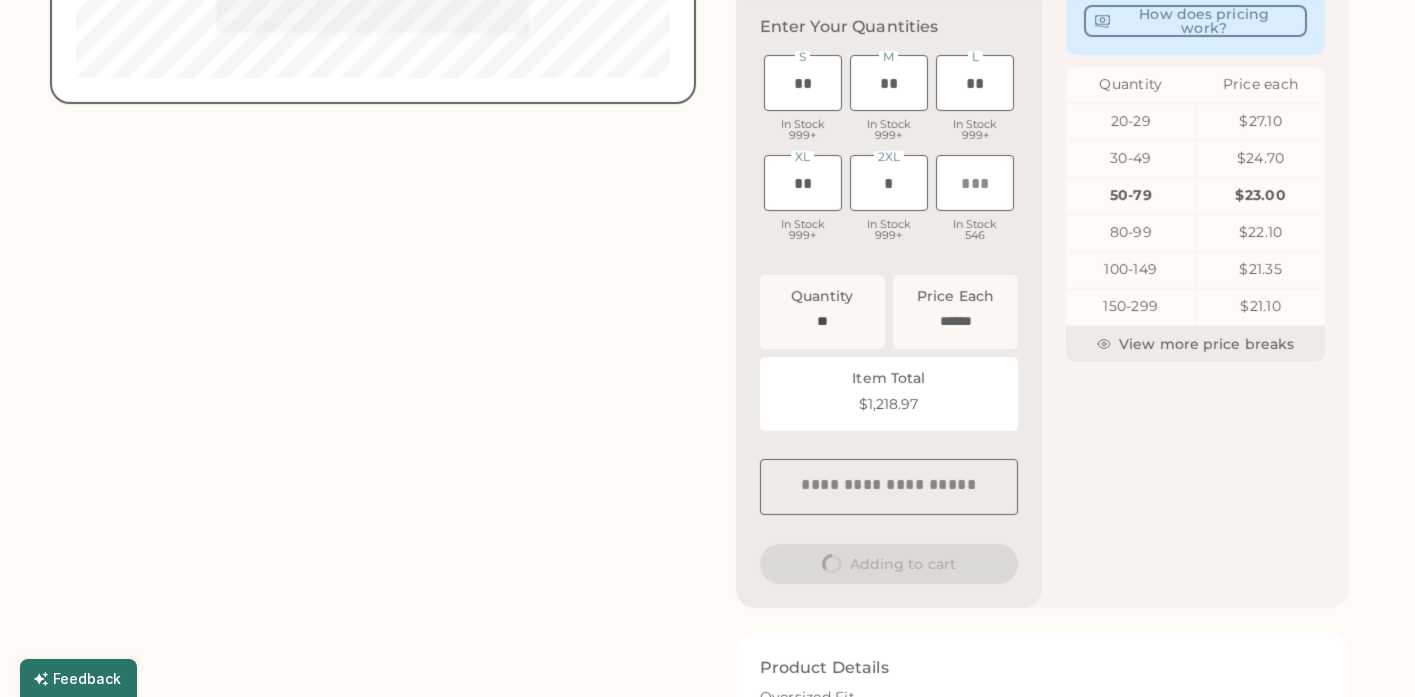 scroll, scrollTop: 0, scrollLeft: 0, axis: both 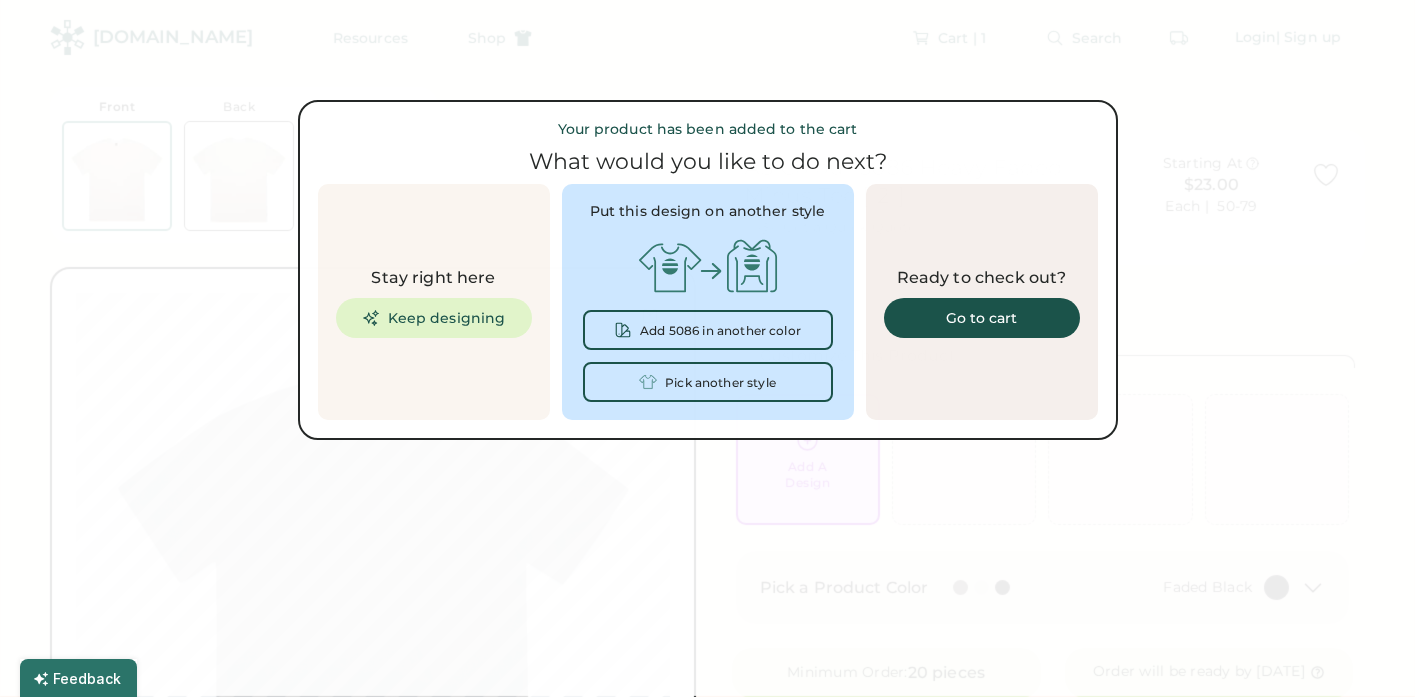 type 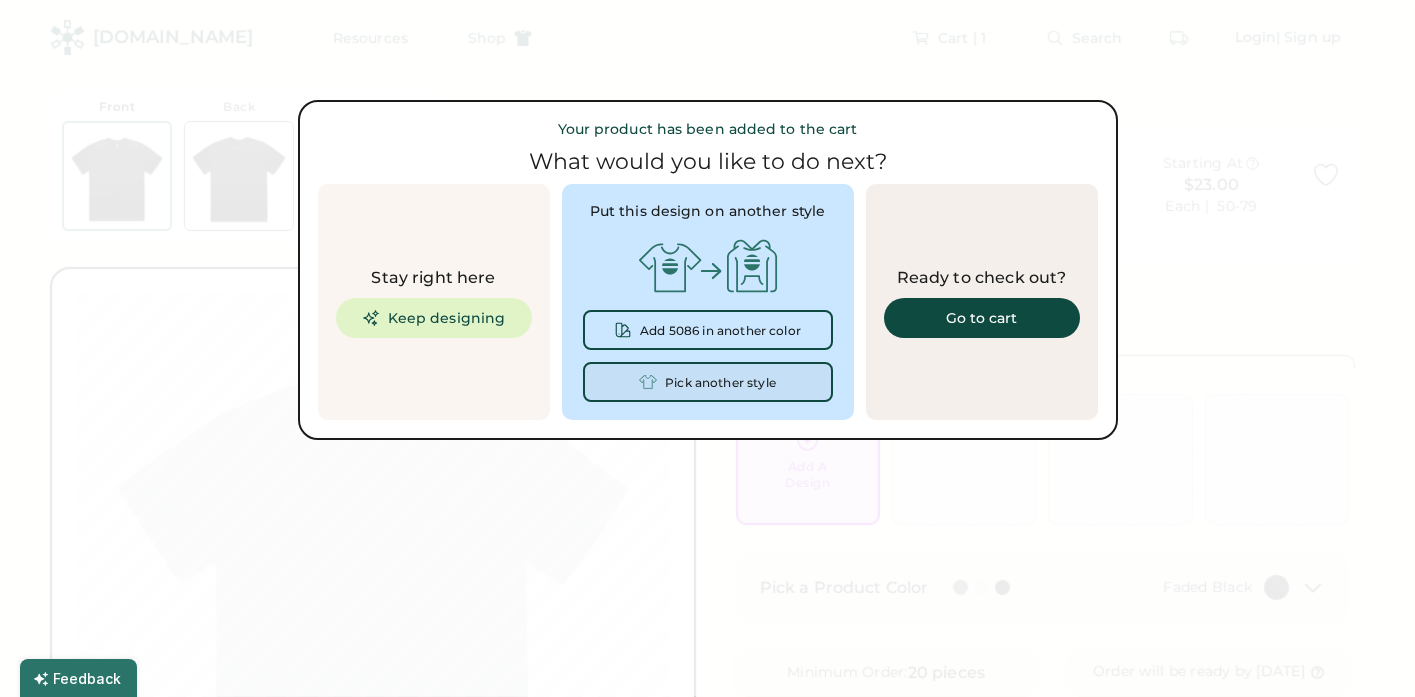 click on "Pick another style" at bounding box center [708, 382] 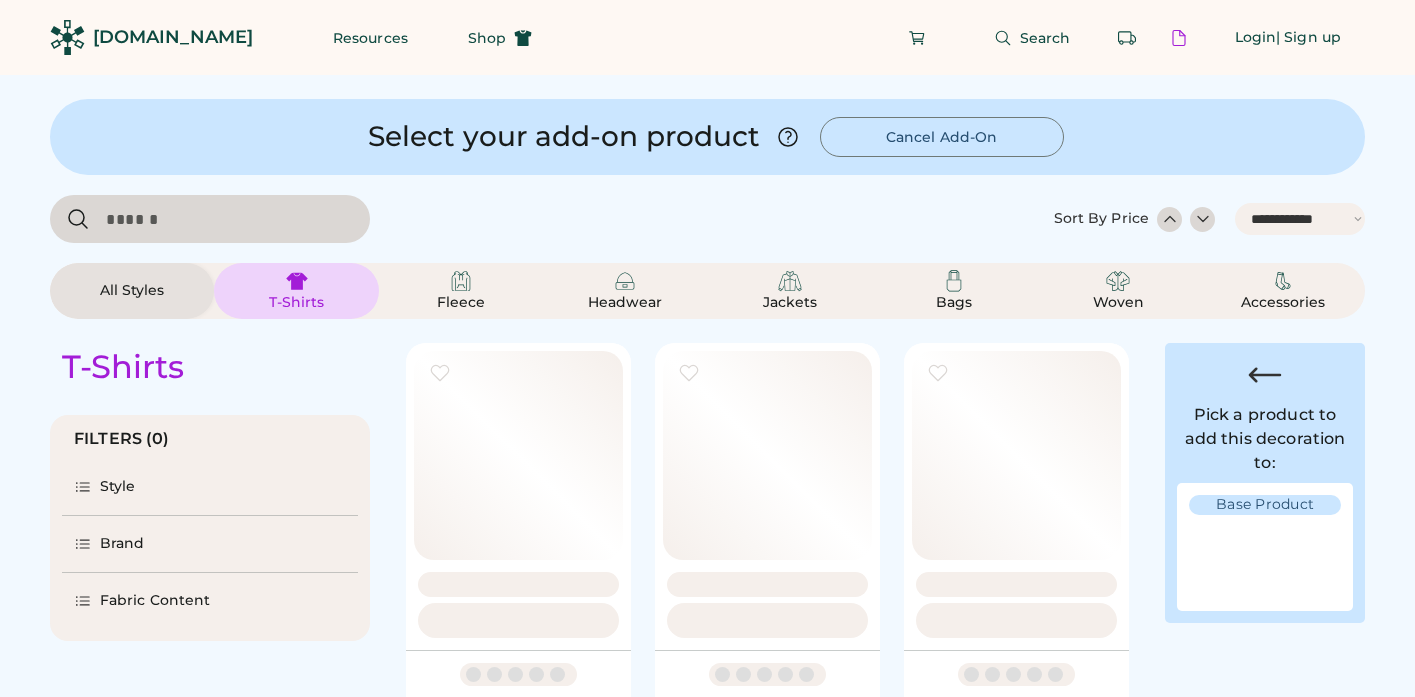 select on "*****" 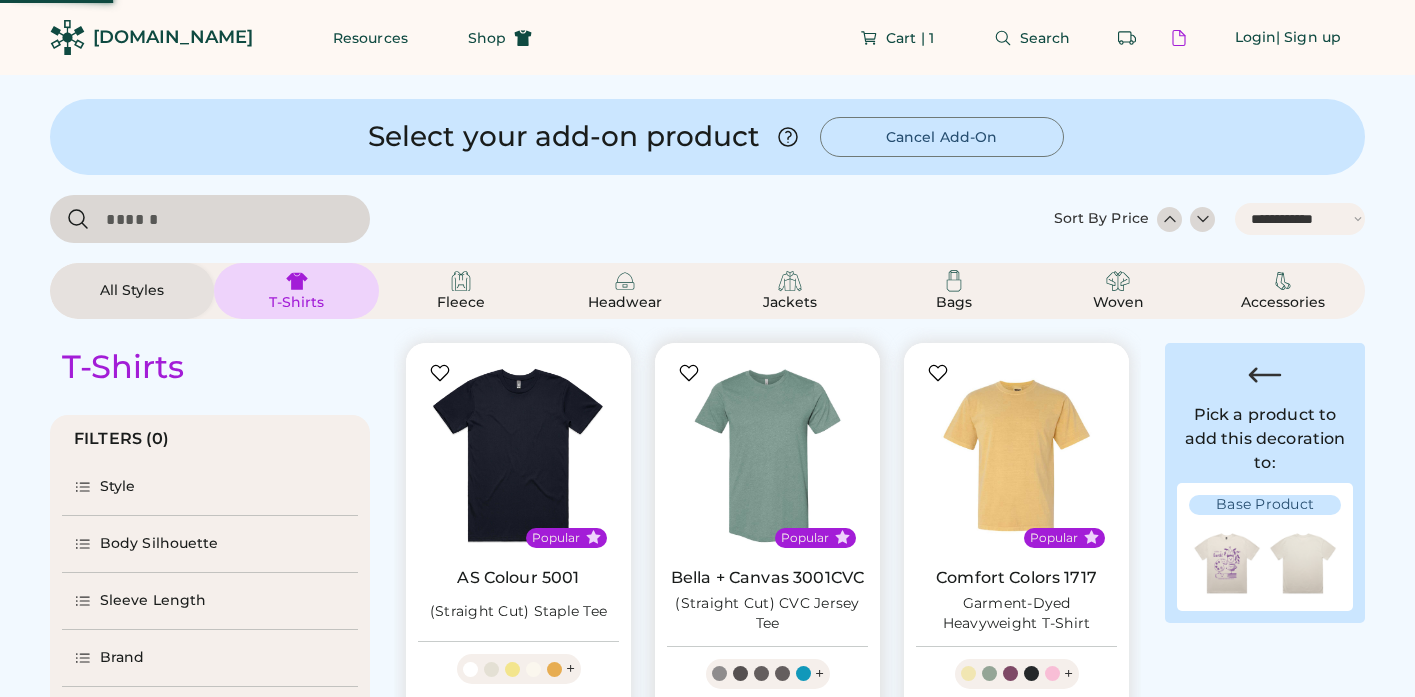 scroll, scrollTop: 0, scrollLeft: 0, axis: both 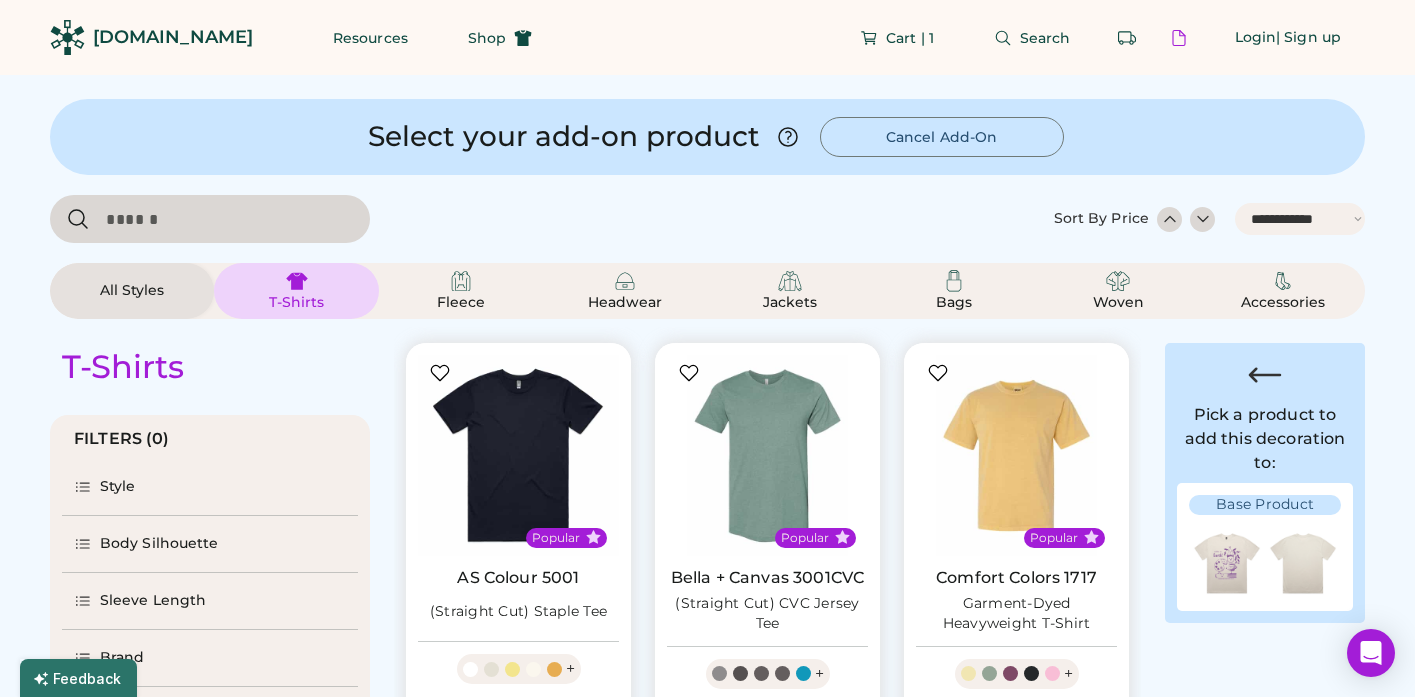 click at bounding box center [210, 219] 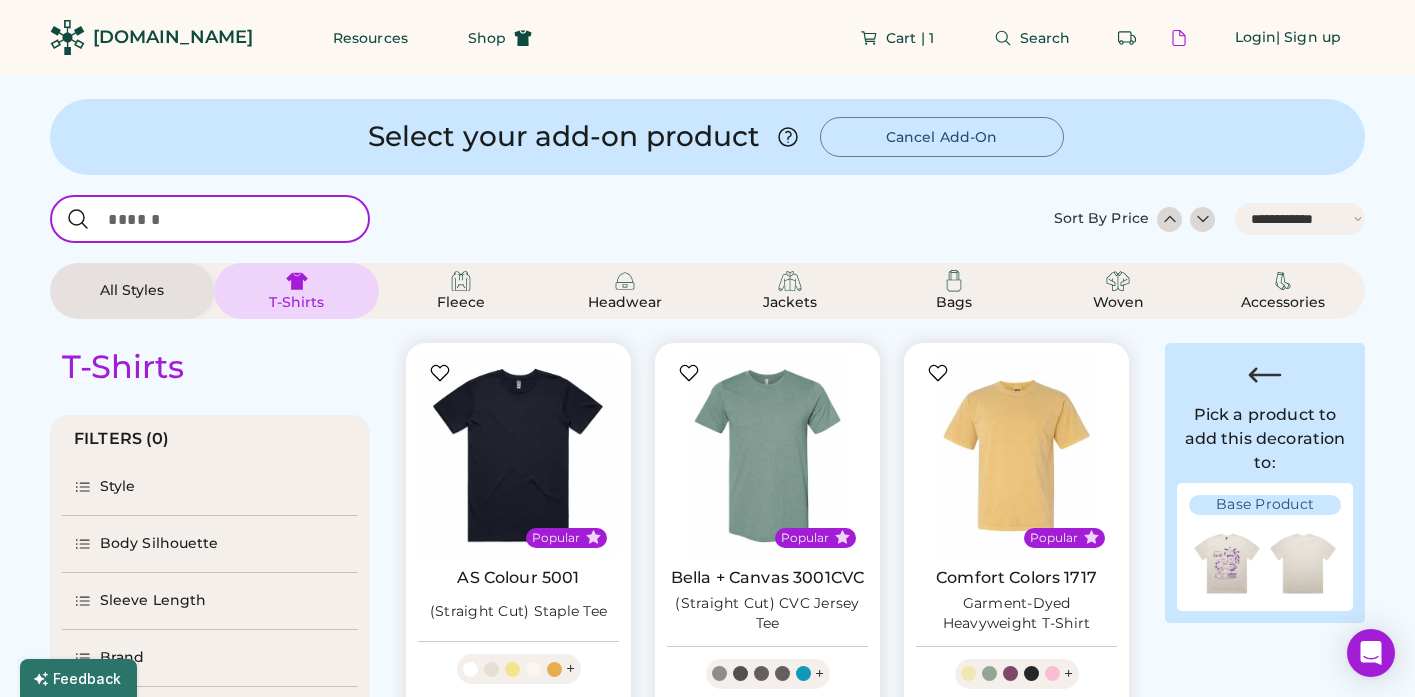 paste on "**********" 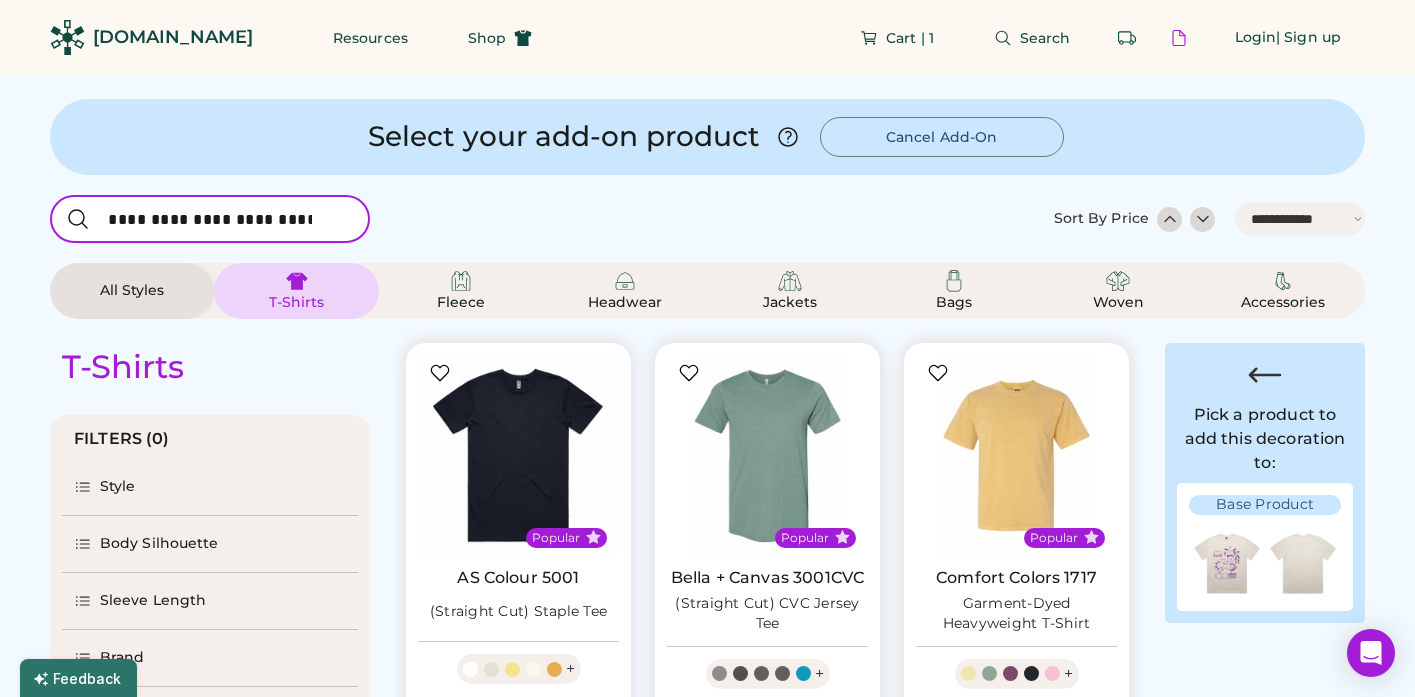 select on "*****" 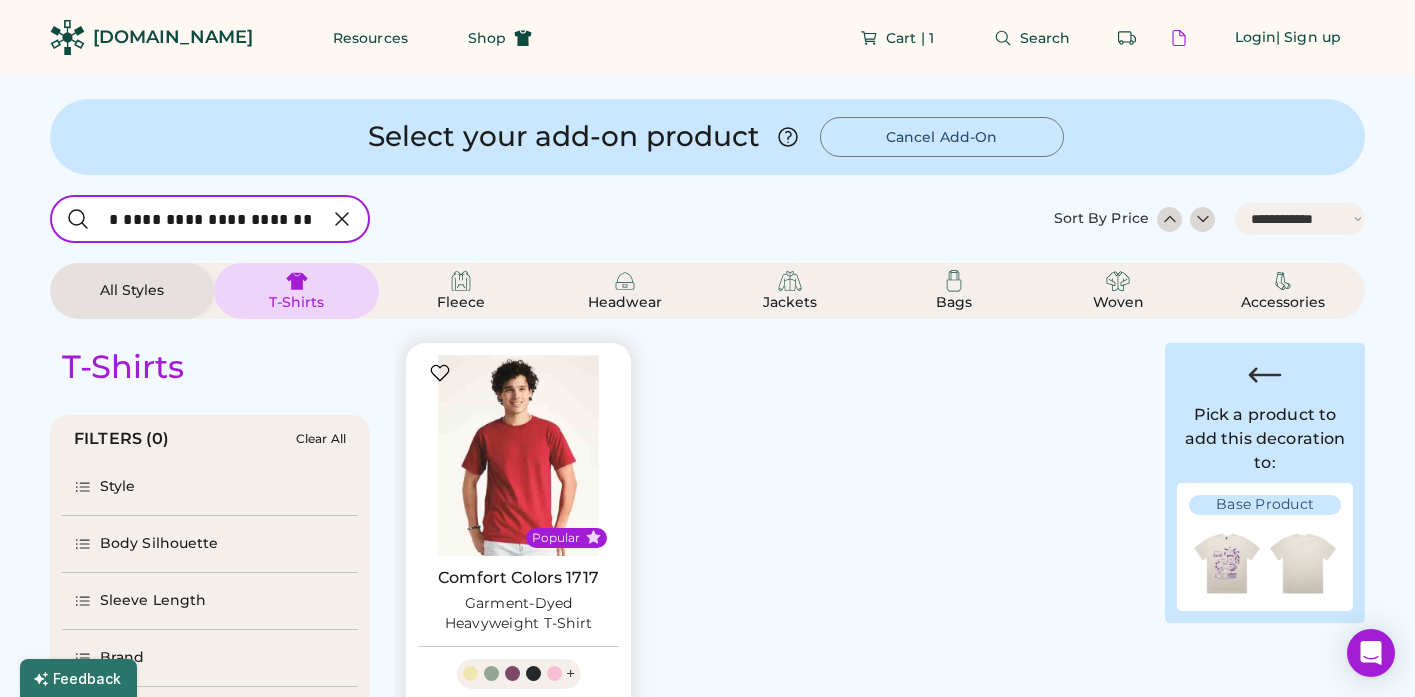 type on "**********" 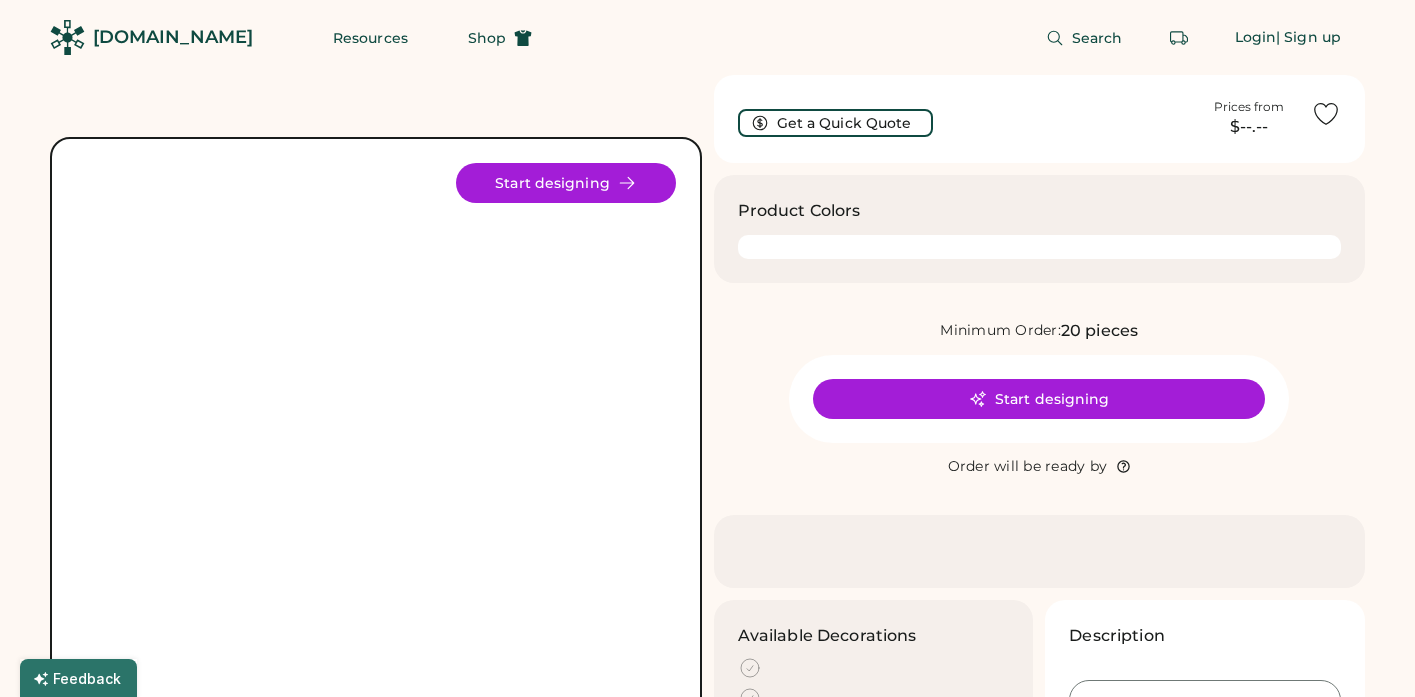 scroll, scrollTop: 0, scrollLeft: 0, axis: both 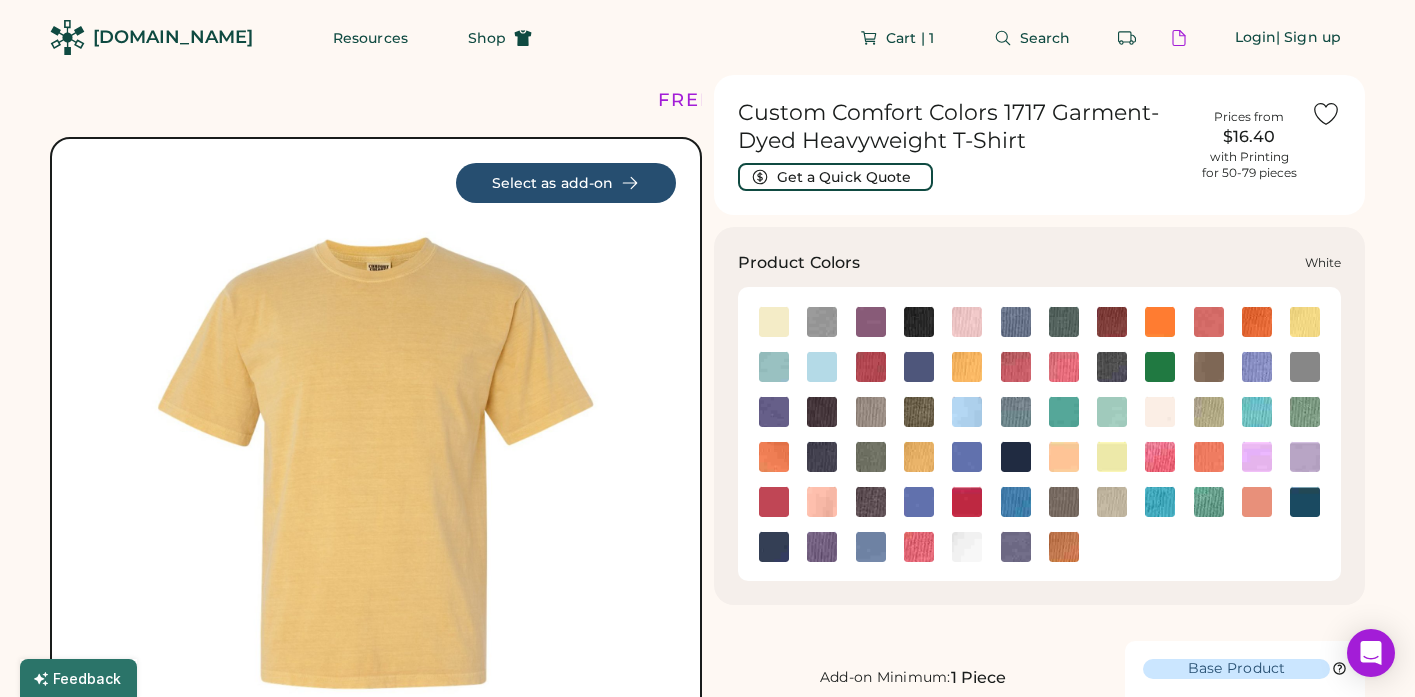 click 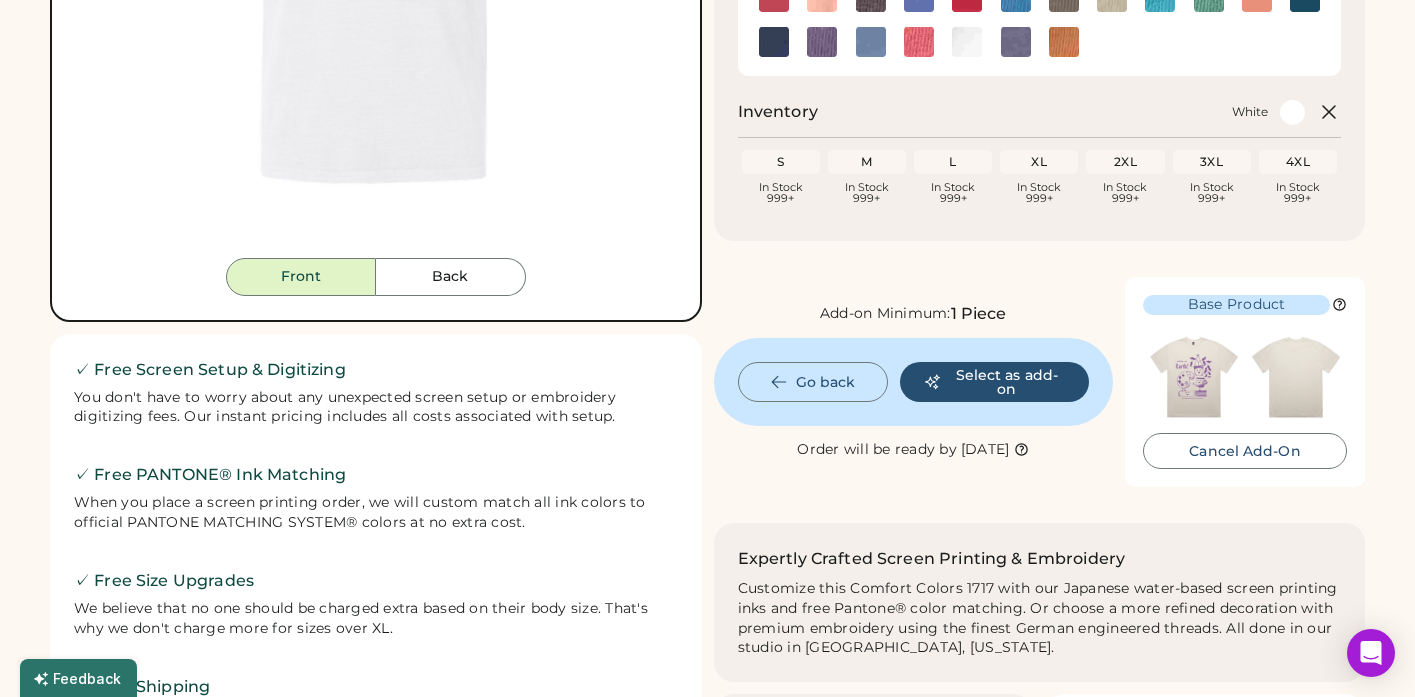 scroll, scrollTop: 428, scrollLeft: 0, axis: vertical 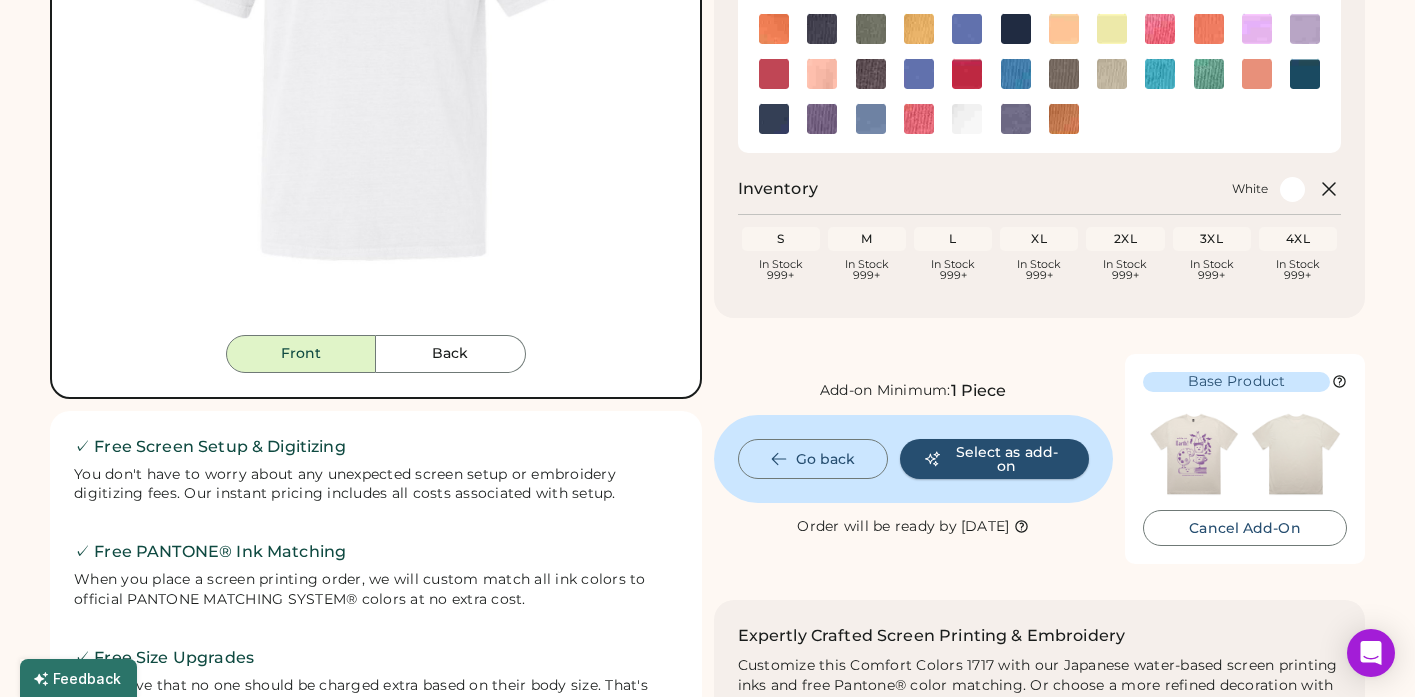 click on "Select as add-on" at bounding box center (995, 459) 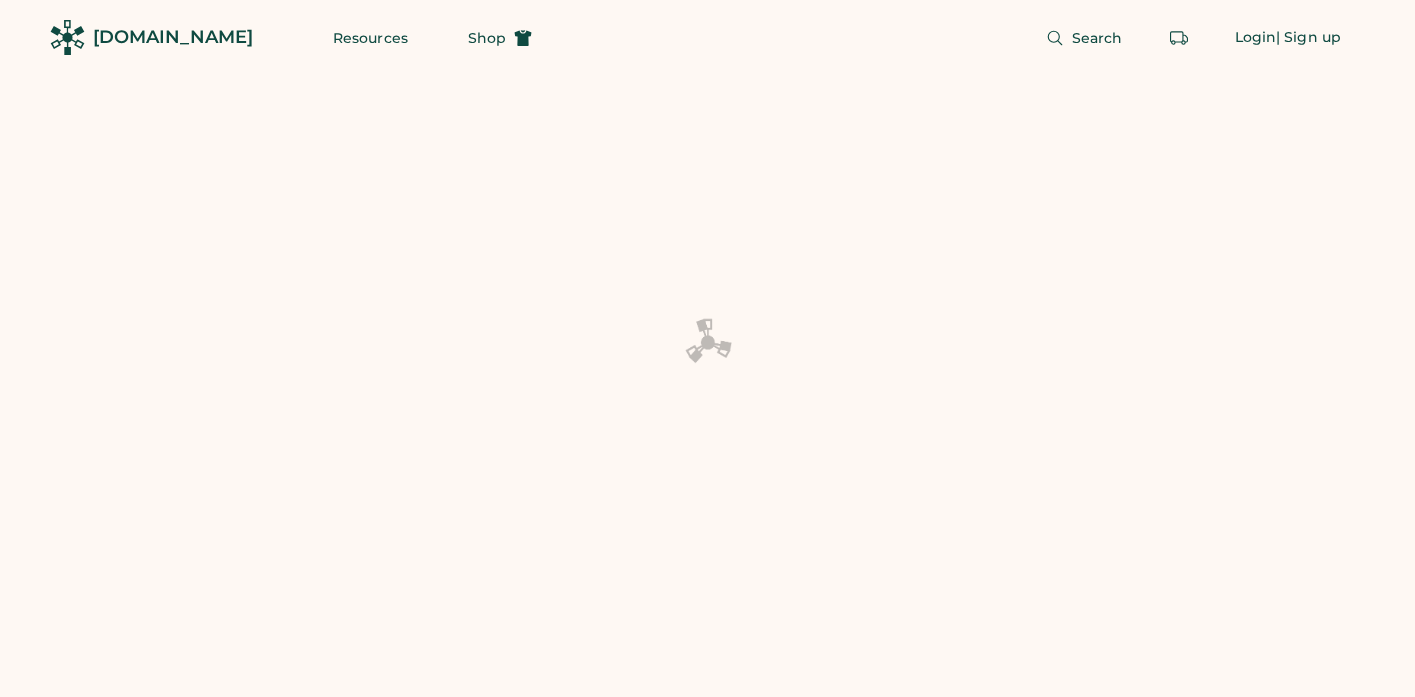 scroll, scrollTop: 0, scrollLeft: 0, axis: both 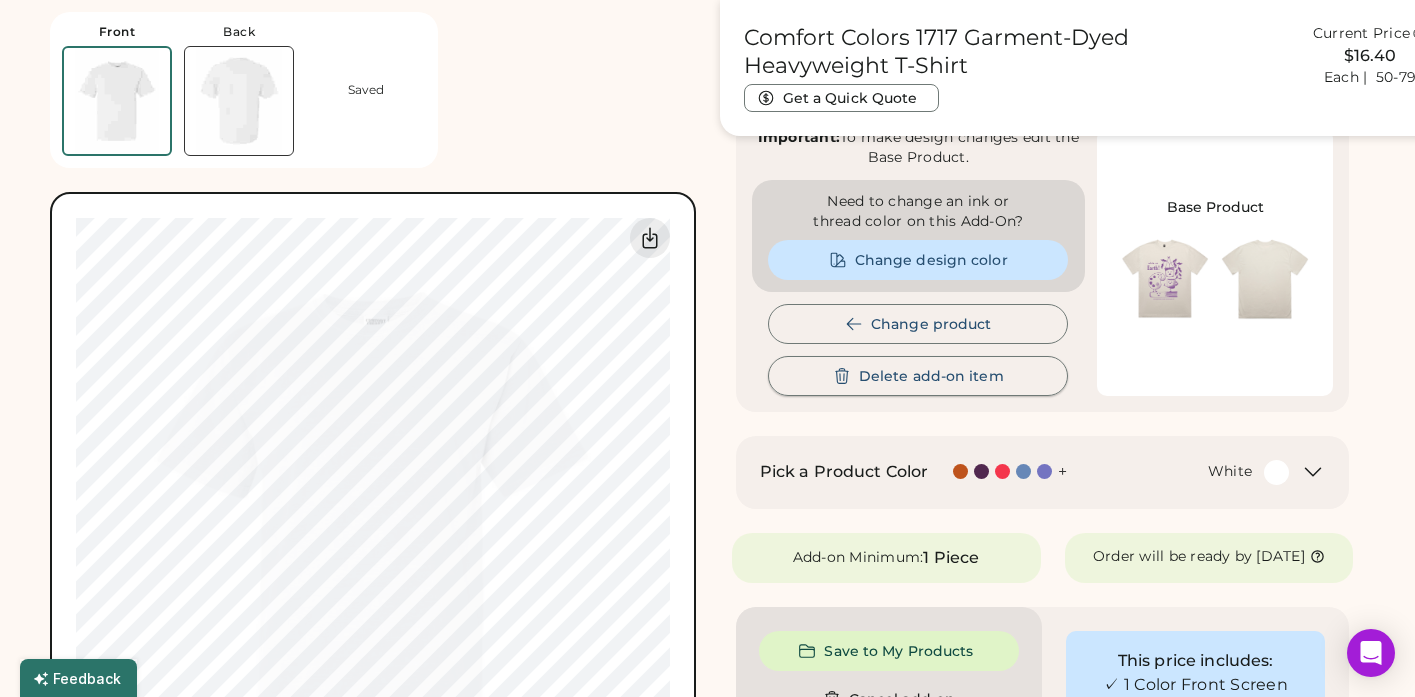 click on "Delete add-on item" at bounding box center (918, 376) 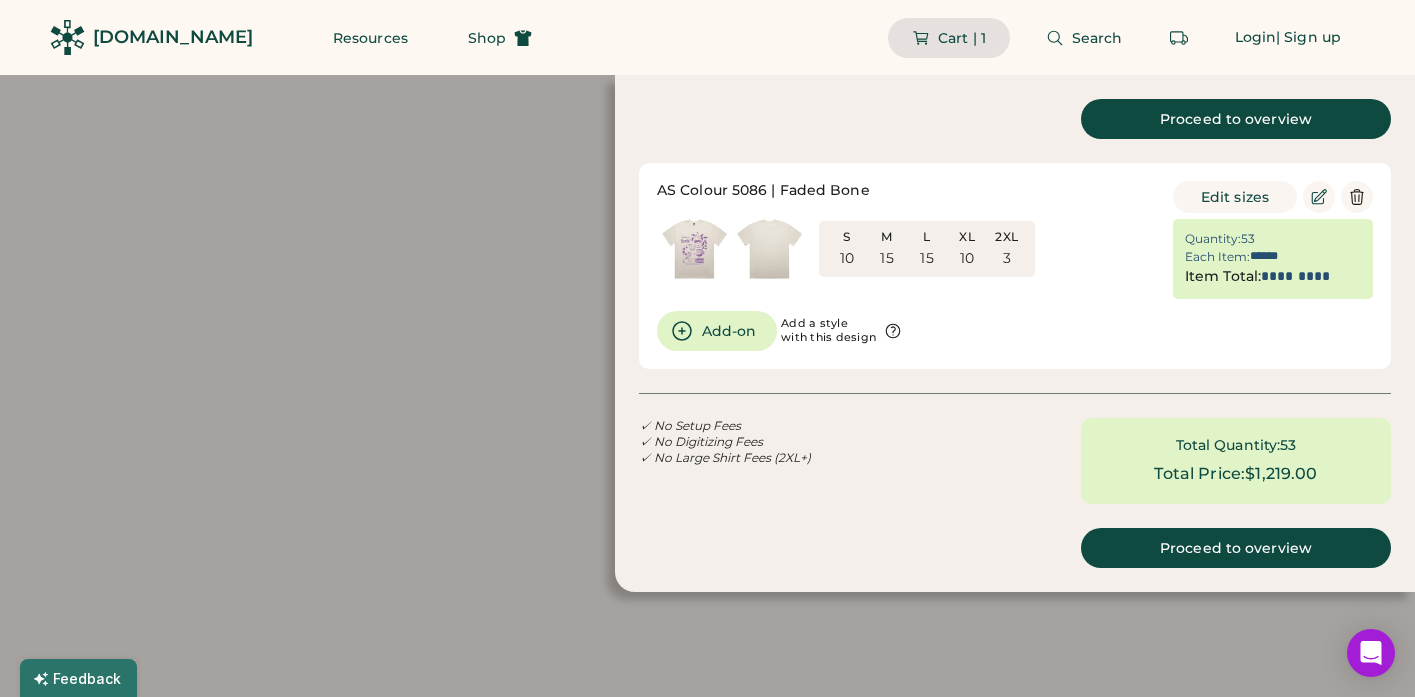 scroll, scrollTop: 0, scrollLeft: 0, axis: both 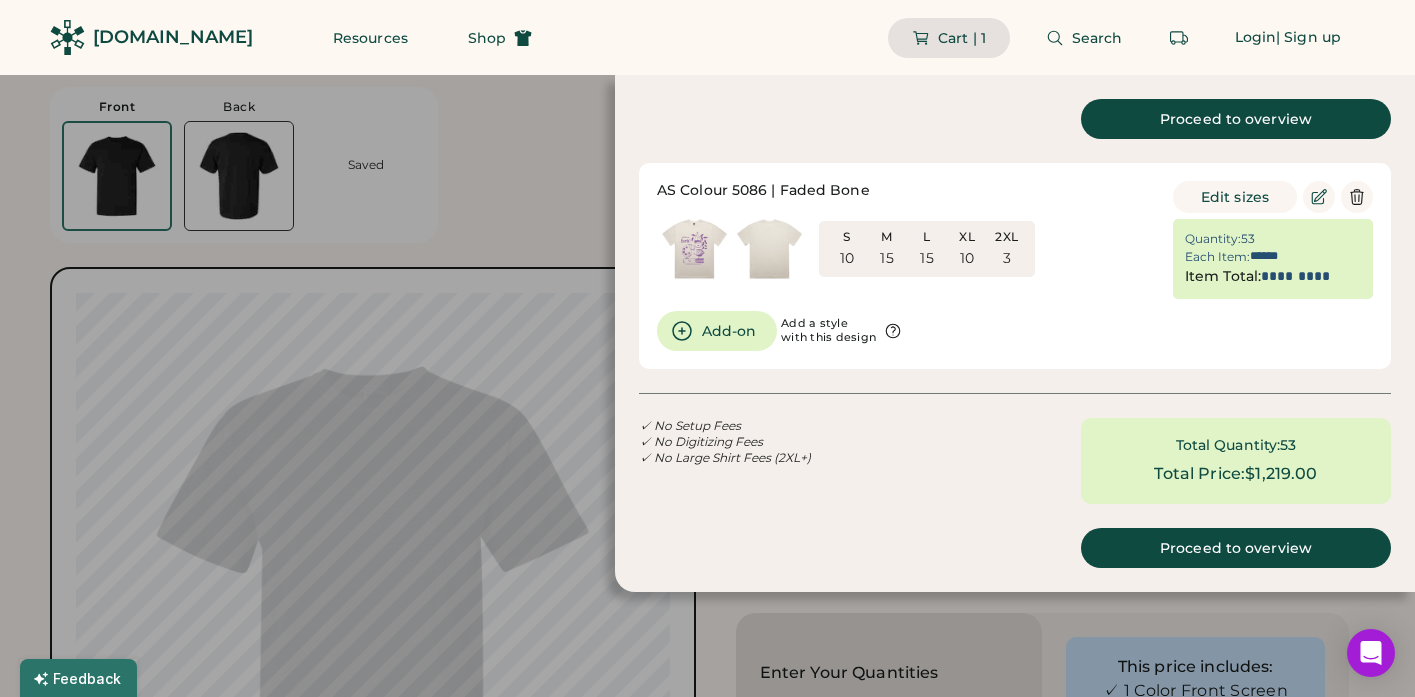 click at bounding box center (707, 348) 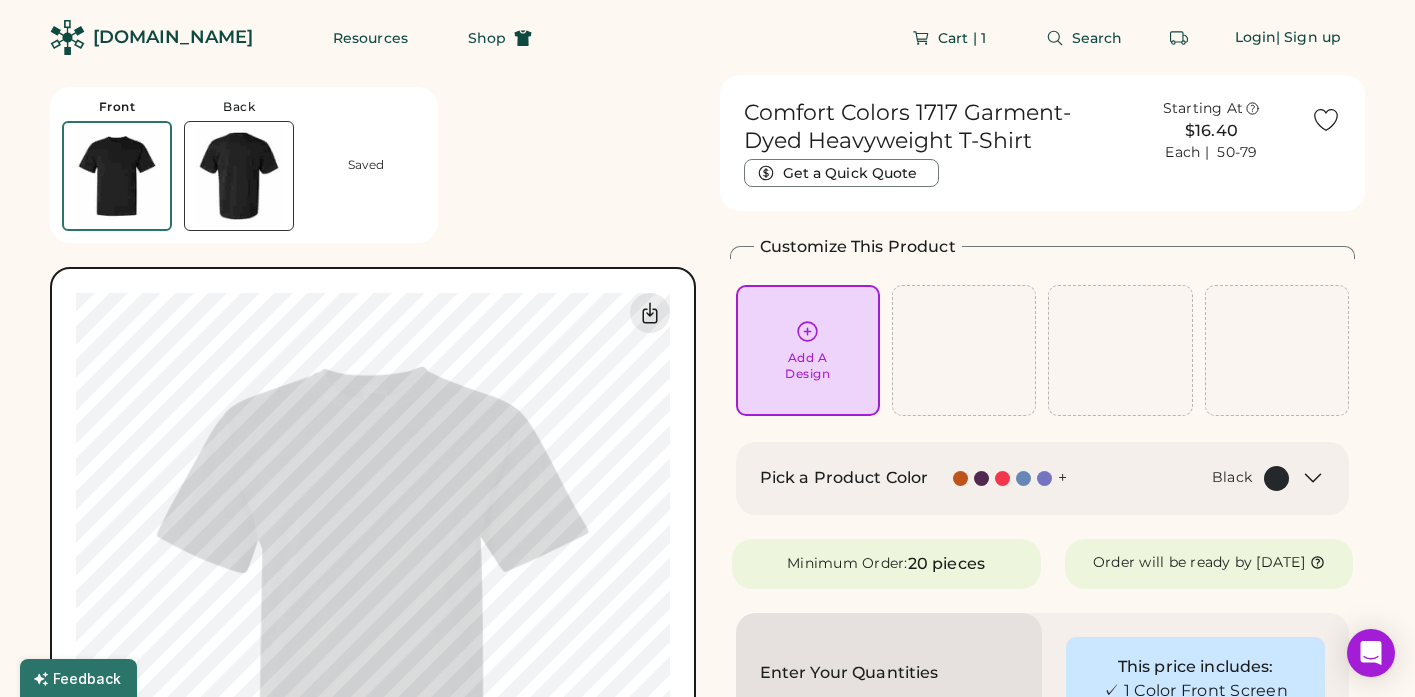 click 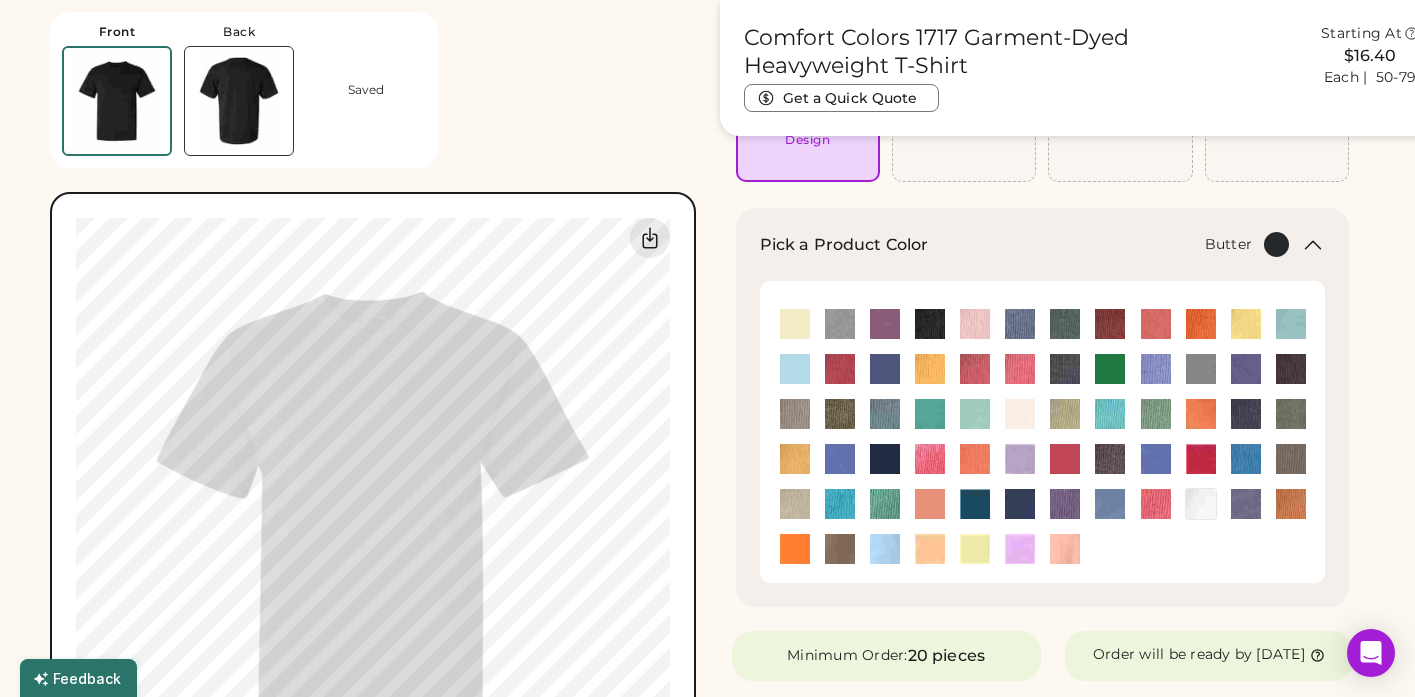 scroll, scrollTop: 244, scrollLeft: 0, axis: vertical 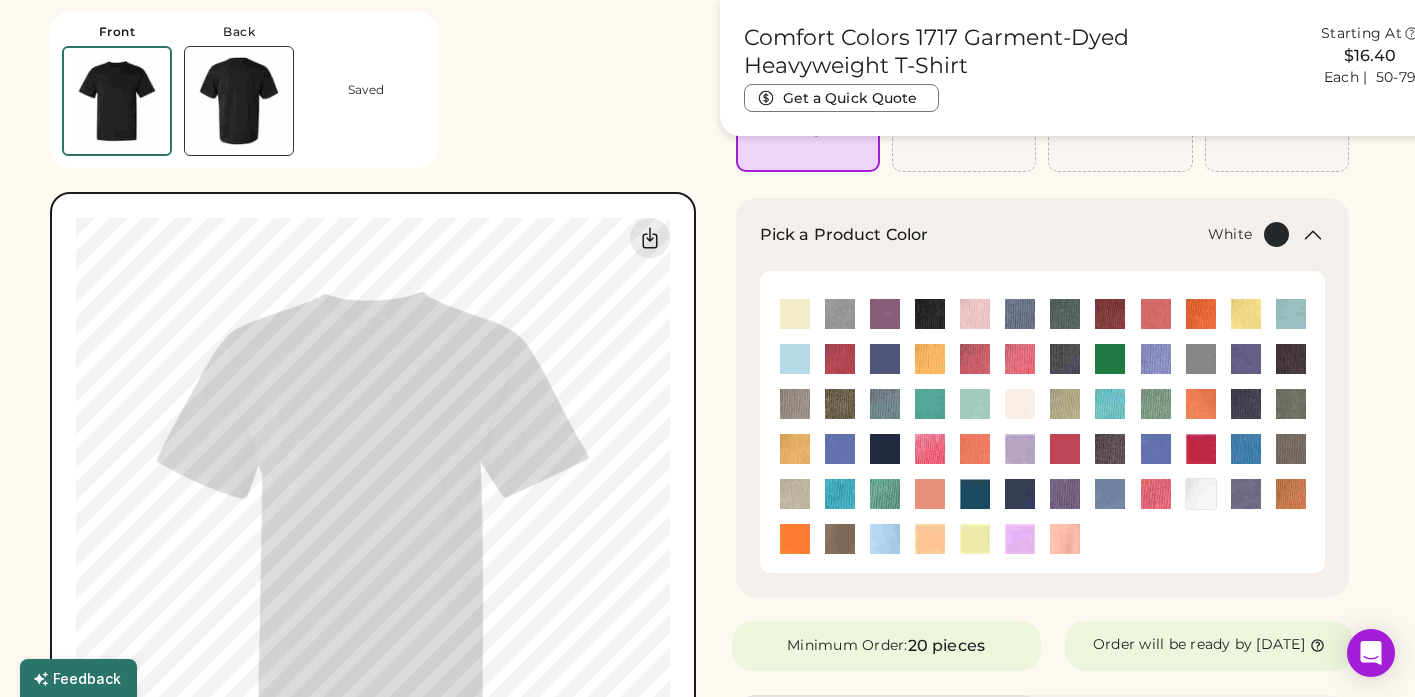 click at bounding box center [1201, 494] 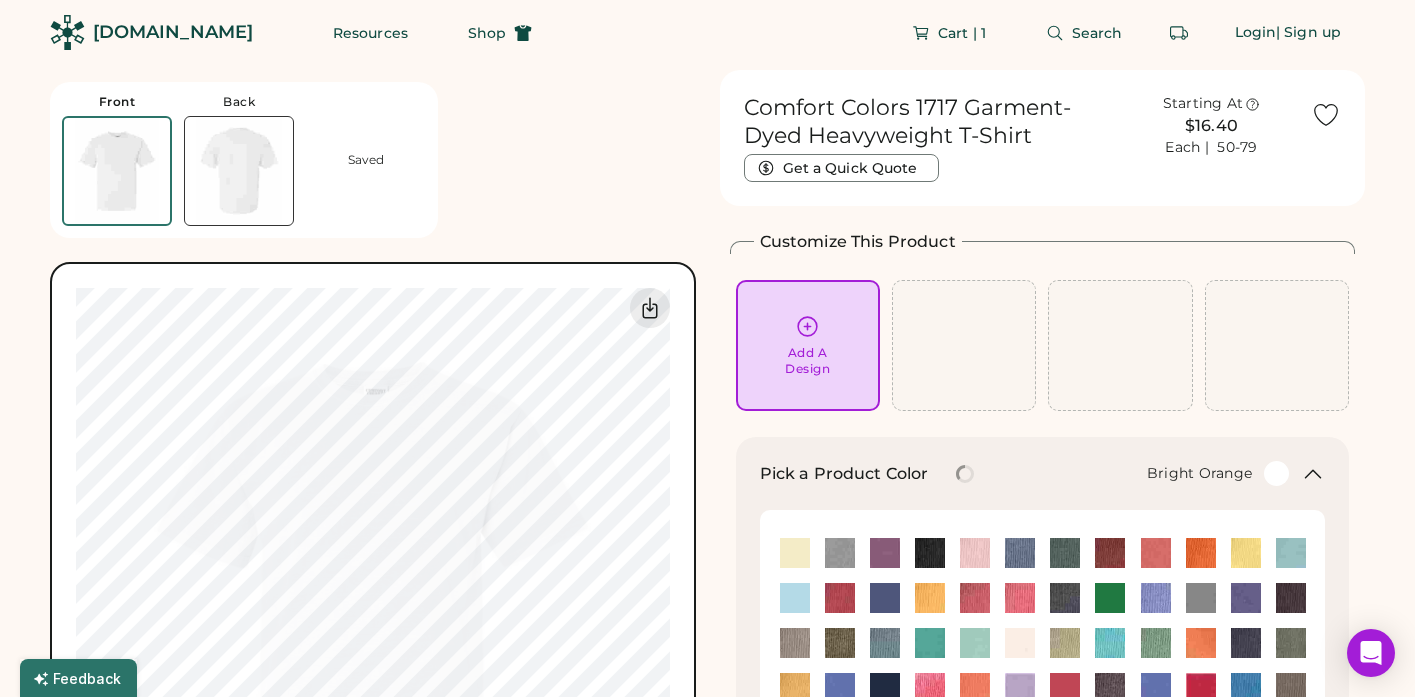 scroll, scrollTop: 74, scrollLeft: 0, axis: vertical 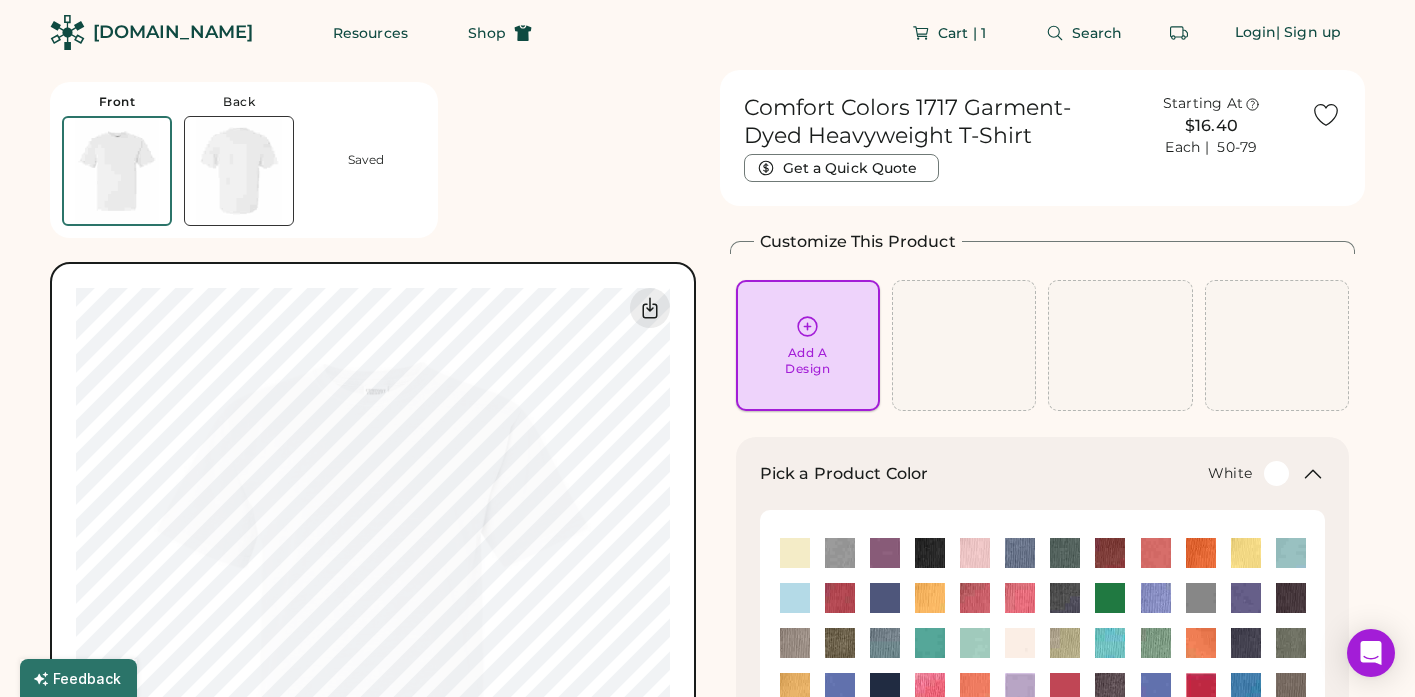 click on "Add A
Design" at bounding box center (808, 345) 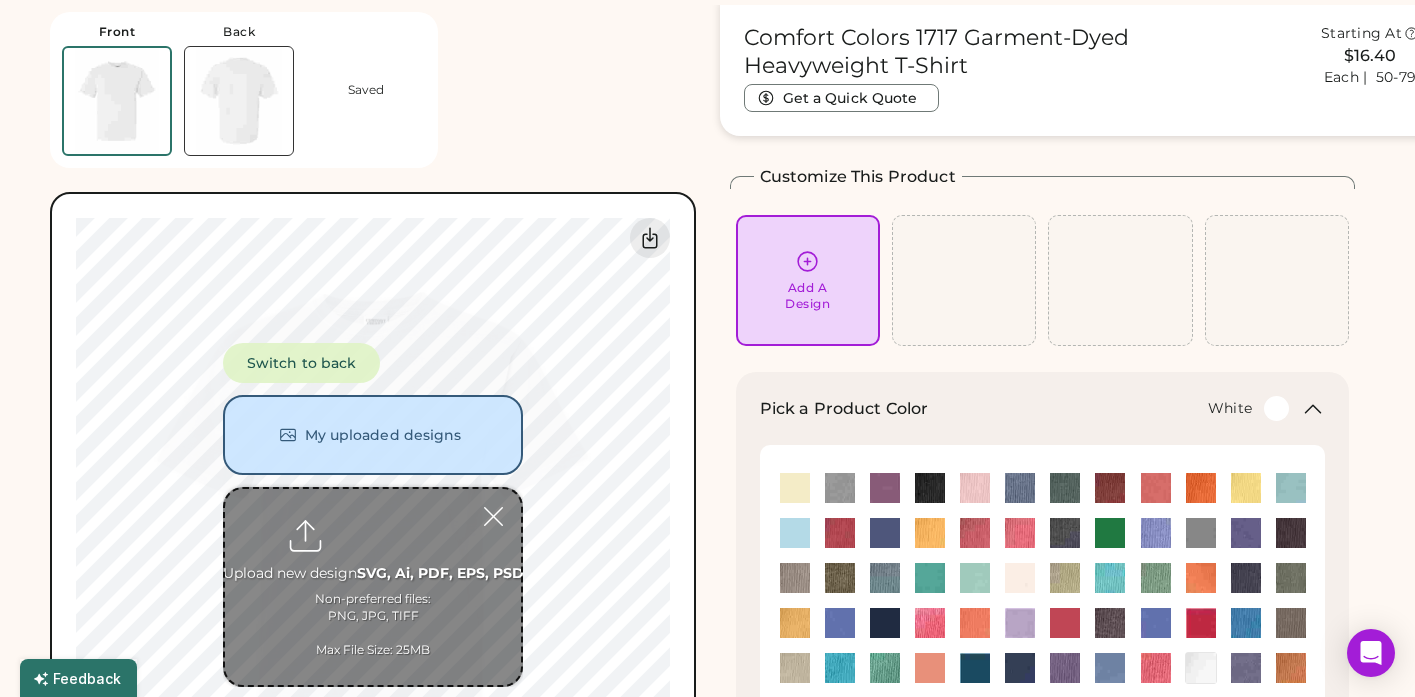 scroll, scrollTop: 75, scrollLeft: 0, axis: vertical 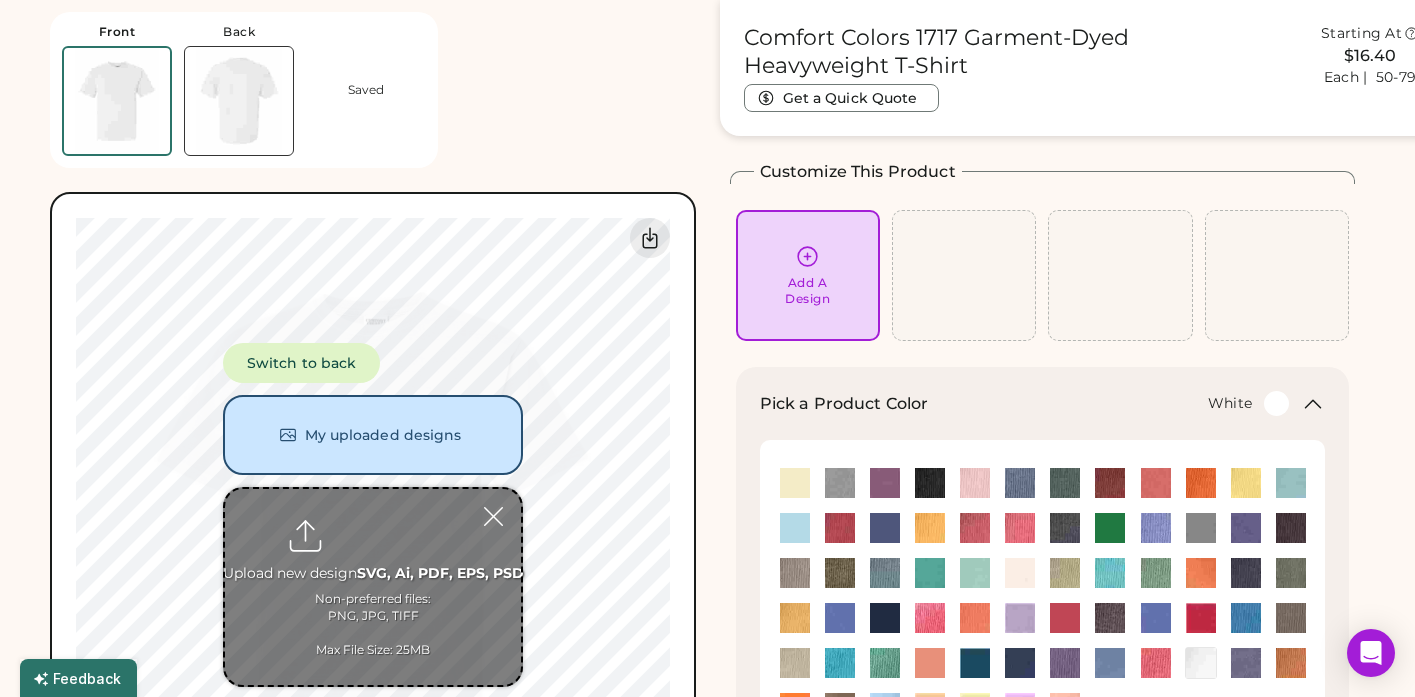 click at bounding box center [373, 587] 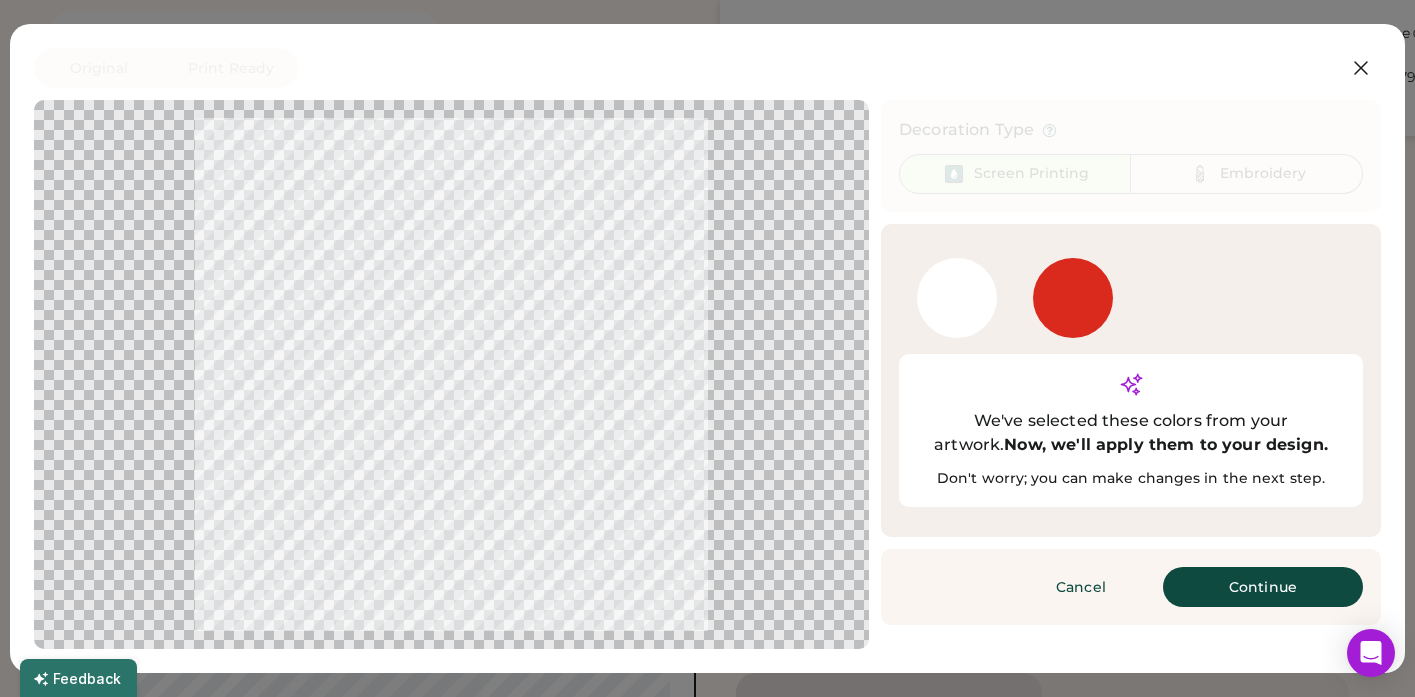 scroll, scrollTop: 267, scrollLeft: 0, axis: vertical 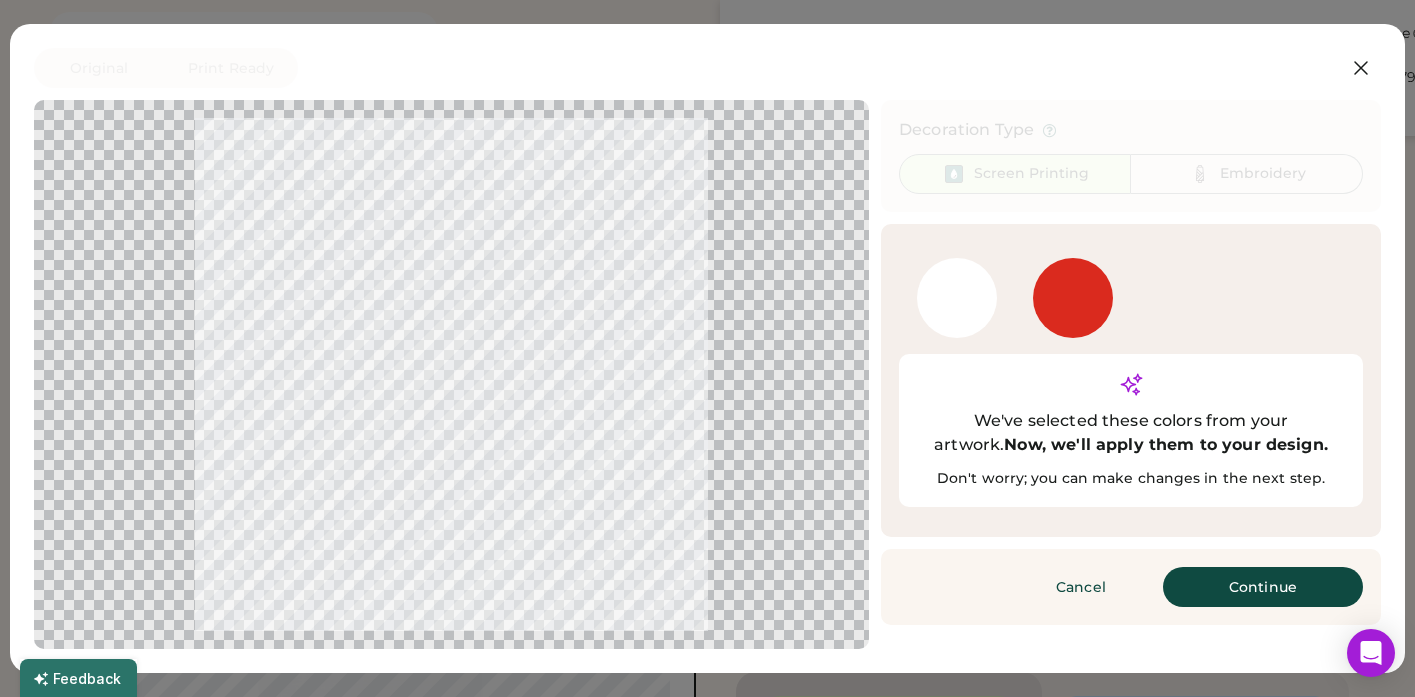 click at bounding box center (1073, 298) 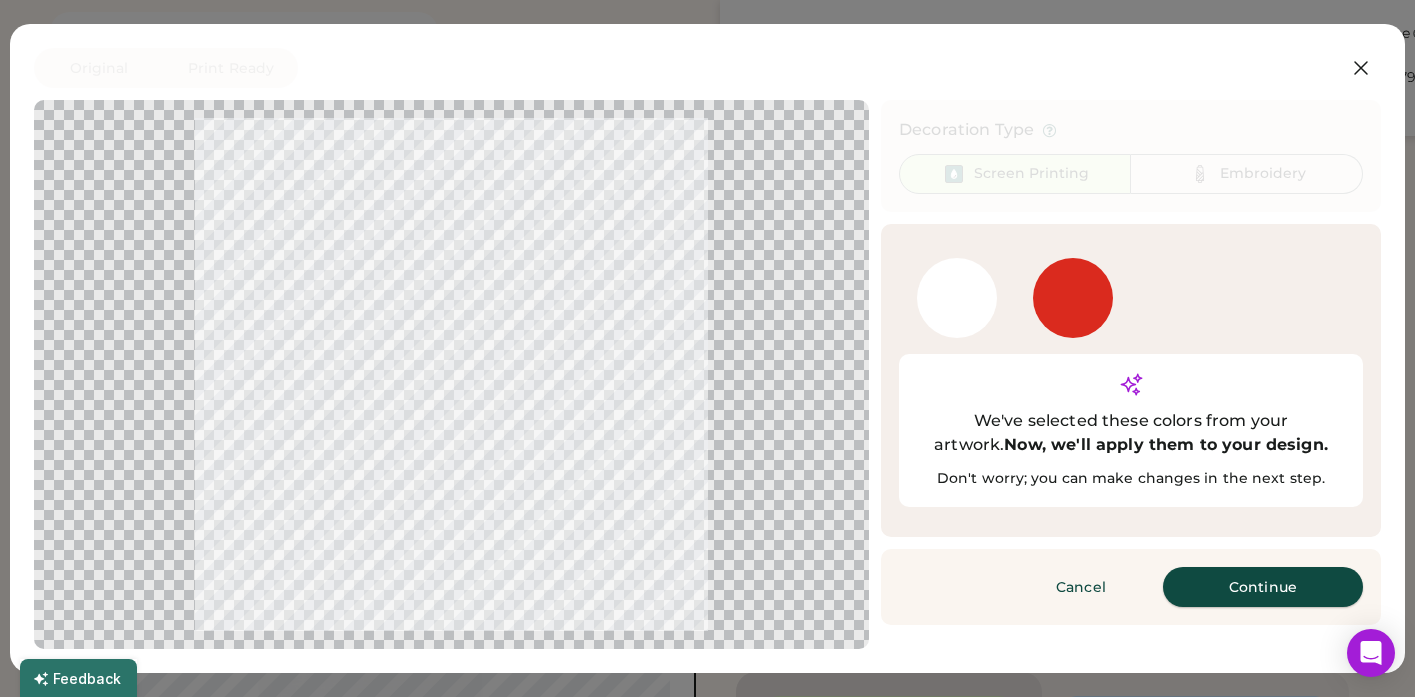 click on "Continue" at bounding box center (1263, 587) 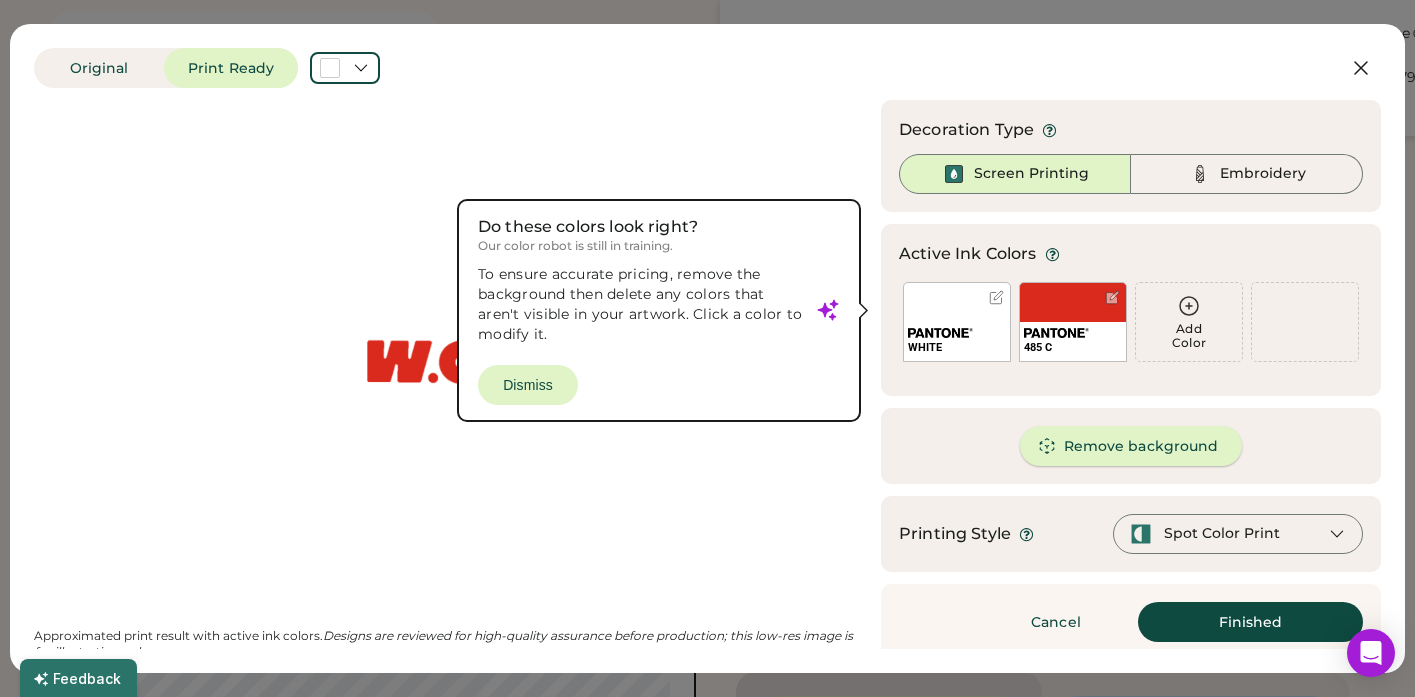 click on "Remove background" at bounding box center [1131, 446] 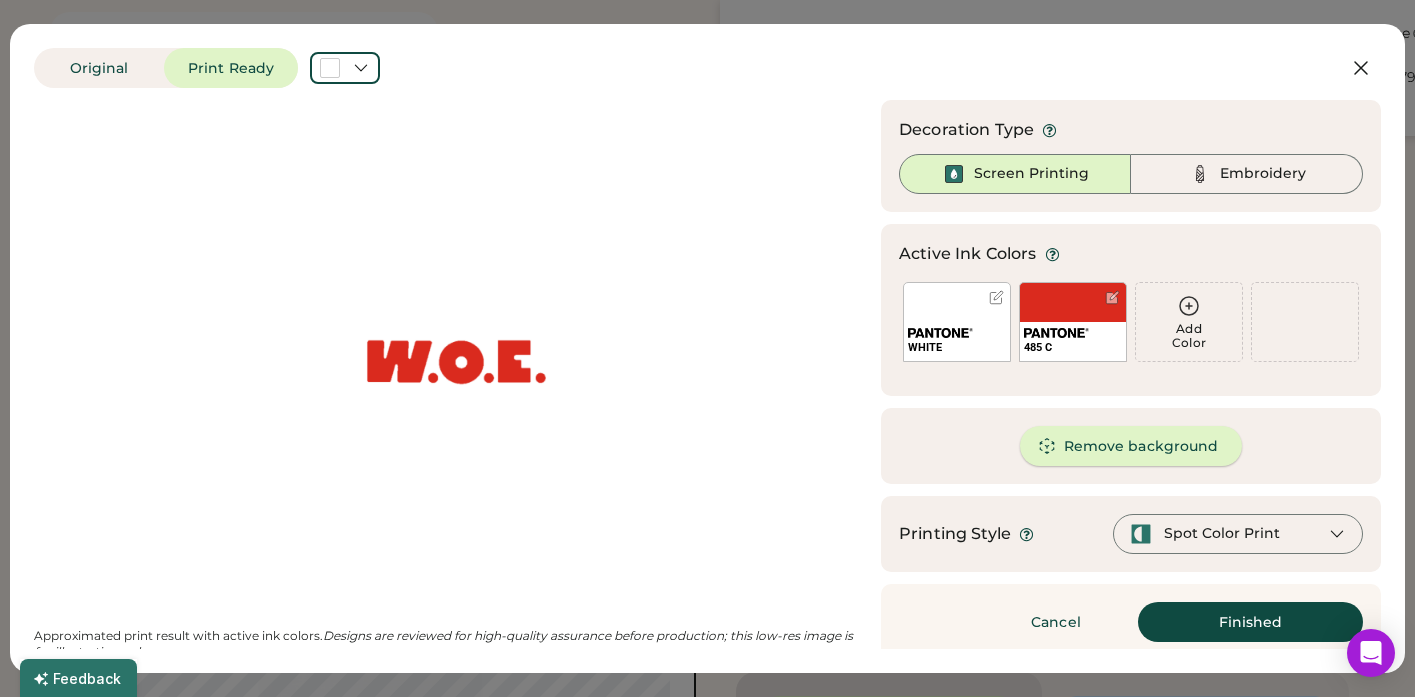 scroll, scrollTop: 0, scrollLeft: 0, axis: both 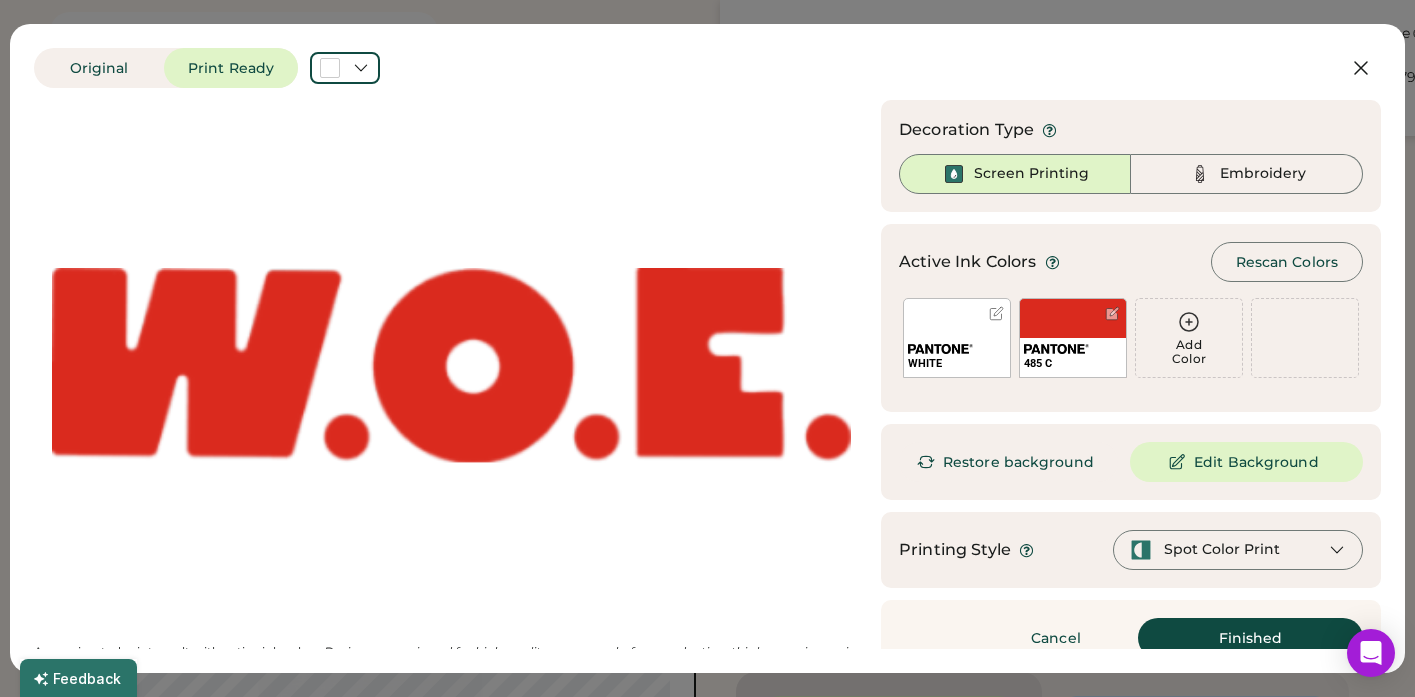 click at bounding box center [996, 313] 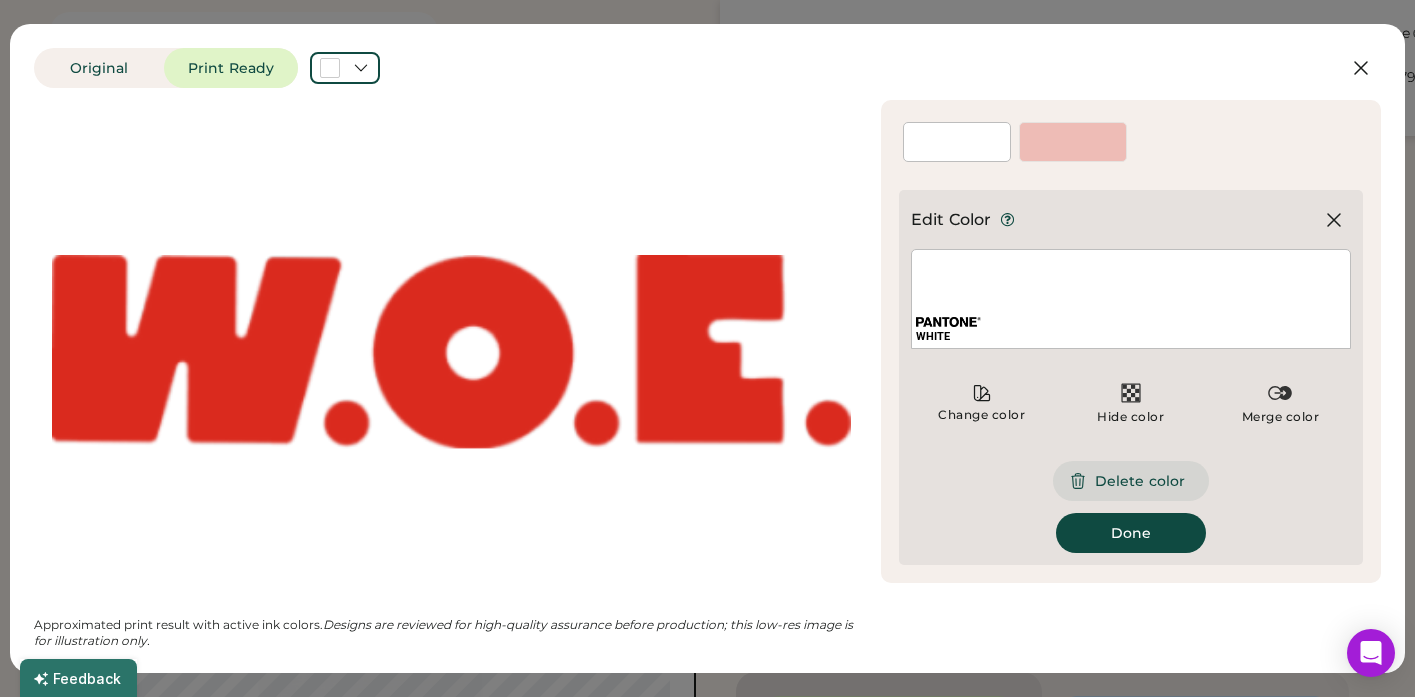 click on "Delete color" at bounding box center (1131, 481) 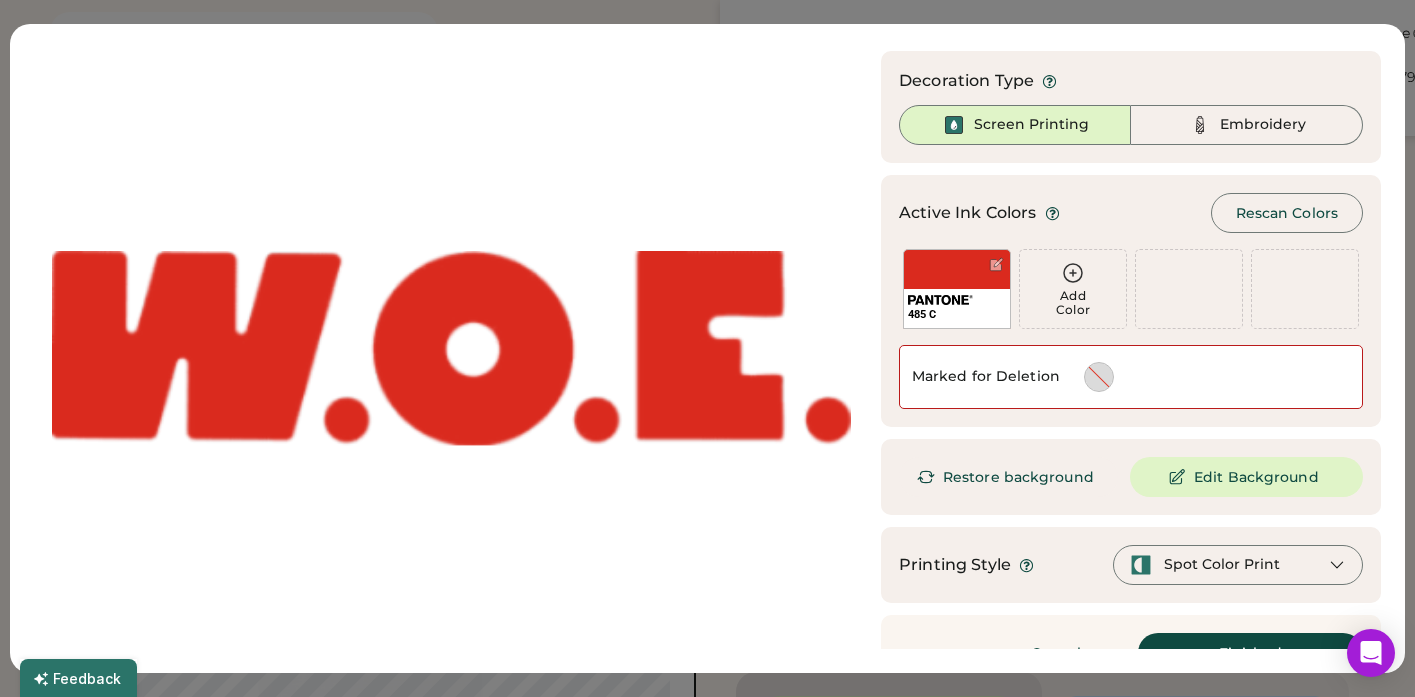 scroll, scrollTop: 91, scrollLeft: 0, axis: vertical 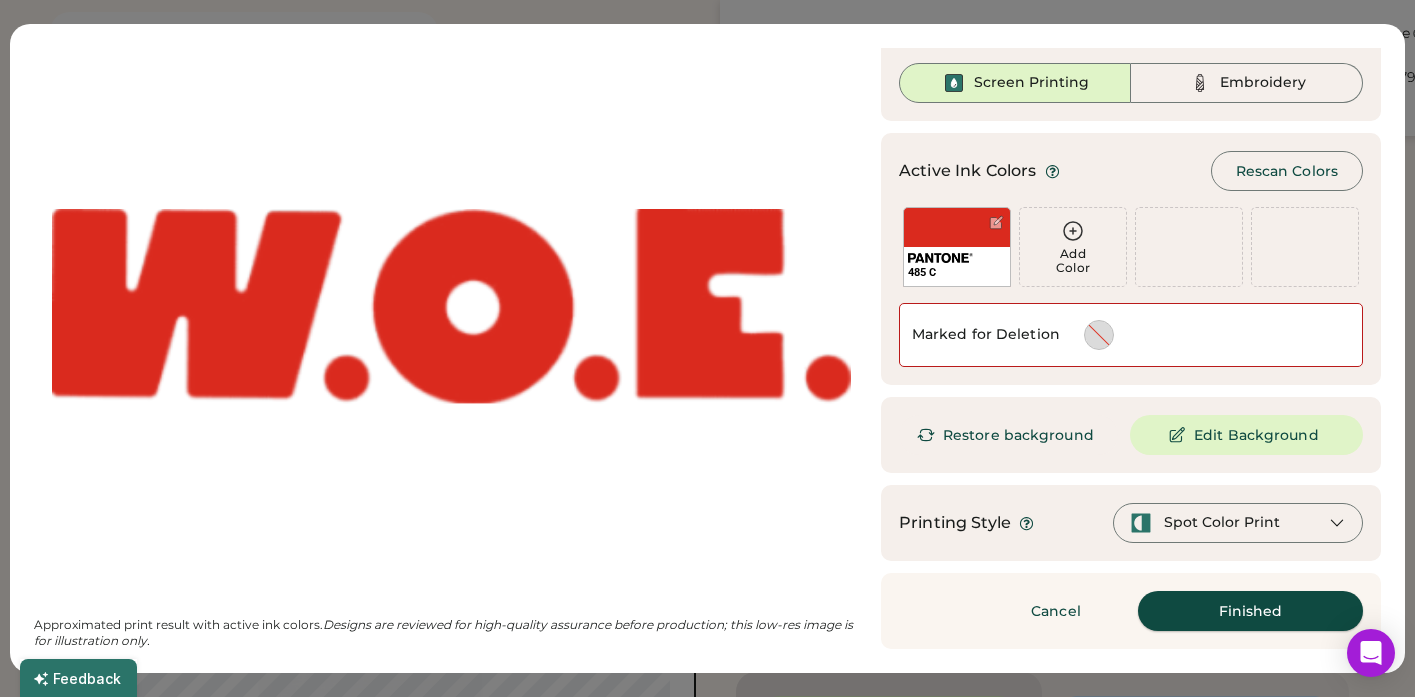 click on "Finished" at bounding box center (1250, 611) 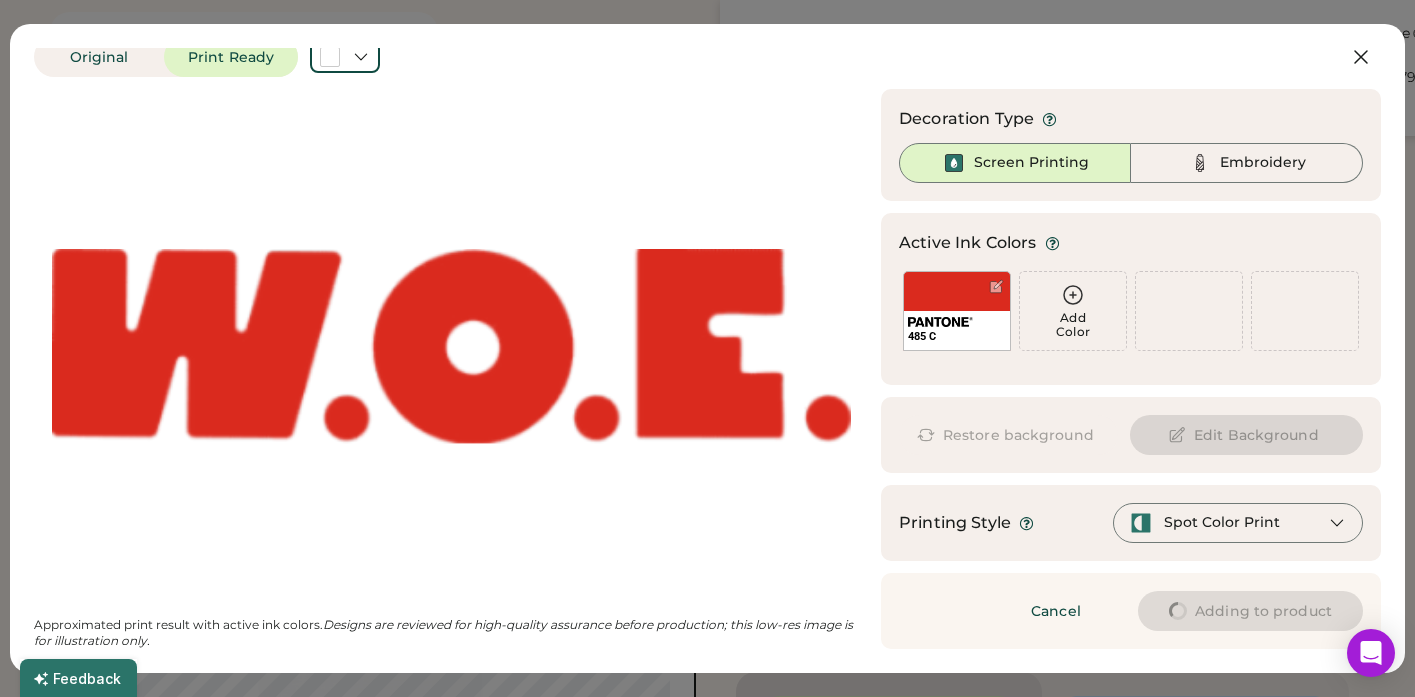 scroll, scrollTop: 11, scrollLeft: 0, axis: vertical 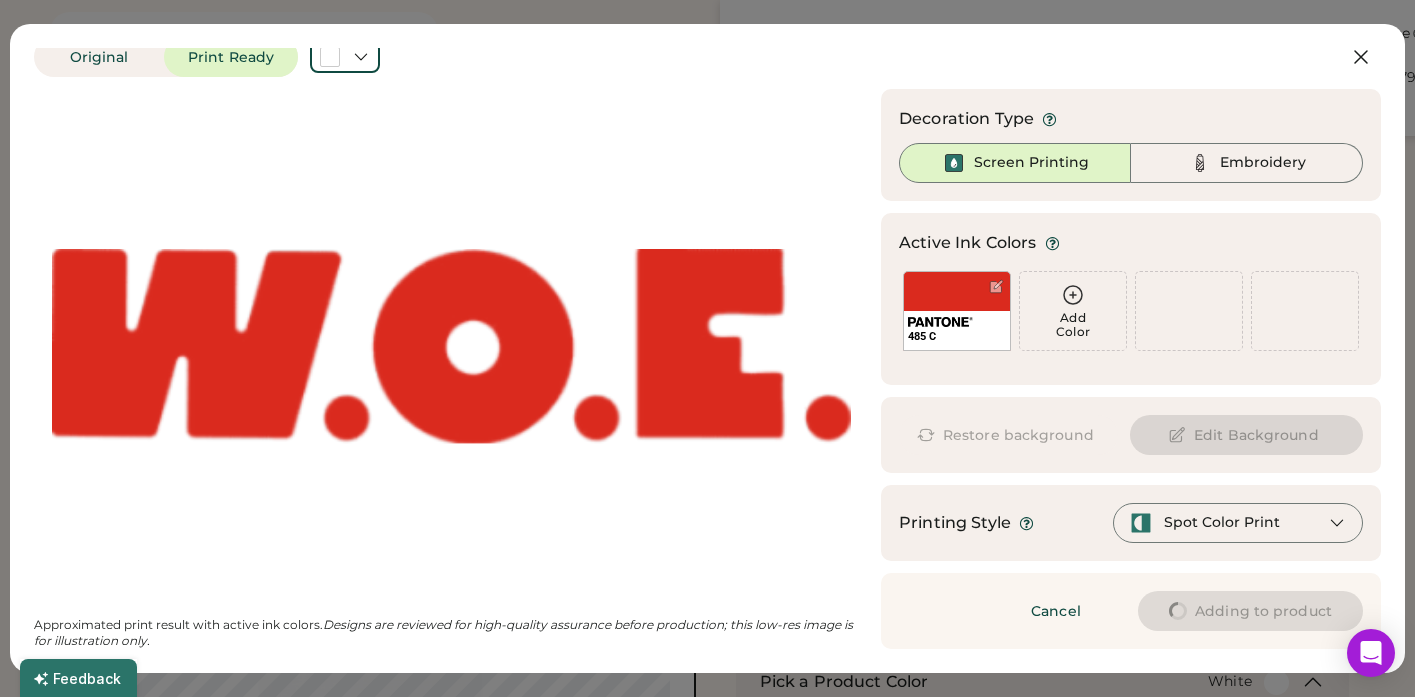 type on "****" 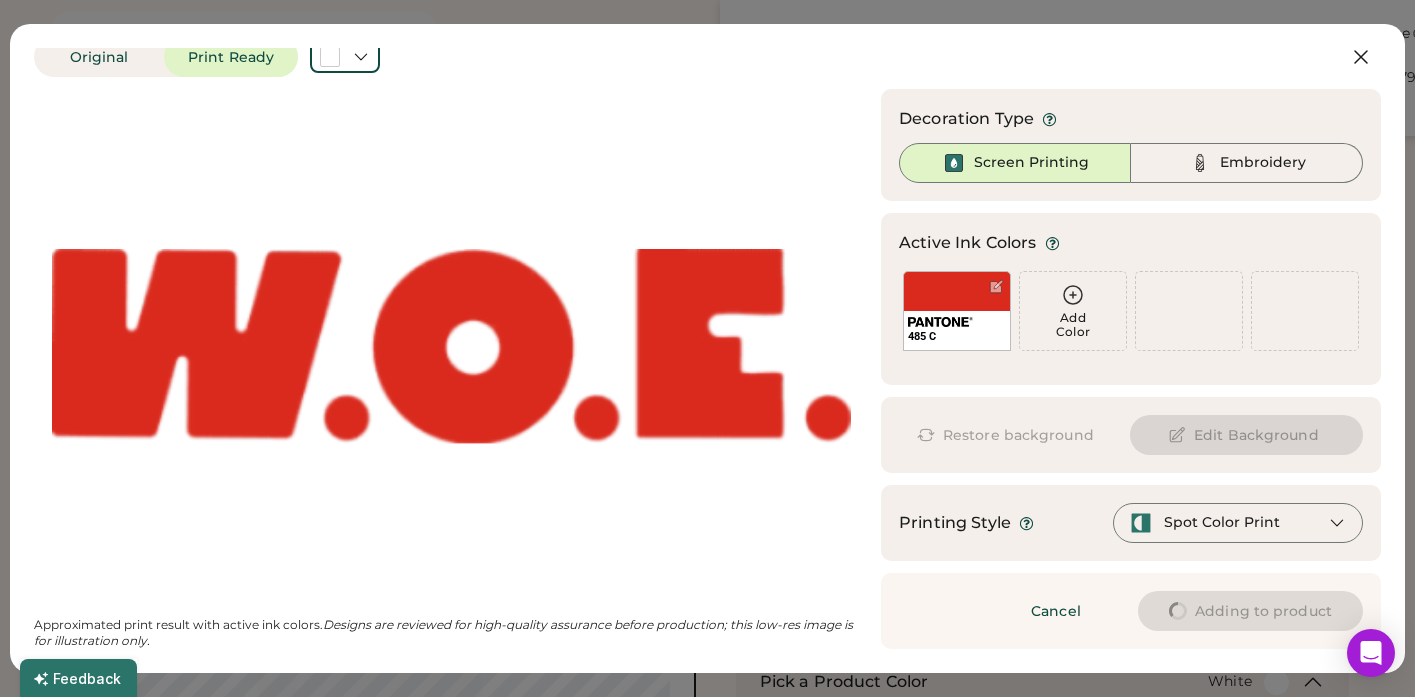type on "****" 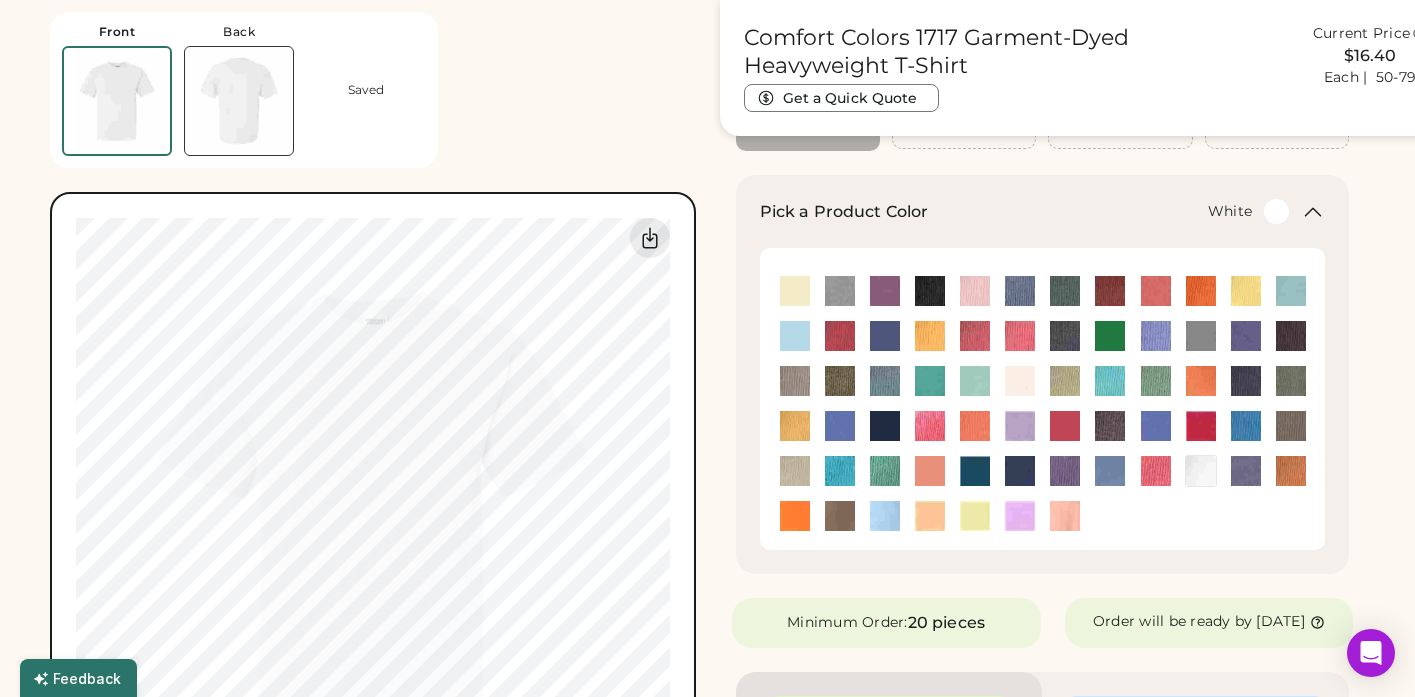 type on "****" 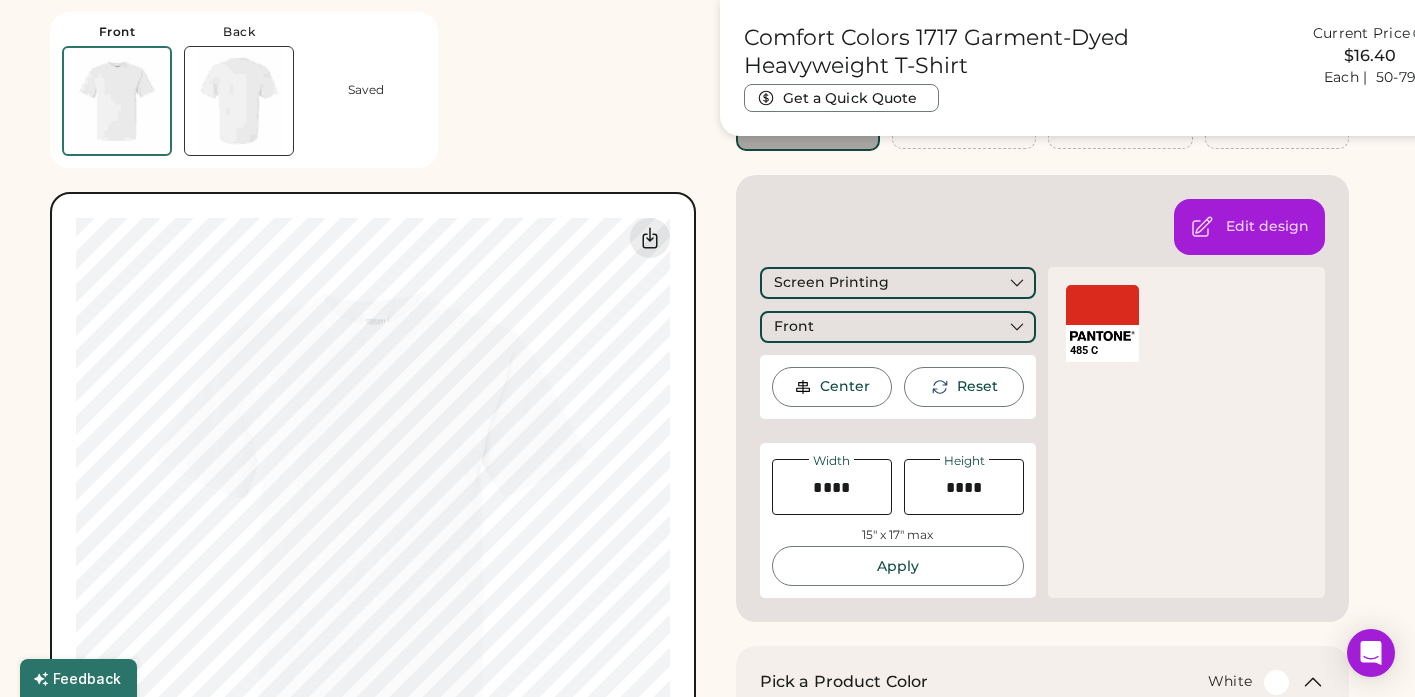 type on "****" 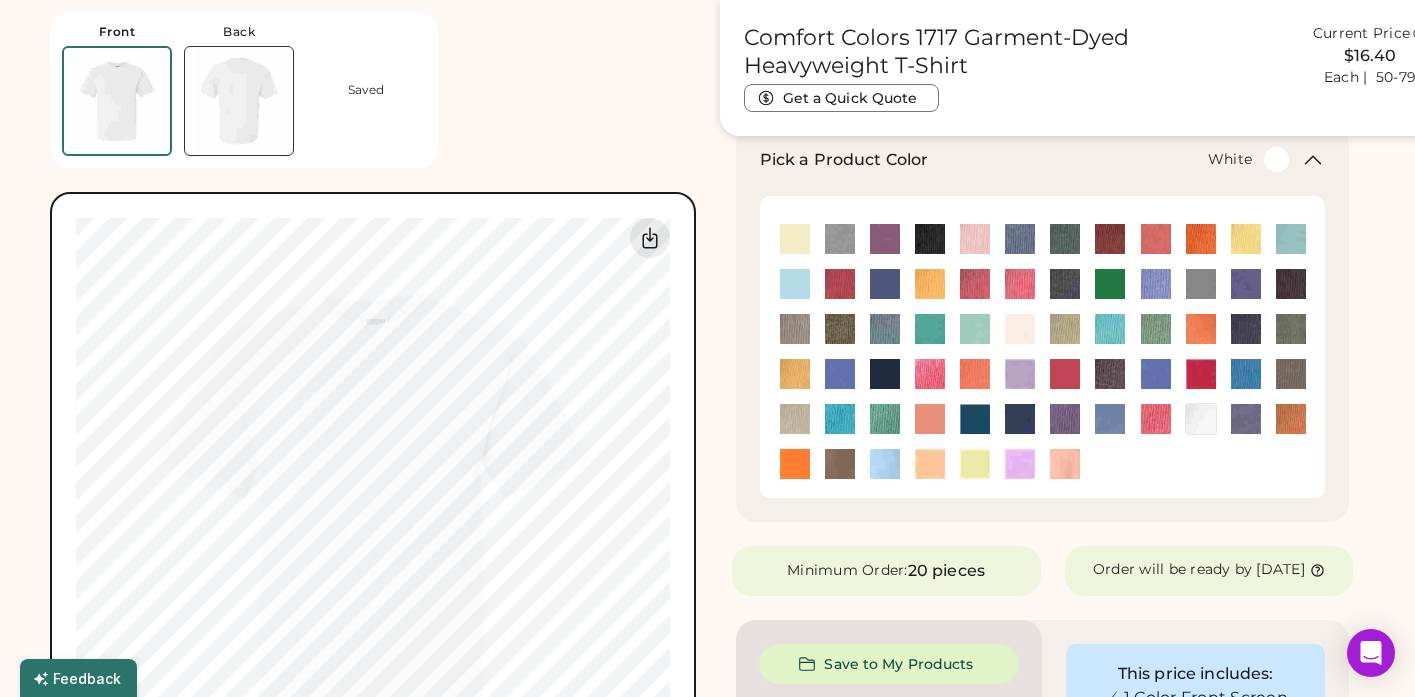 scroll, scrollTop: 321, scrollLeft: 0, axis: vertical 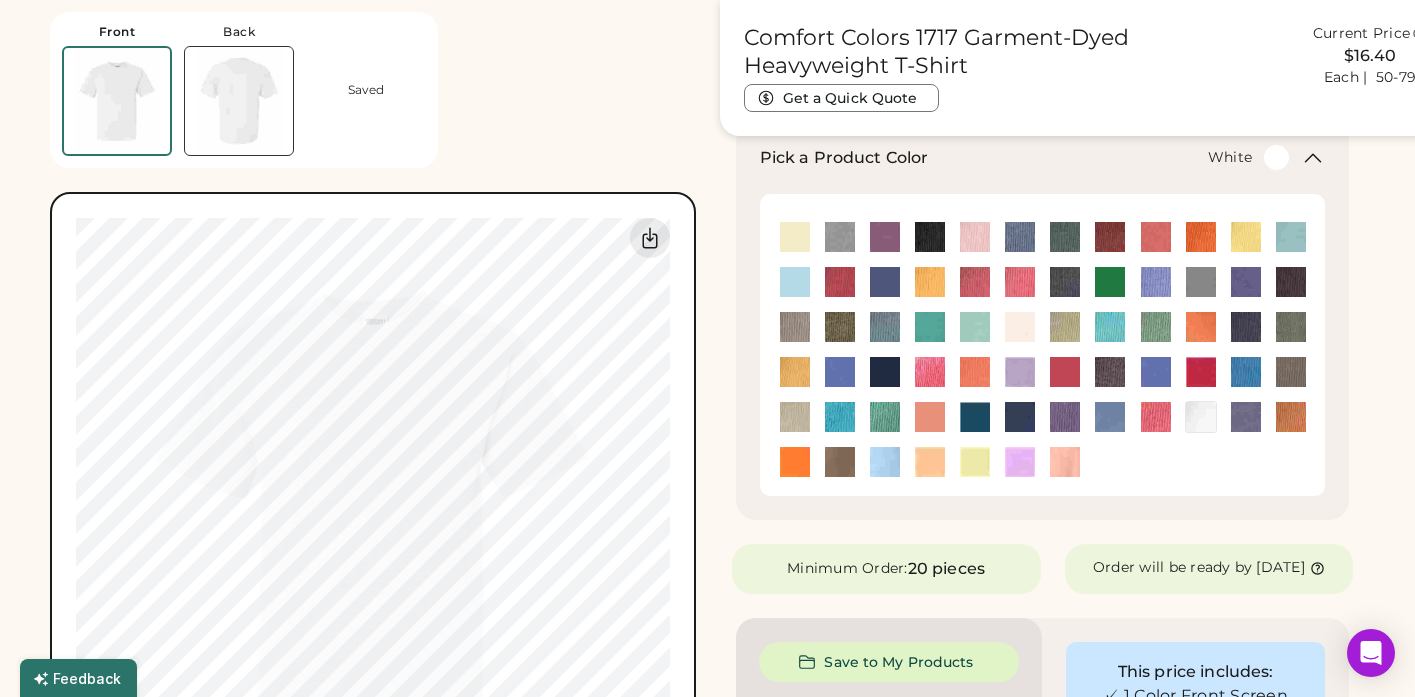 click at bounding box center [239, 101] 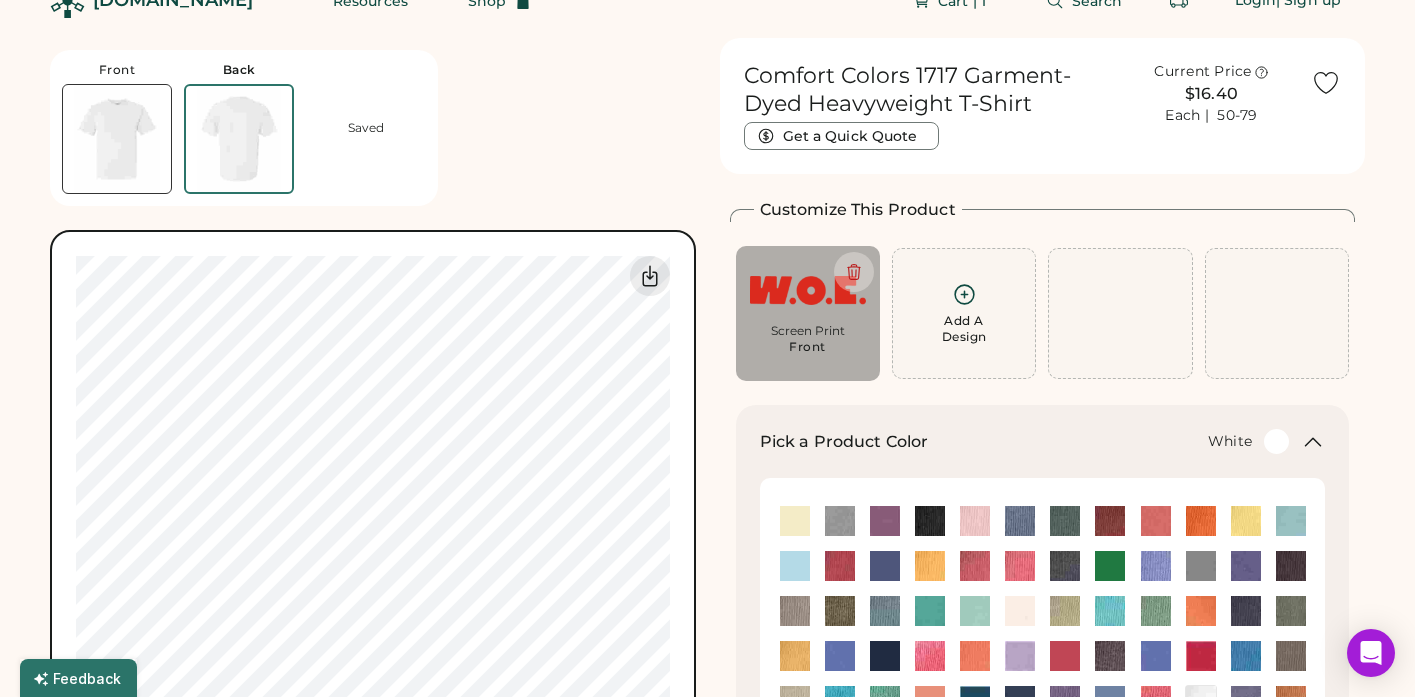scroll, scrollTop: 0, scrollLeft: 0, axis: both 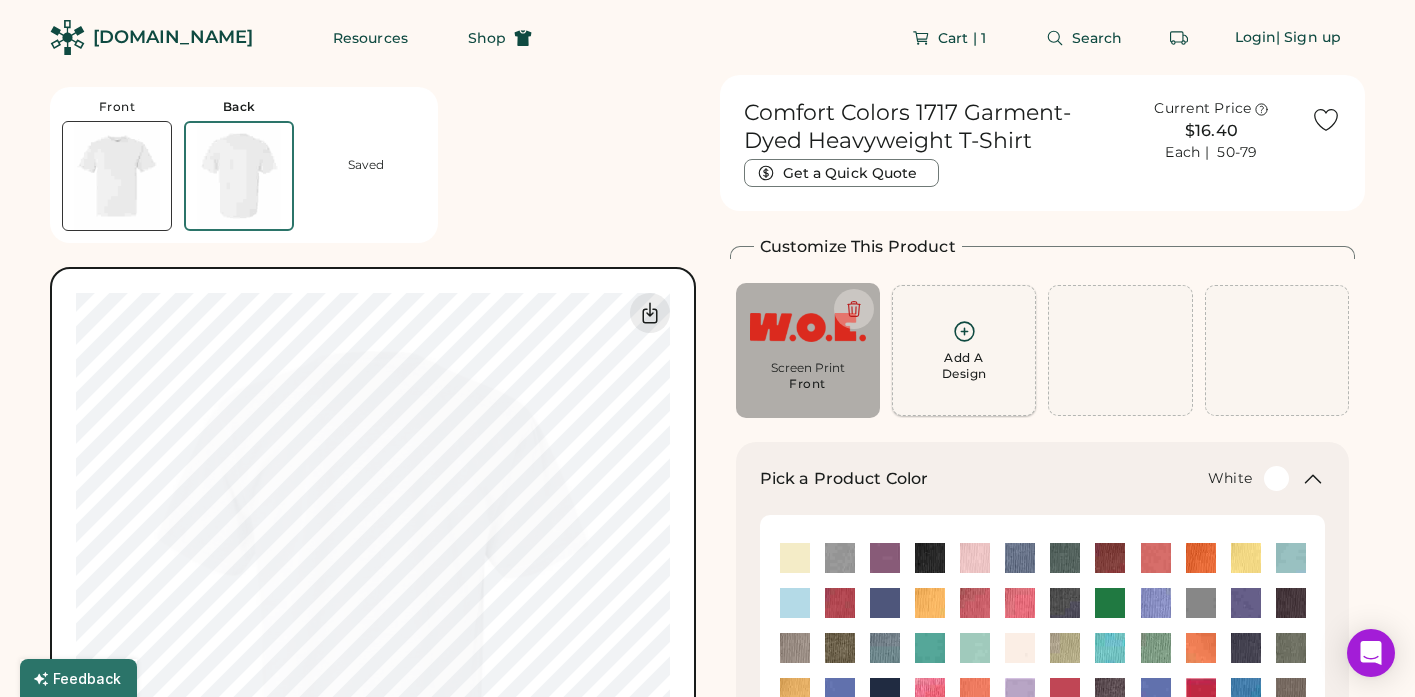 click on "Add A
Design" at bounding box center (964, 366) 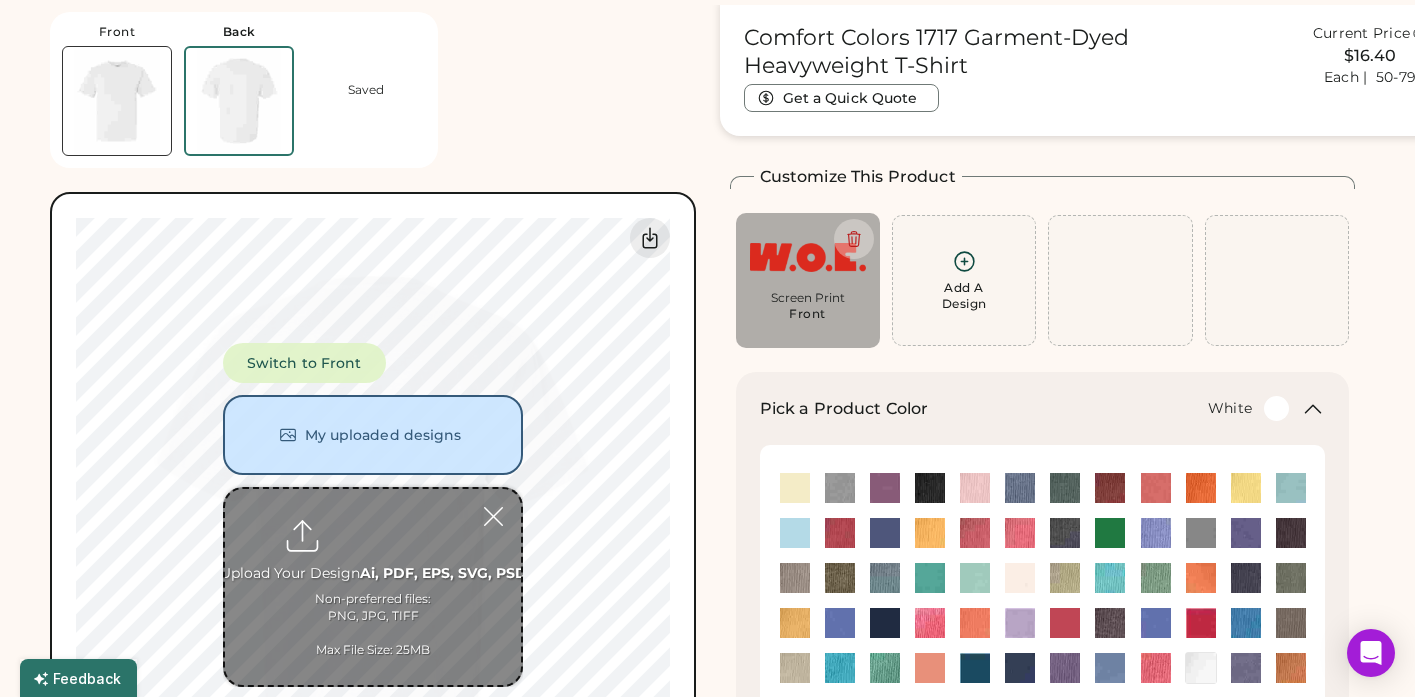 scroll, scrollTop: 75, scrollLeft: 0, axis: vertical 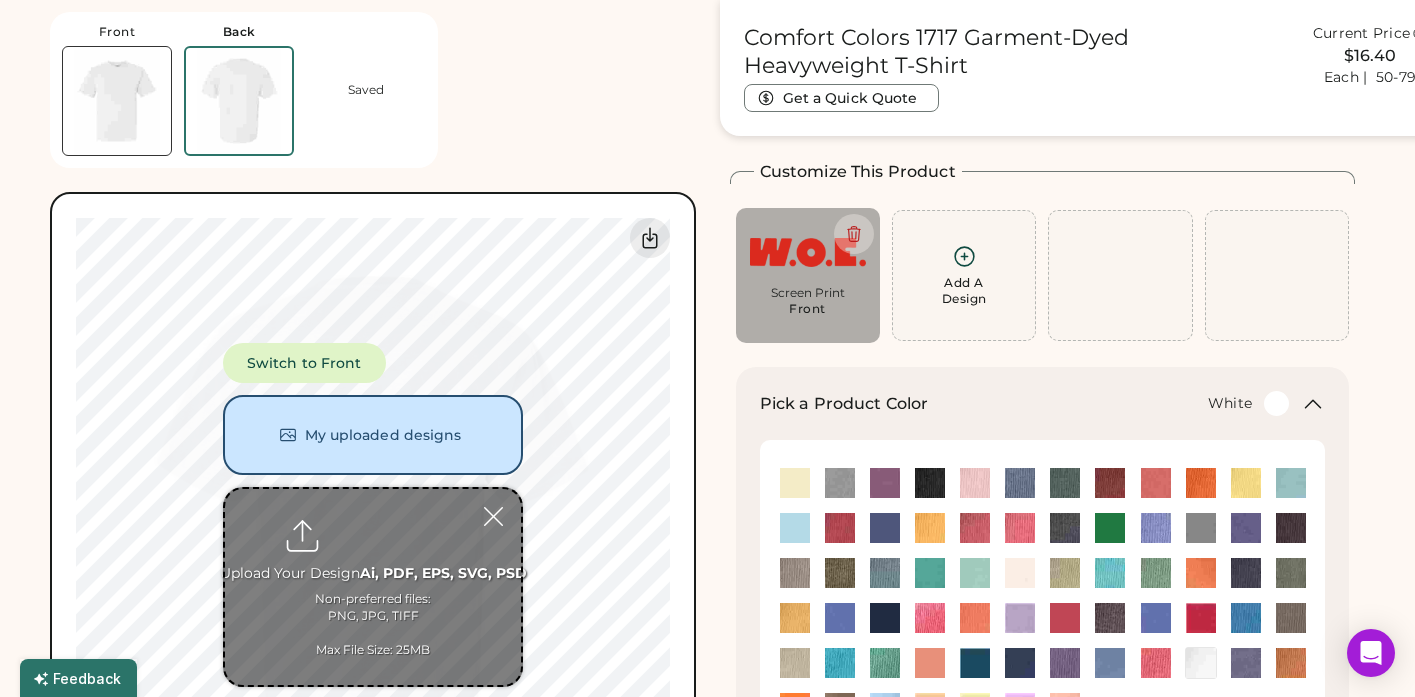 click at bounding box center (373, 587) 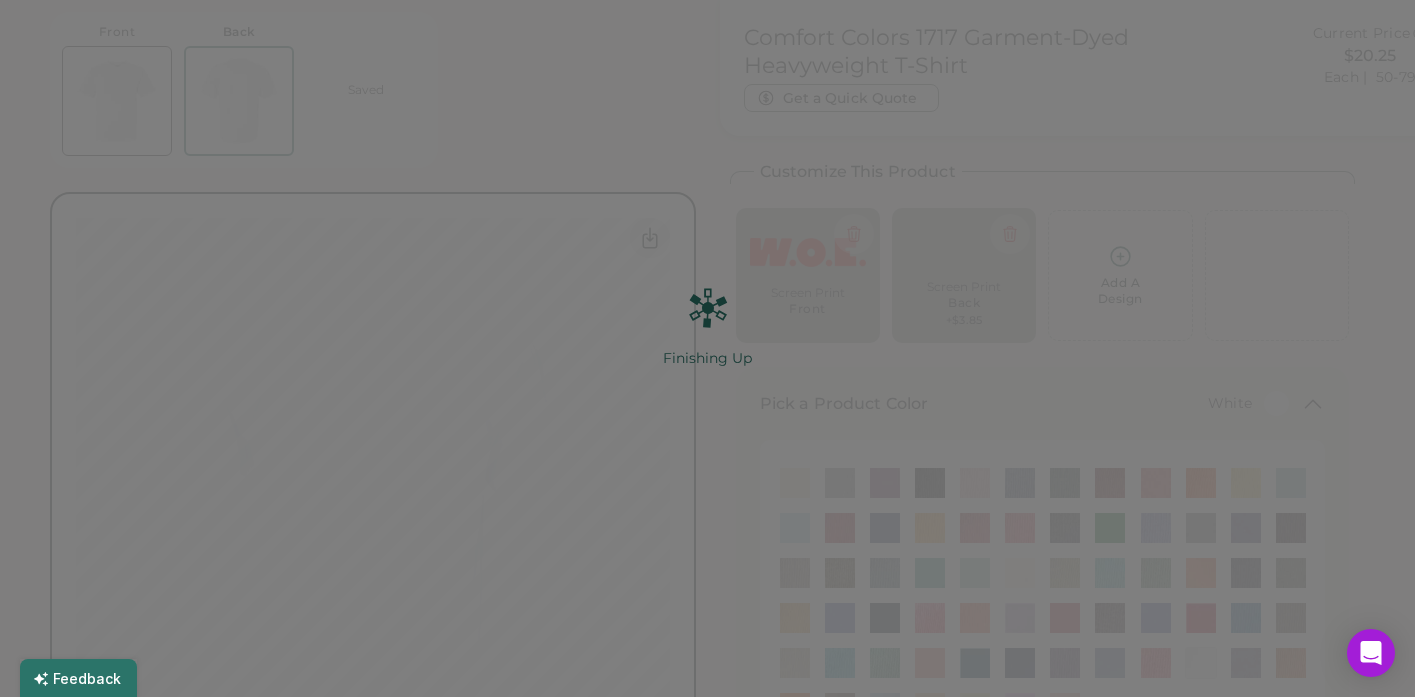 scroll, scrollTop: 0, scrollLeft: 0, axis: both 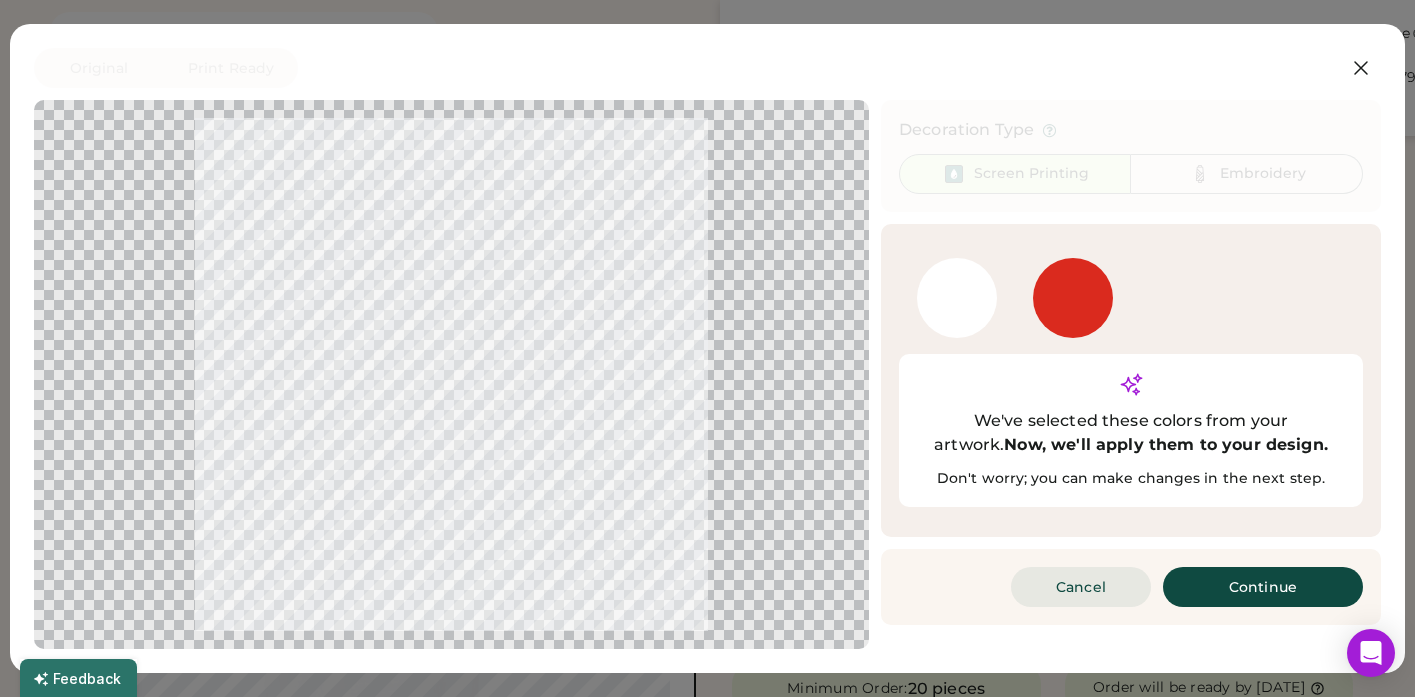 click on "Cancel" at bounding box center (1081, 587) 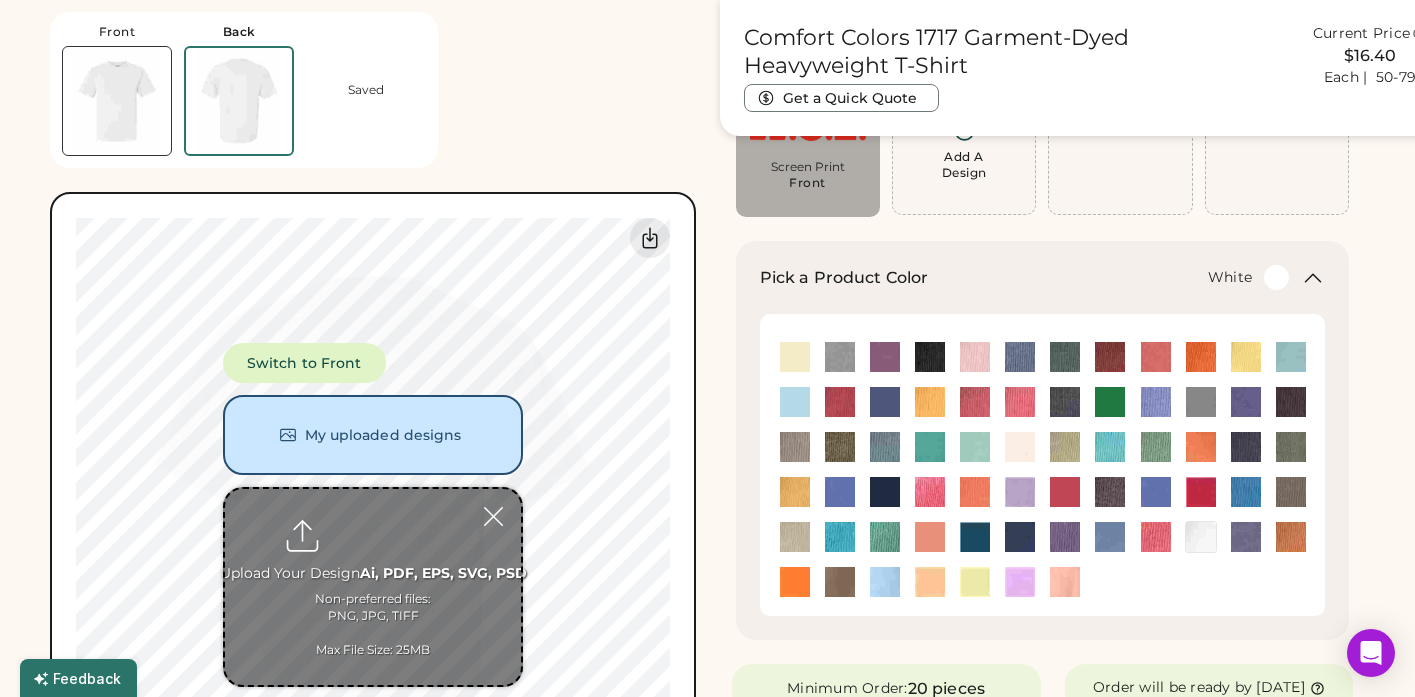click at bounding box center (117, 101) 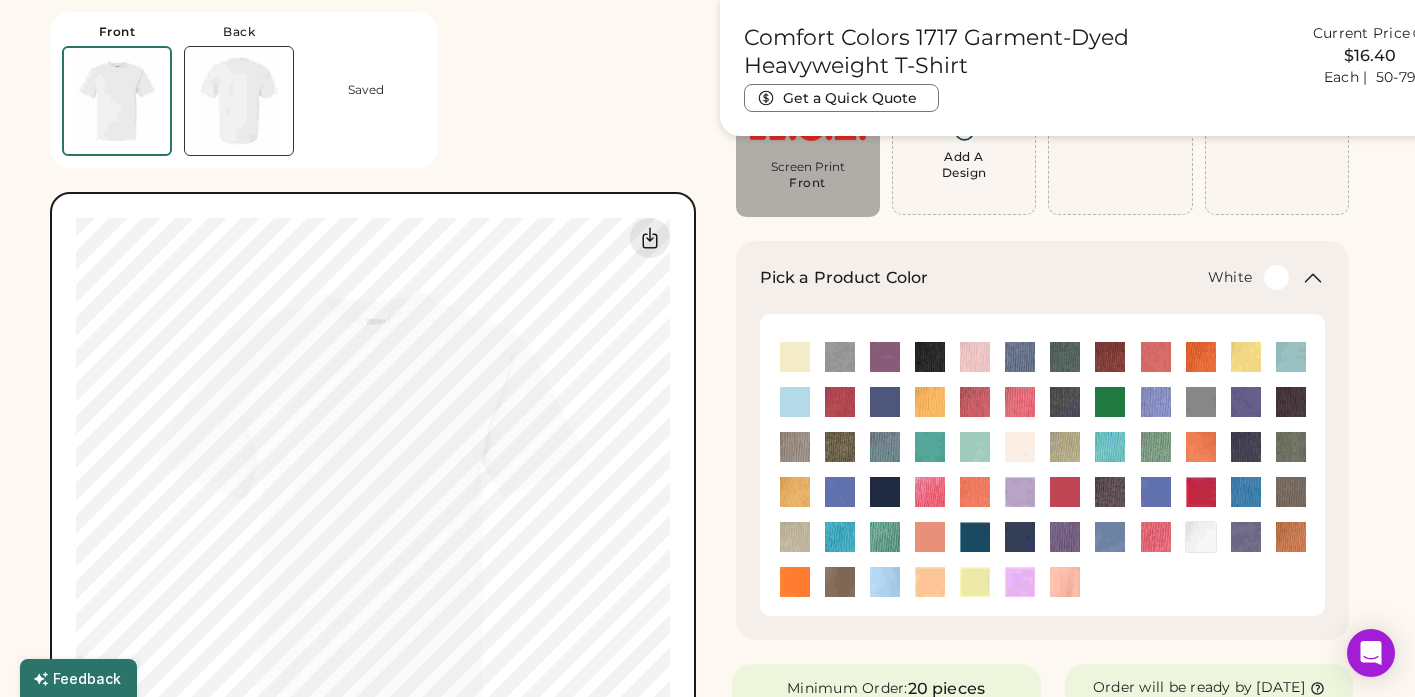 click at bounding box center (239, 101) 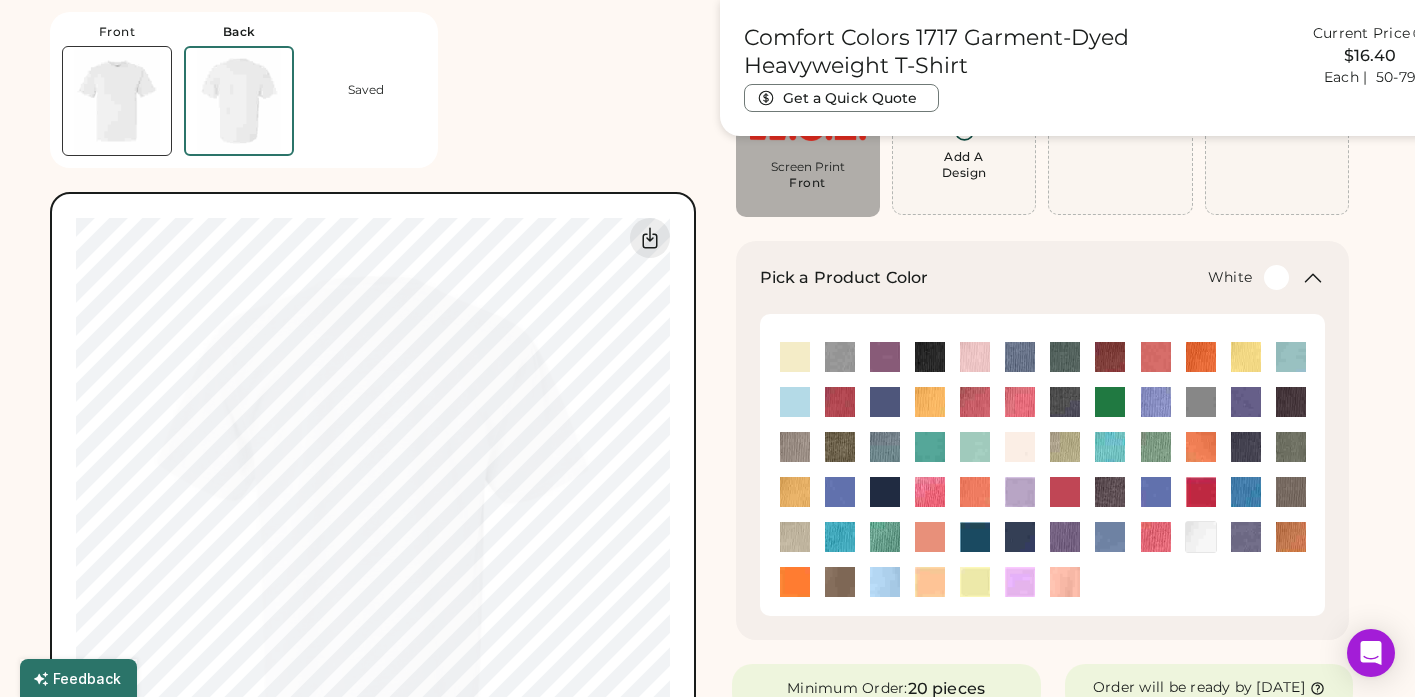 click on "Add A
Design" at bounding box center (964, 165) 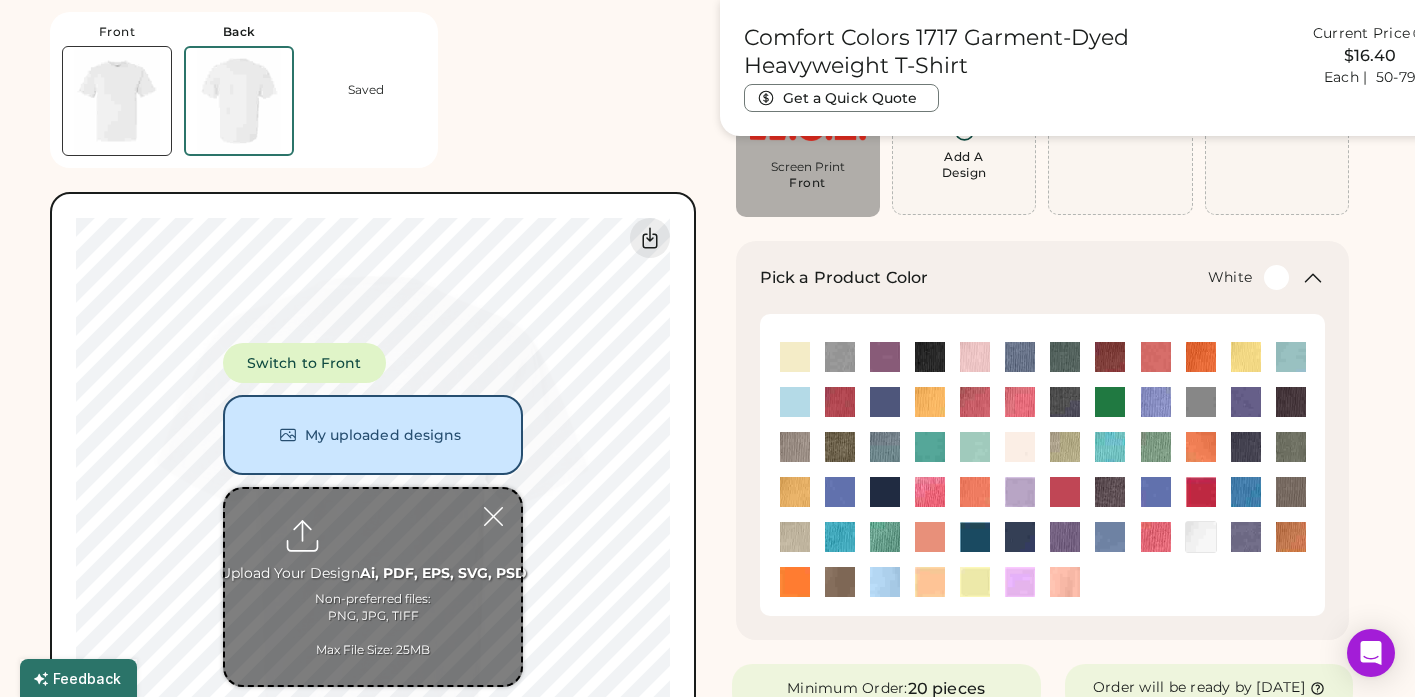 click at bounding box center (373, 587) 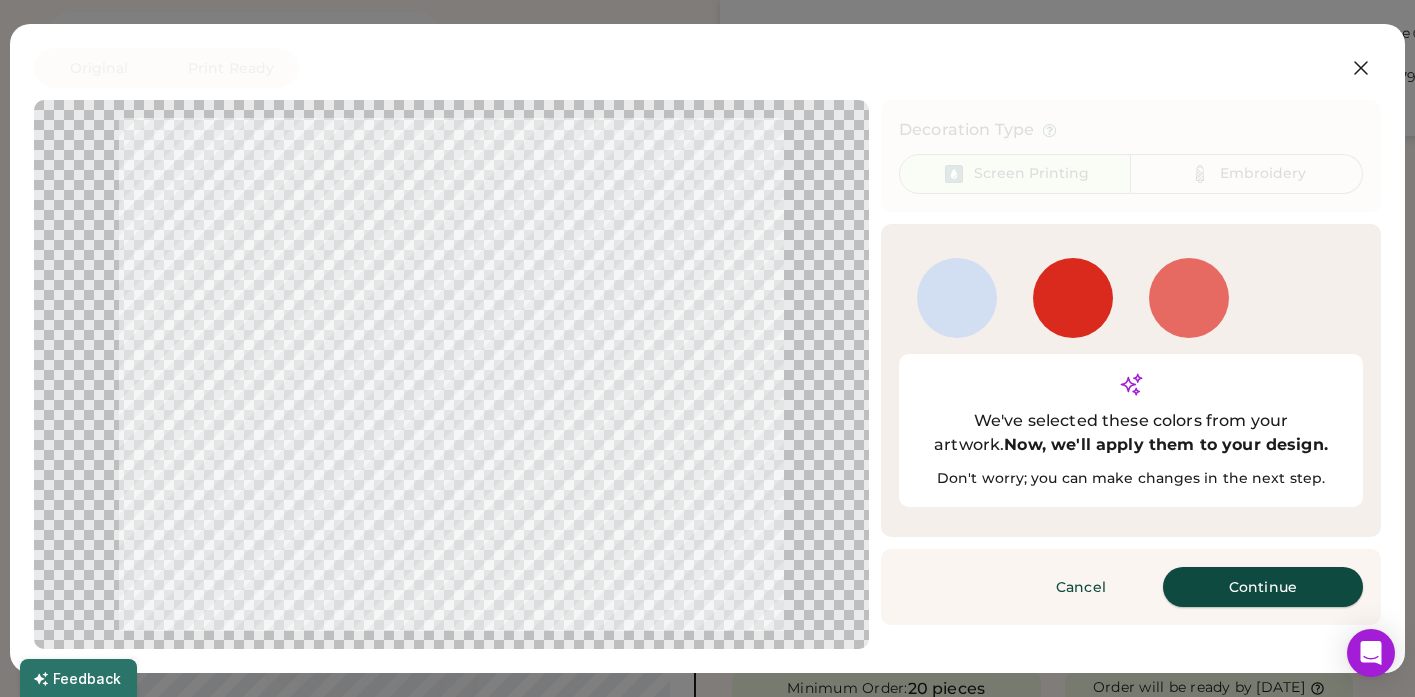 click on "Continue" at bounding box center (1263, 587) 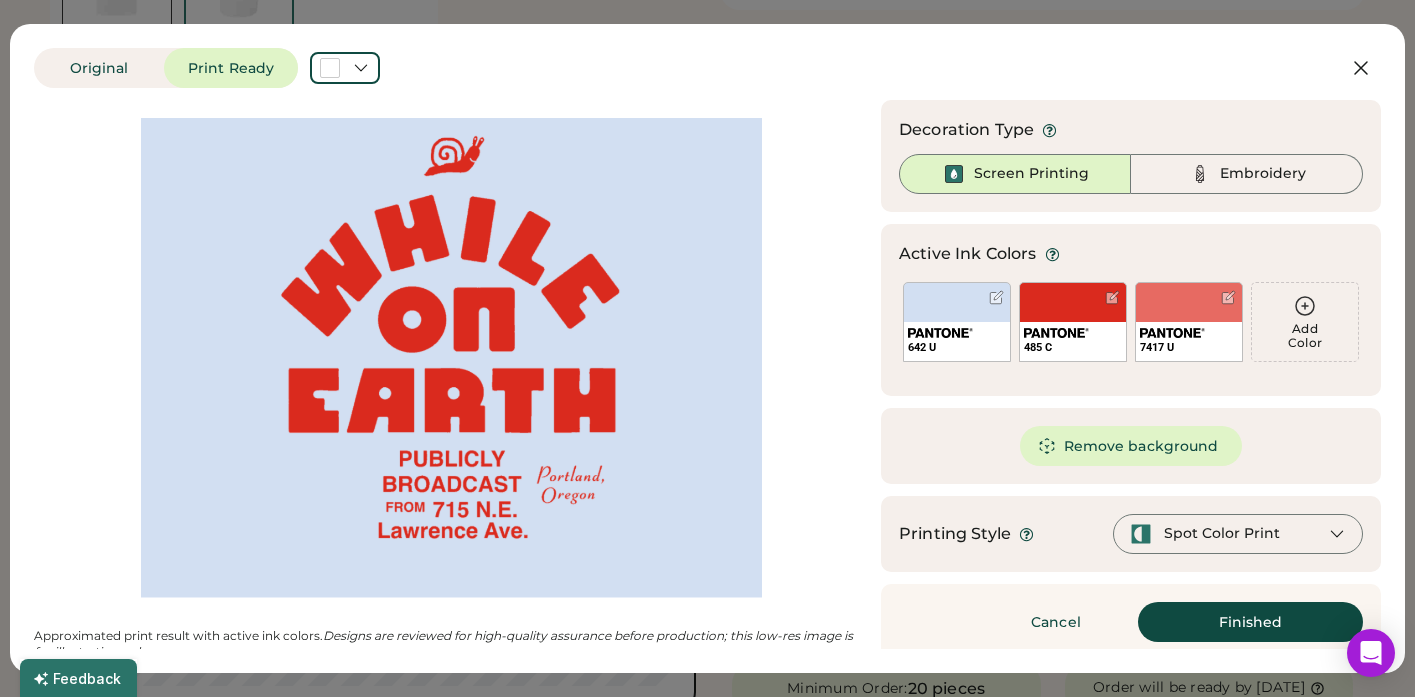 scroll, scrollTop: 0, scrollLeft: 0, axis: both 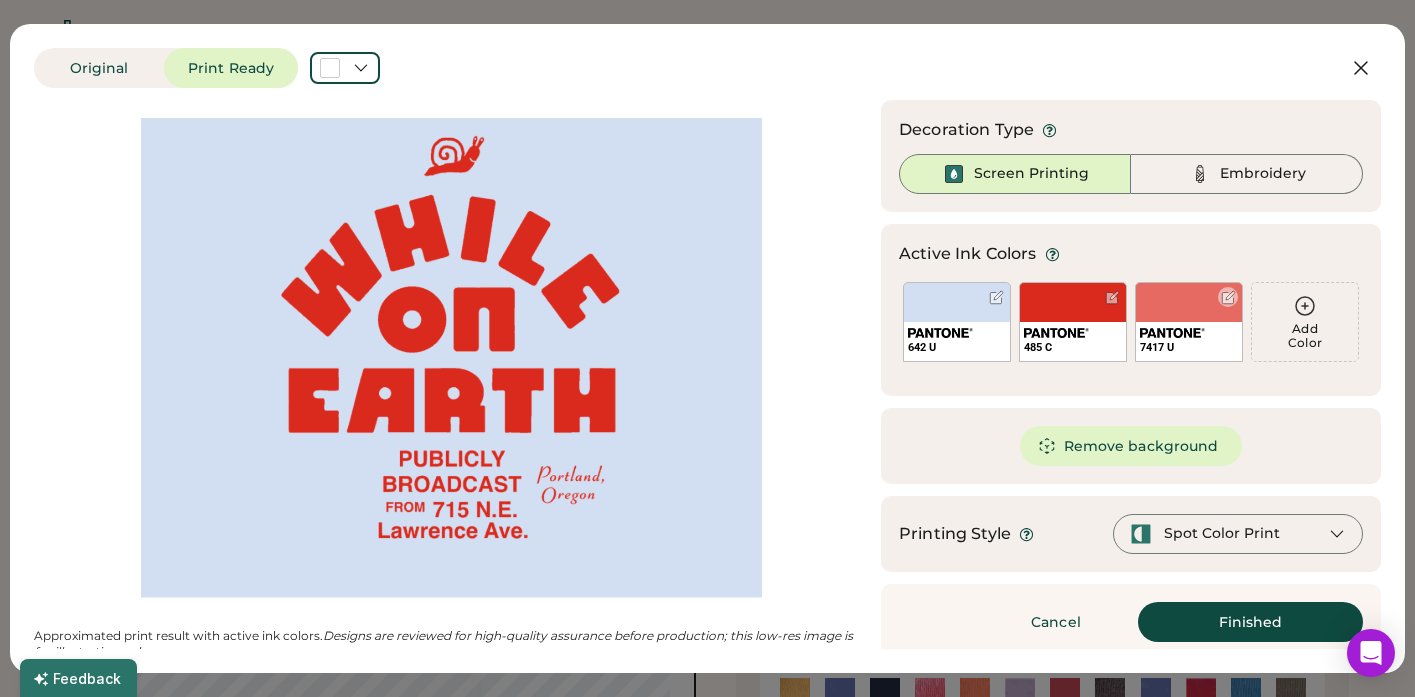 click at bounding box center (1228, 297) 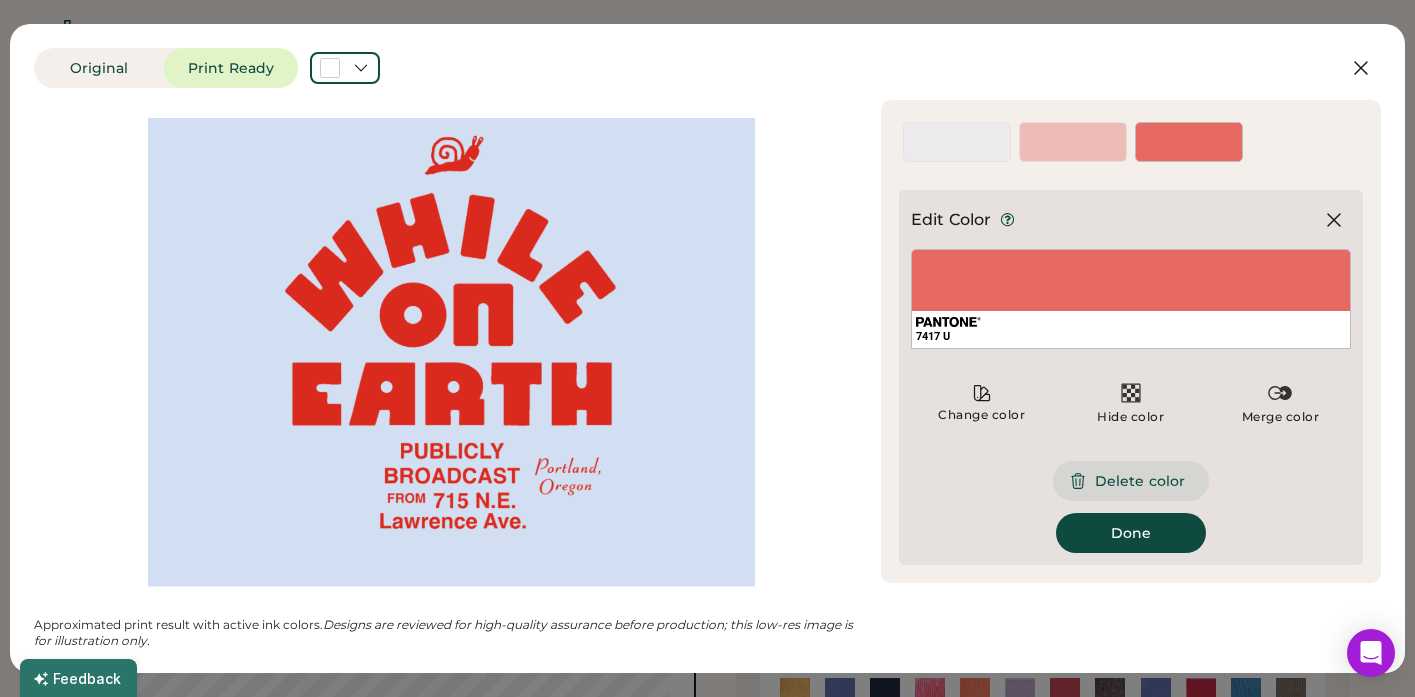 click on "Delete color" at bounding box center (1131, 481) 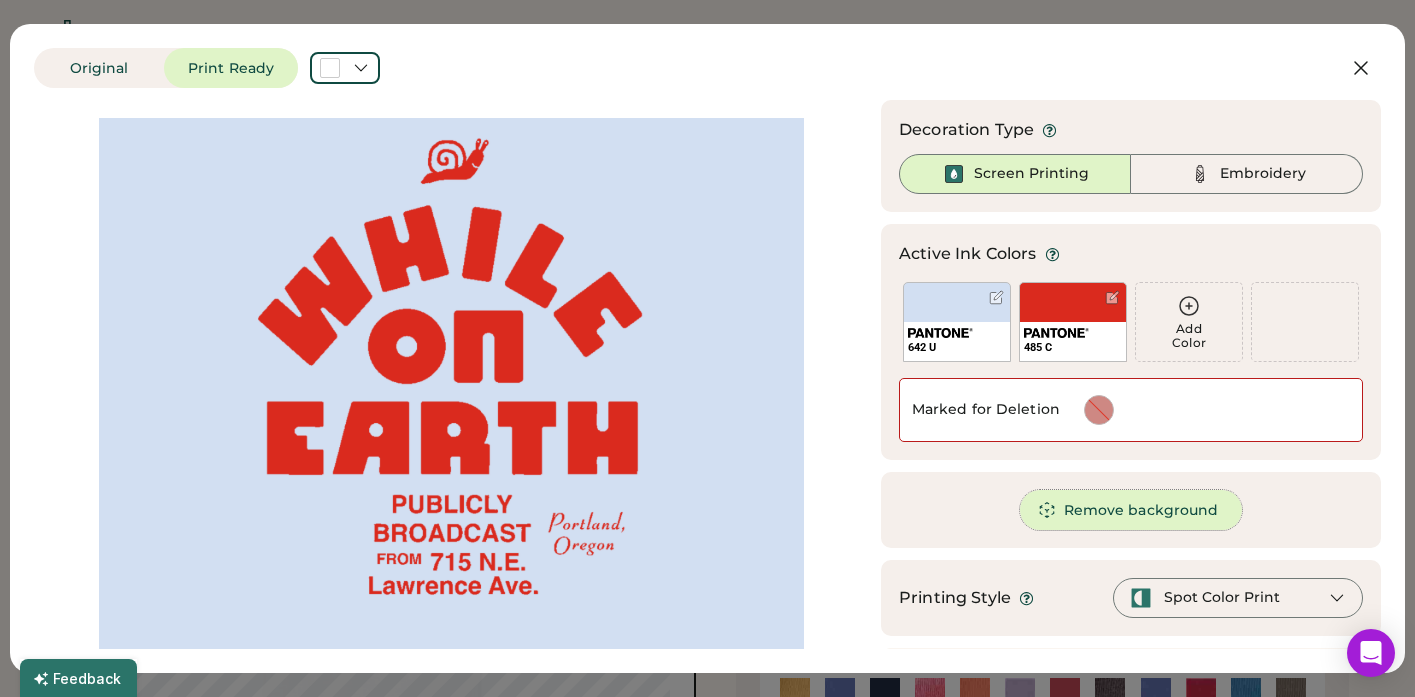 click 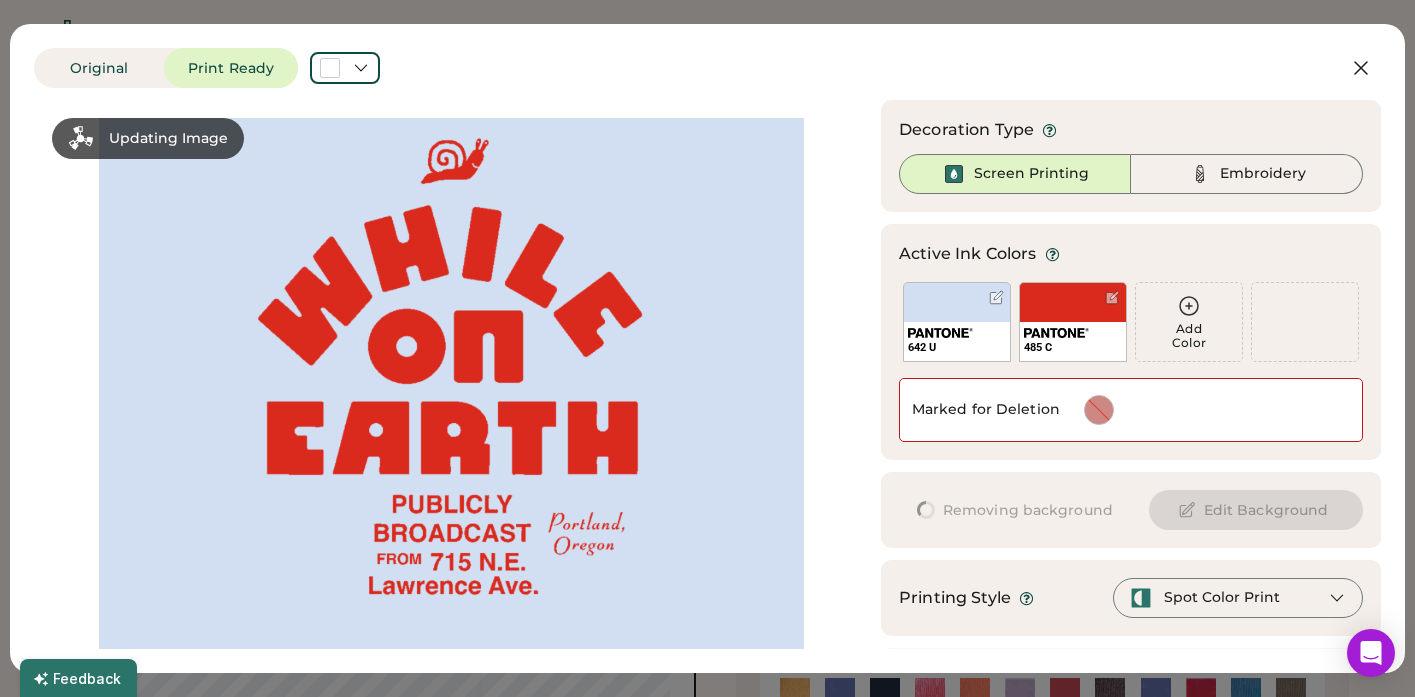 scroll, scrollTop: 0, scrollLeft: 0, axis: both 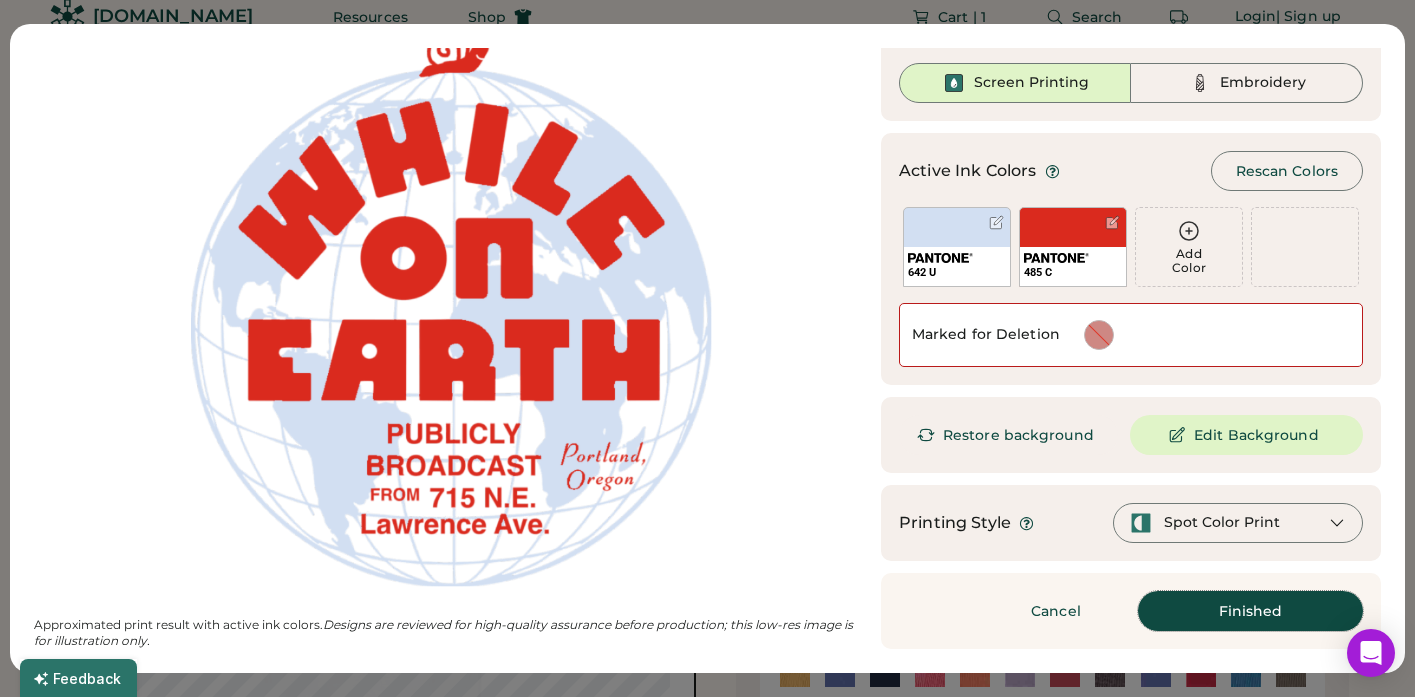 click on "Finished" at bounding box center (1250, 611) 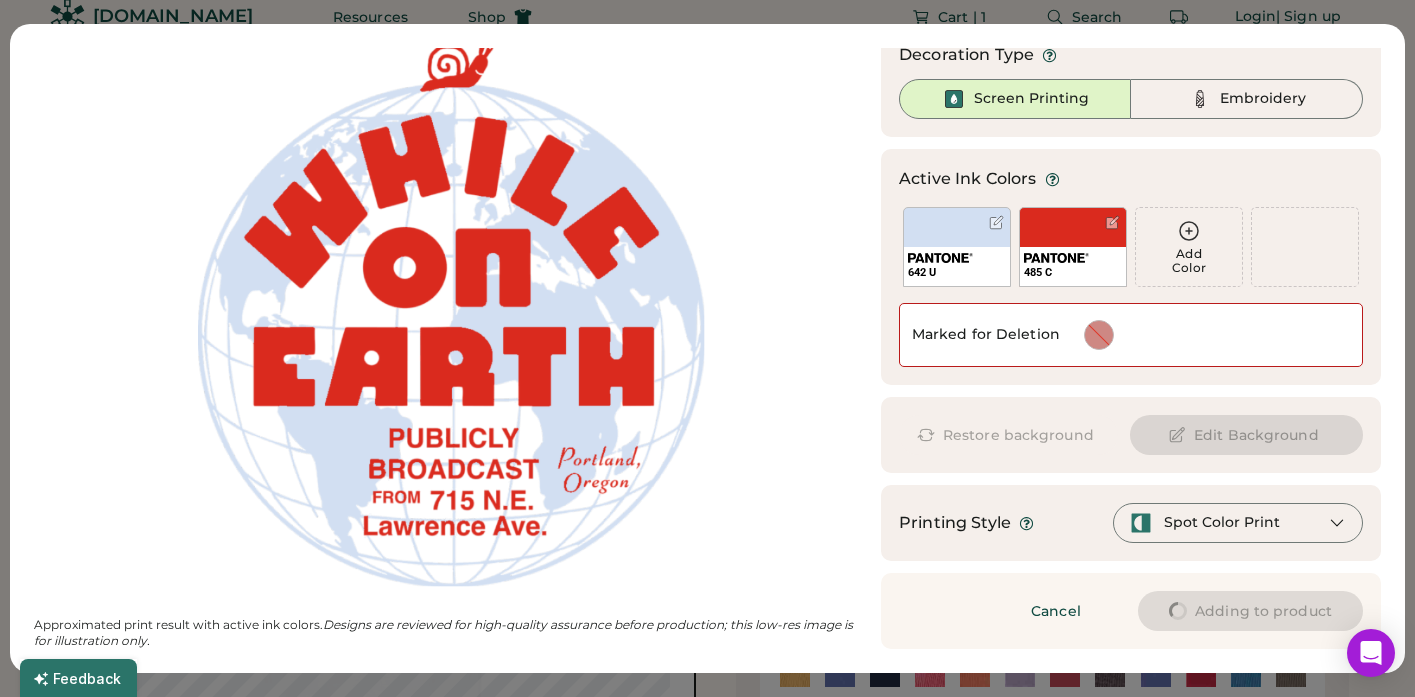scroll, scrollTop: 75, scrollLeft: 0, axis: vertical 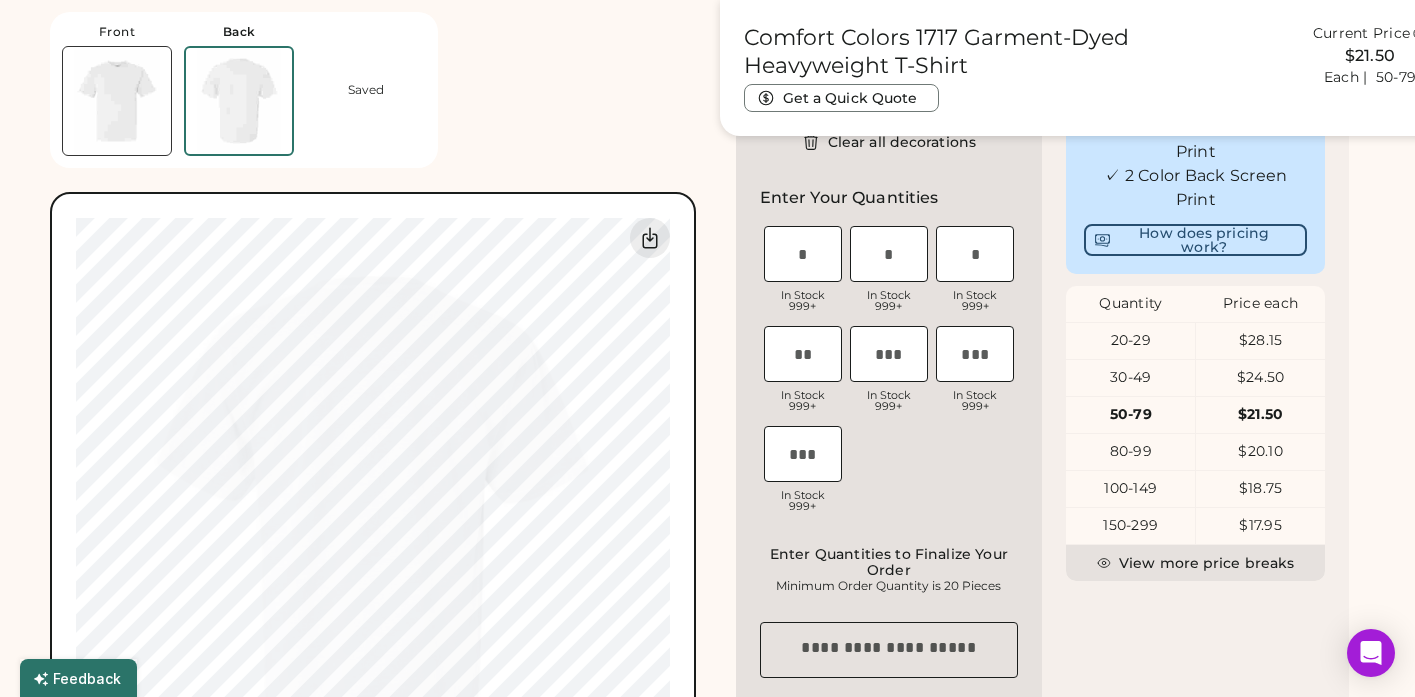 click at bounding box center (117, 101) 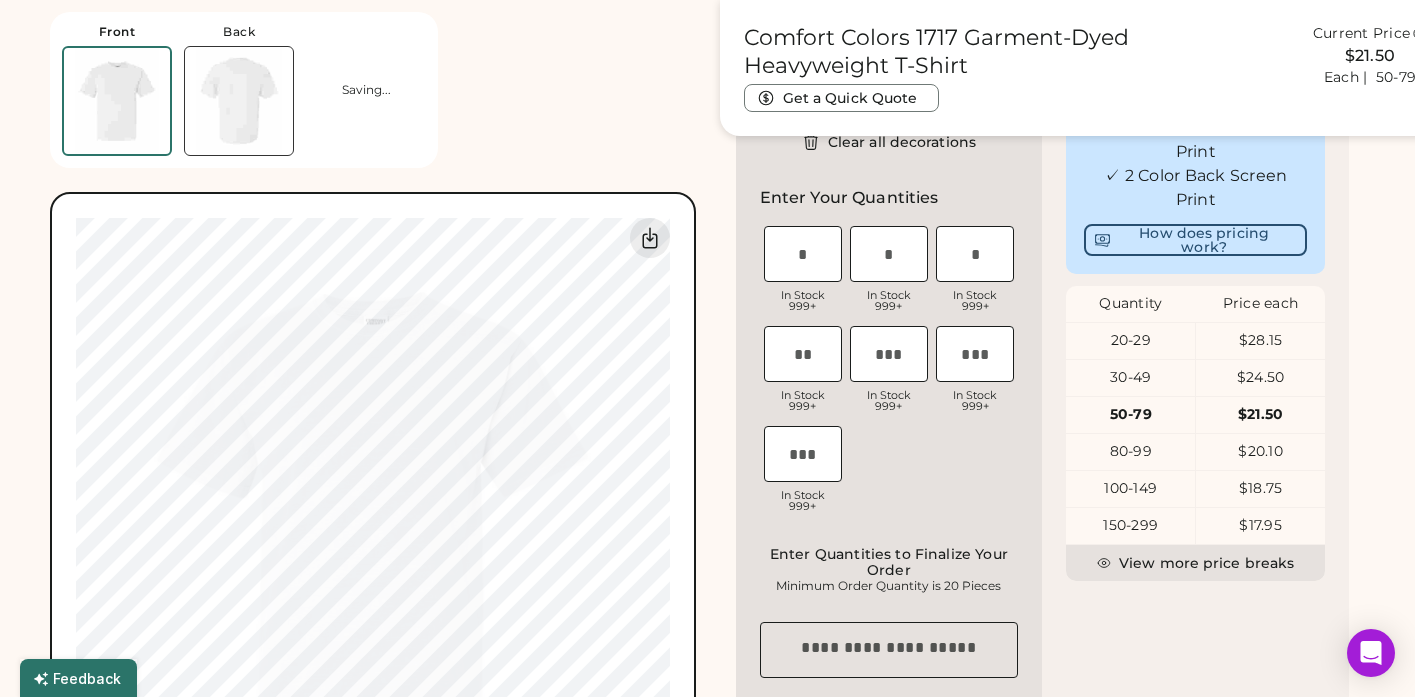 click at bounding box center [239, 101] 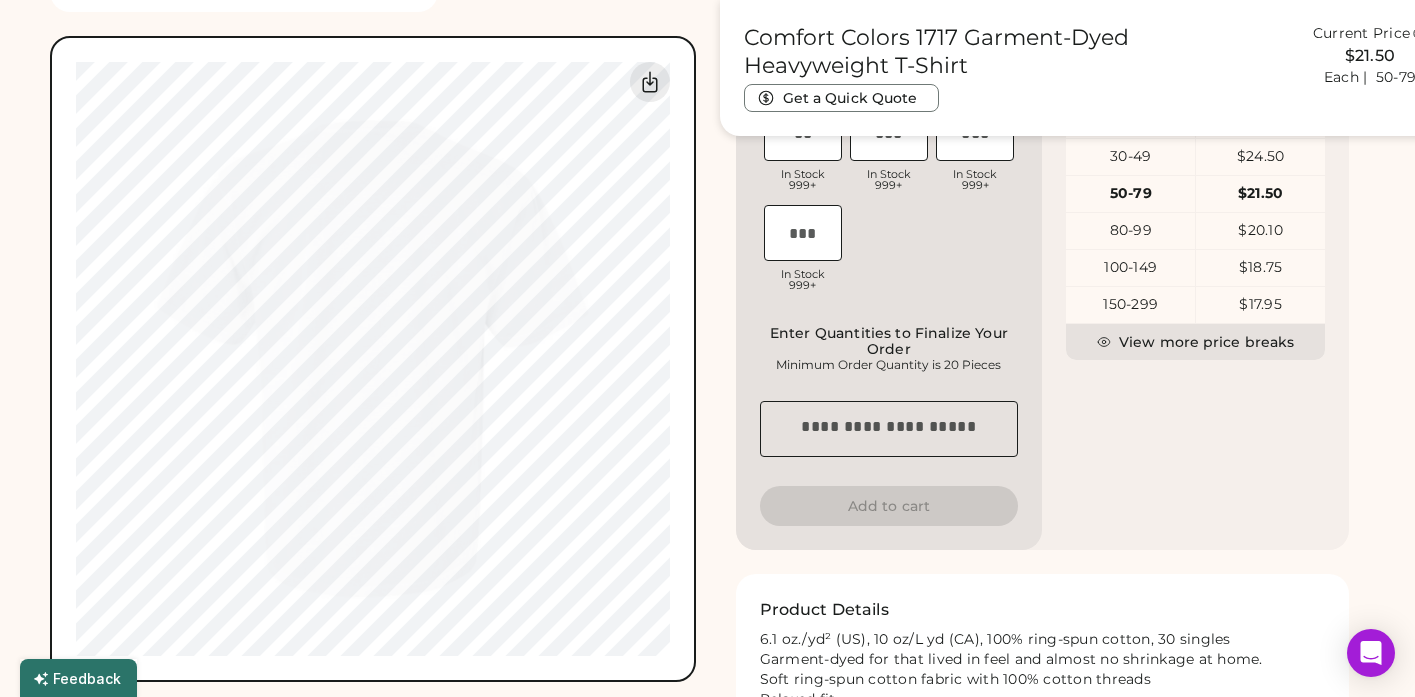 scroll, scrollTop: 1112, scrollLeft: 0, axis: vertical 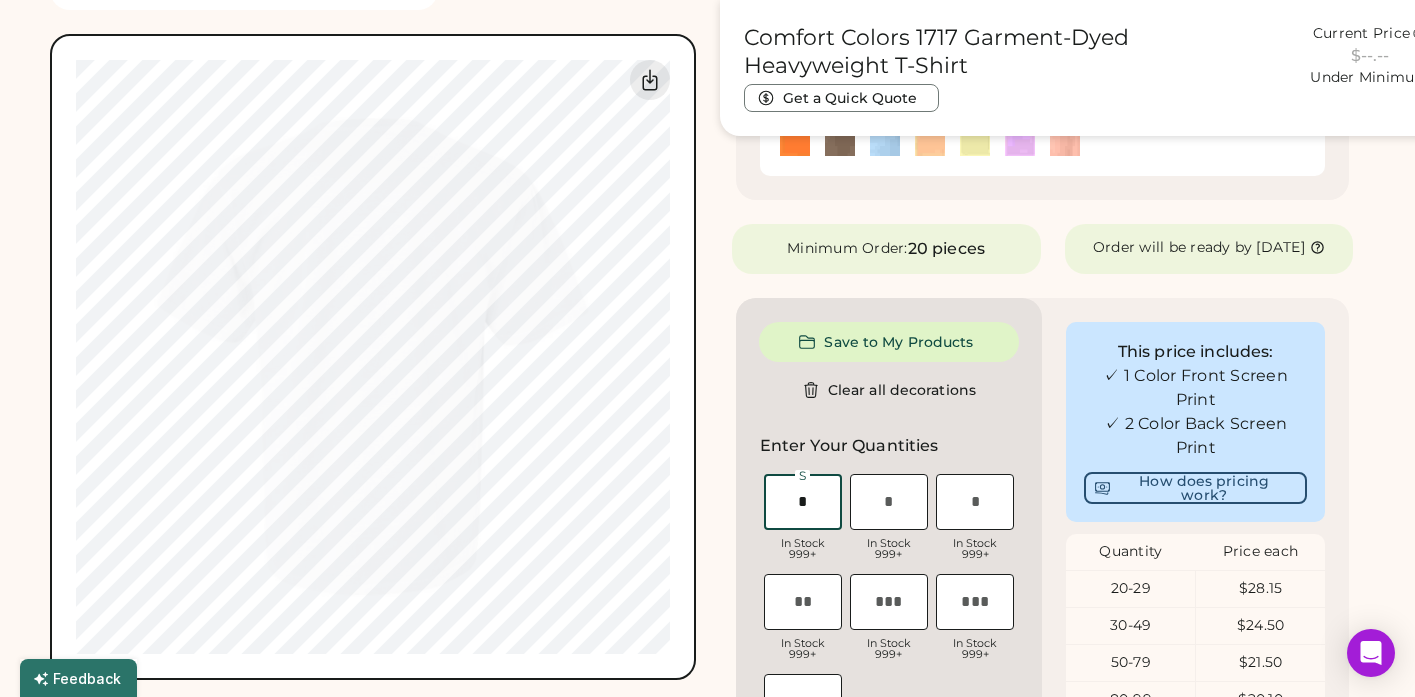 type on "*" 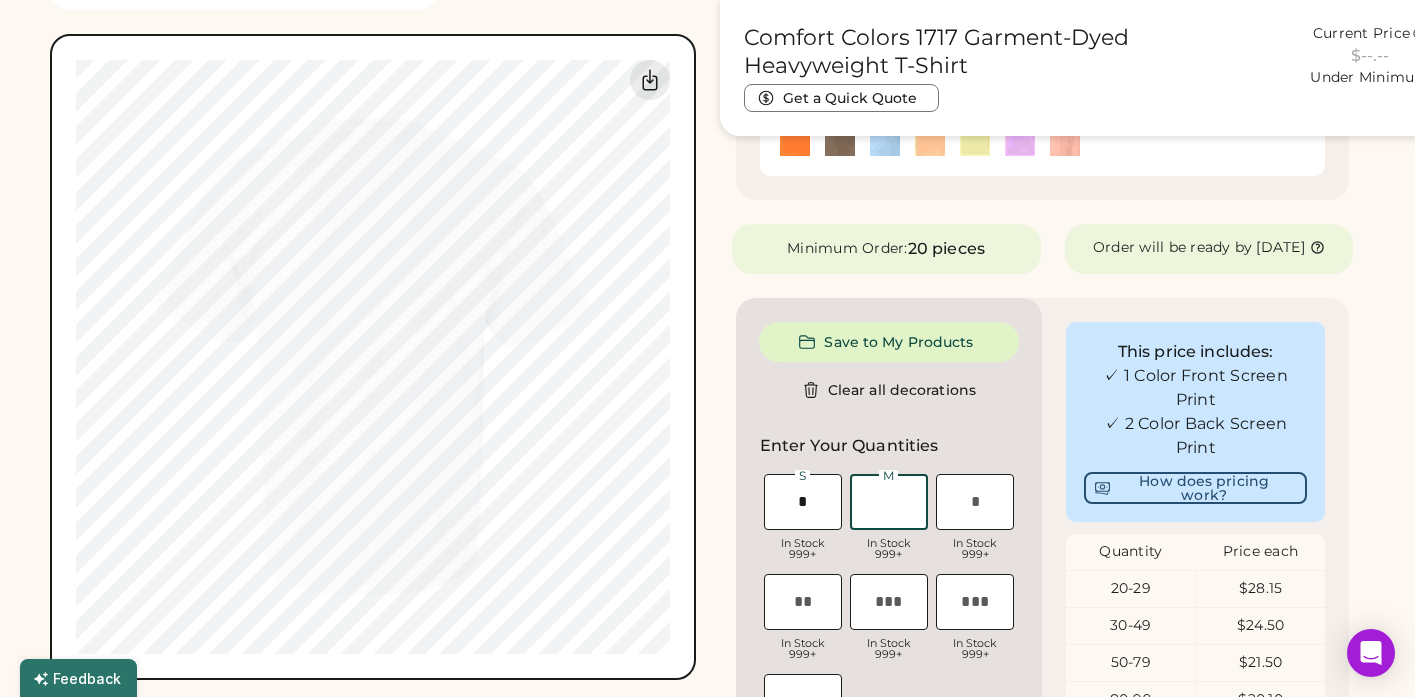 click at bounding box center [889, 502] 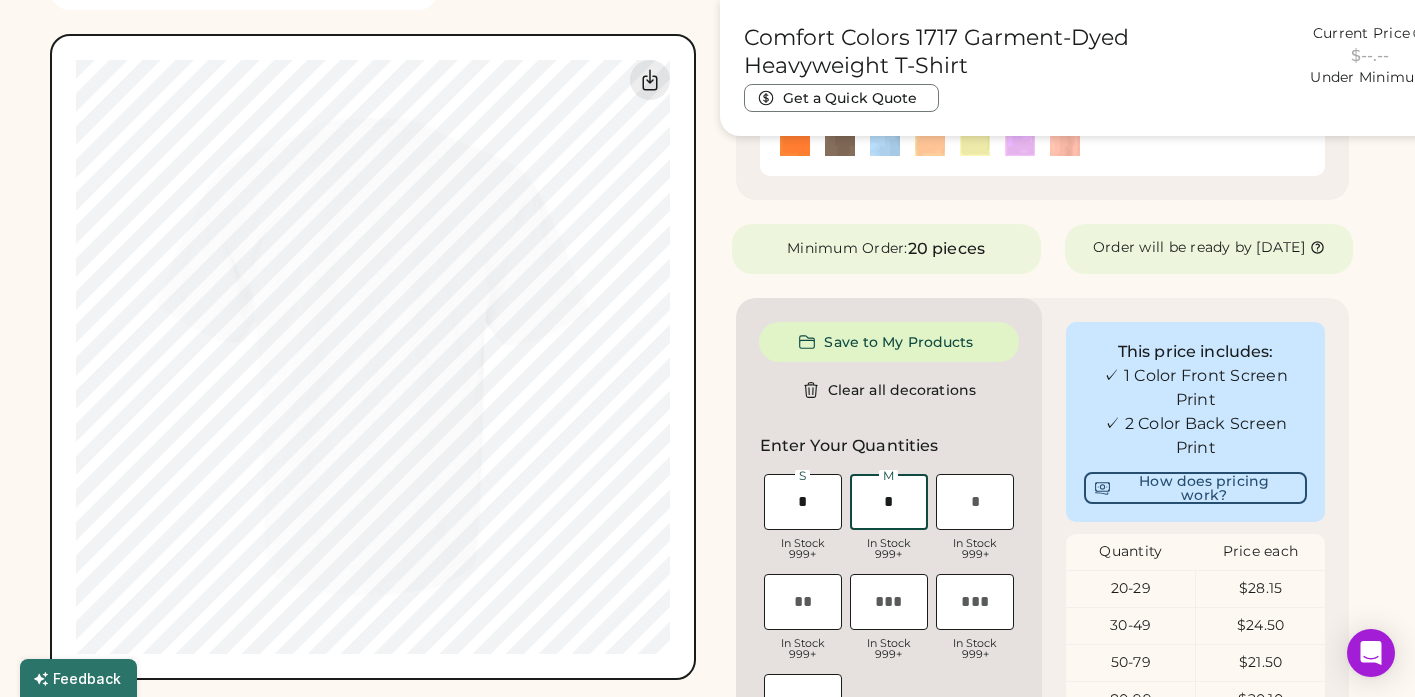 type on "**" 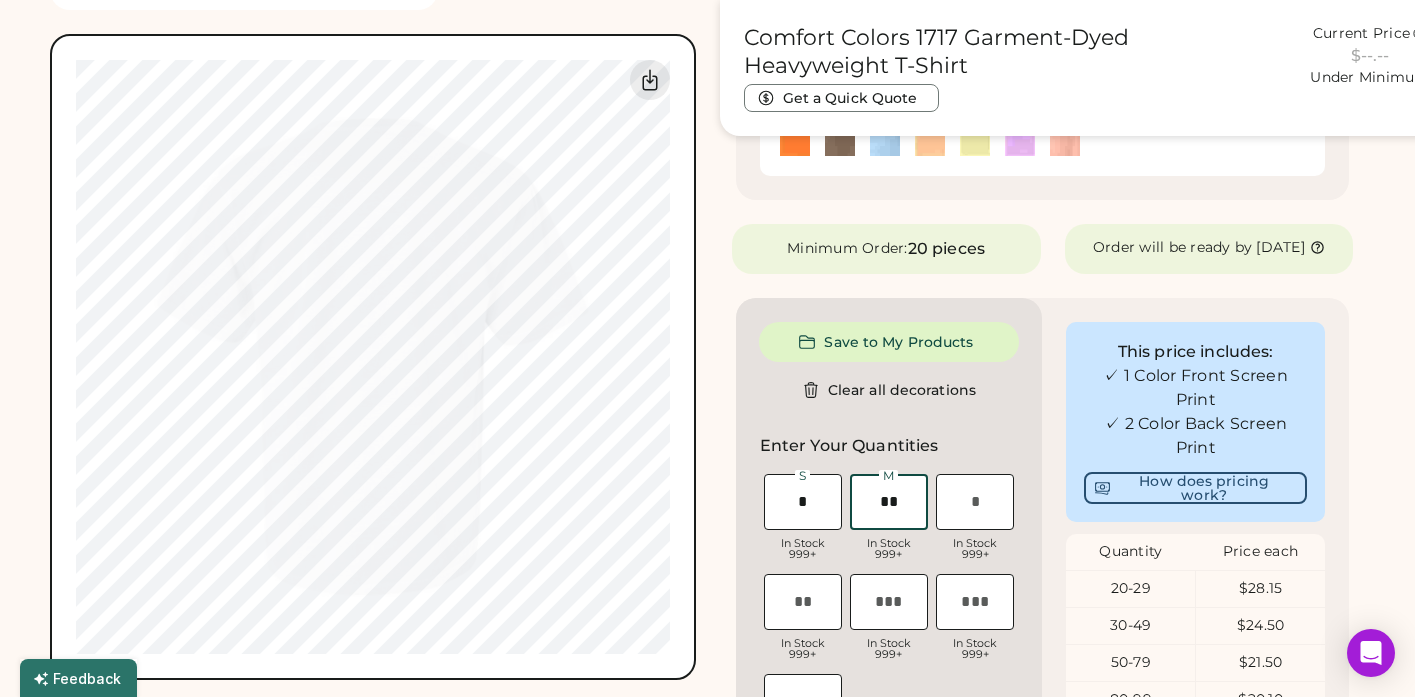 type on "**" 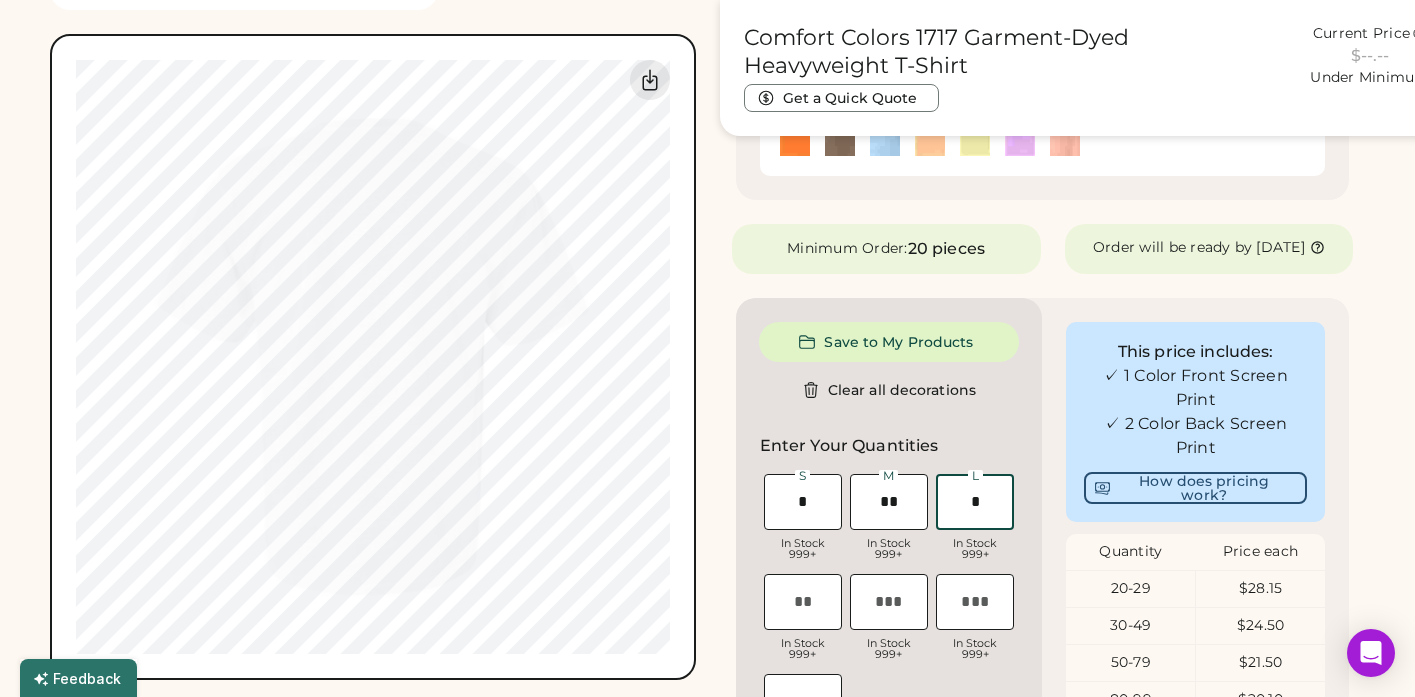 type on "**" 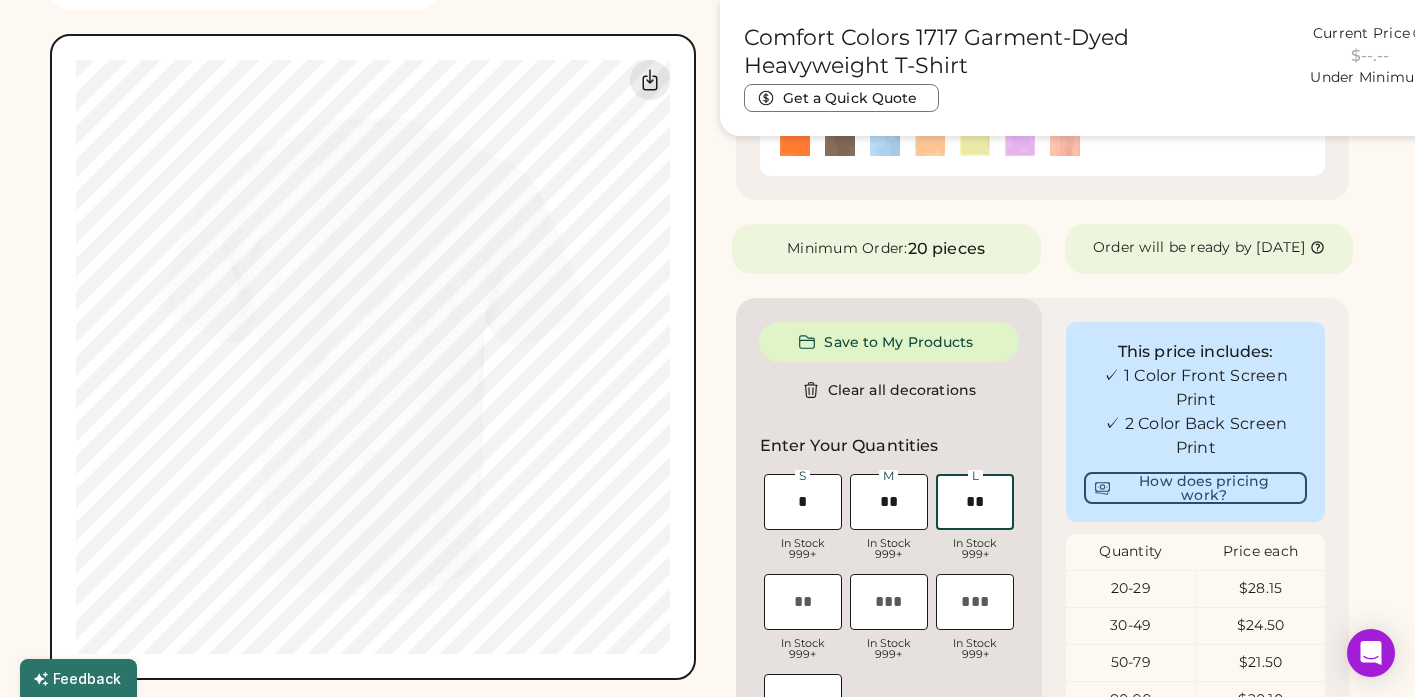 type on "**" 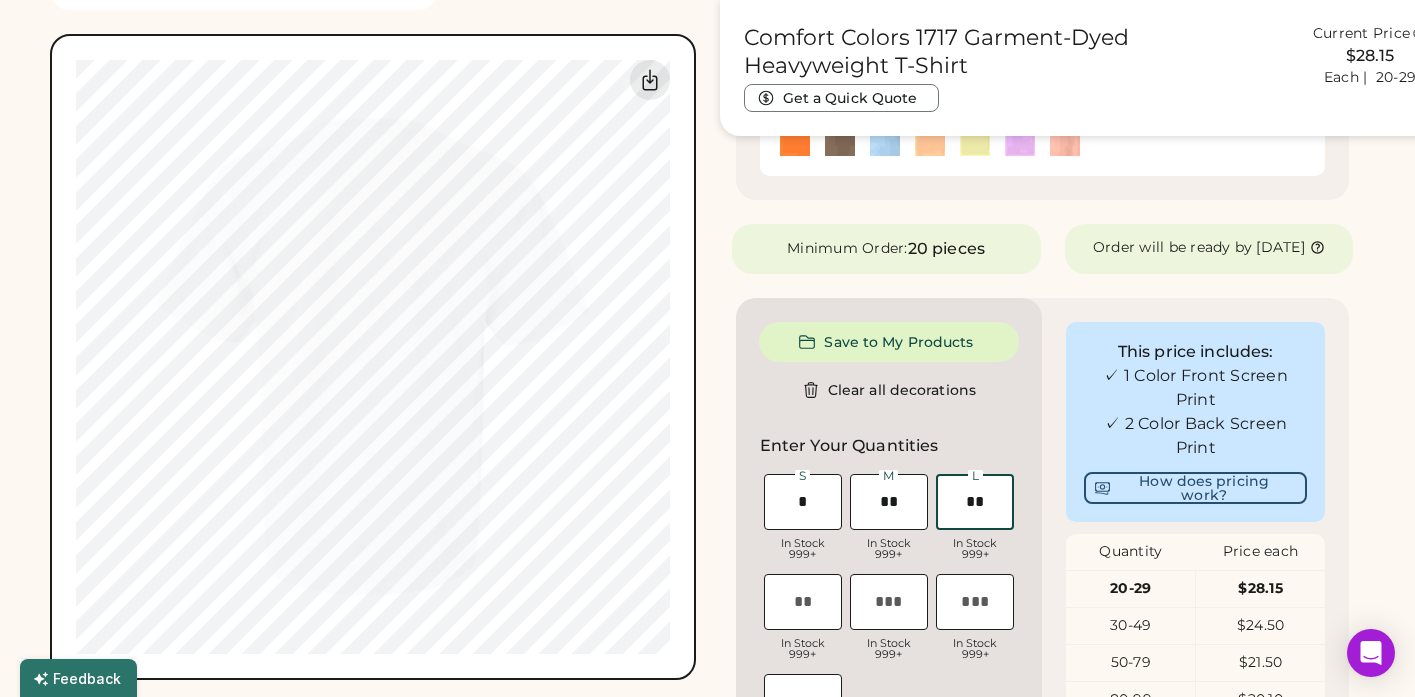 type on "**" 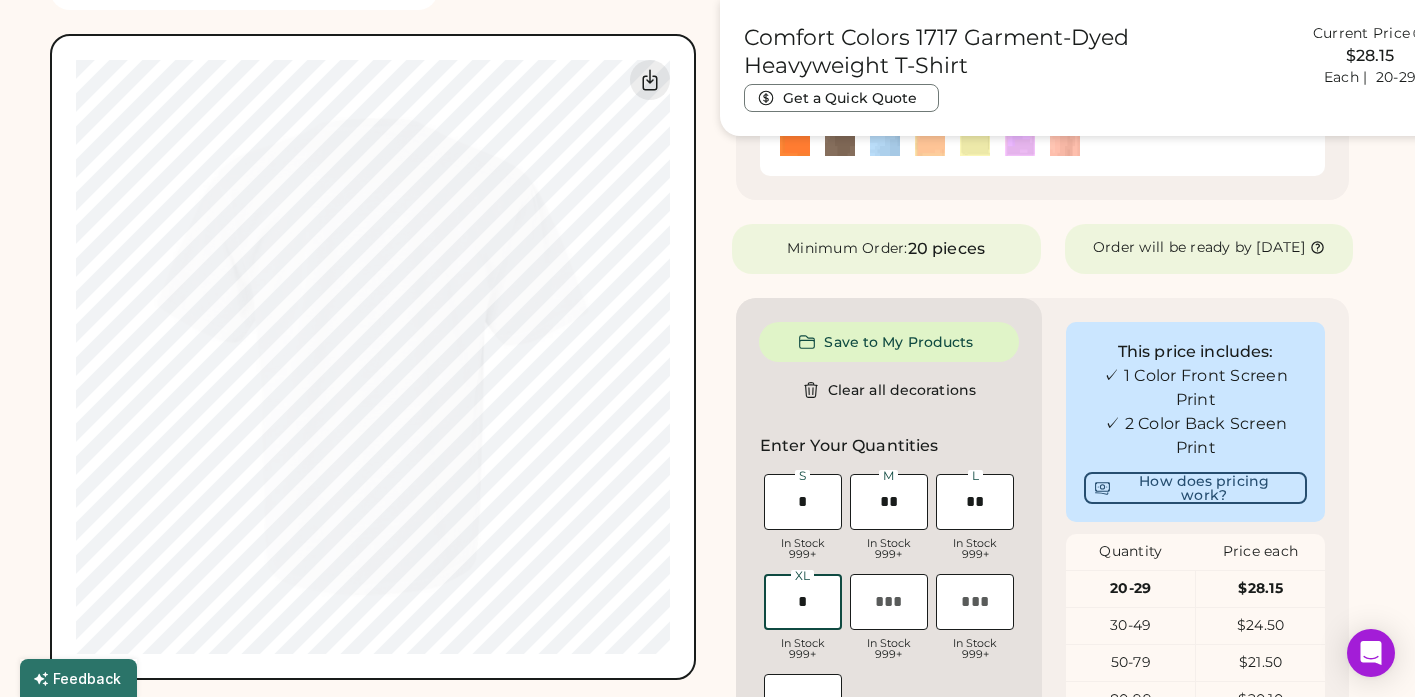 type on "**" 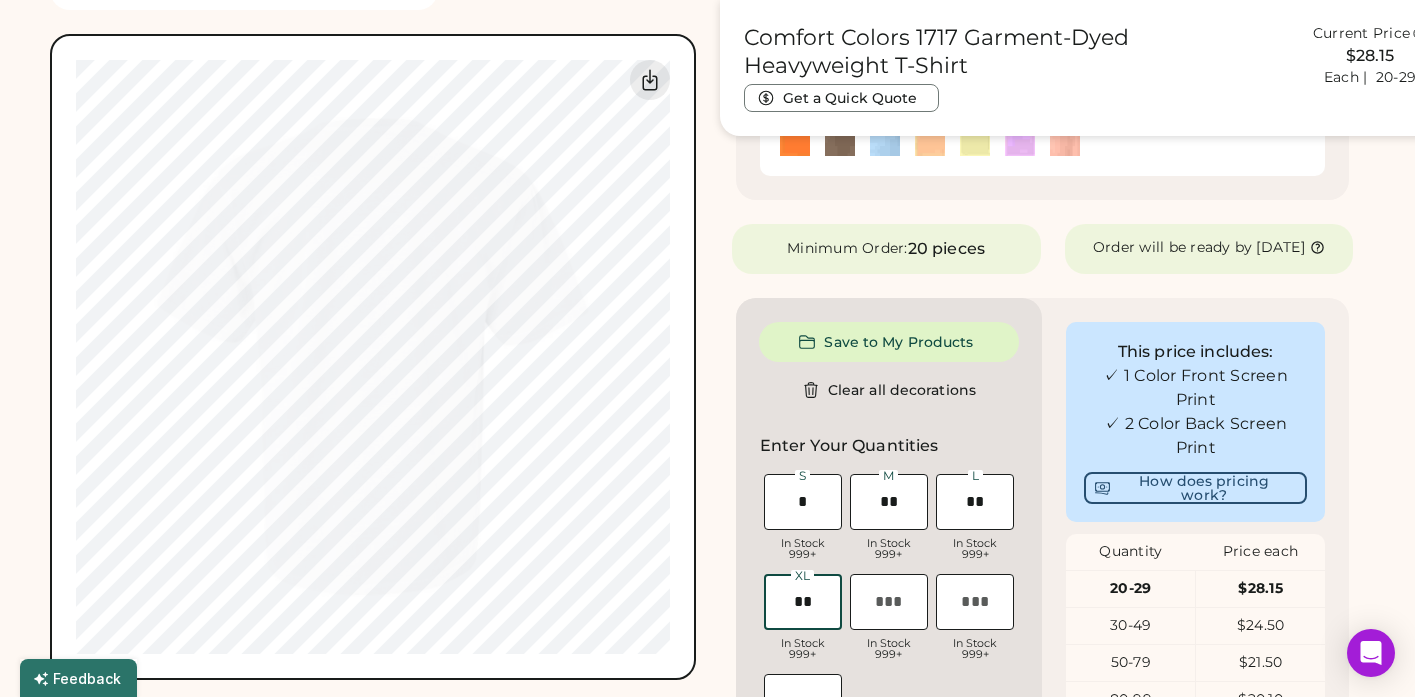 type on "**" 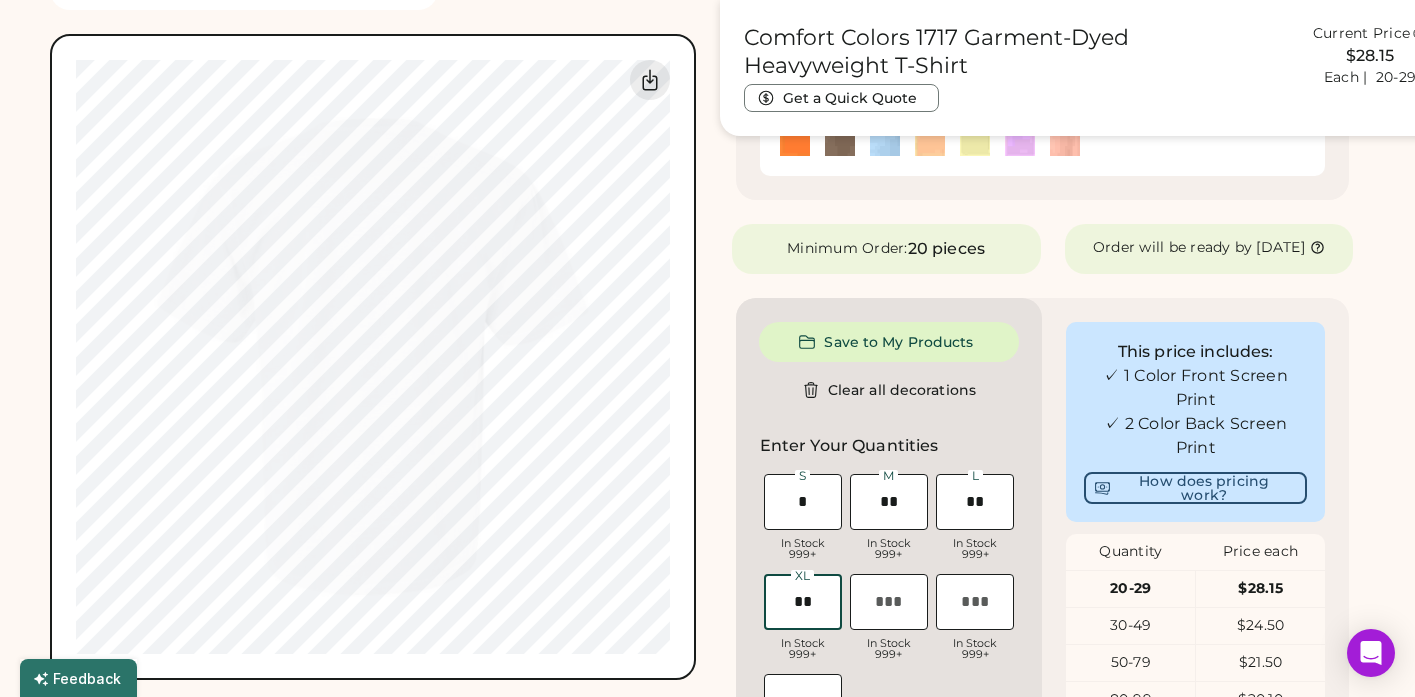 type on "******" 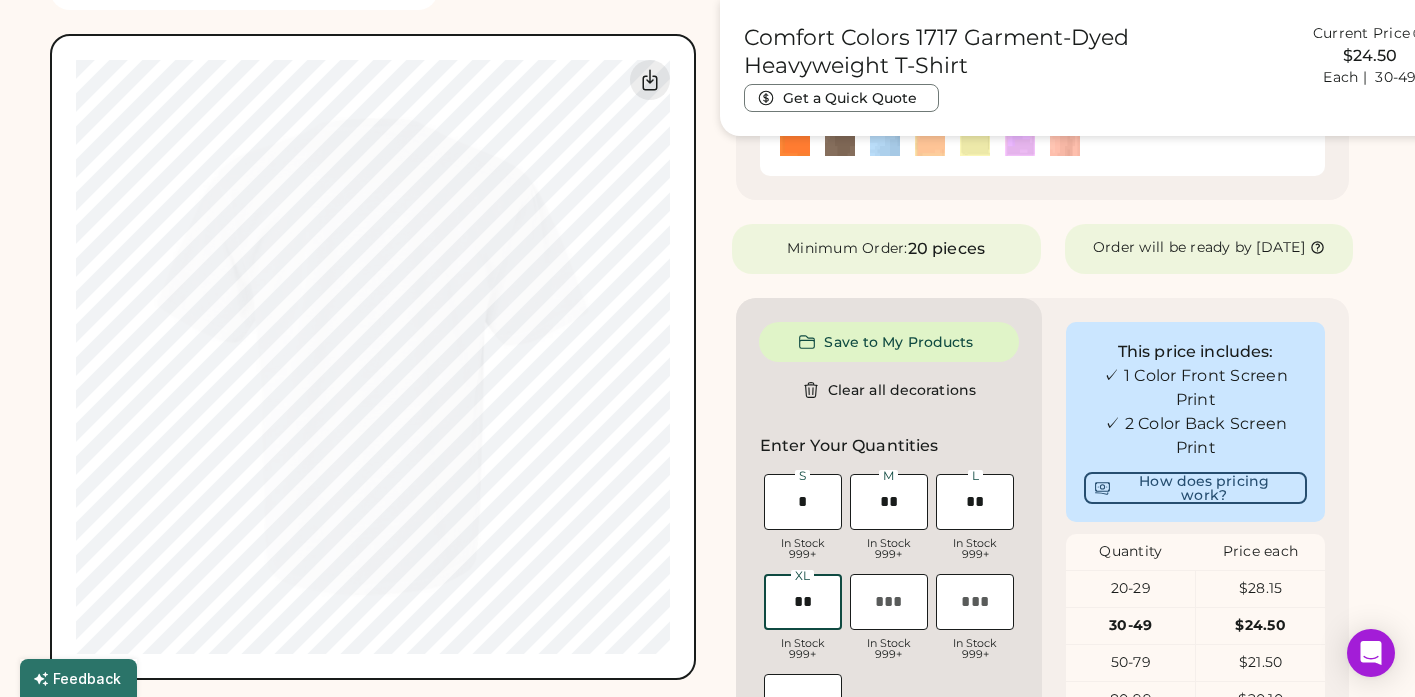 type on "**" 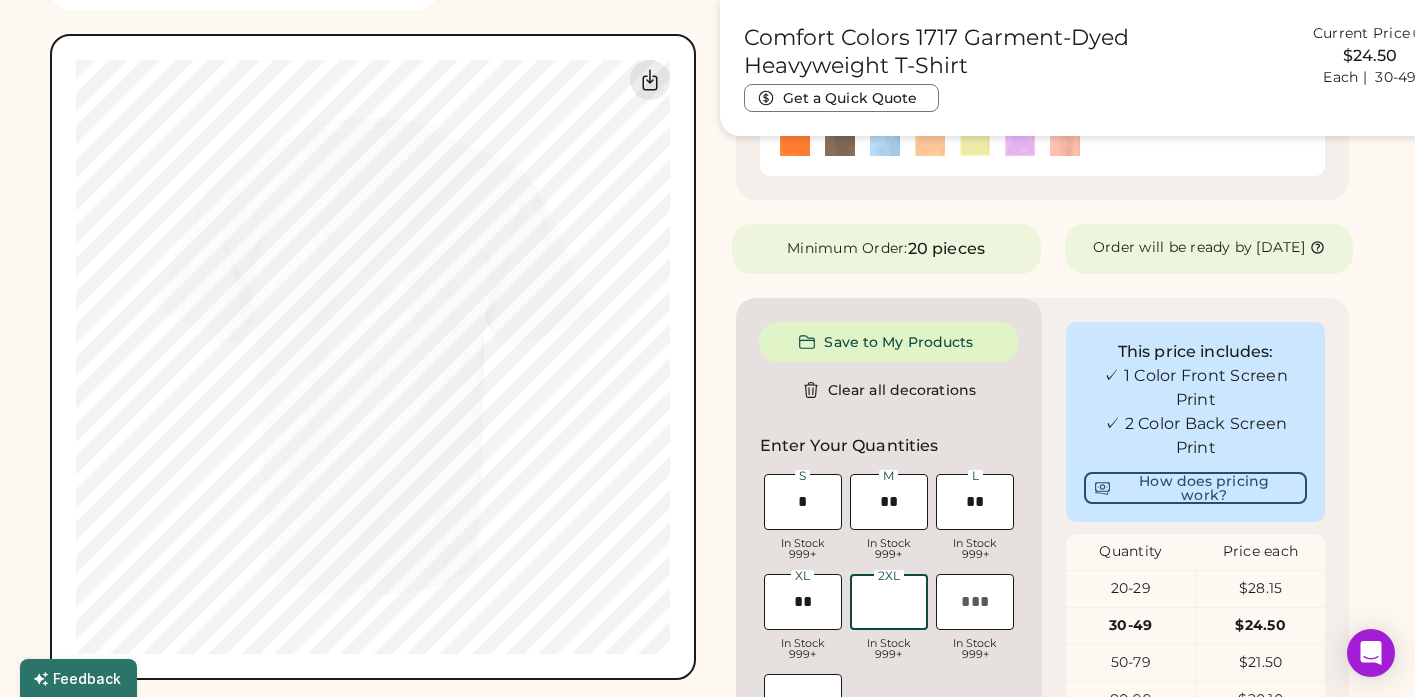 click at bounding box center [889, 602] 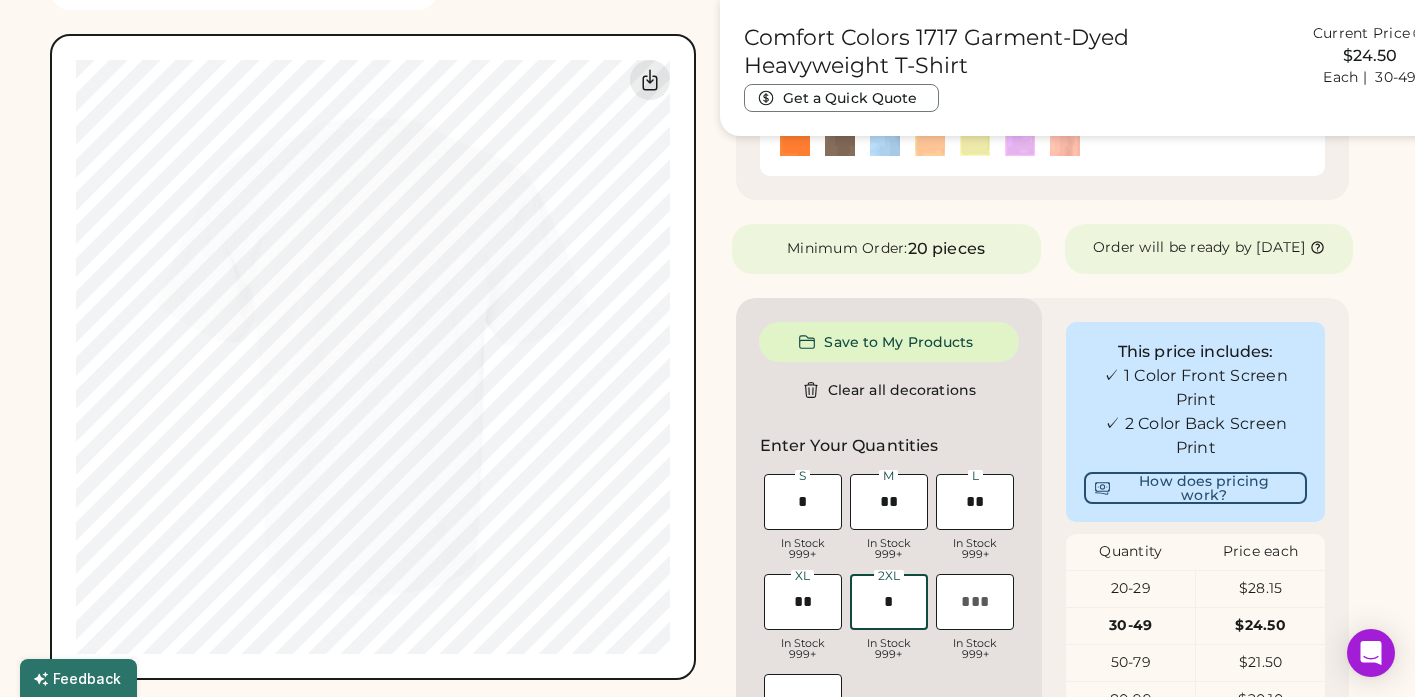 type on "*" 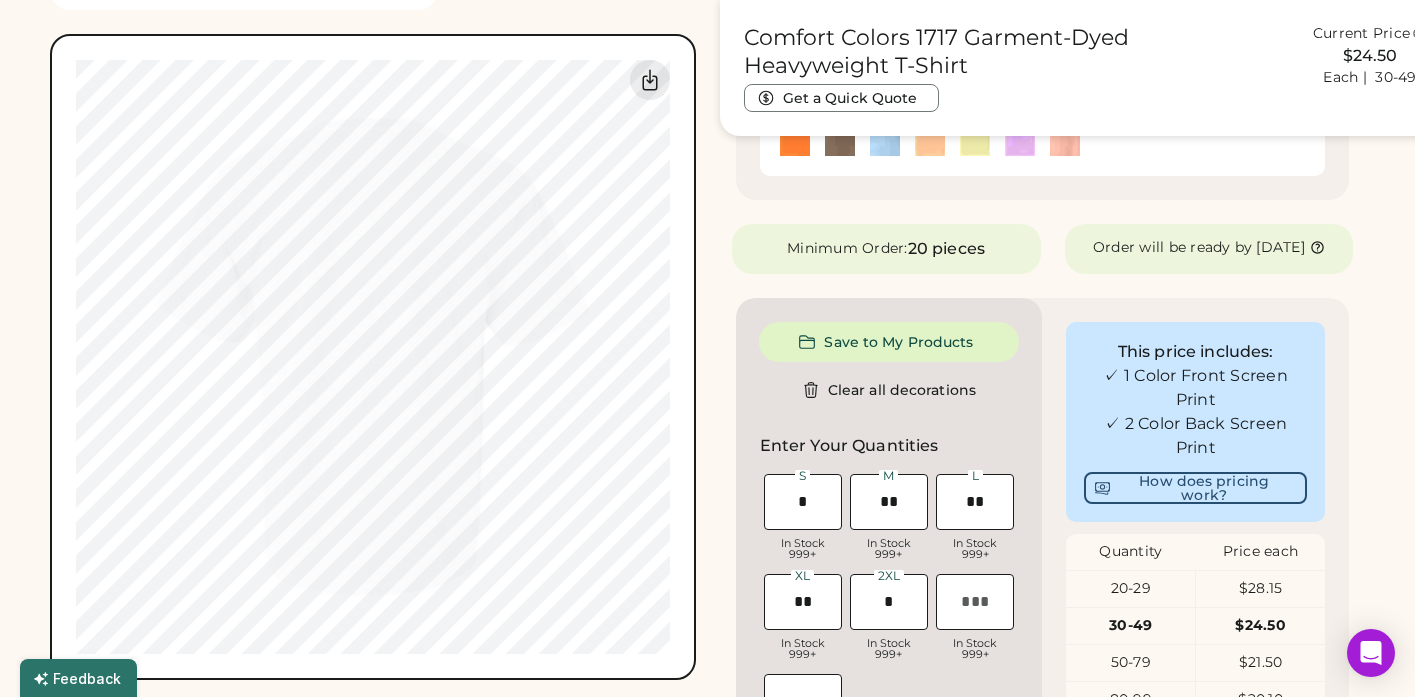 type on "**" 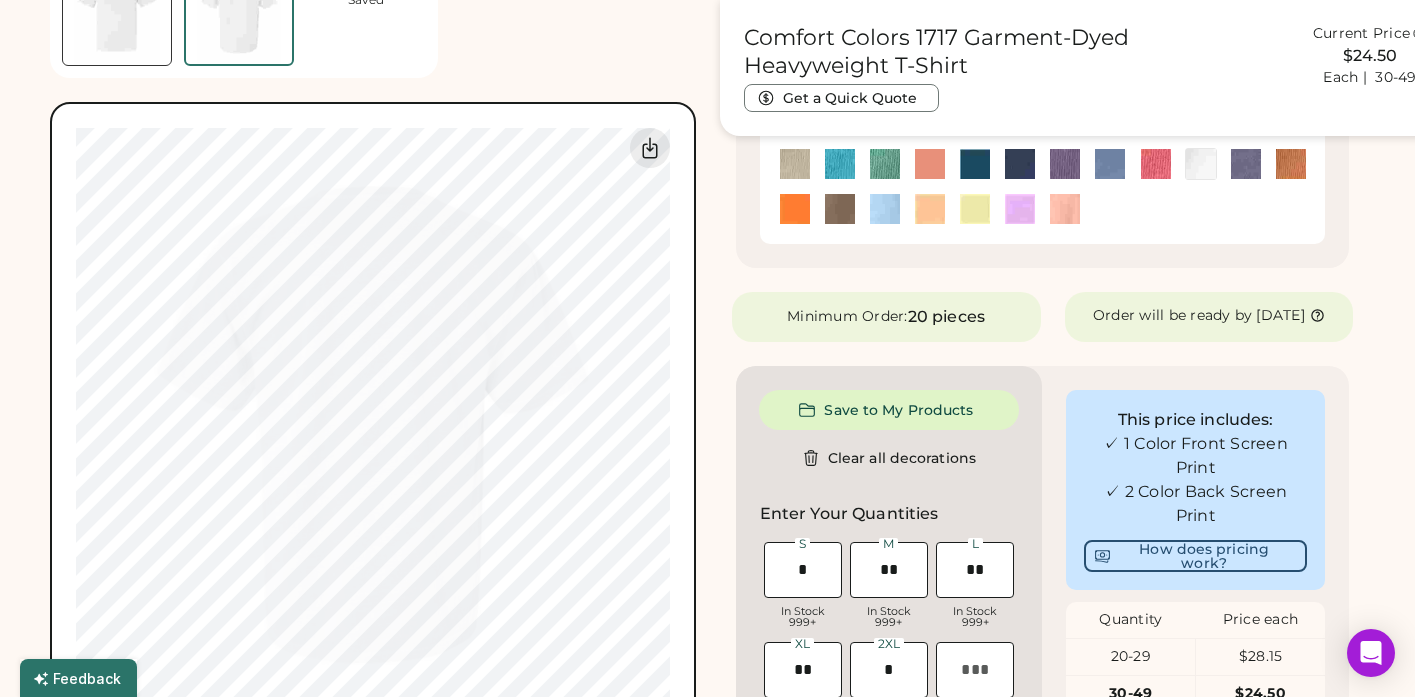 scroll, scrollTop: 1042, scrollLeft: 0, axis: vertical 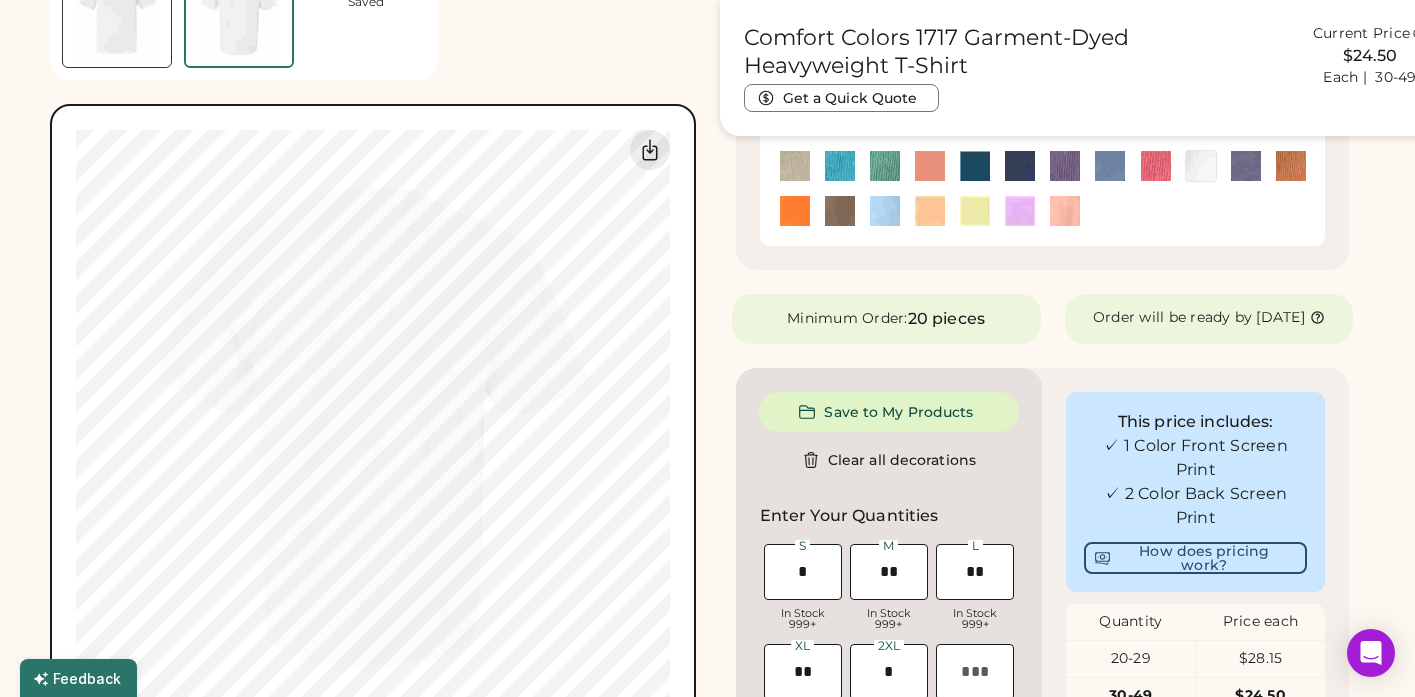 click at bounding box center (117, 13) 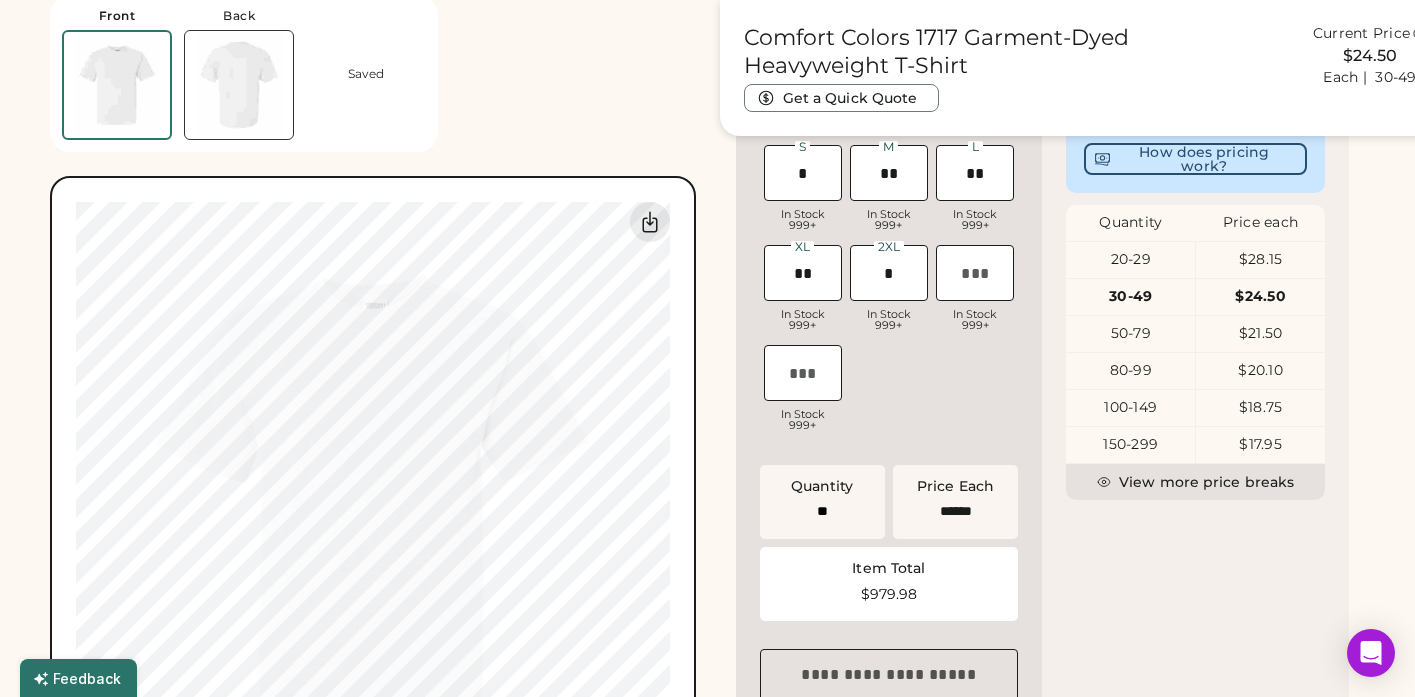 scroll, scrollTop: 954, scrollLeft: 0, axis: vertical 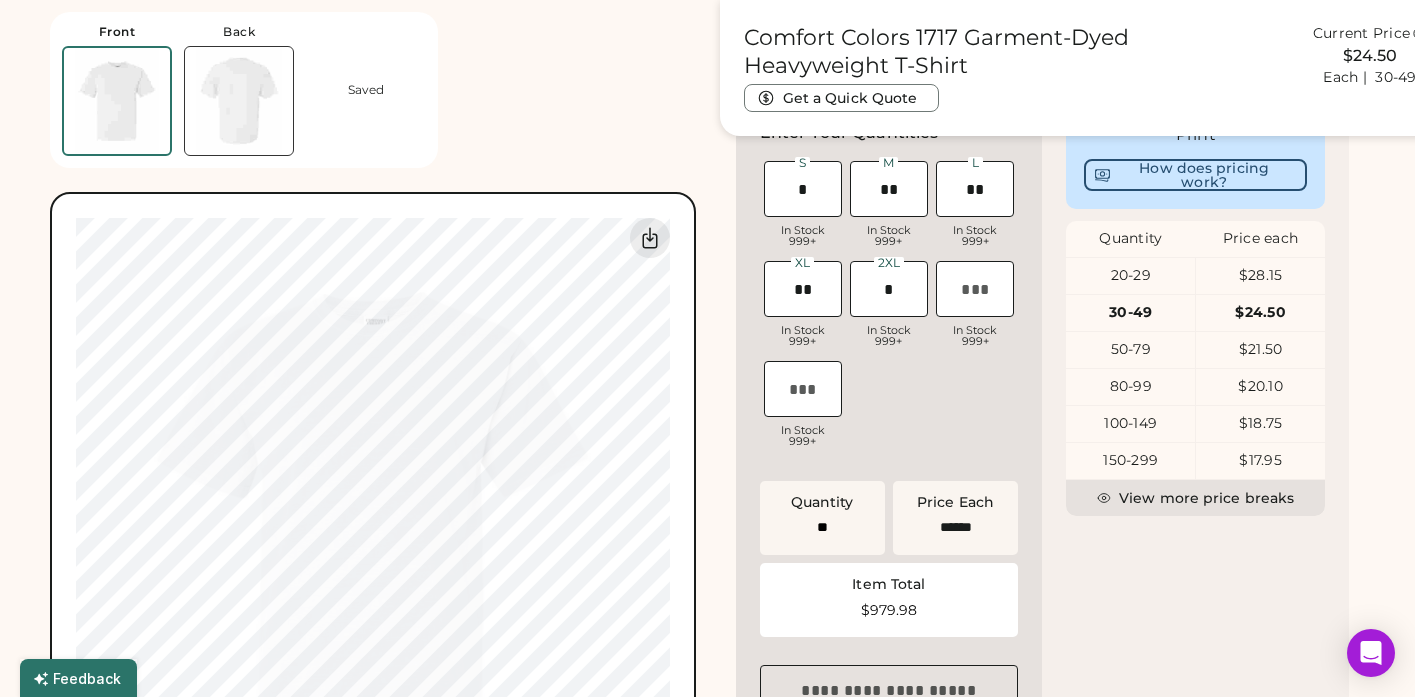 click at bounding box center (239, 101) 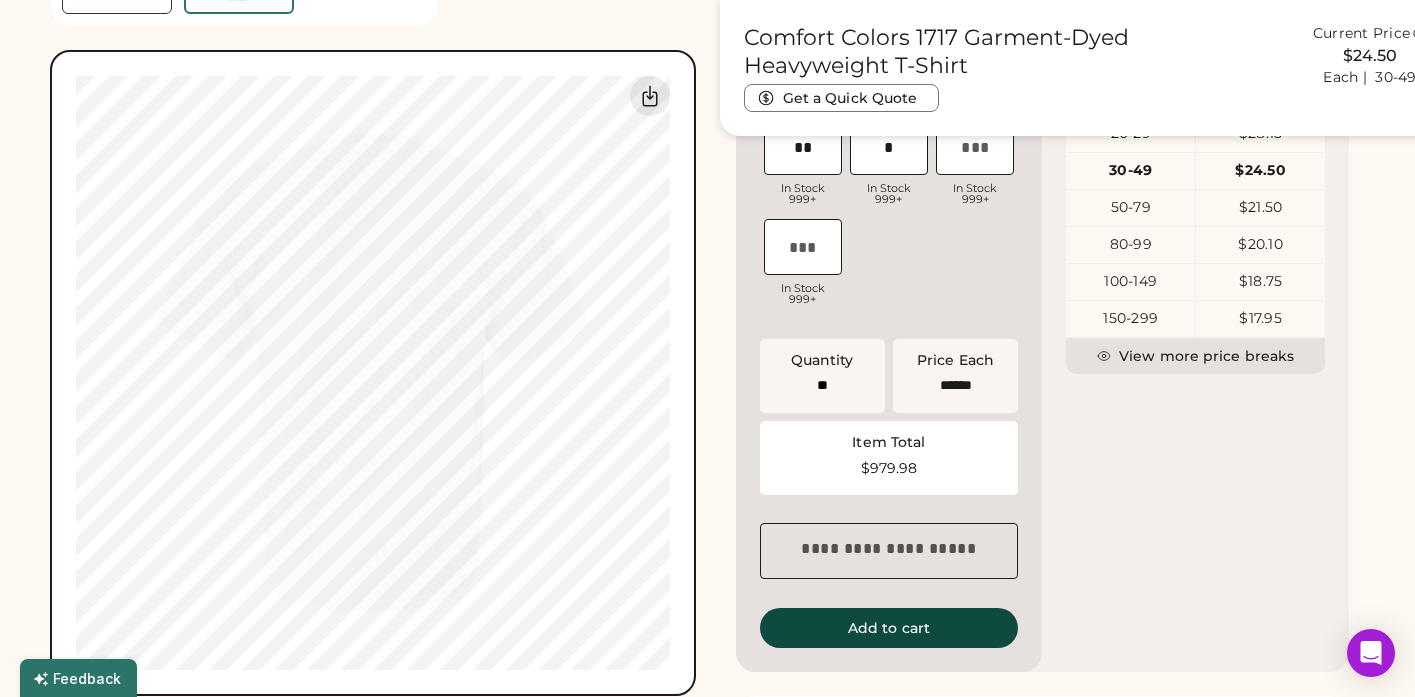 scroll, scrollTop: 1100, scrollLeft: 0, axis: vertical 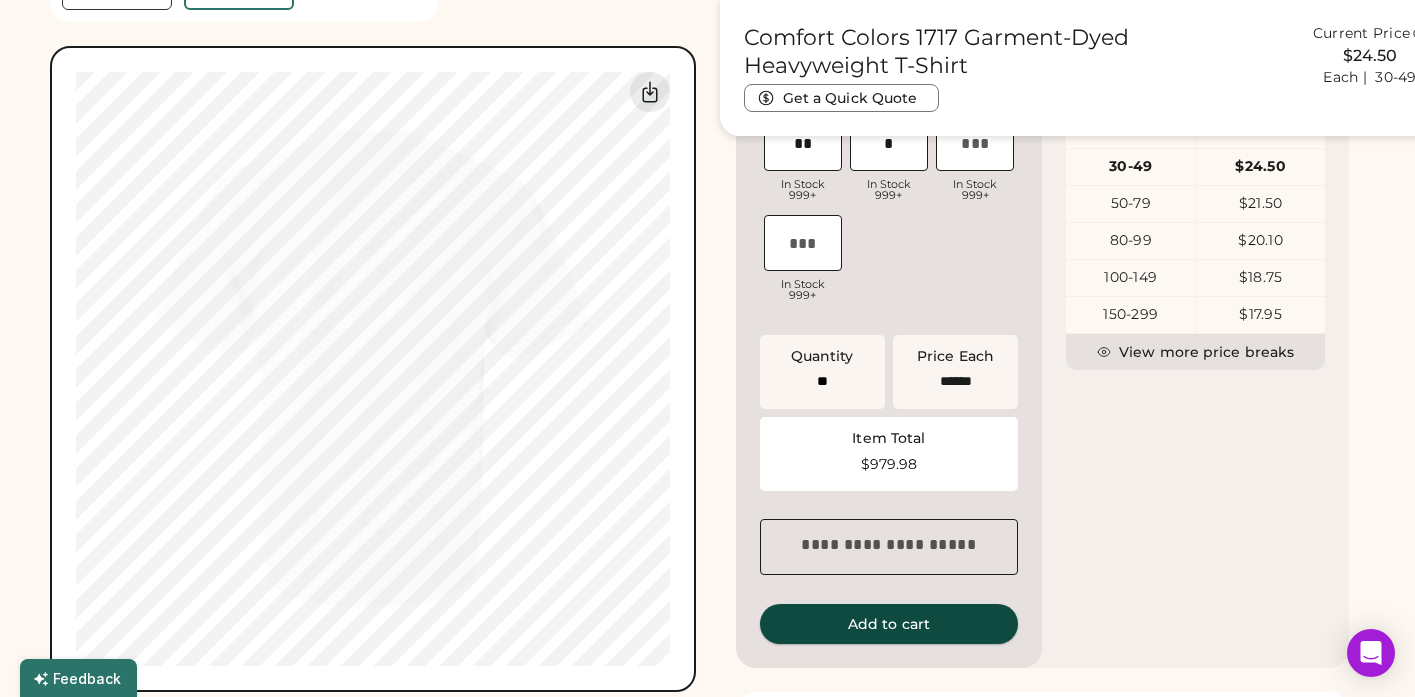 click on "Add to cart" at bounding box center (889, 624) 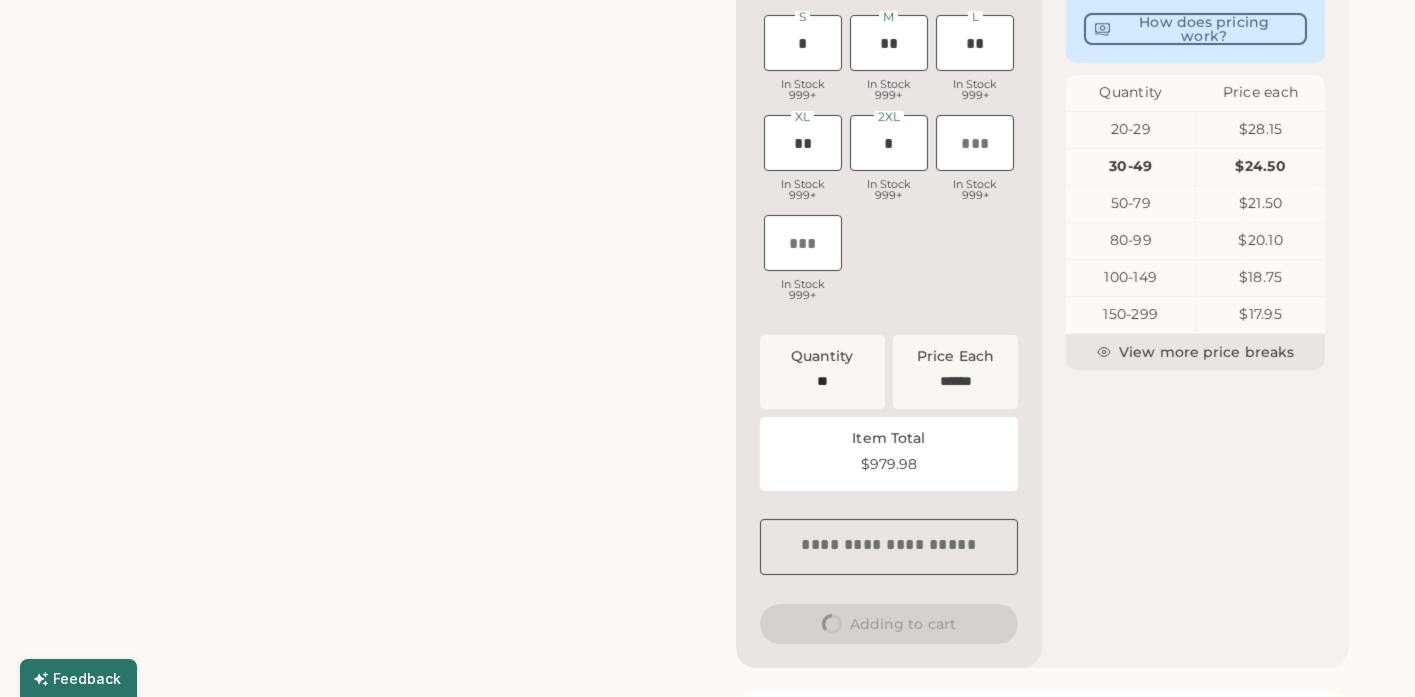 scroll, scrollTop: 0, scrollLeft: 0, axis: both 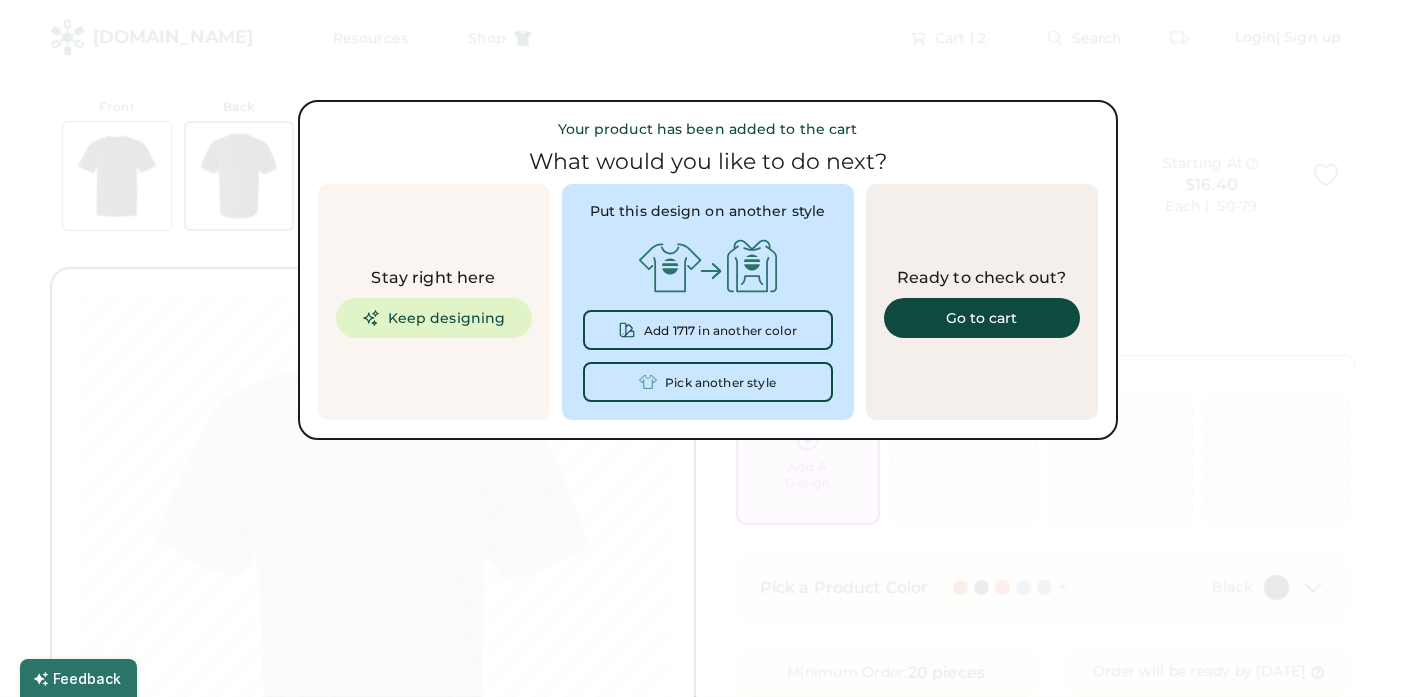 type 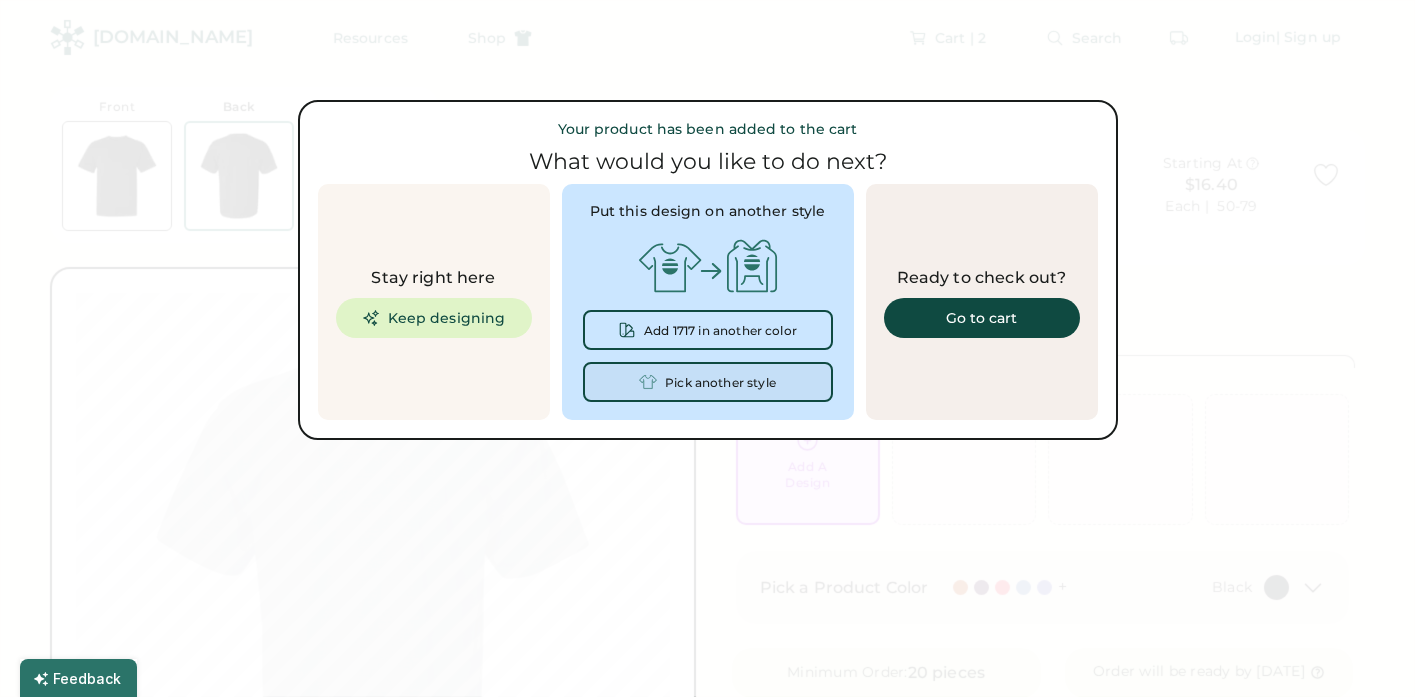click on "Pick another style" at bounding box center [708, 382] 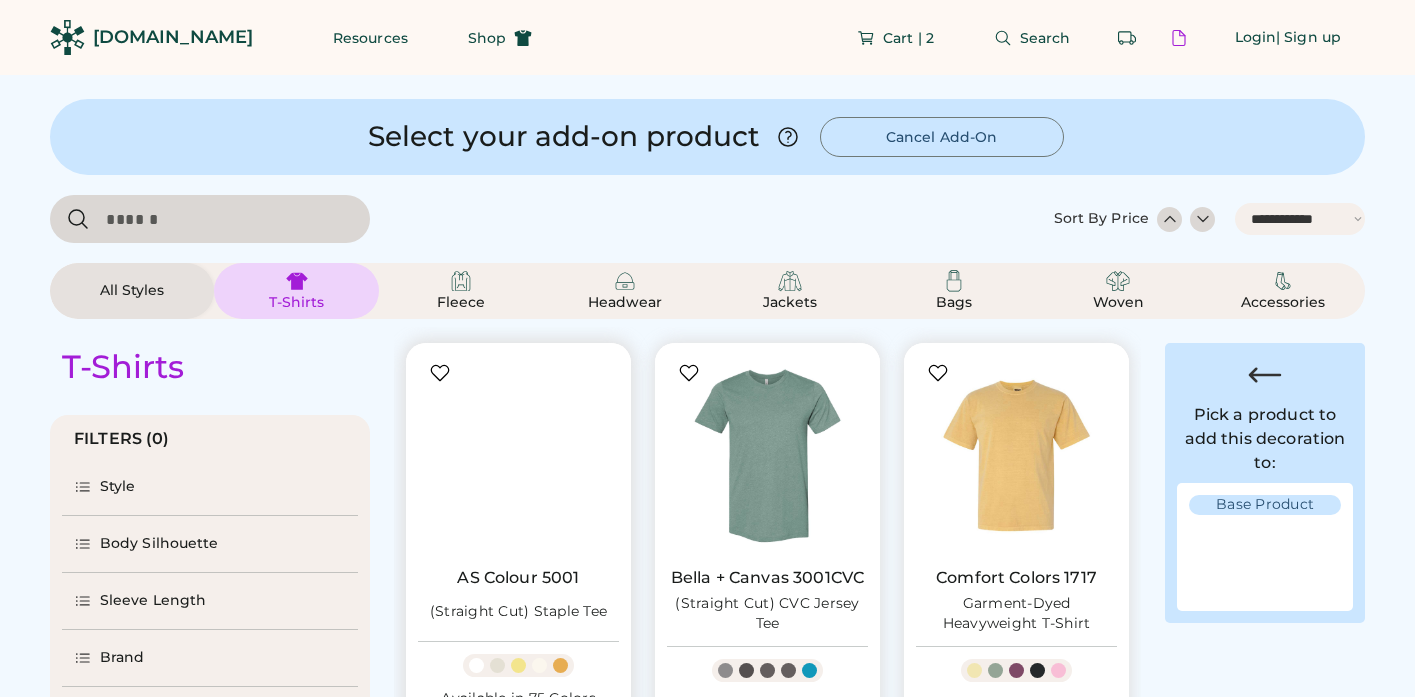select on "*****" 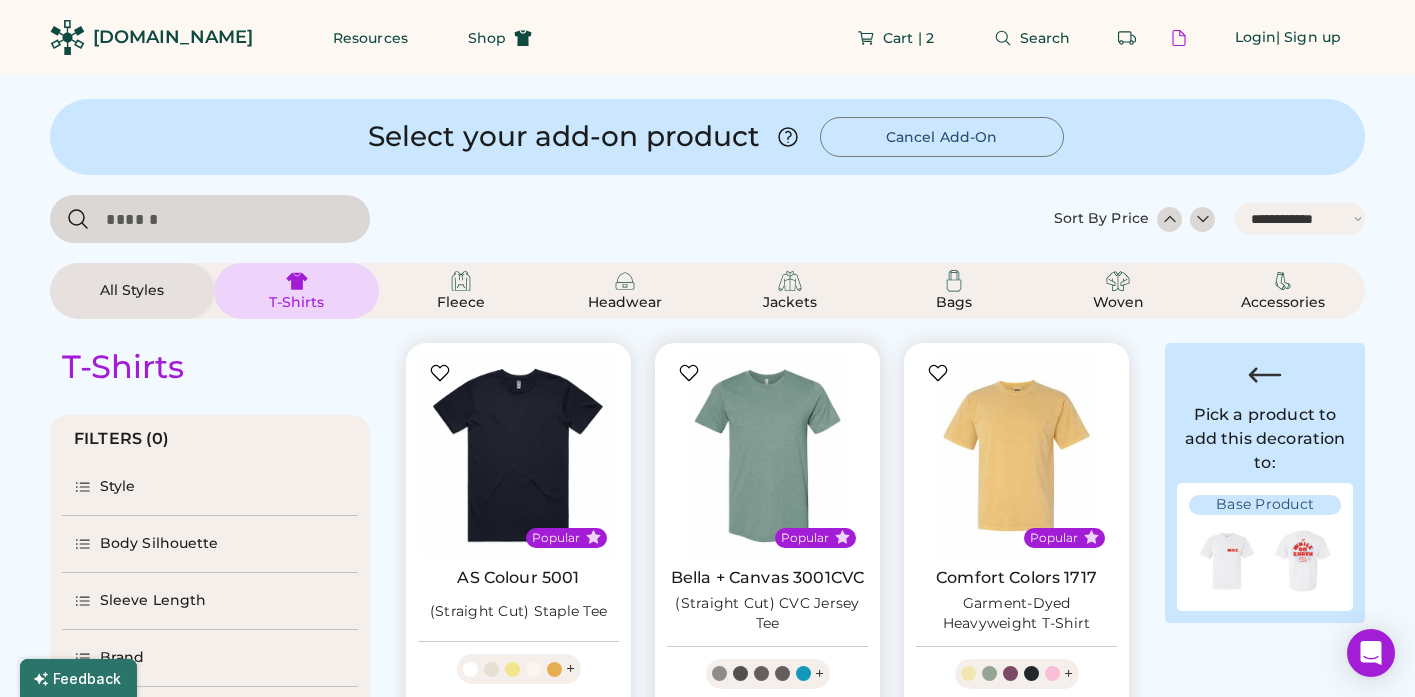 scroll, scrollTop: 46, scrollLeft: 0, axis: vertical 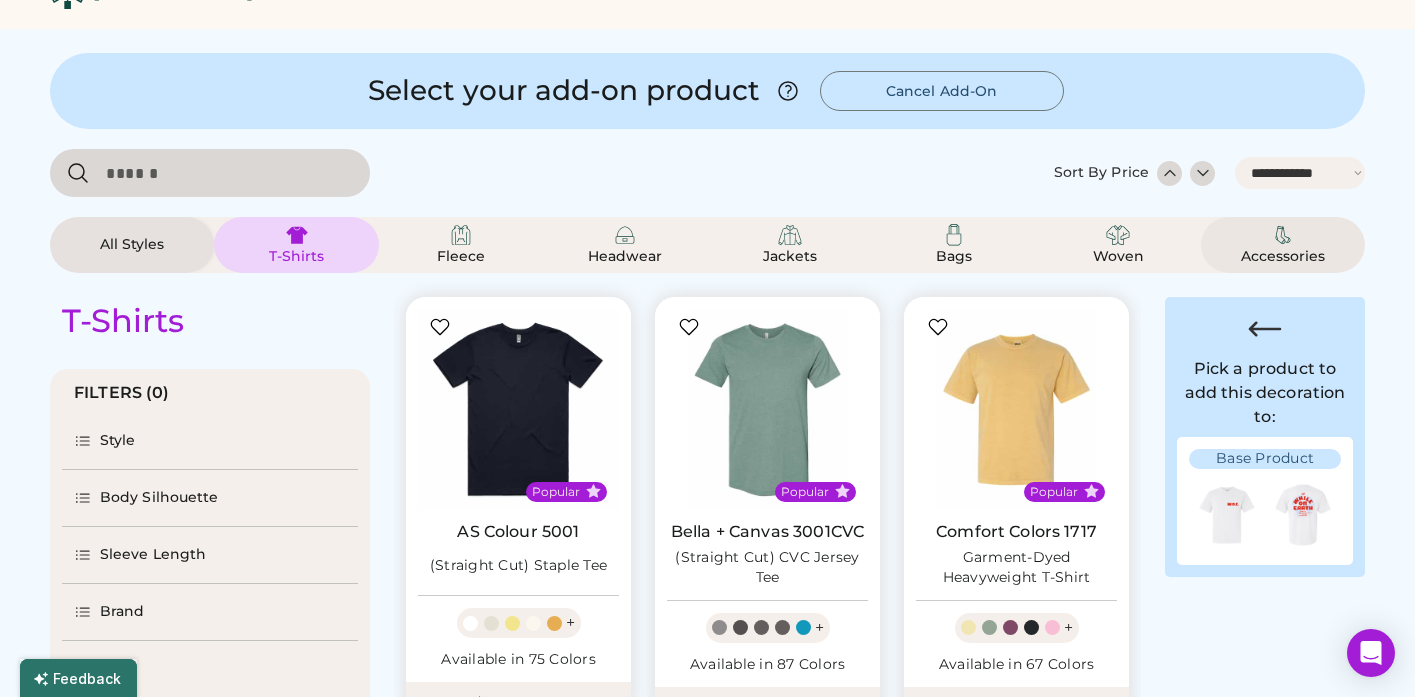 click on "Accessories" at bounding box center (1283, 245) 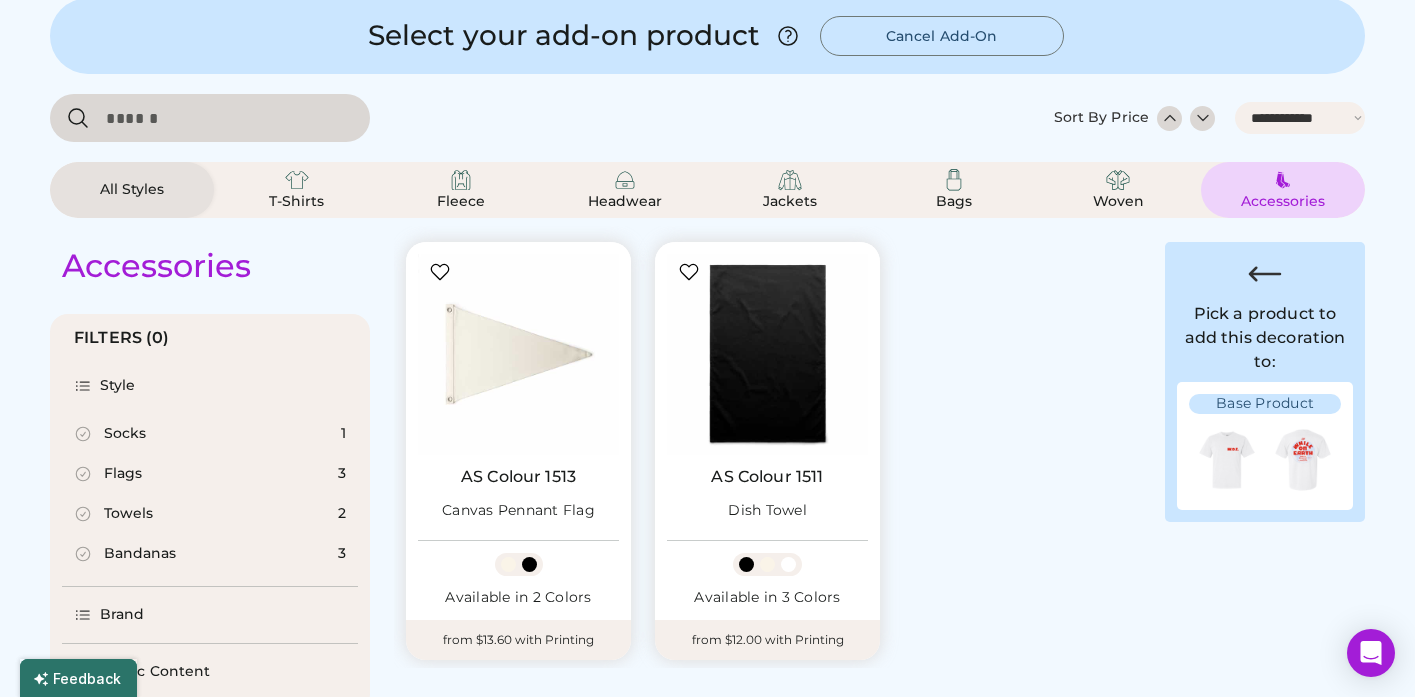scroll, scrollTop: 80, scrollLeft: 0, axis: vertical 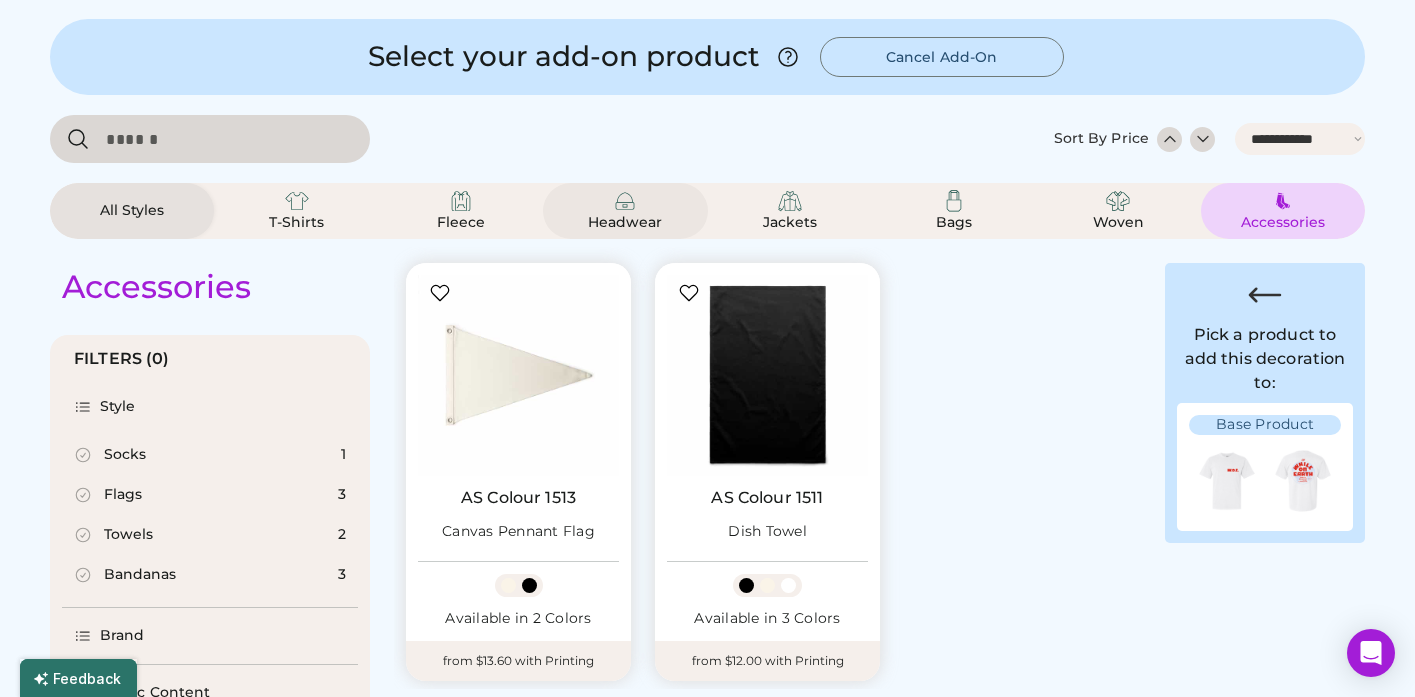 click 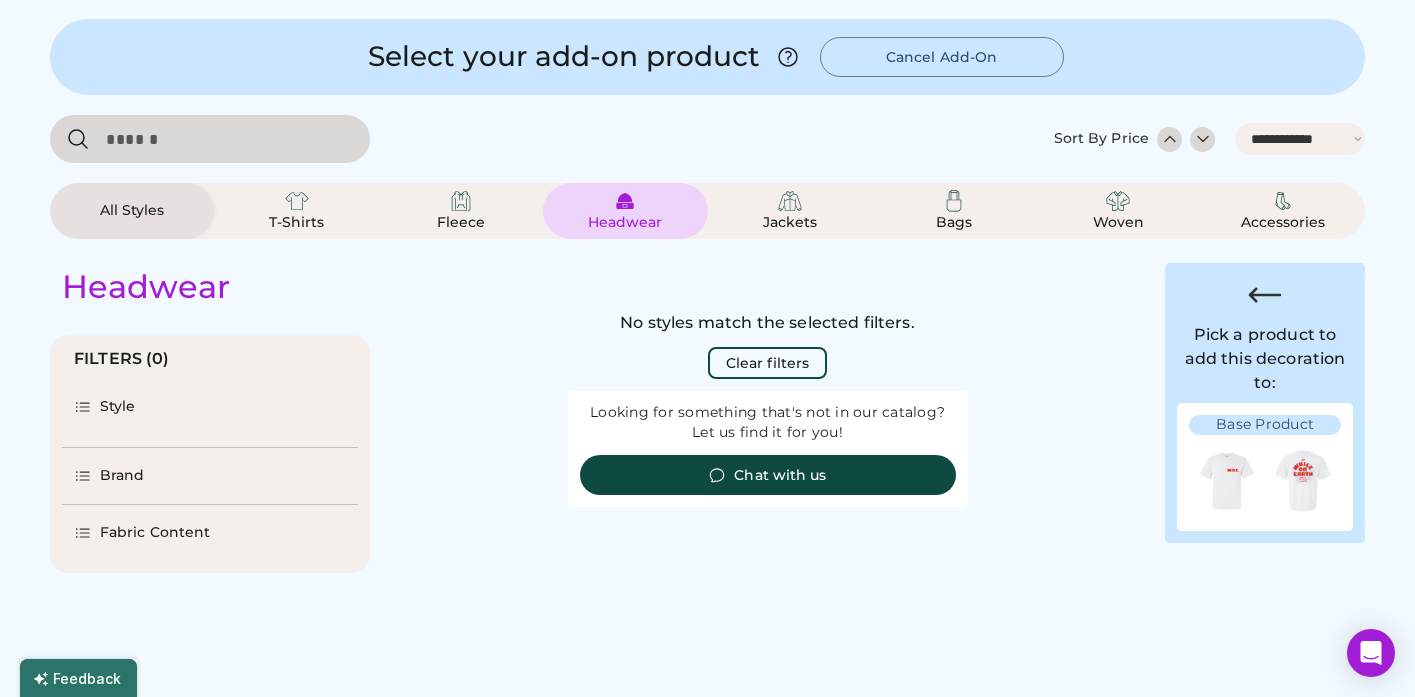 scroll, scrollTop: 0, scrollLeft: 0, axis: both 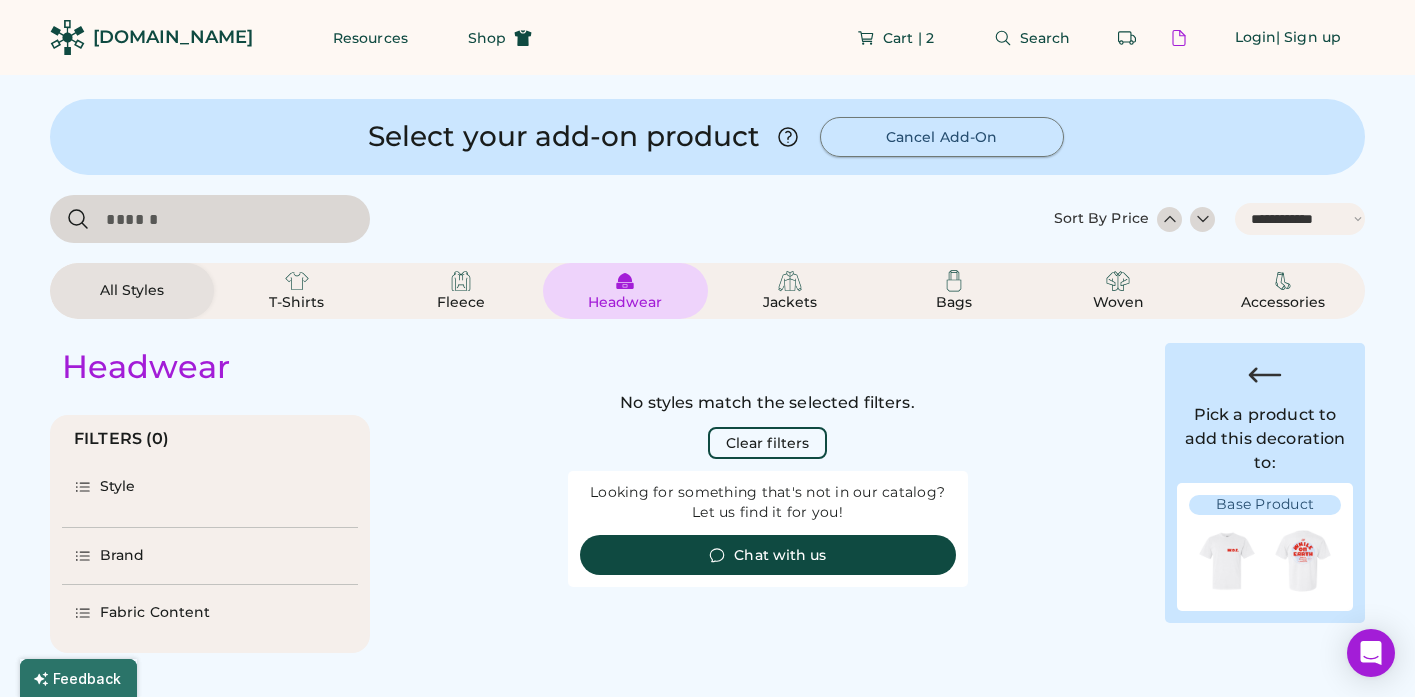 click on "Cancel Add-On" at bounding box center (942, 137) 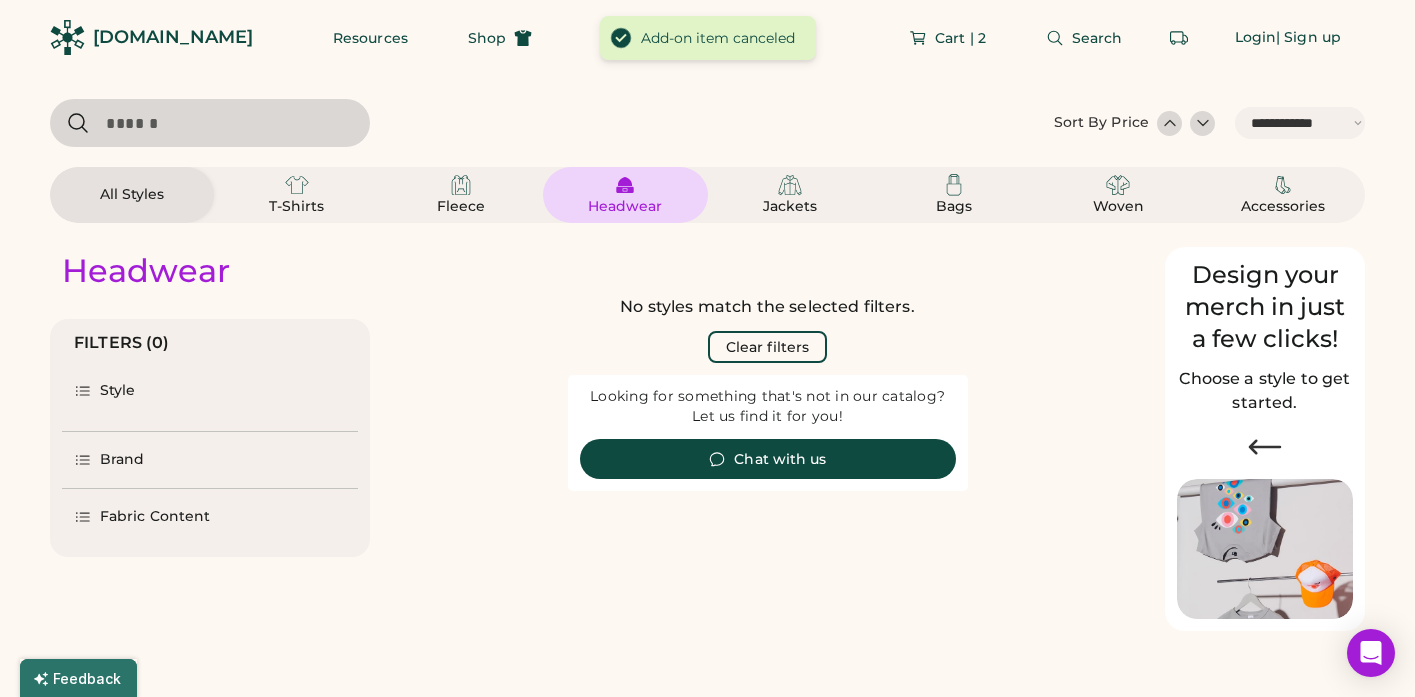 select on "*" 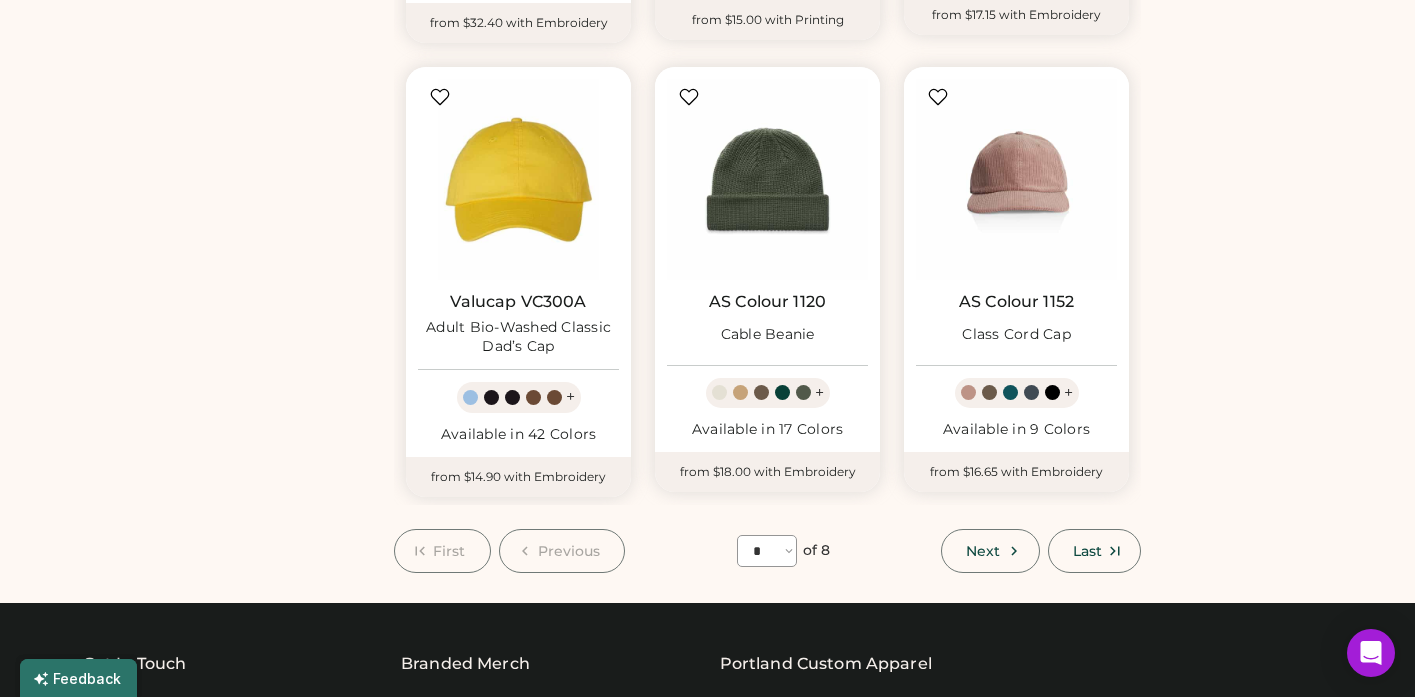 scroll, scrollTop: 1529, scrollLeft: 0, axis: vertical 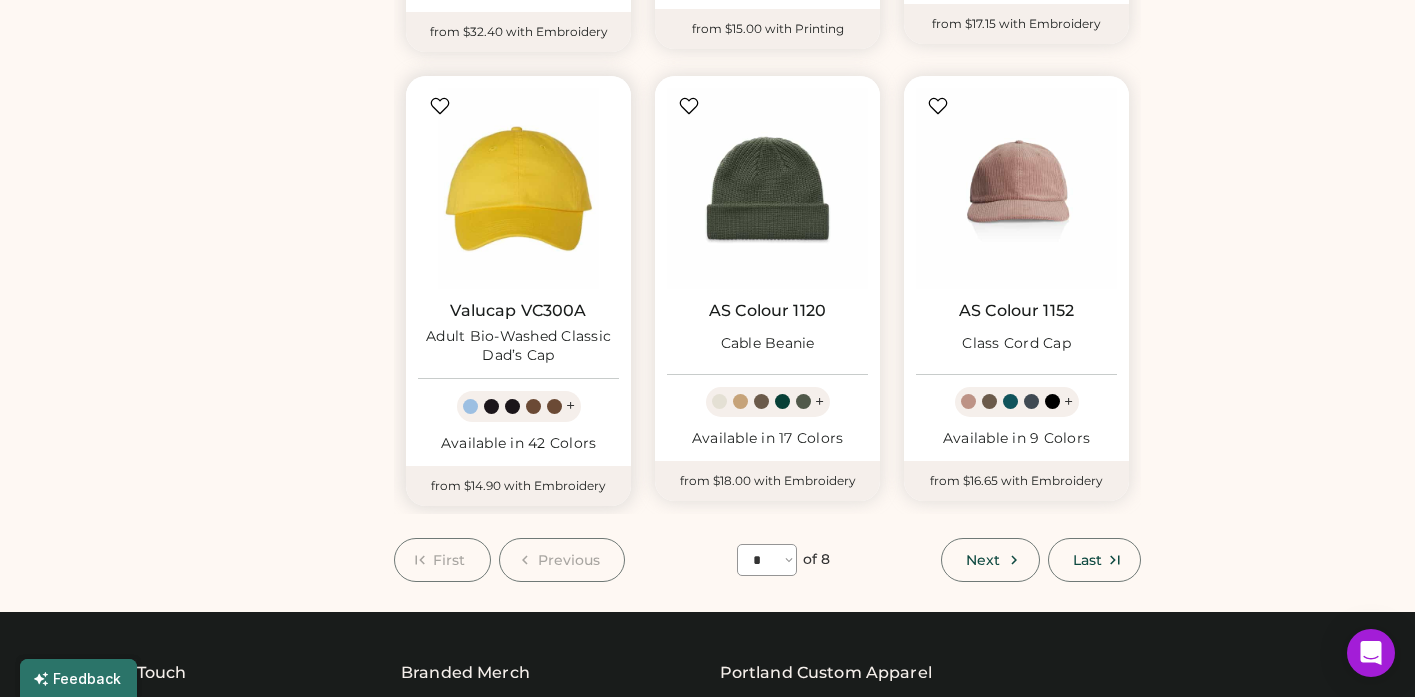click on "+" at bounding box center (570, 406) 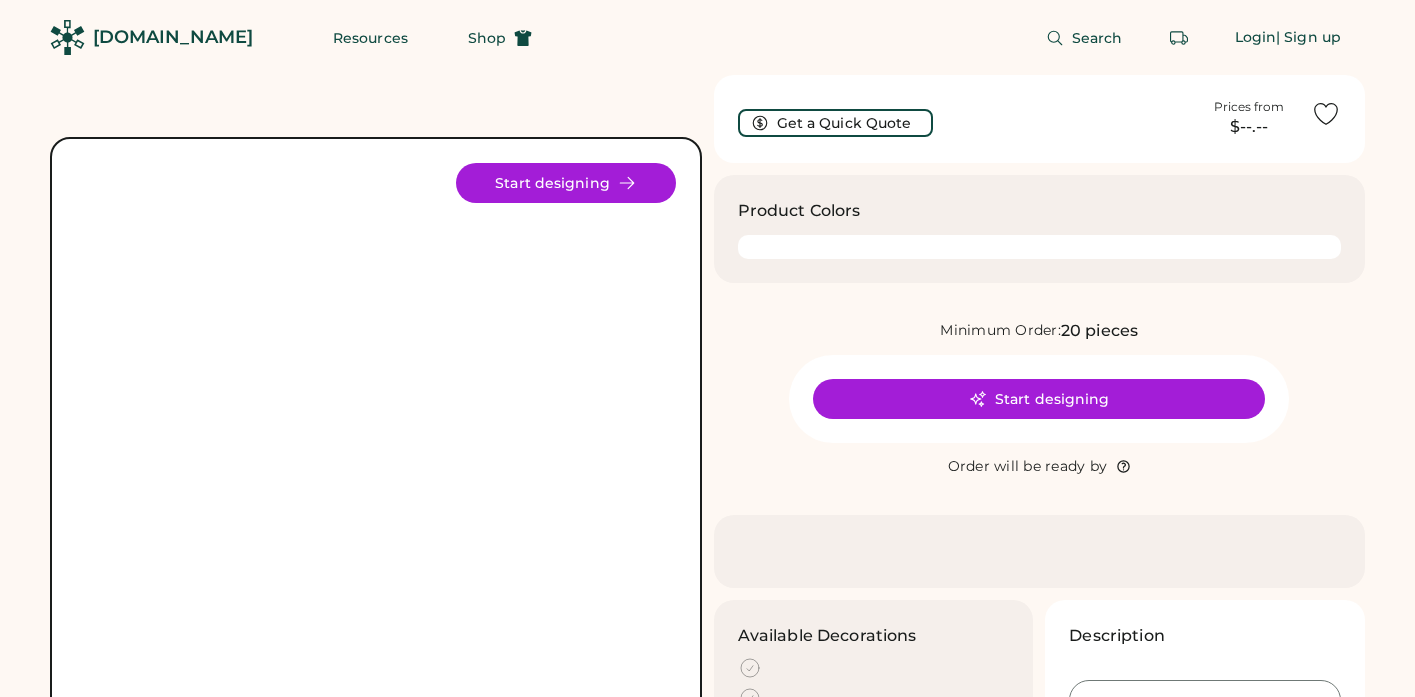 scroll, scrollTop: 0, scrollLeft: 0, axis: both 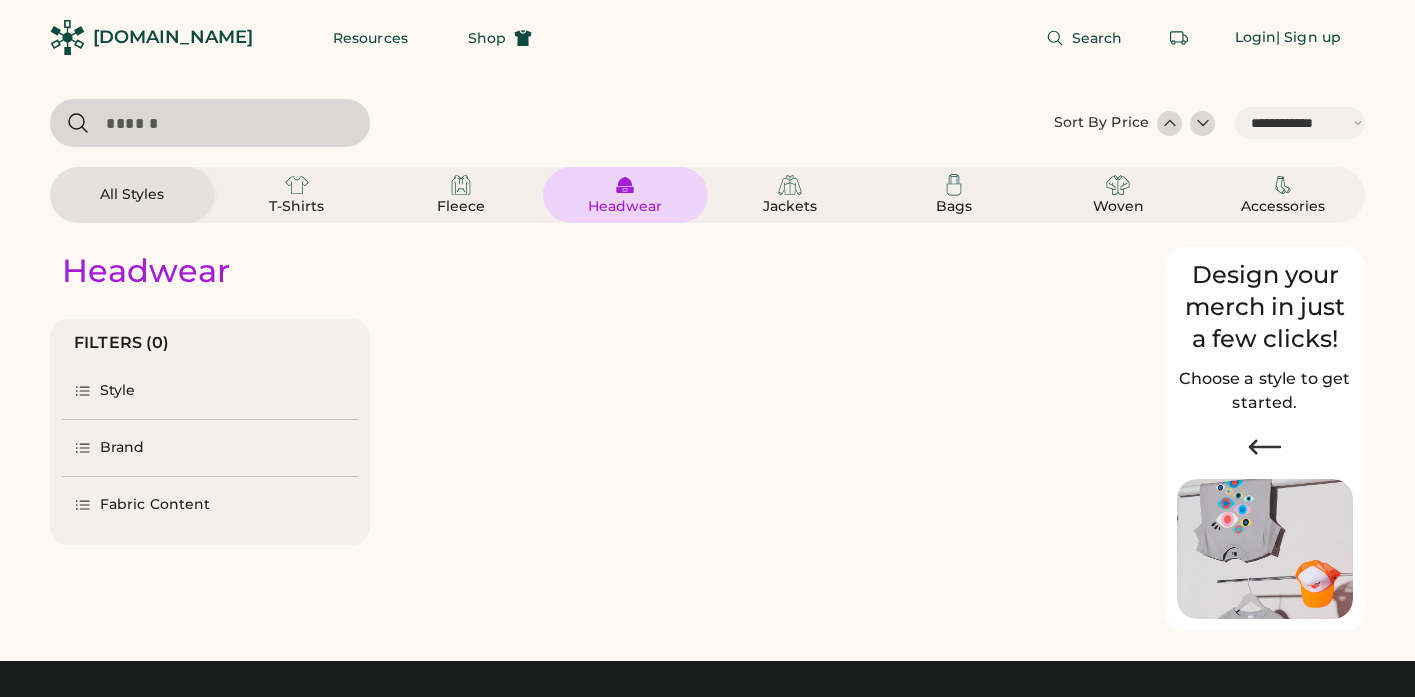 select on "*****" 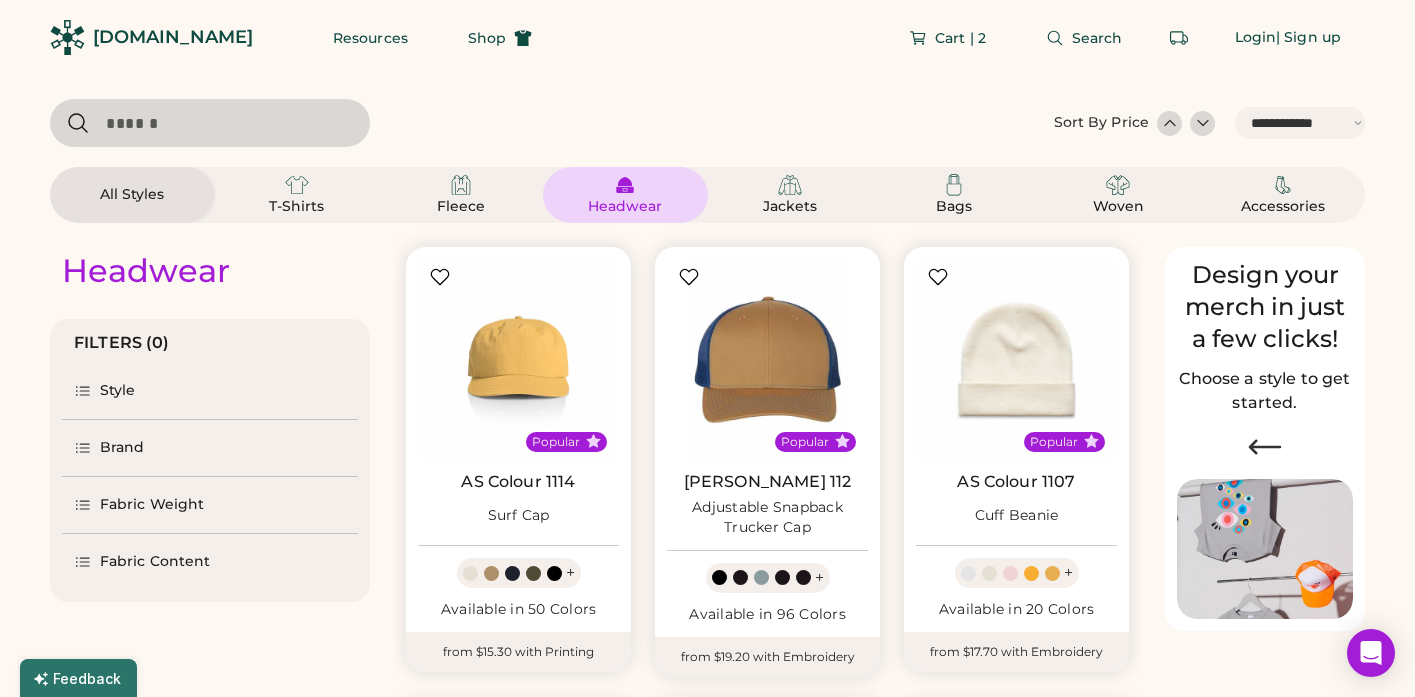click at bounding box center (210, 123) 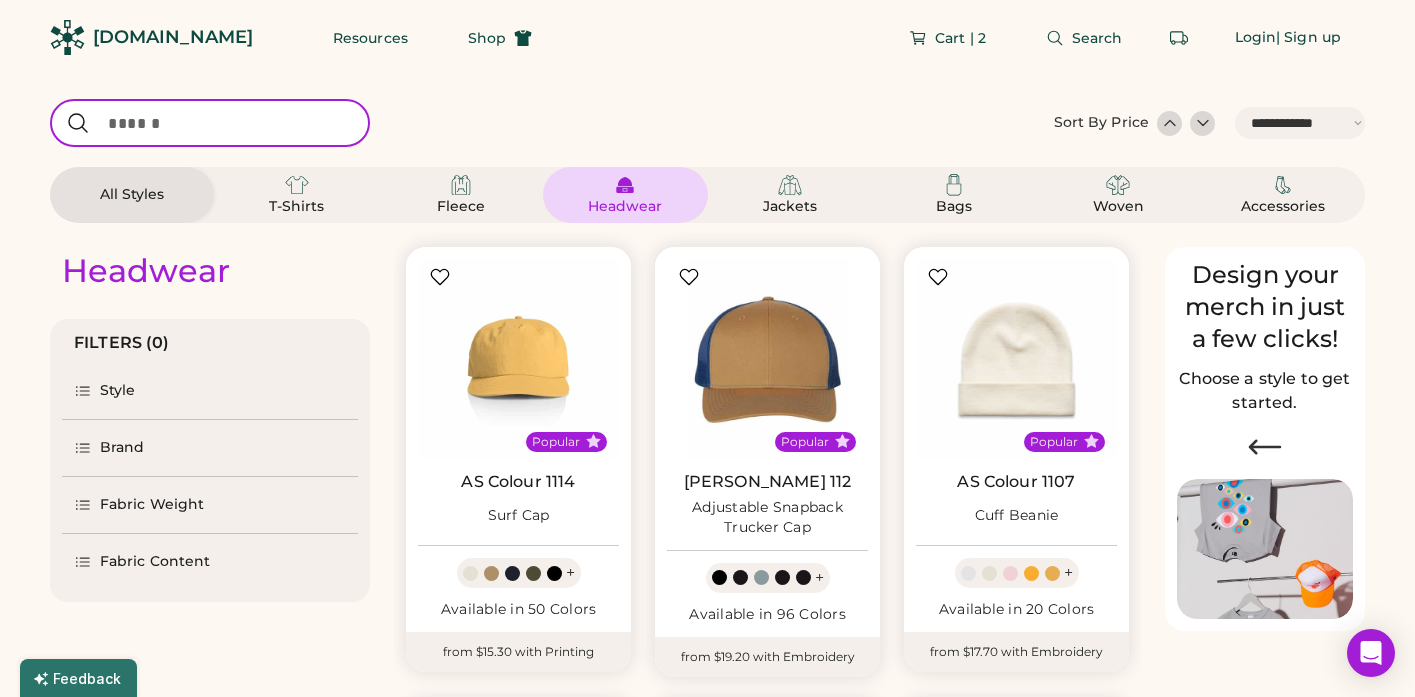 paste on "**********" 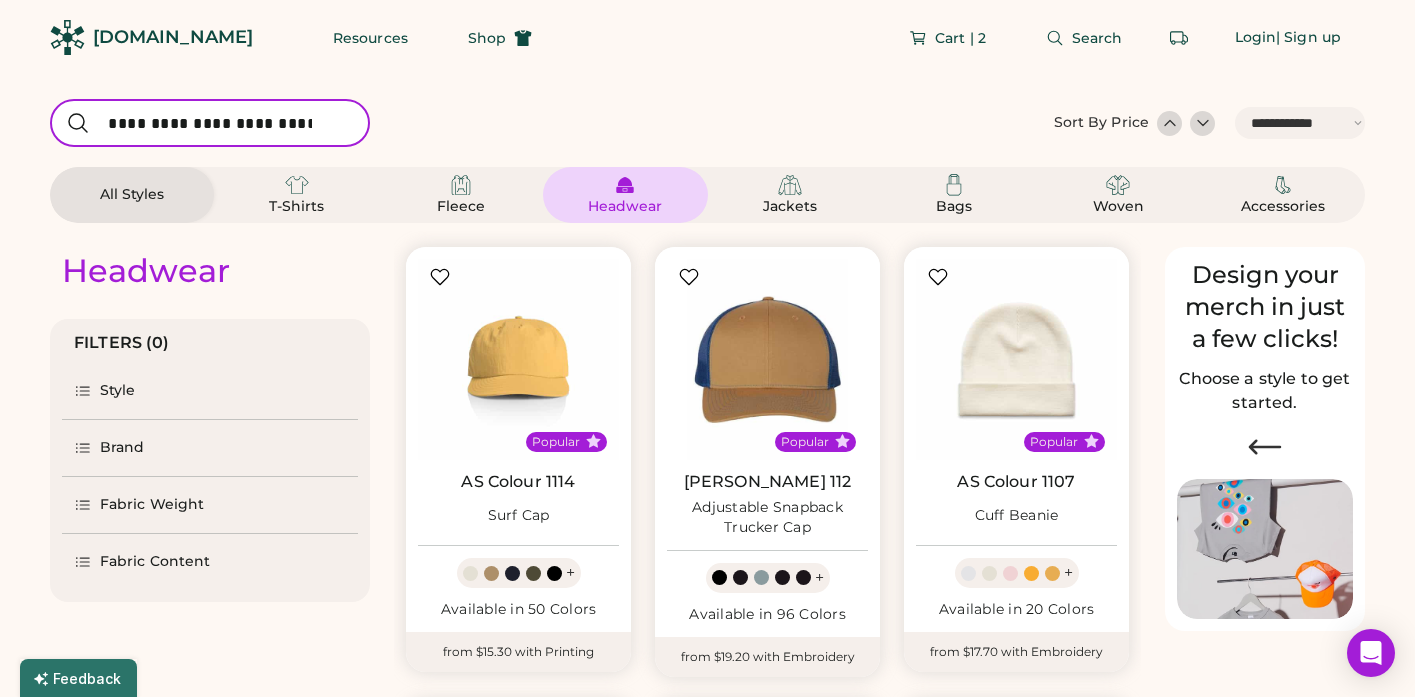 select on "*****" 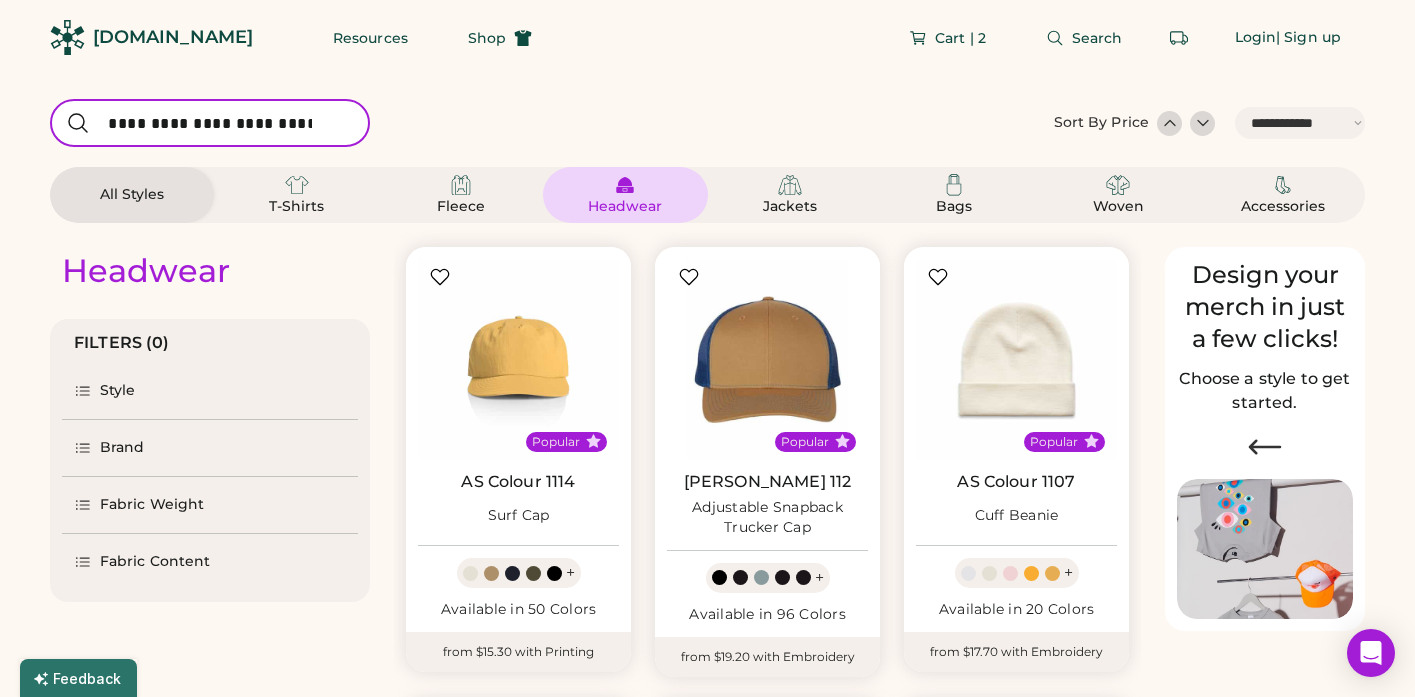 scroll, scrollTop: 0, scrollLeft: 0, axis: both 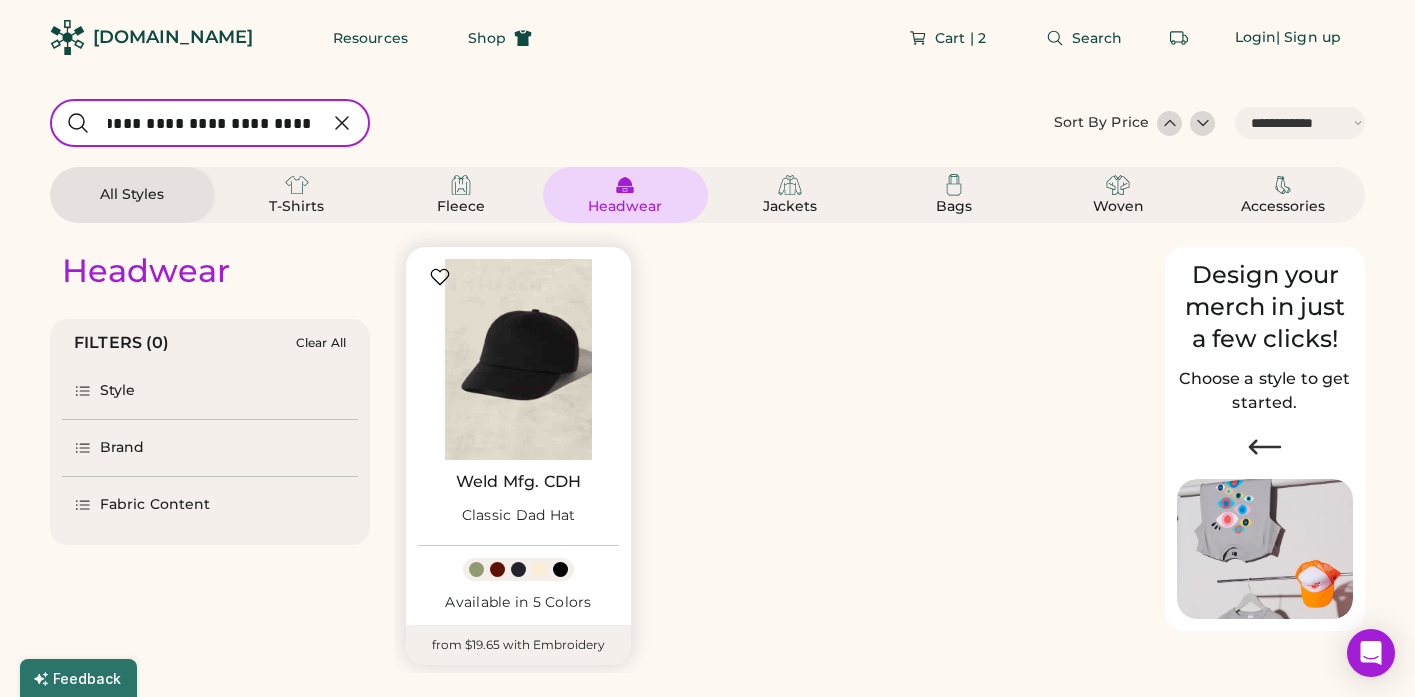 type on "**********" 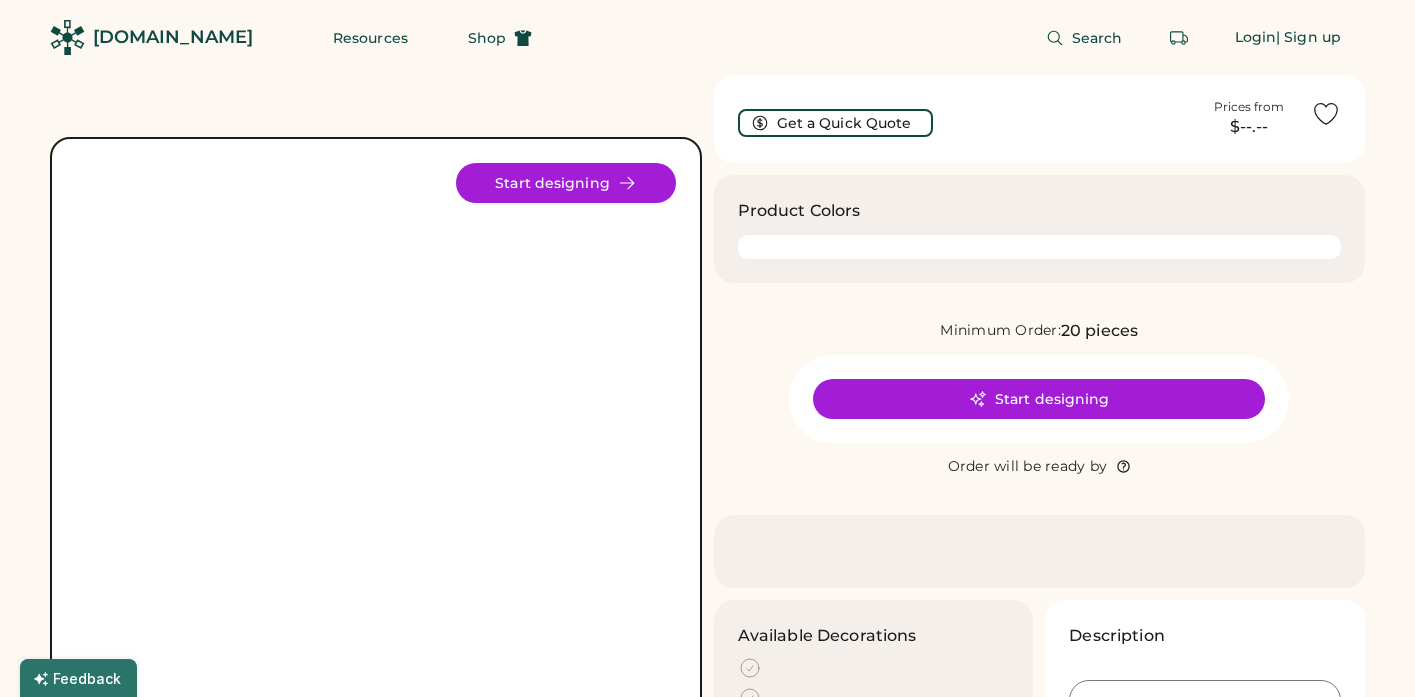 scroll, scrollTop: 0, scrollLeft: 0, axis: both 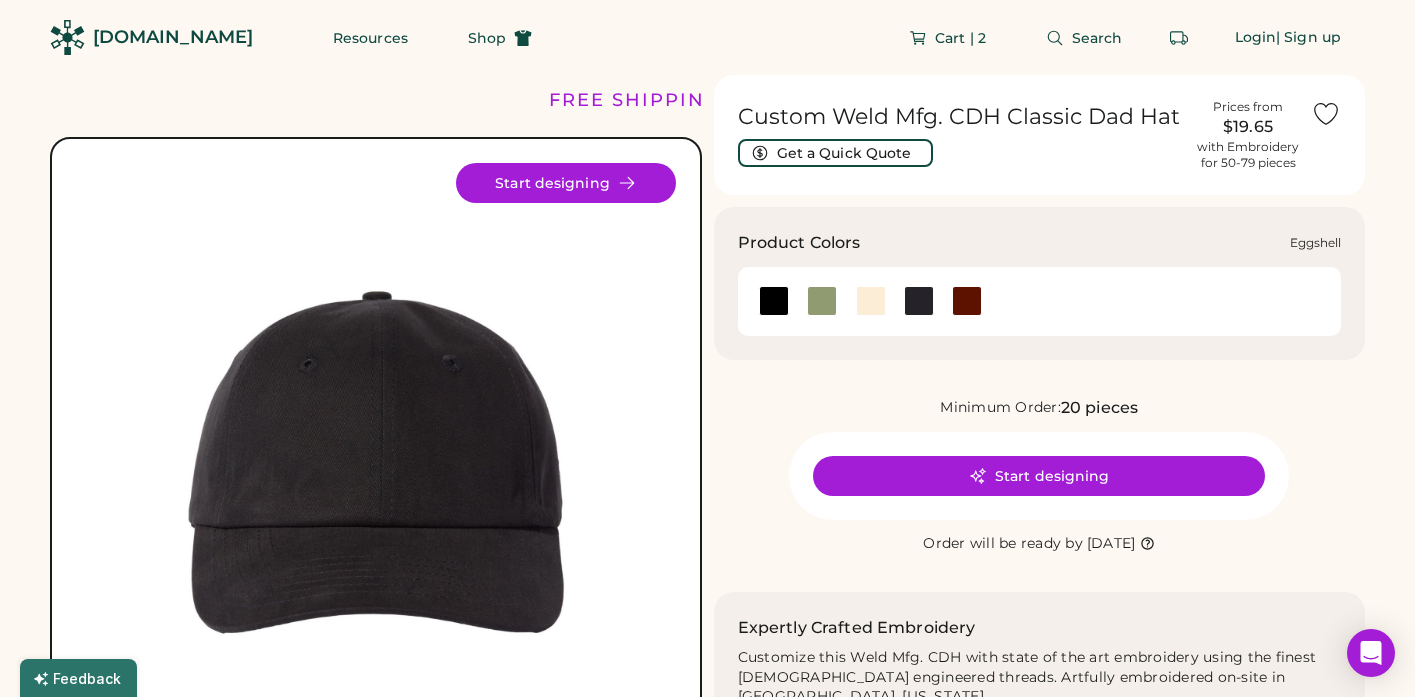 click at bounding box center (871, 301) 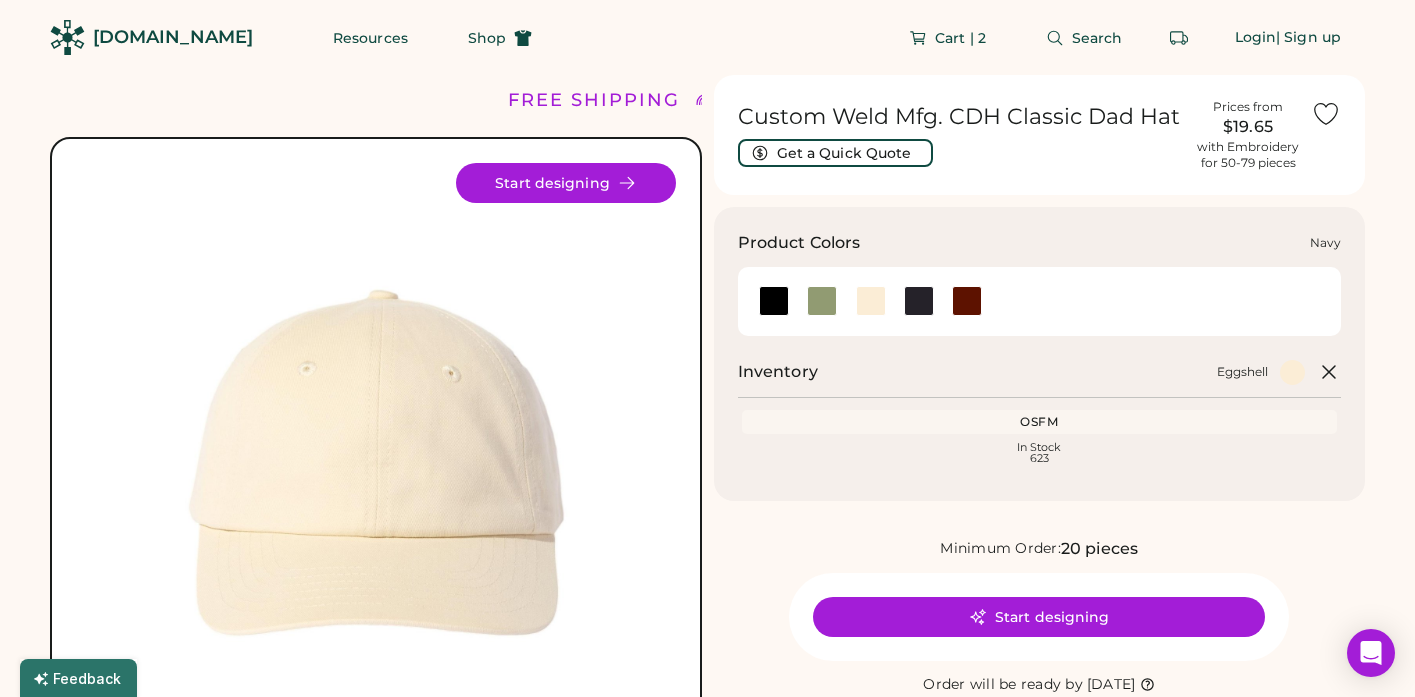 click at bounding box center [919, 301] 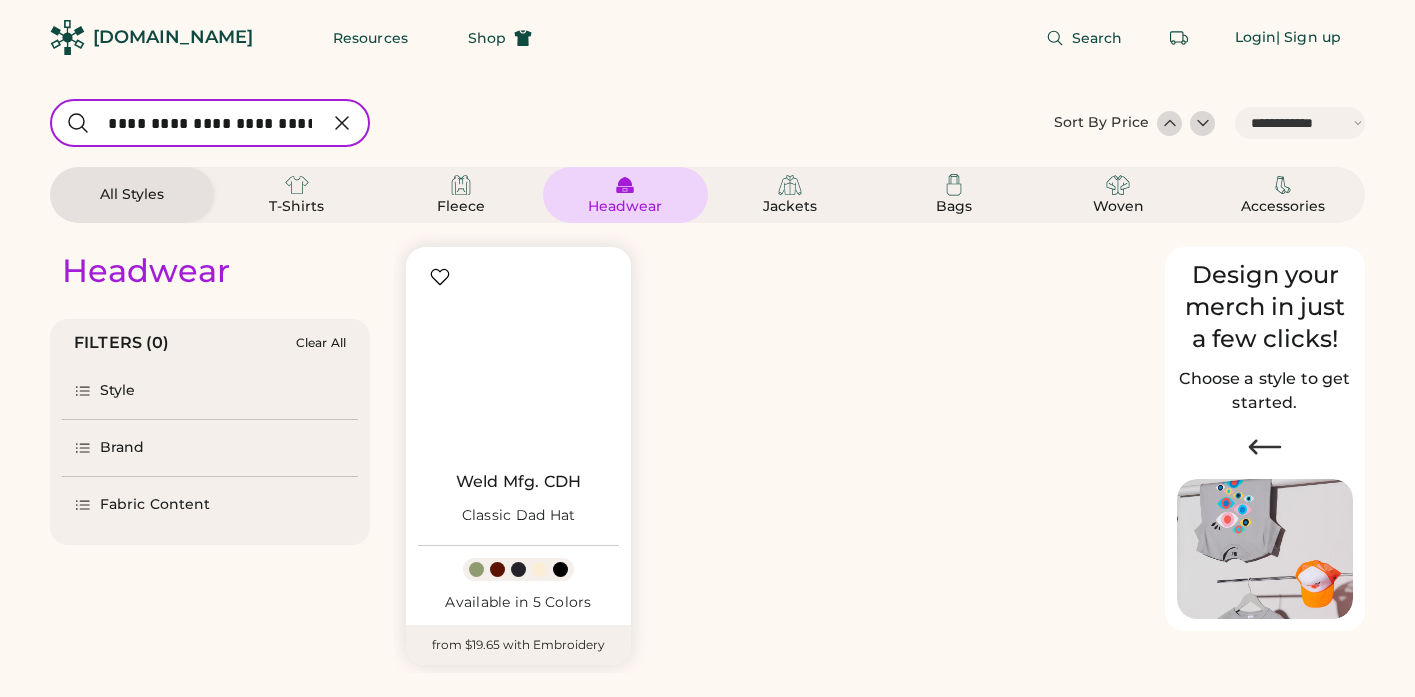 select on "*****" 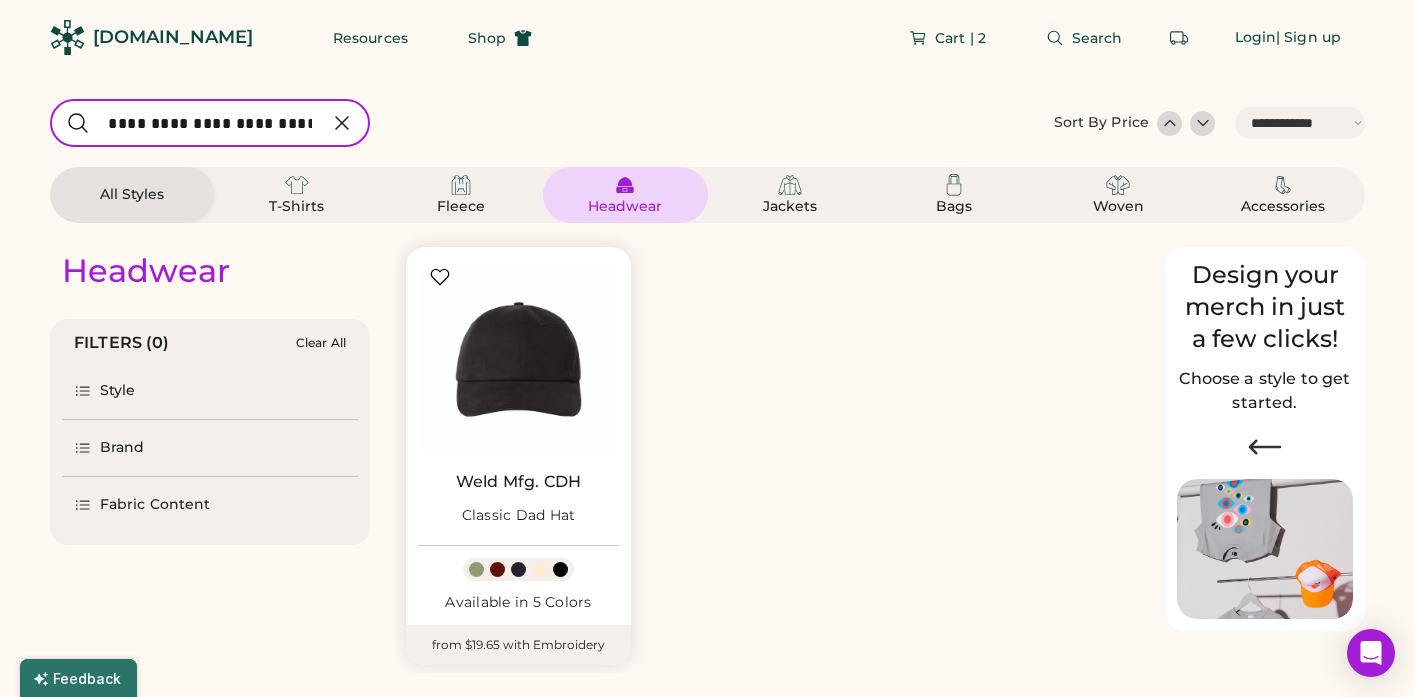 click 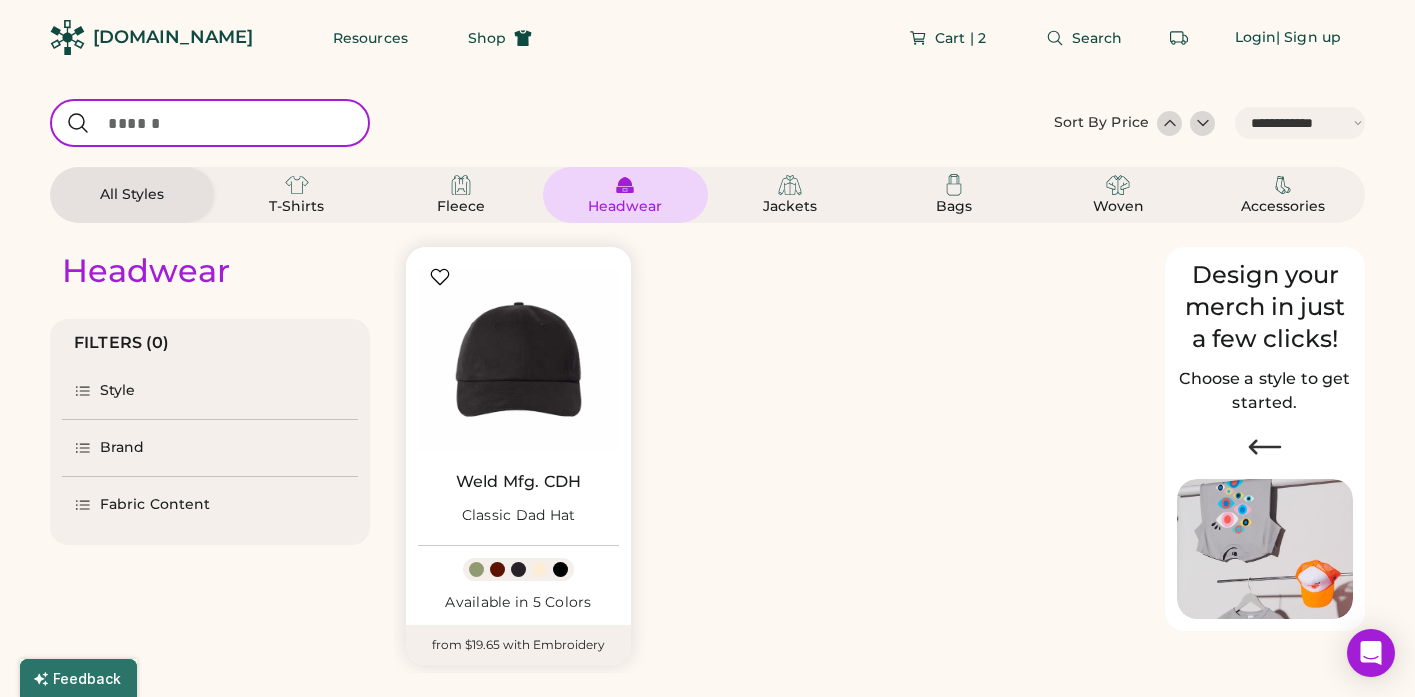 select on "*" 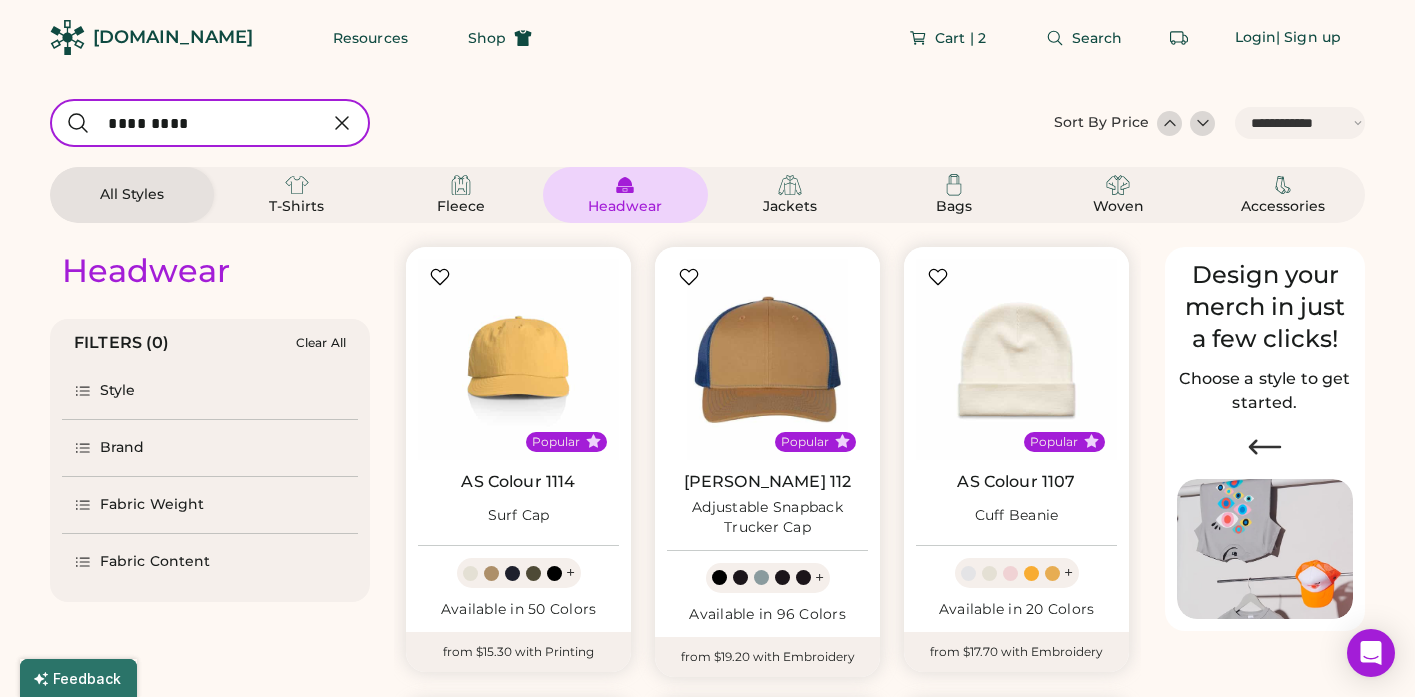 type on "**********" 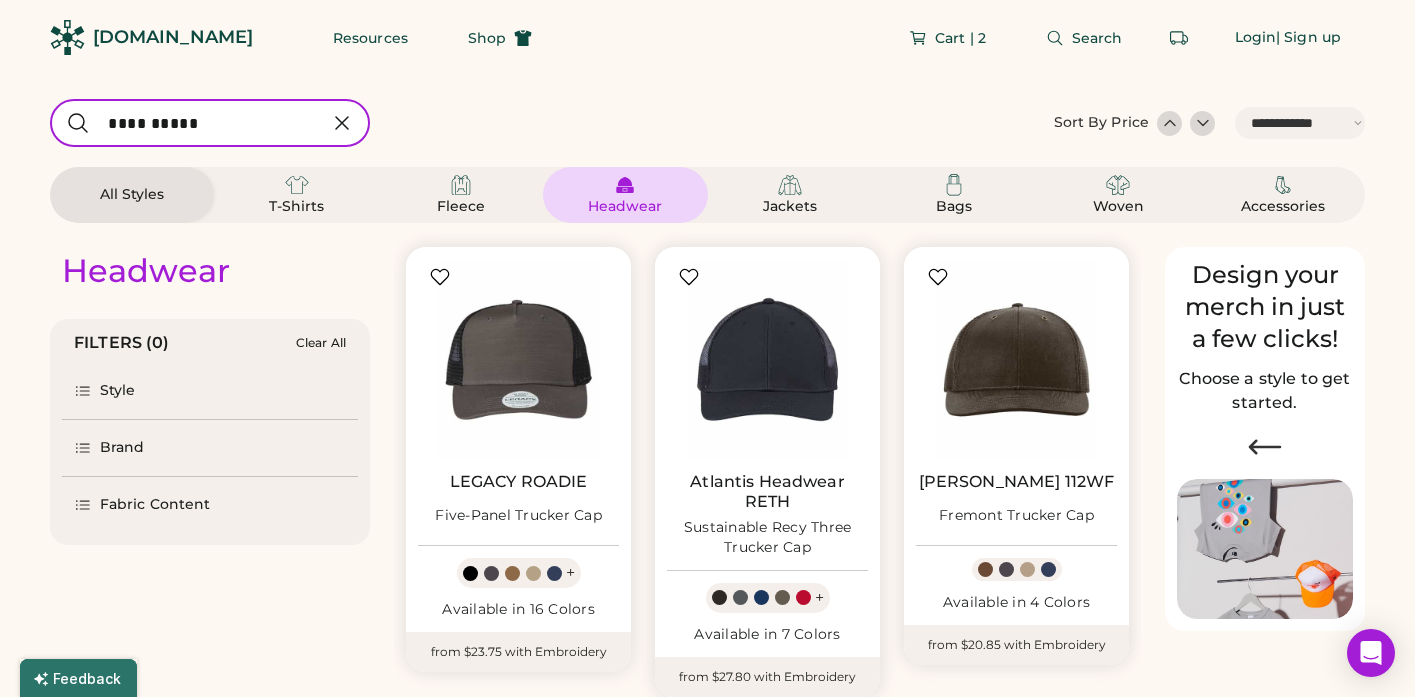 select on "*" 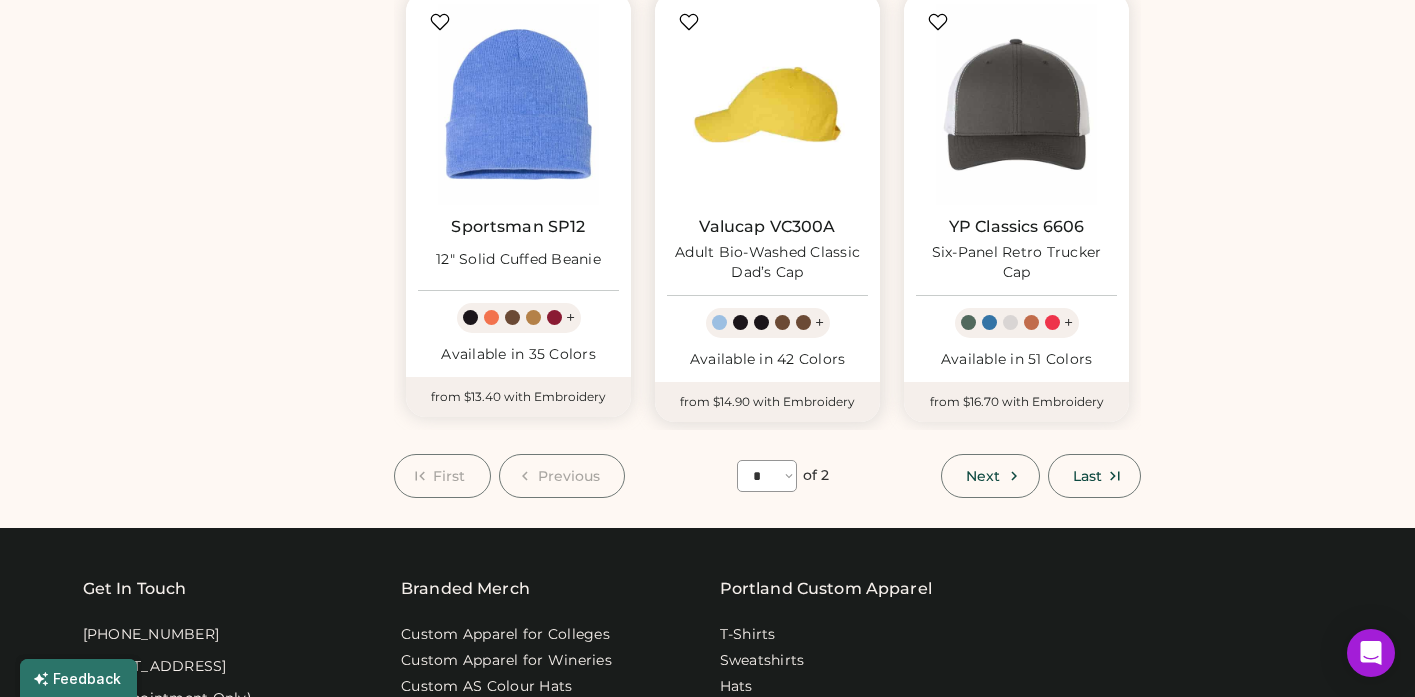 scroll, scrollTop: 1632, scrollLeft: 0, axis: vertical 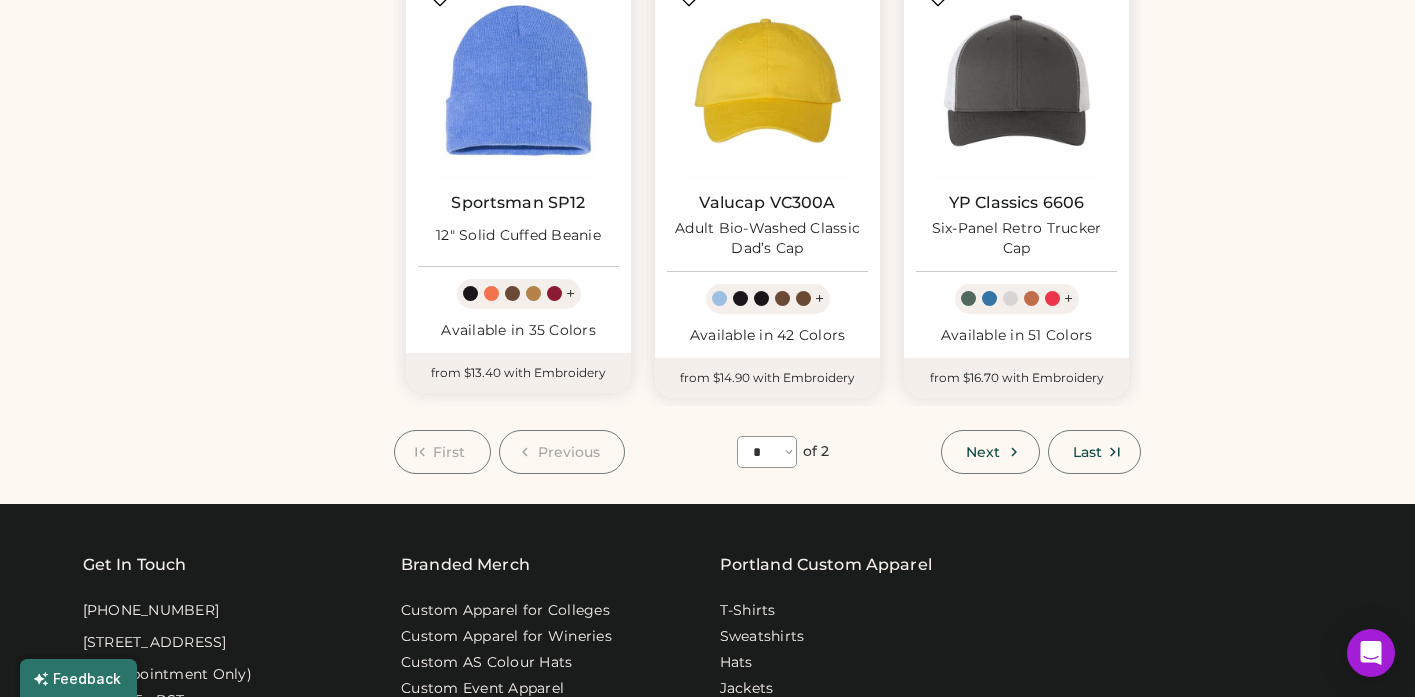 type on "**********" 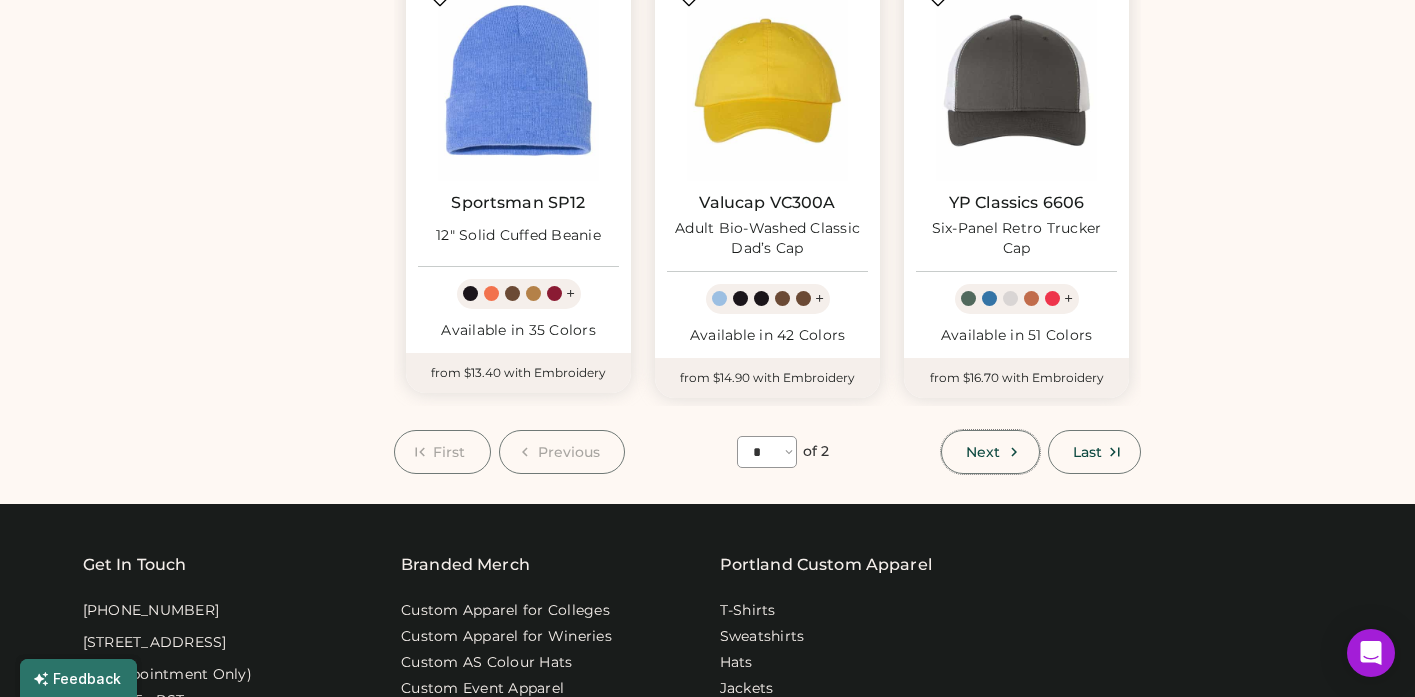 click on "Next" at bounding box center [990, 452] 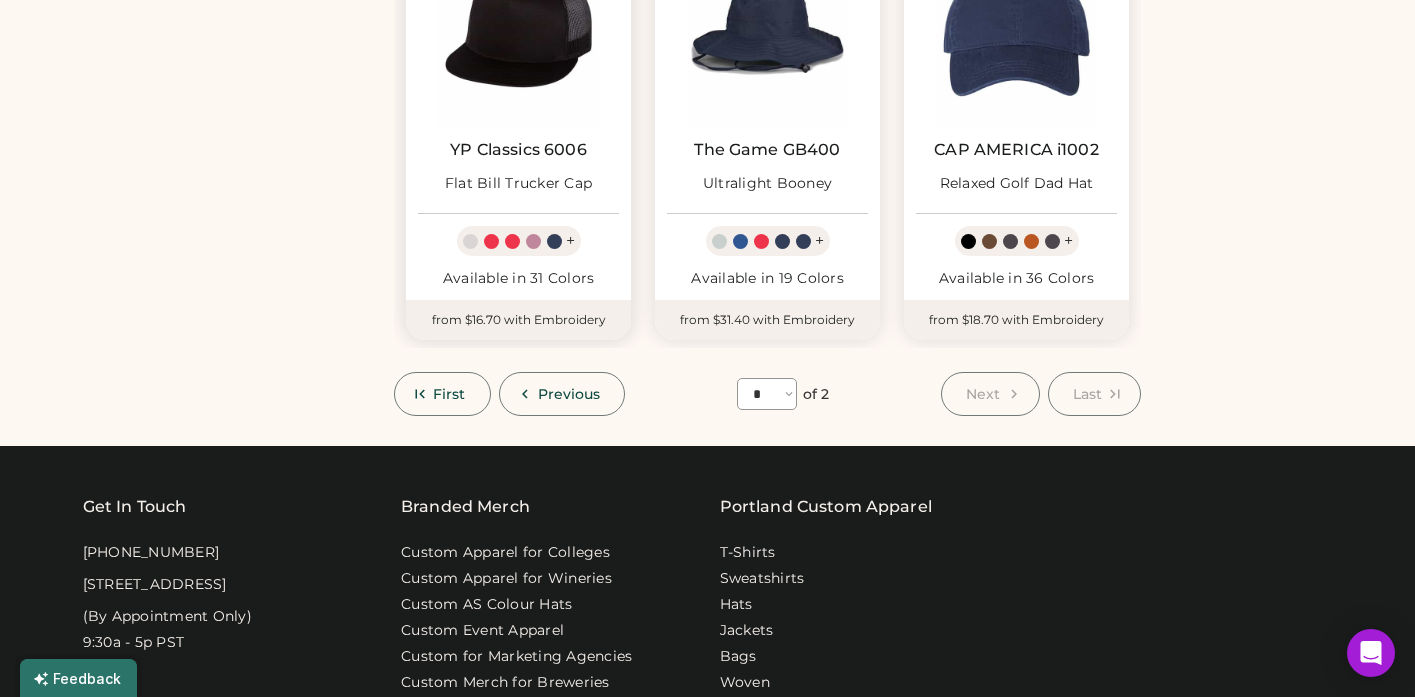 scroll, scrollTop: 785, scrollLeft: 0, axis: vertical 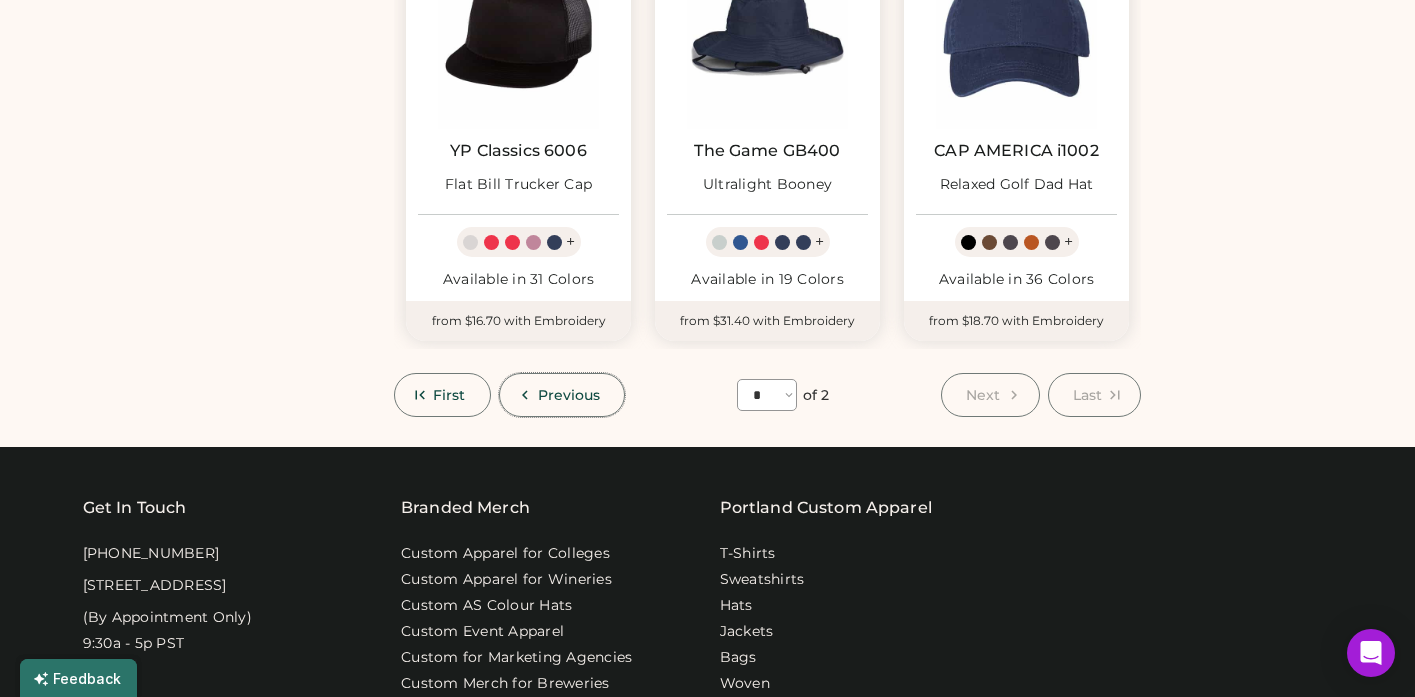 click on "Previous" at bounding box center (562, 395) 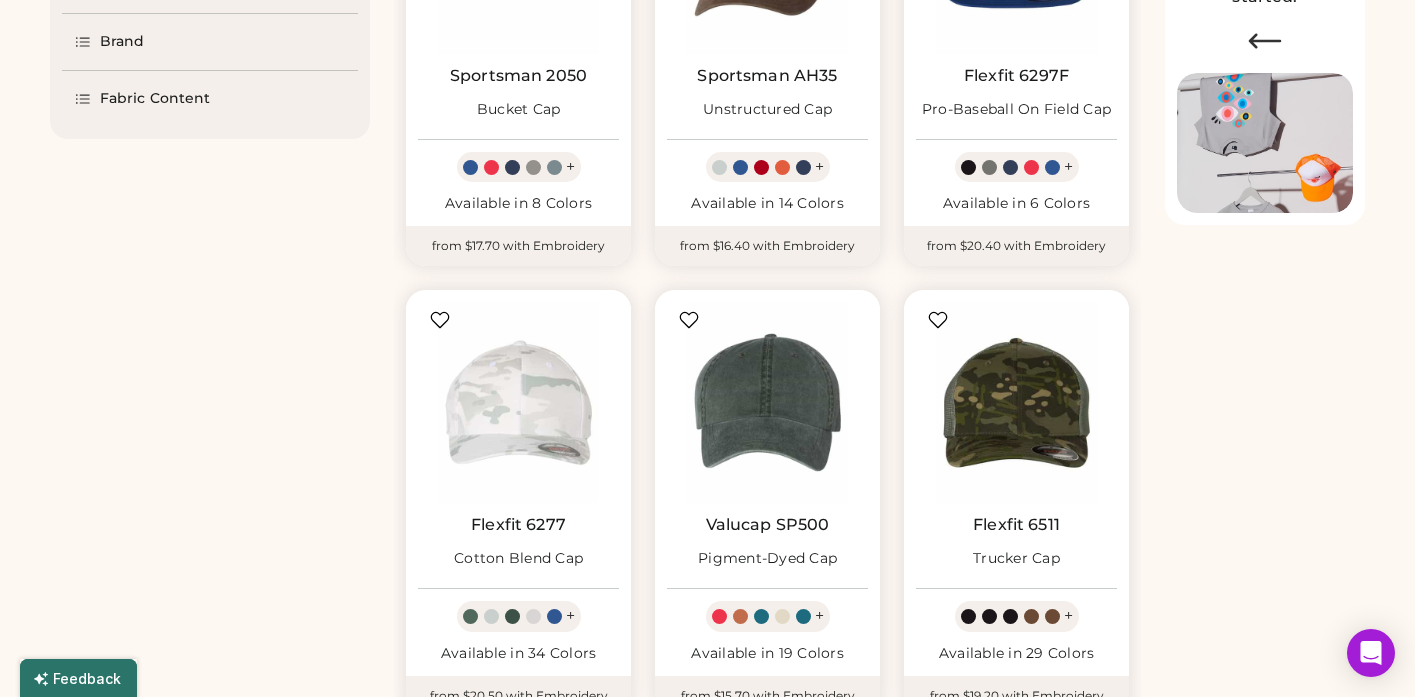 scroll, scrollTop: 402, scrollLeft: 0, axis: vertical 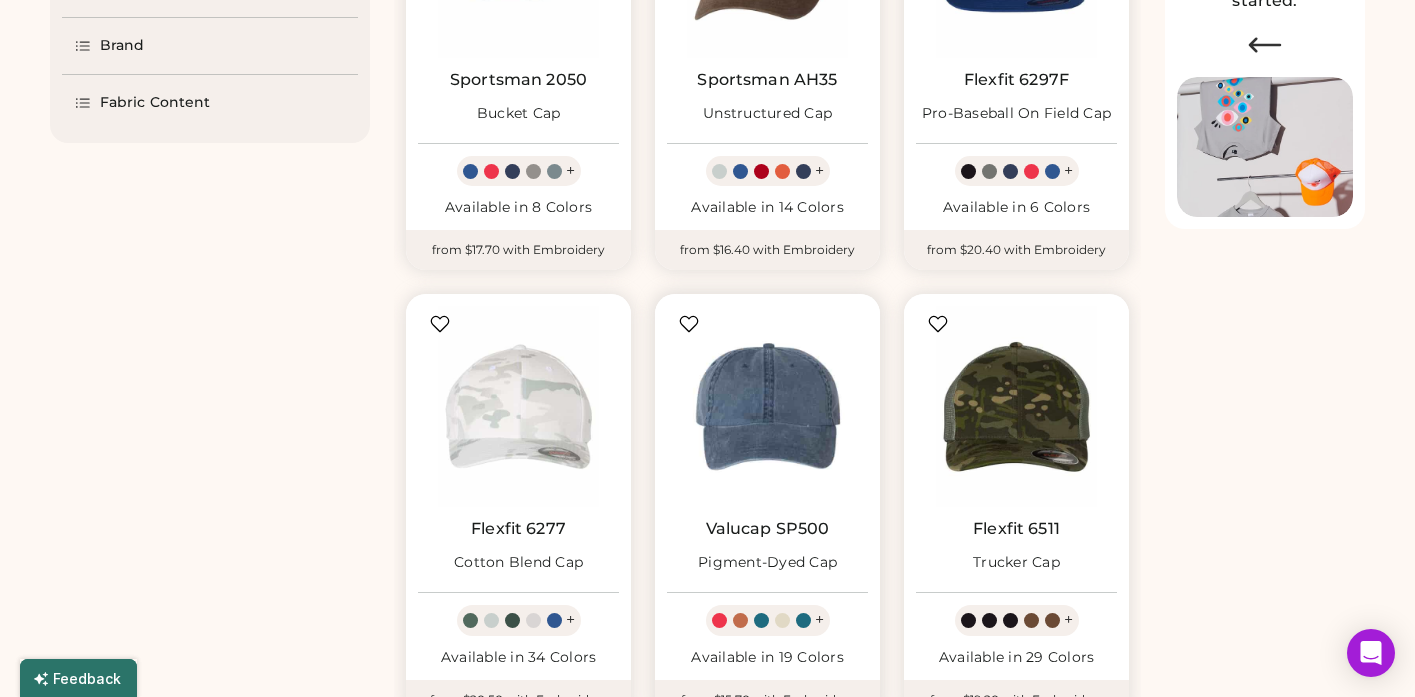 click at bounding box center (767, 406) 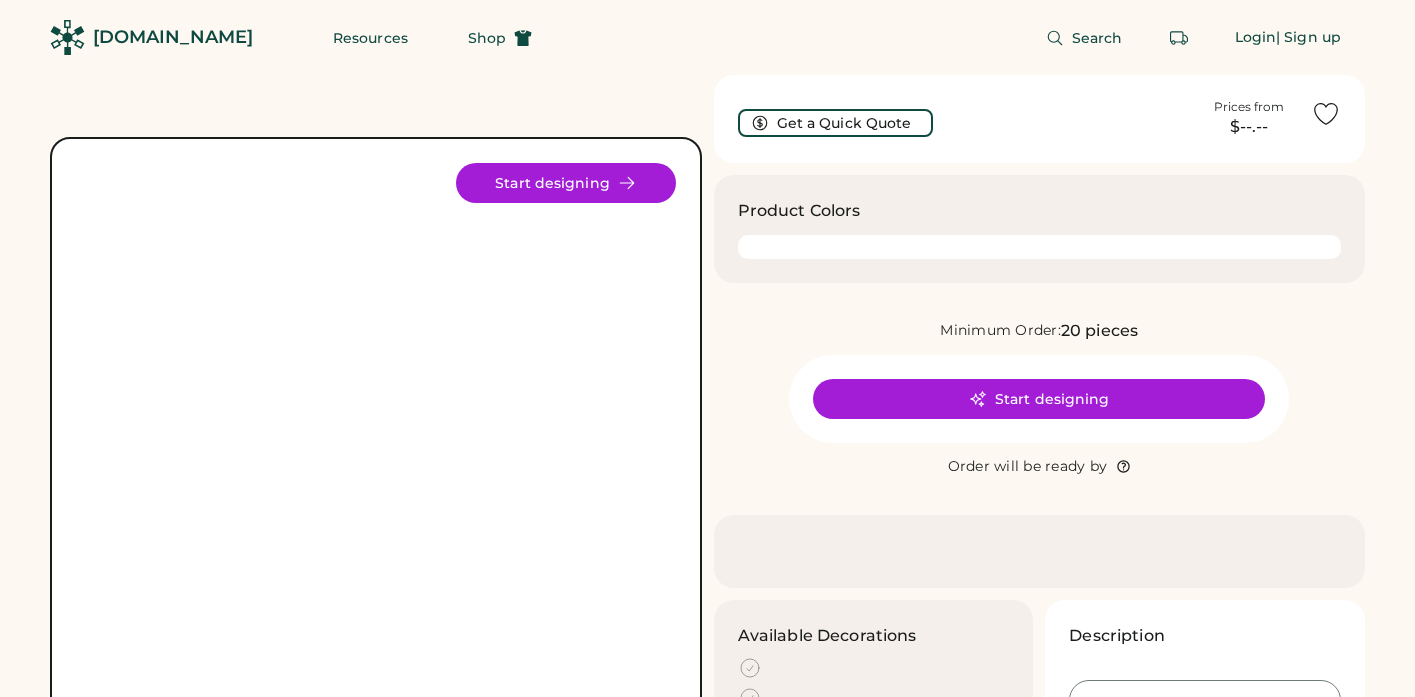 scroll, scrollTop: 0, scrollLeft: 0, axis: both 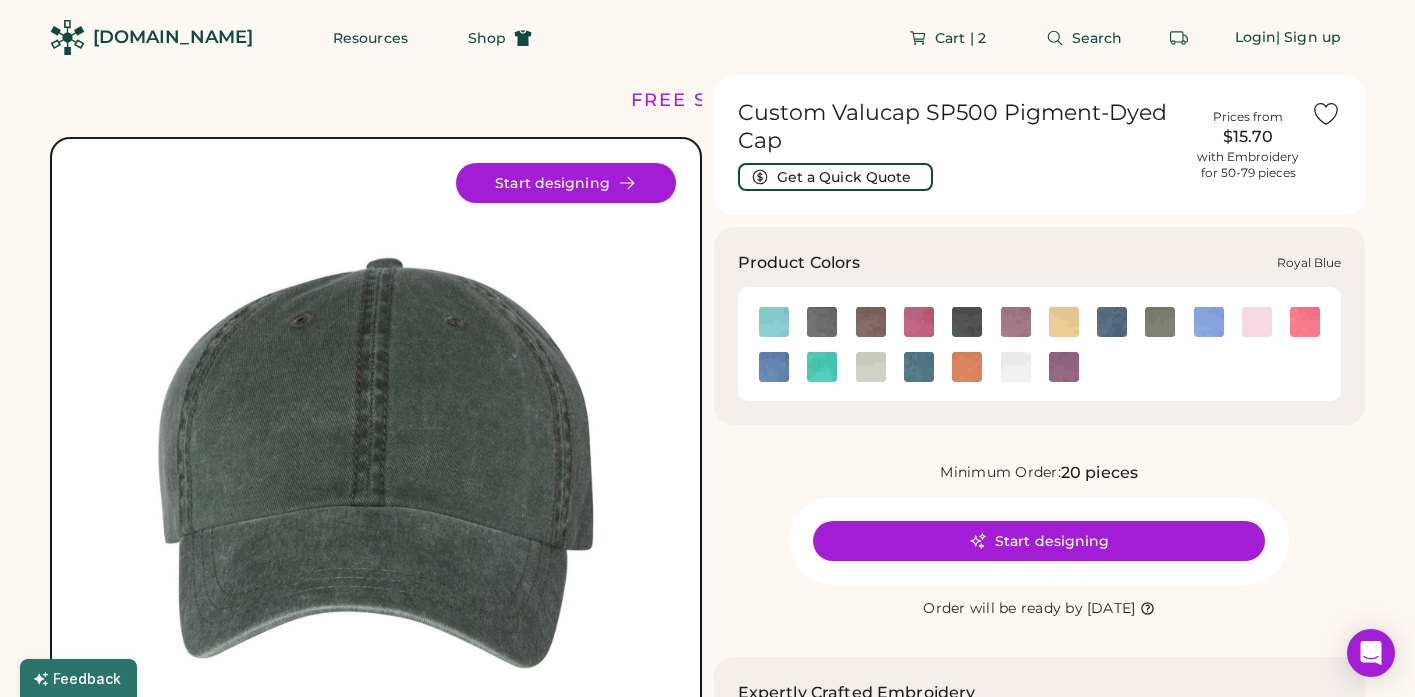 click 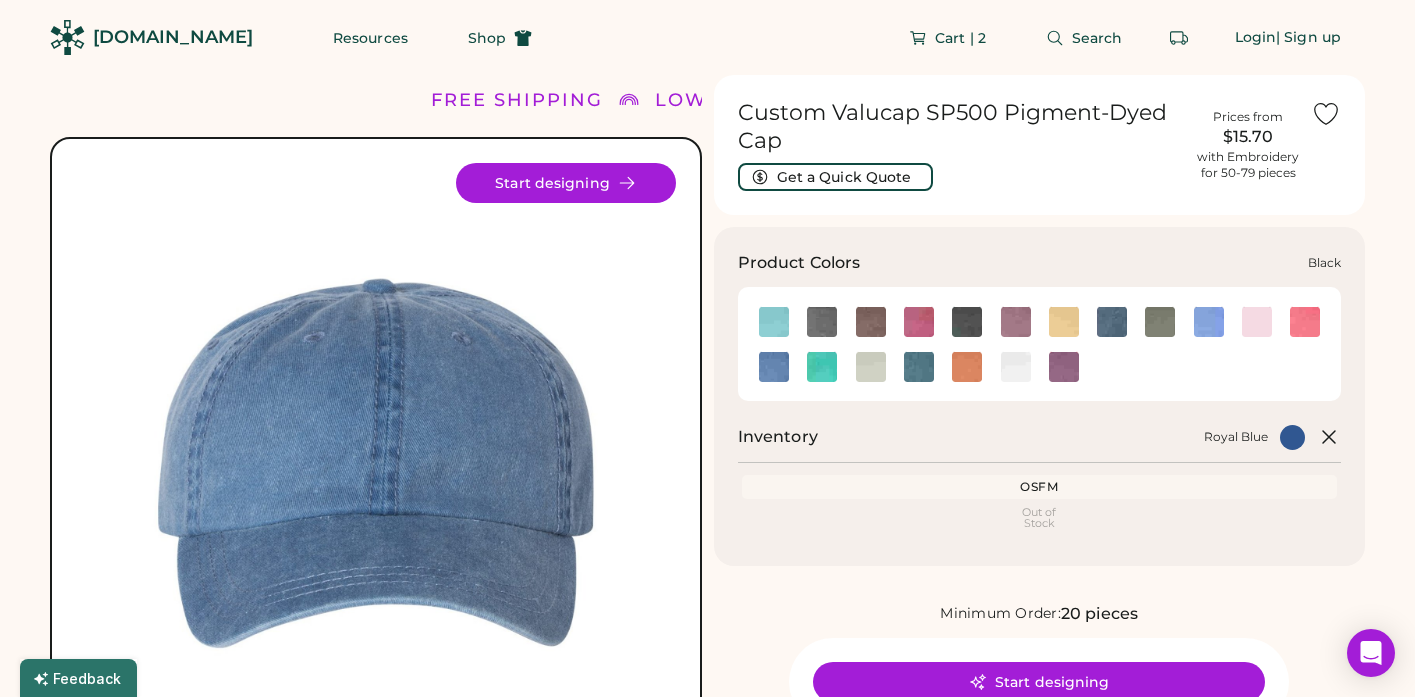 click 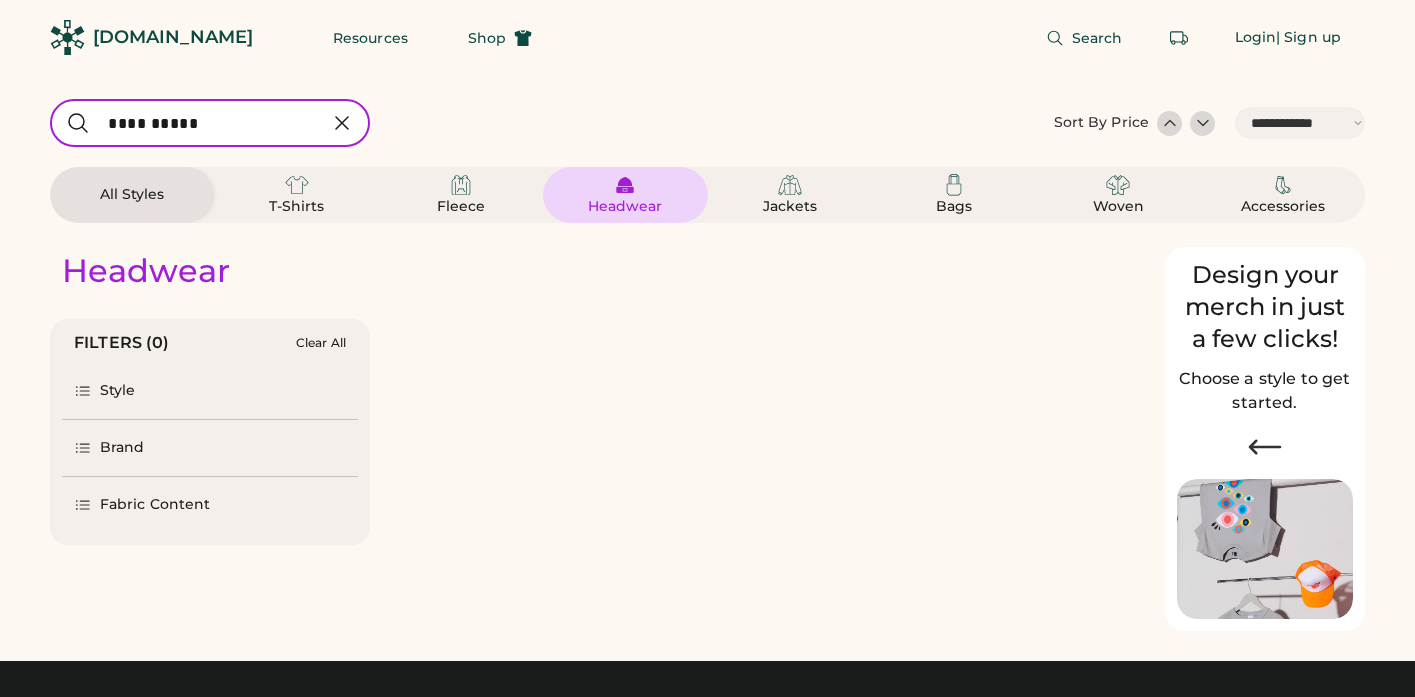 select on "*****" 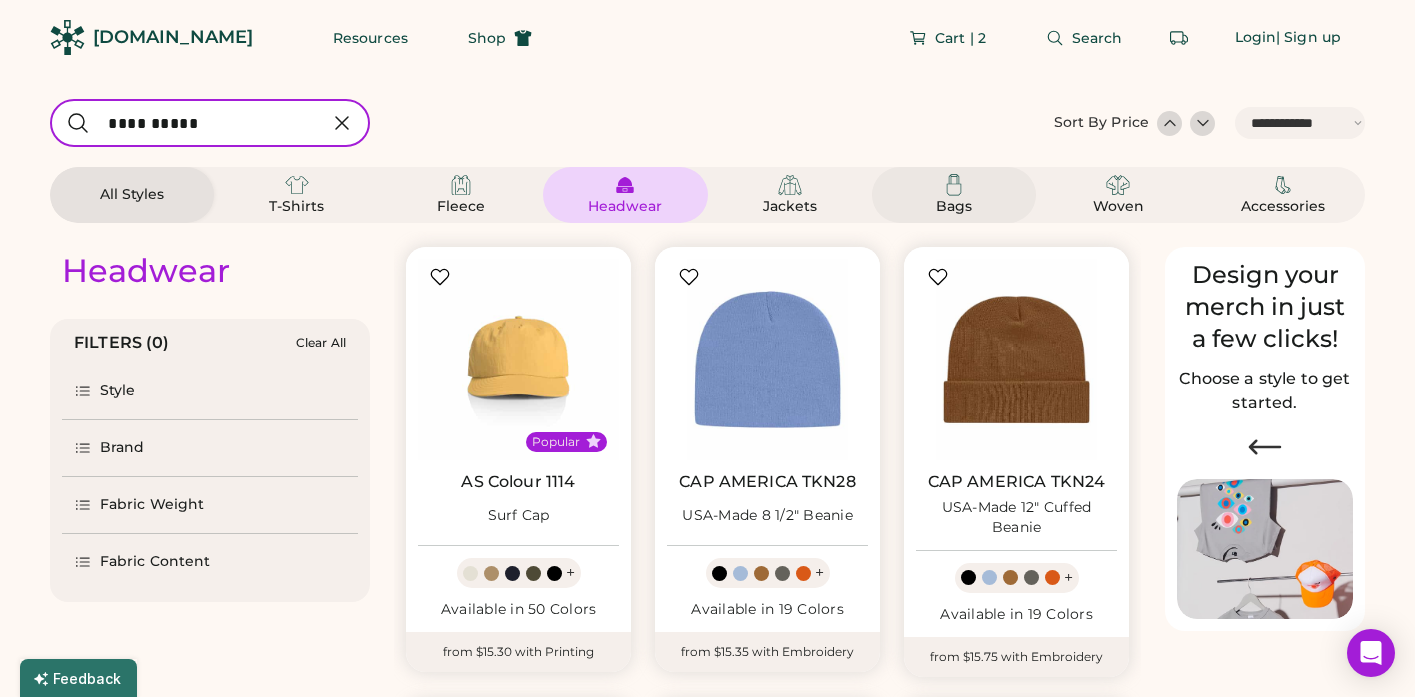 click 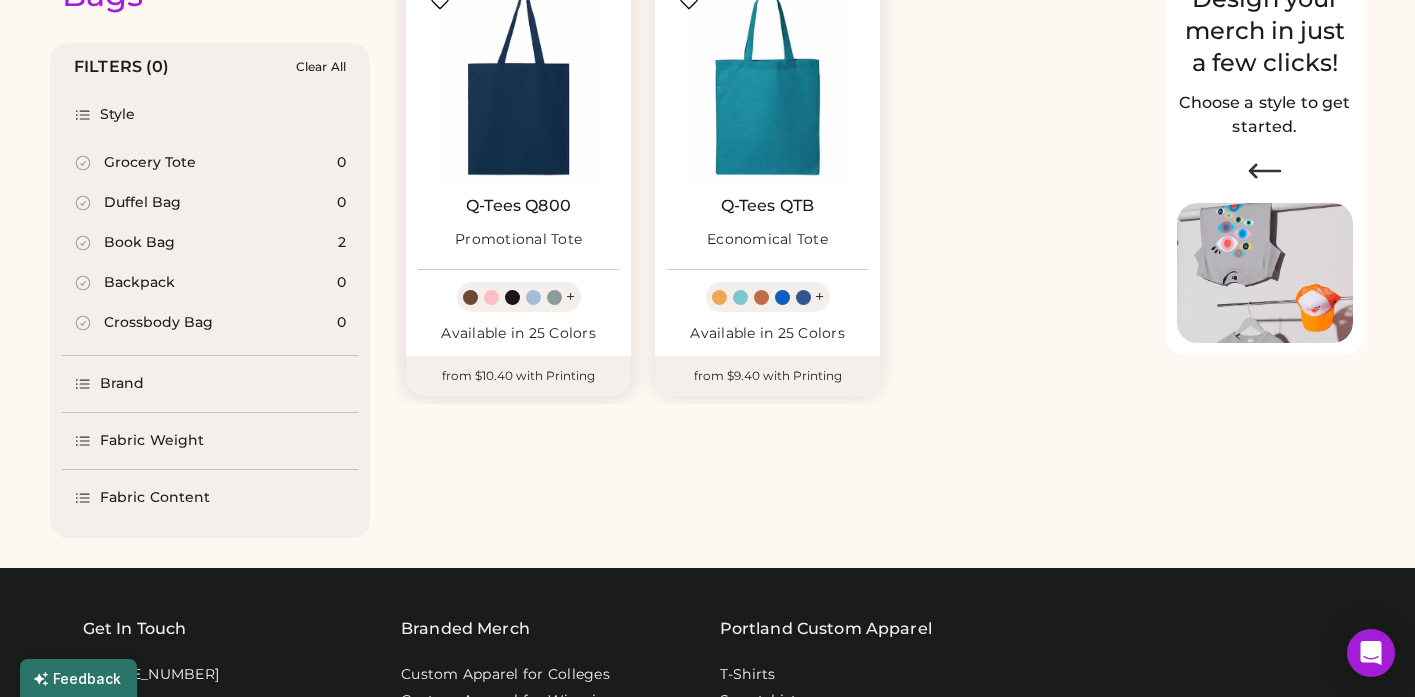 scroll, scrollTop: 281, scrollLeft: 0, axis: vertical 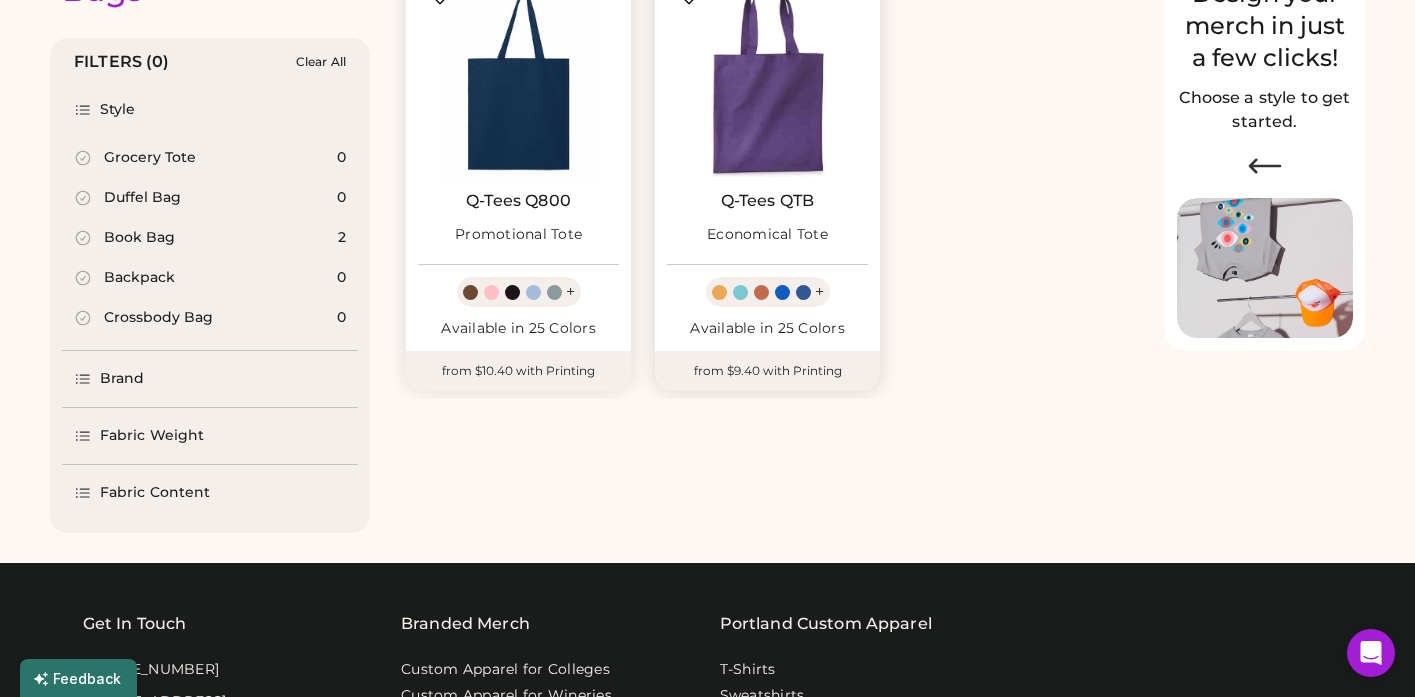 click at bounding box center (767, 78) 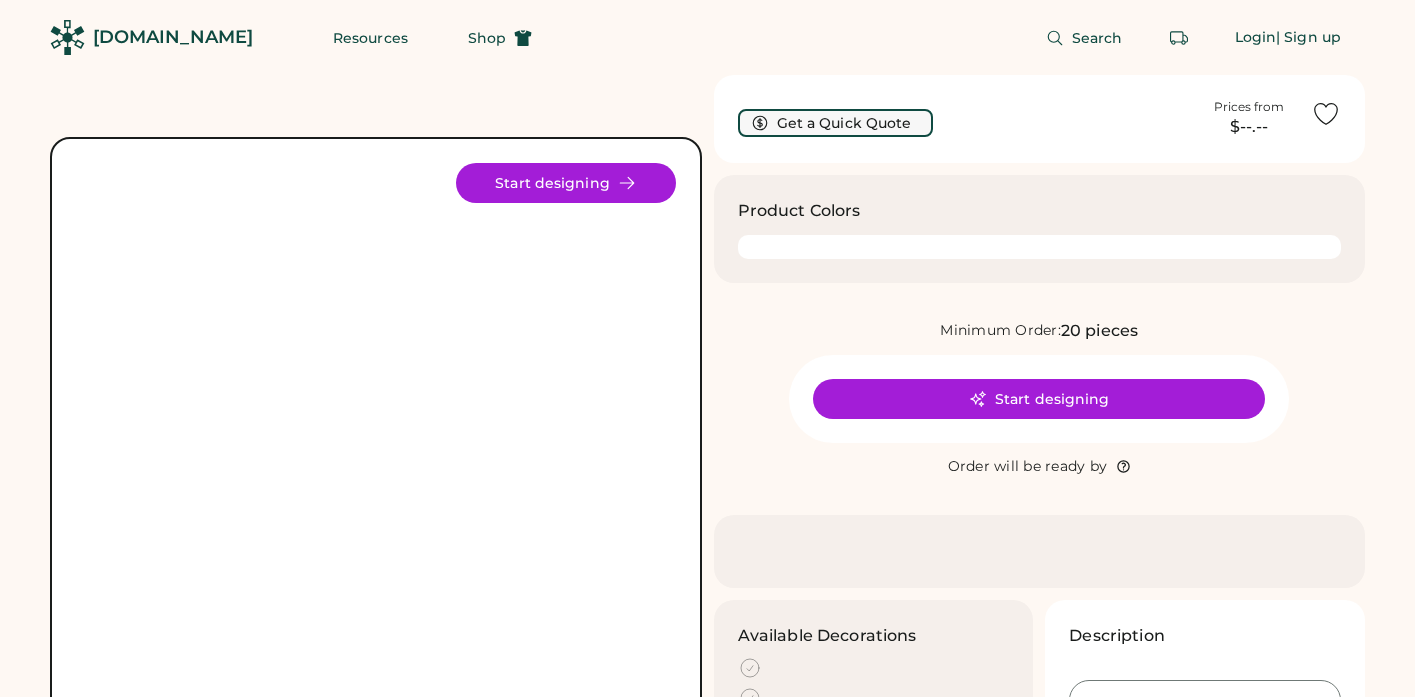 scroll, scrollTop: 0, scrollLeft: 0, axis: both 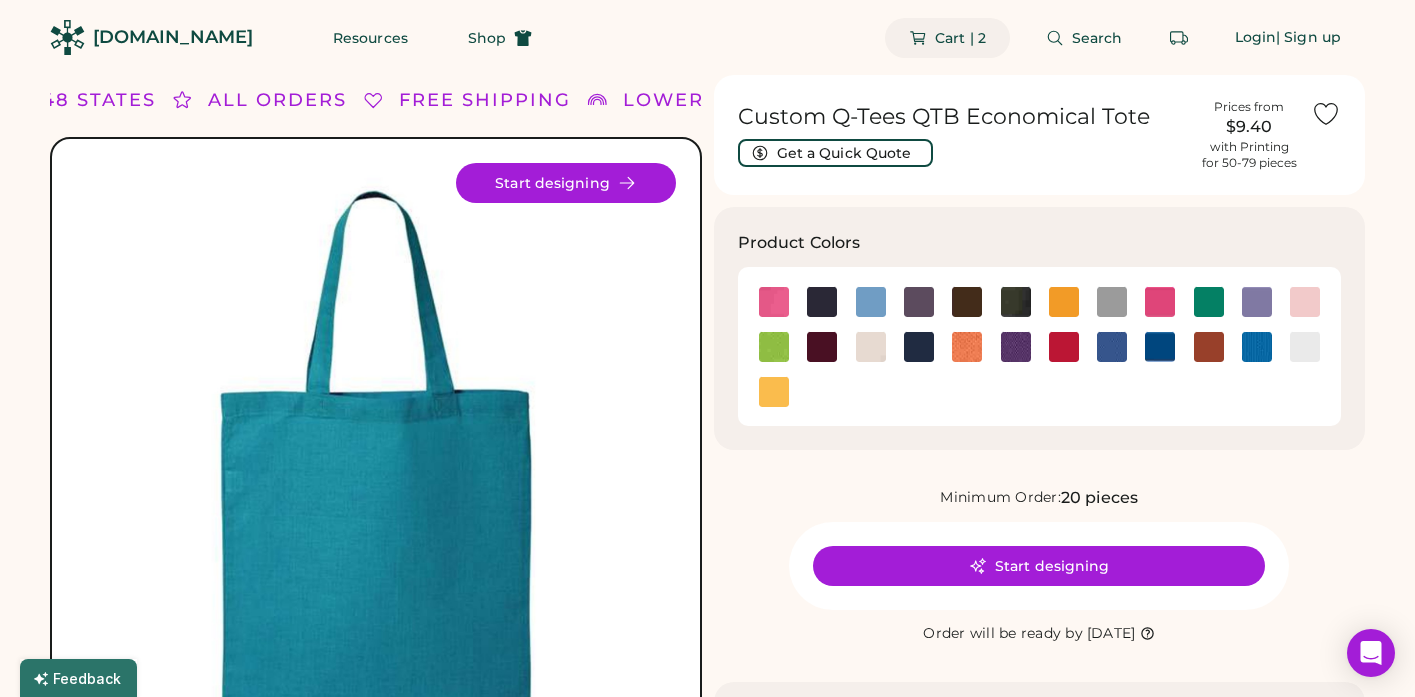 click on "Cart | 2" at bounding box center [960, 38] 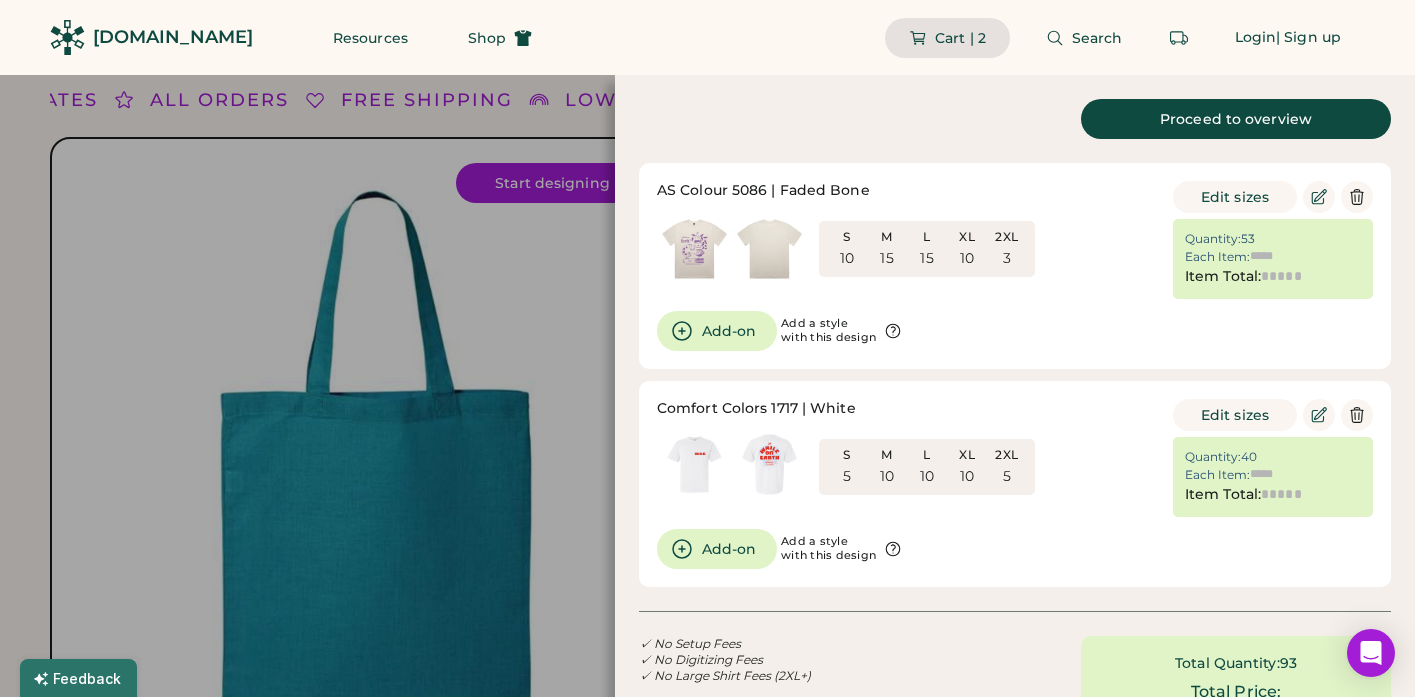 type on "******" 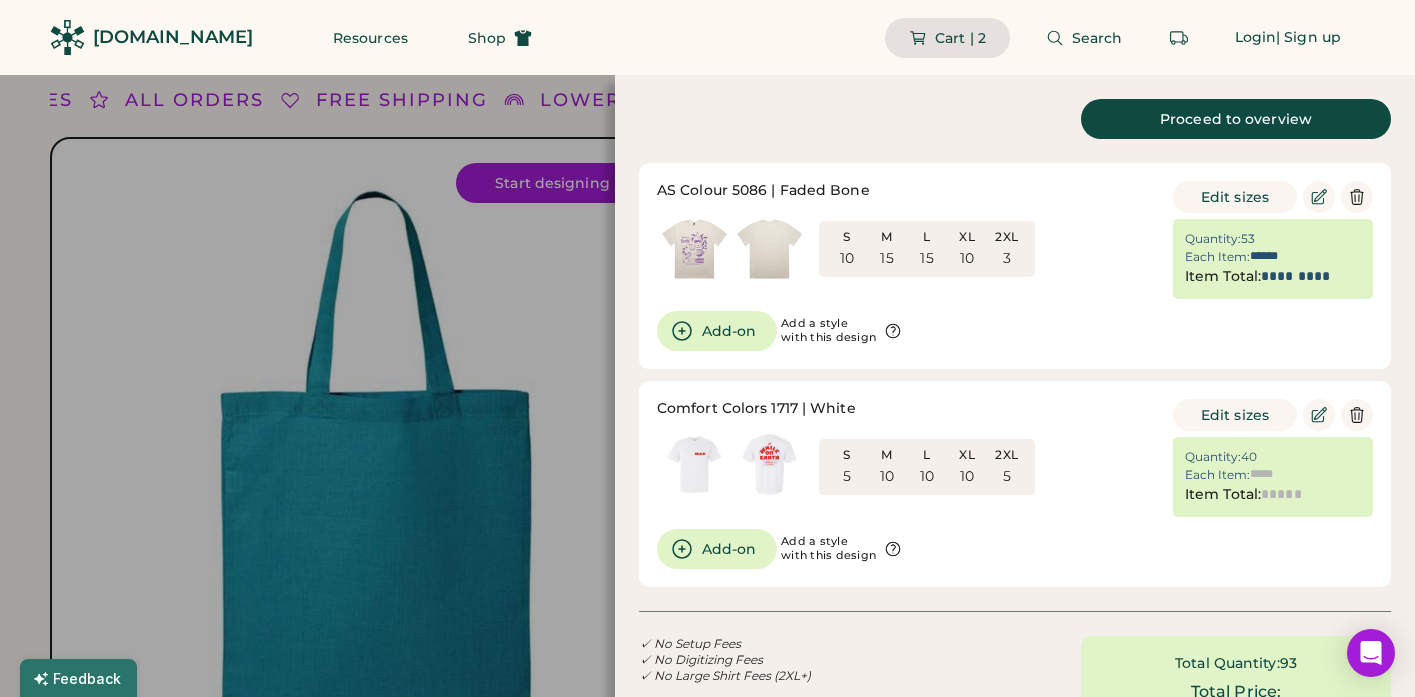 type on "******" 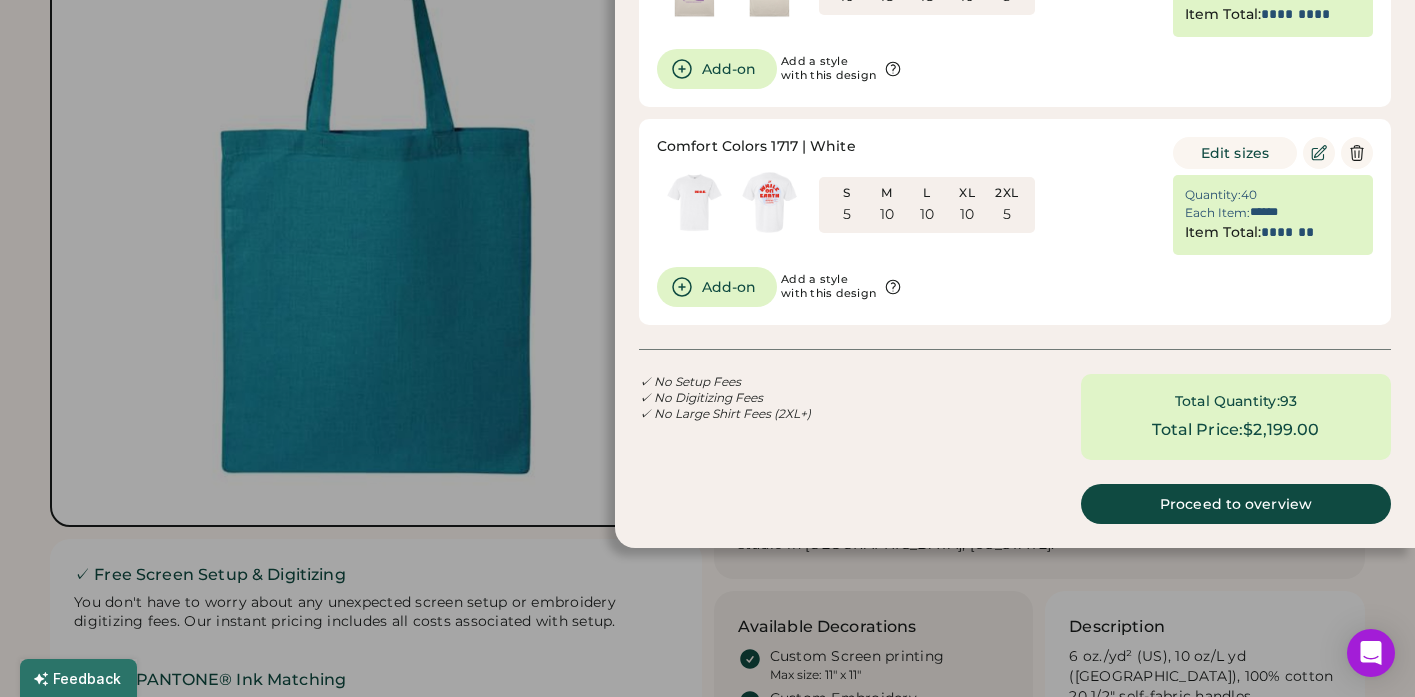 scroll, scrollTop: 275, scrollLeft: 0, axis: vertical 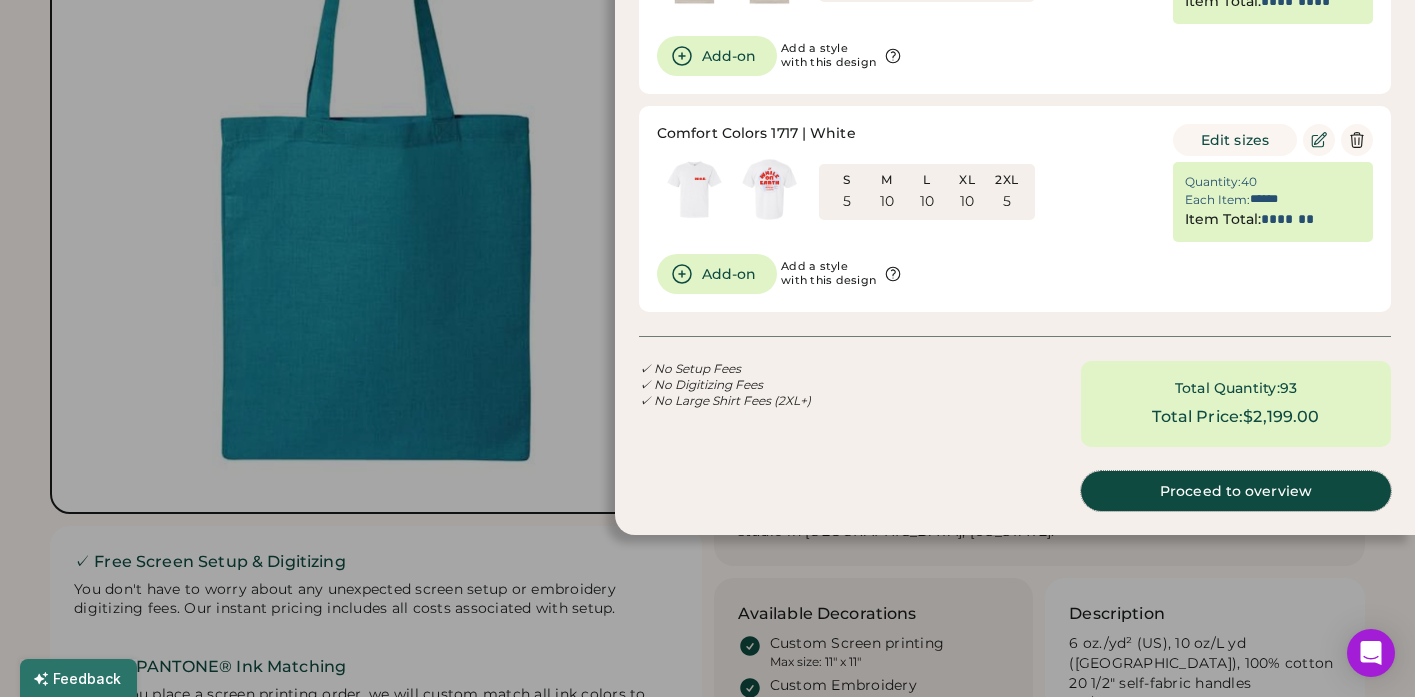 click on "Proceed to overview" at bounding box center [1236, 491] 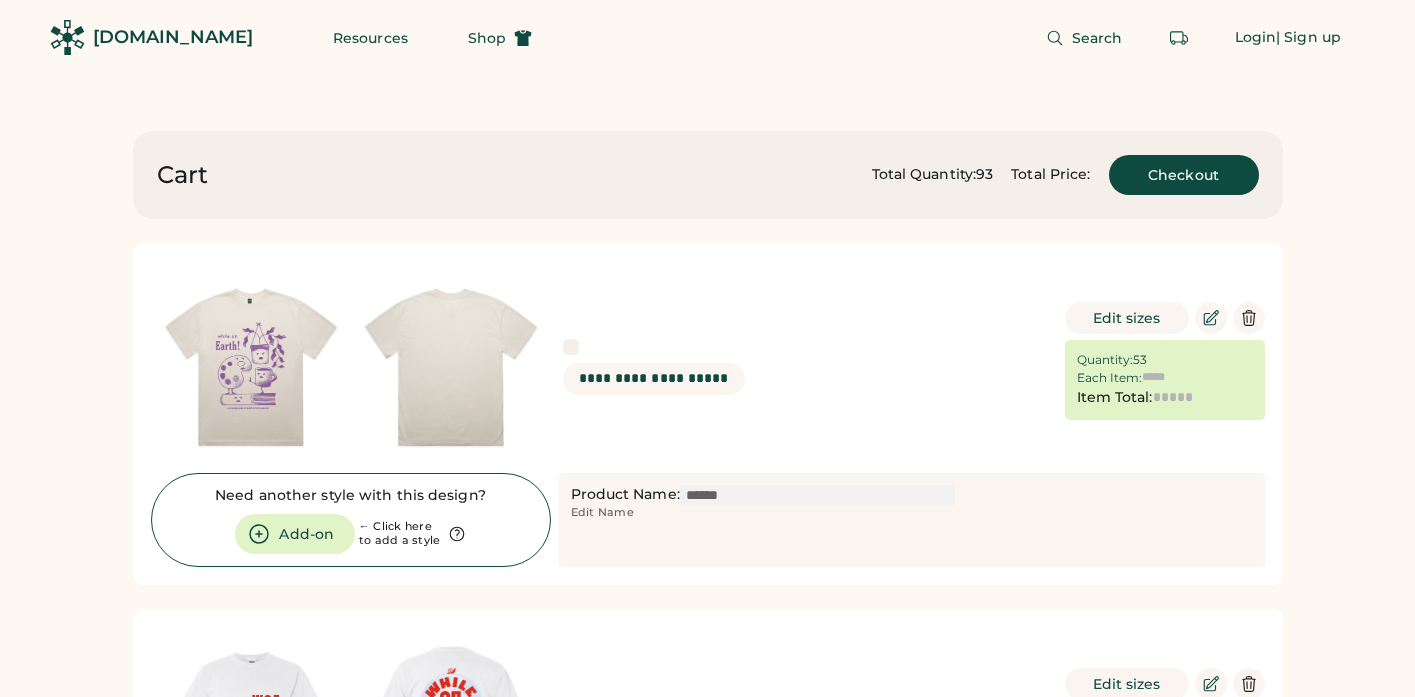 scroll, scrollTop: 0, scrollLeft: 0, axis: both 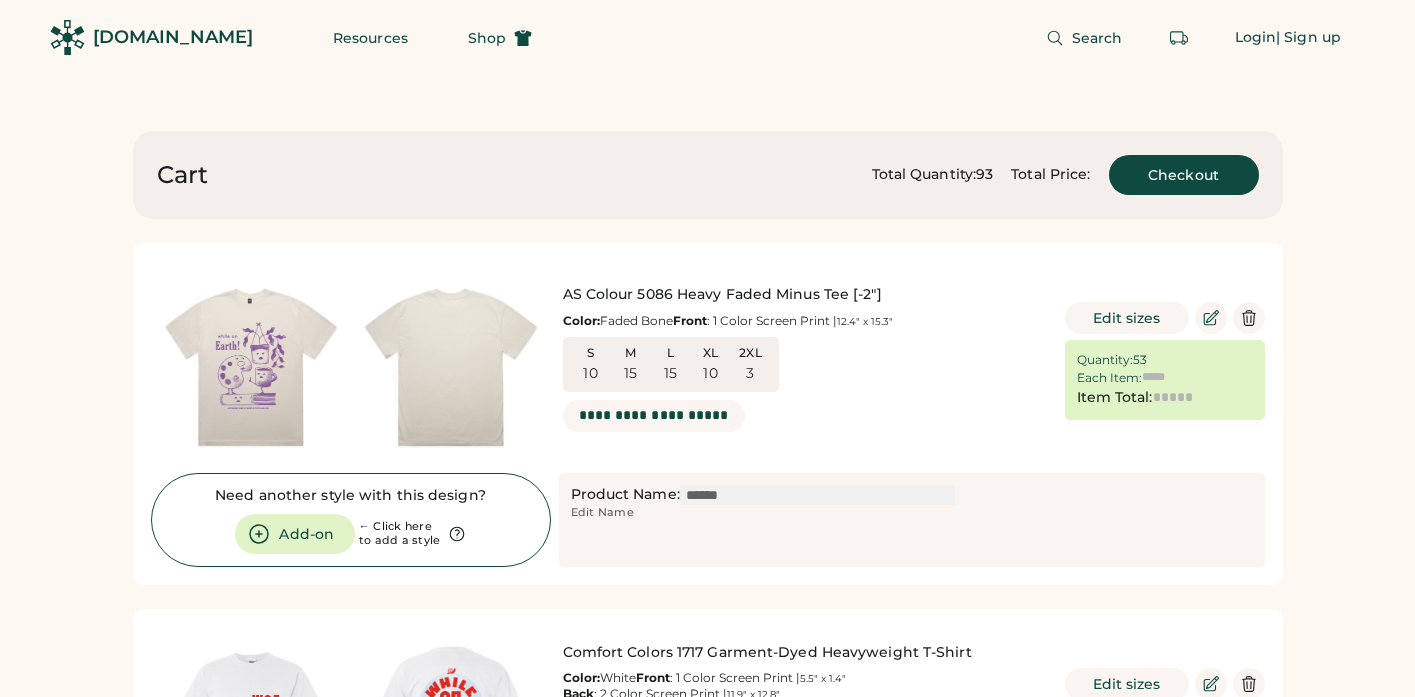 type on "******" 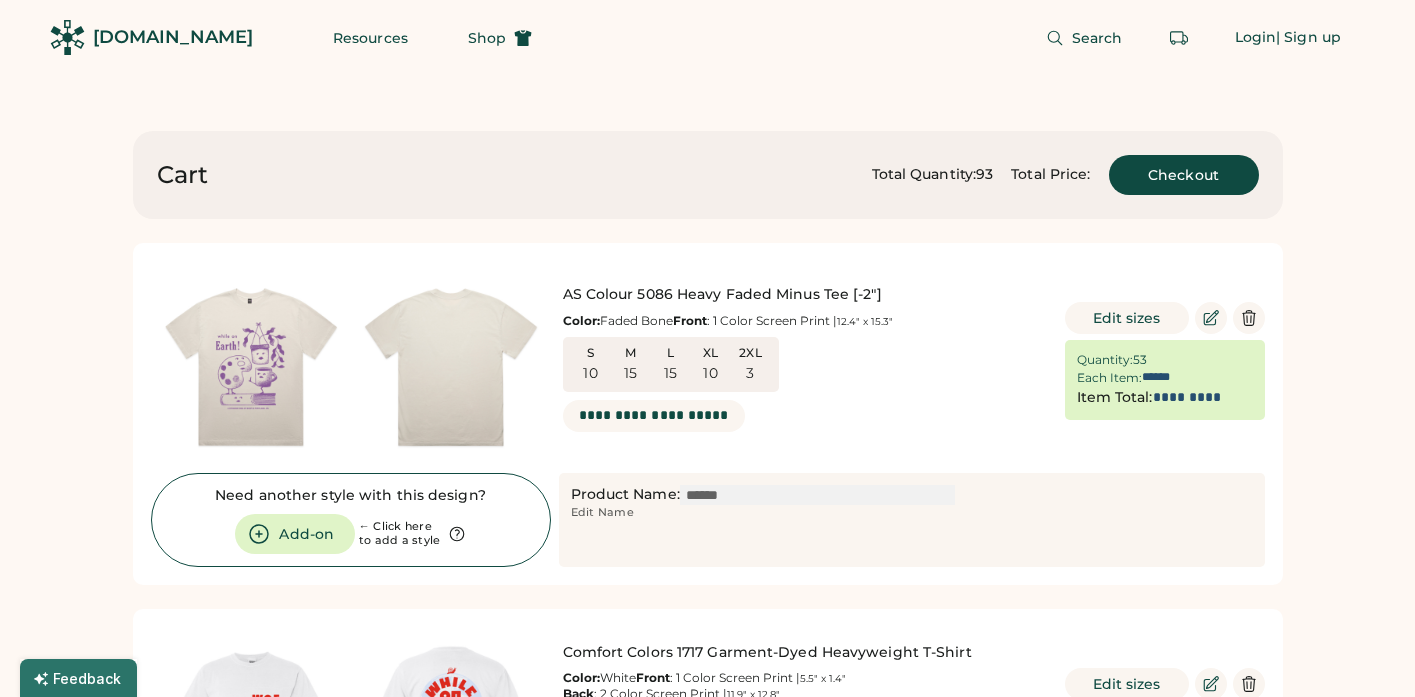 type on "******" 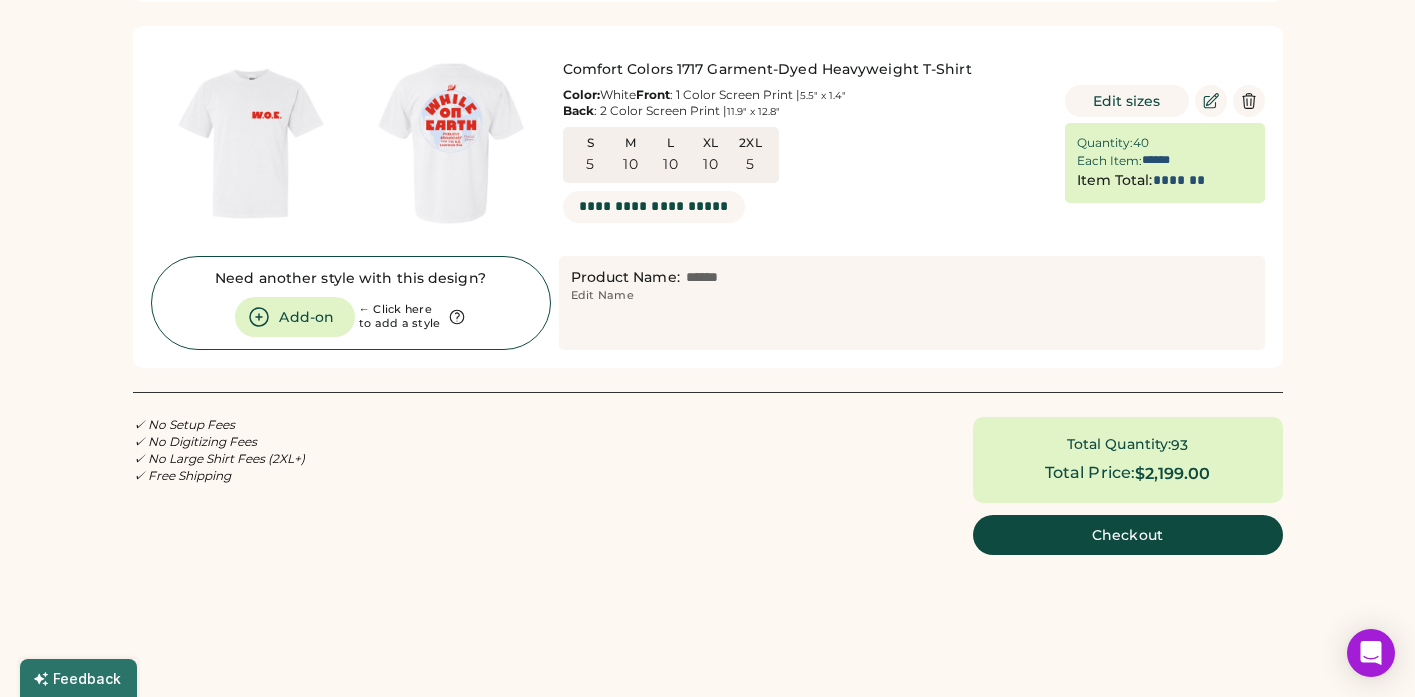 scroll, scrollTop: 584, scrollLeft: 0, axis: vertical 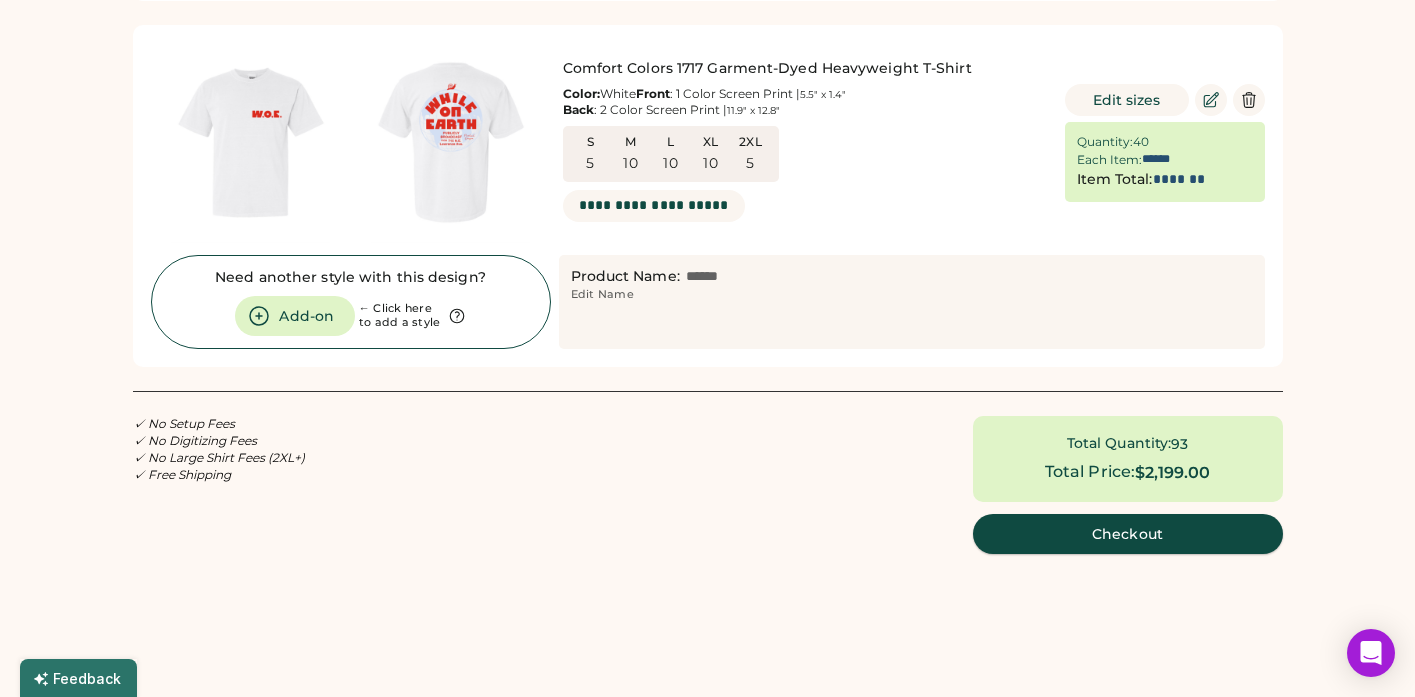 click on "Checkout" at bounding box center [1128, 534] 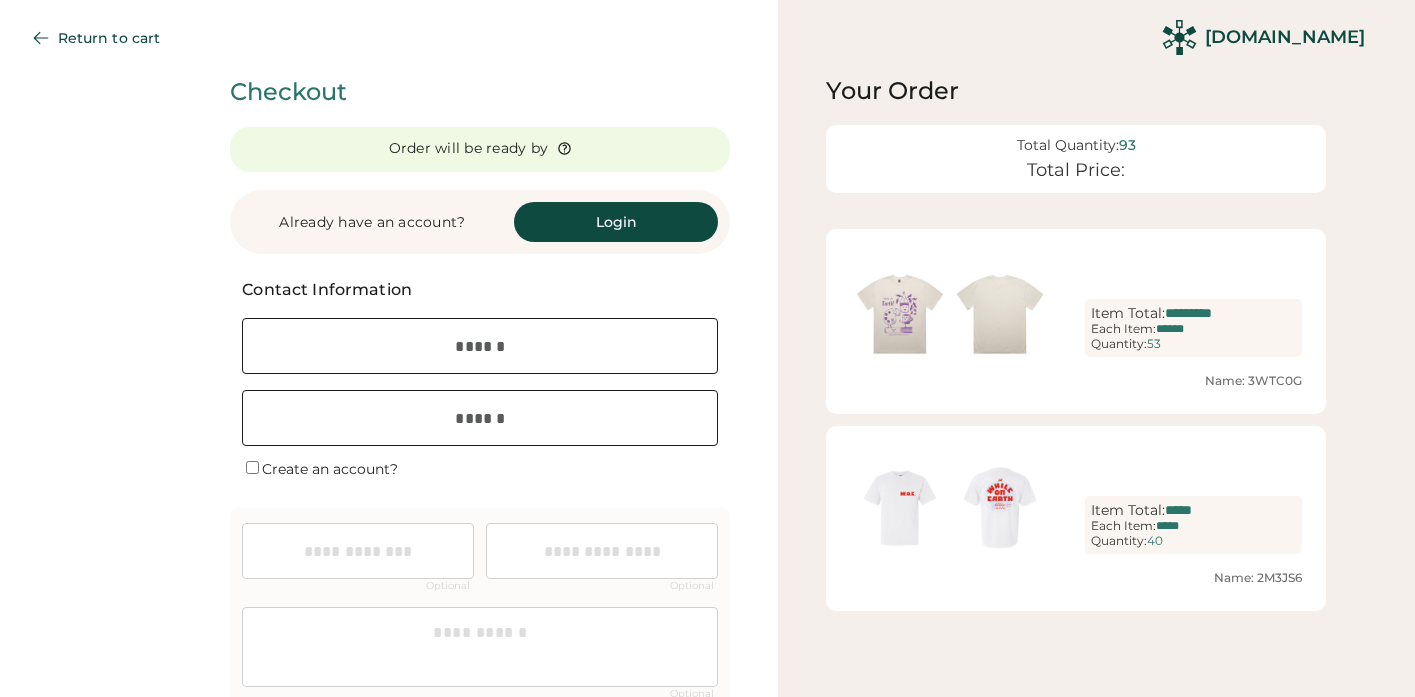 scroll, scrollTop: 0, scrollLeft: 0, axis: both 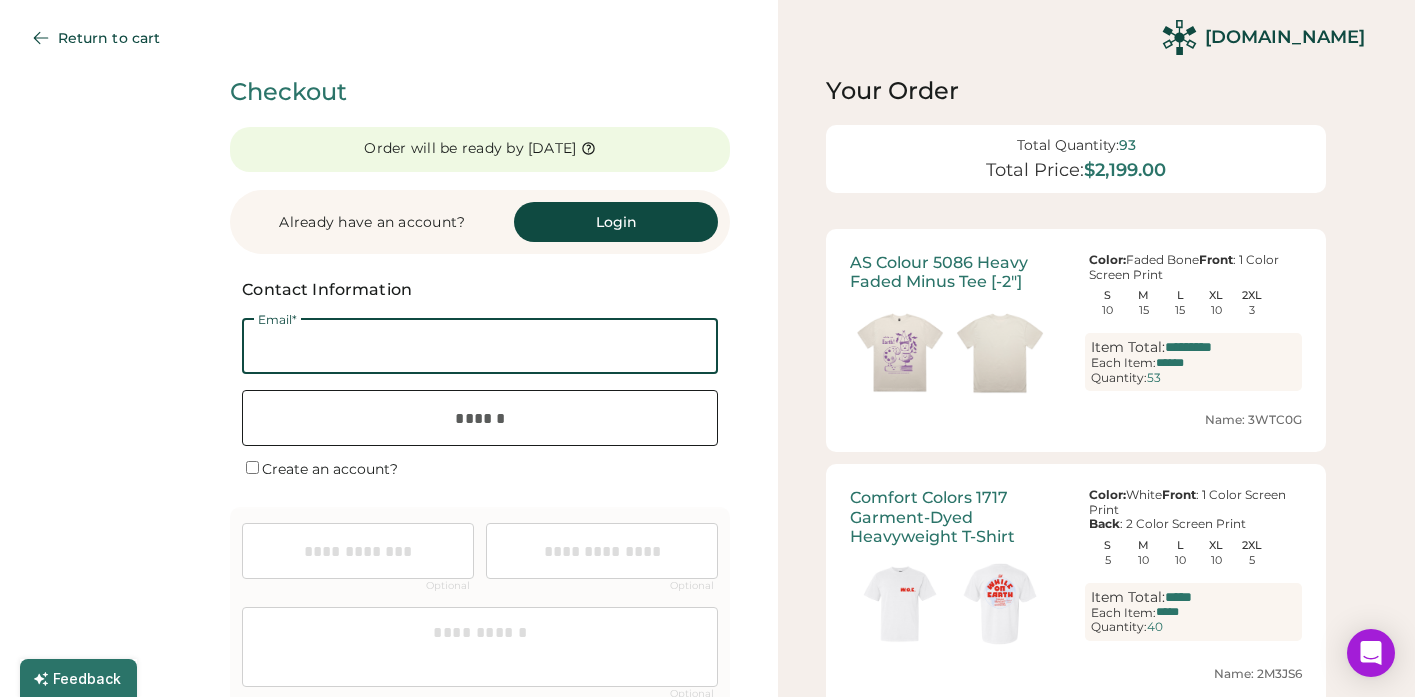 click at bounding box center (480, 346) 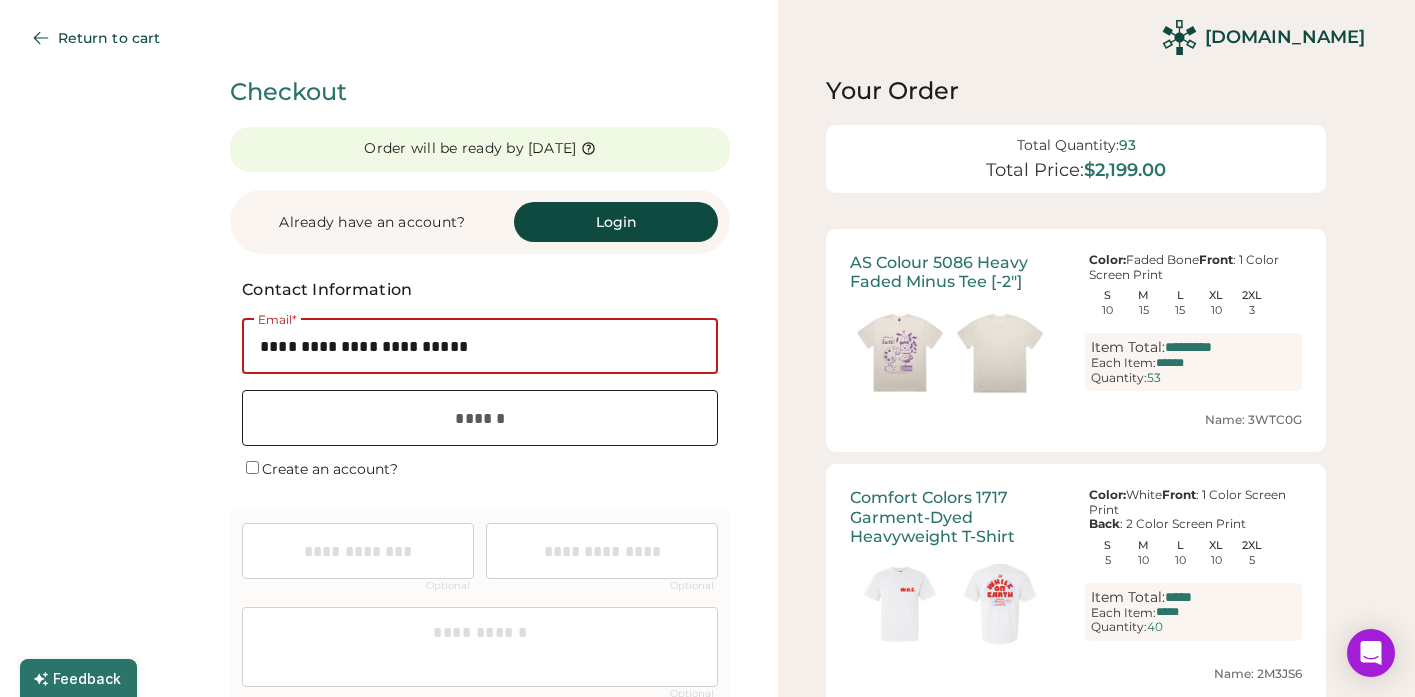 type on "**********" 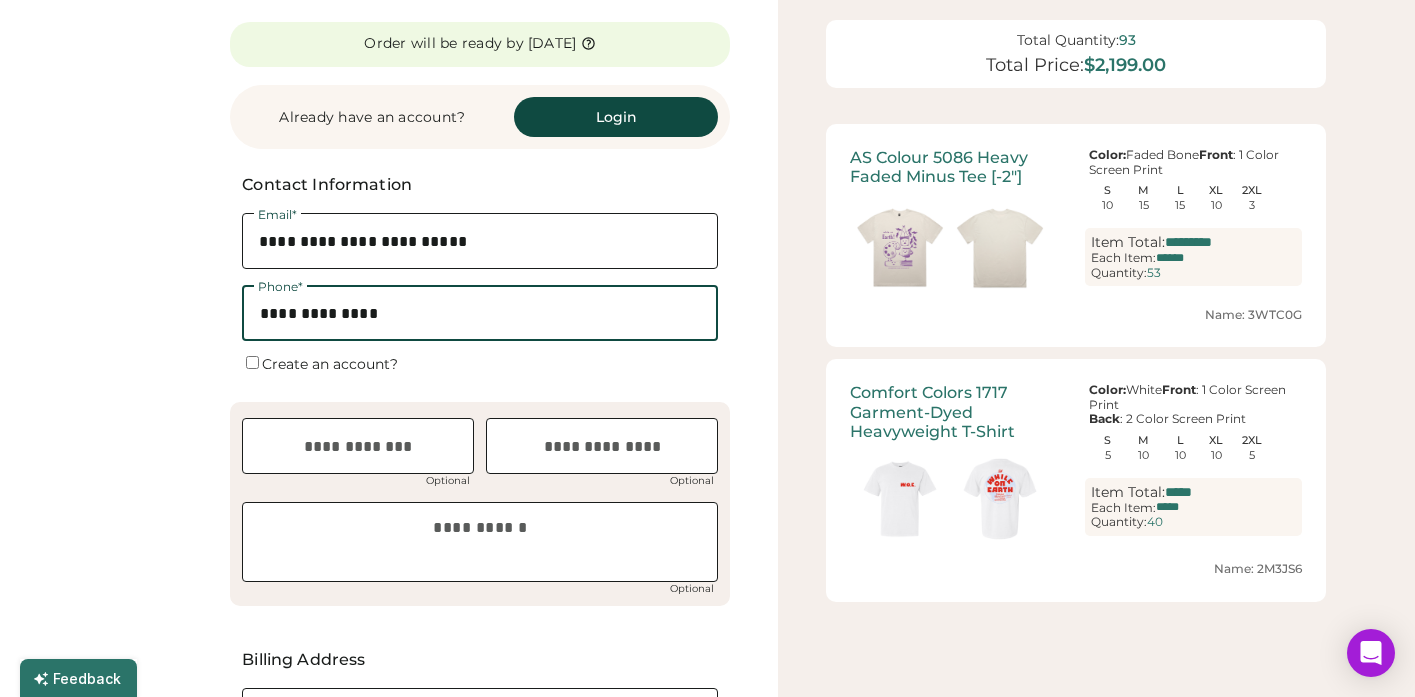 scroll, scrollTop: 106, scrollLeft: 0, axis: vertical 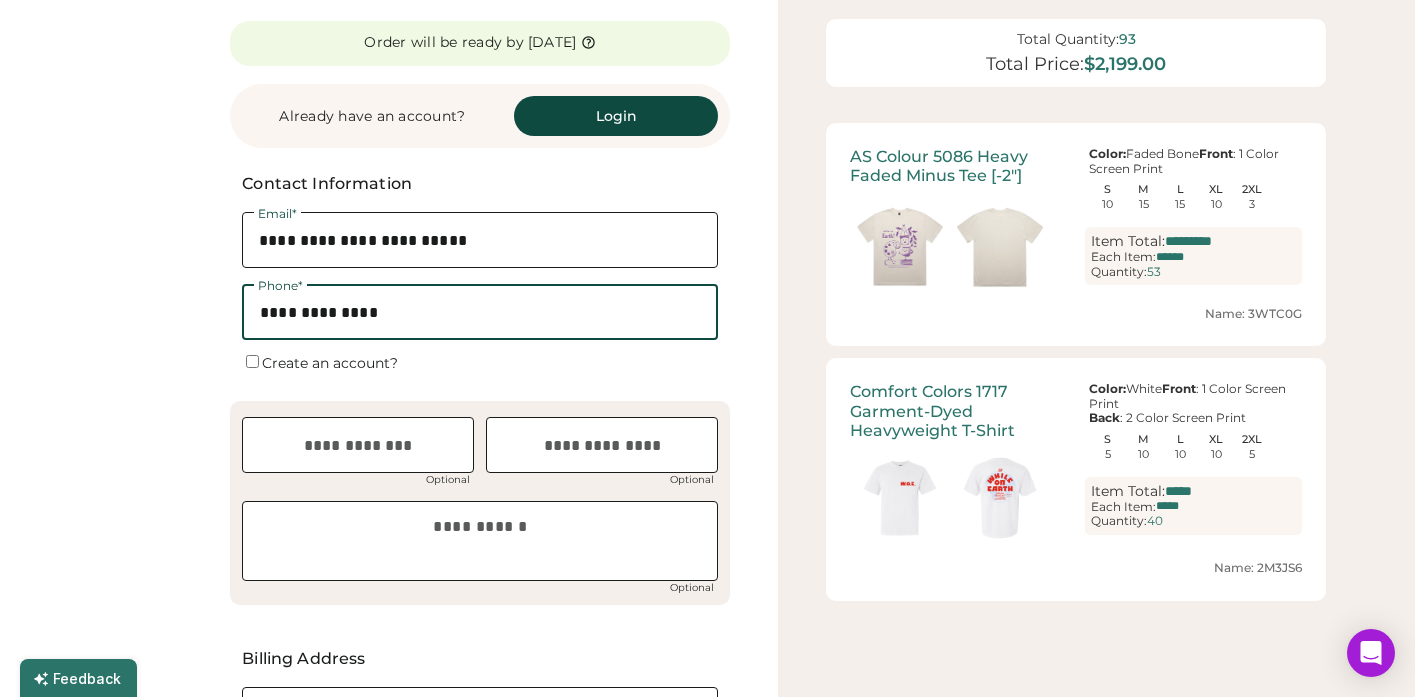 type on "**********" 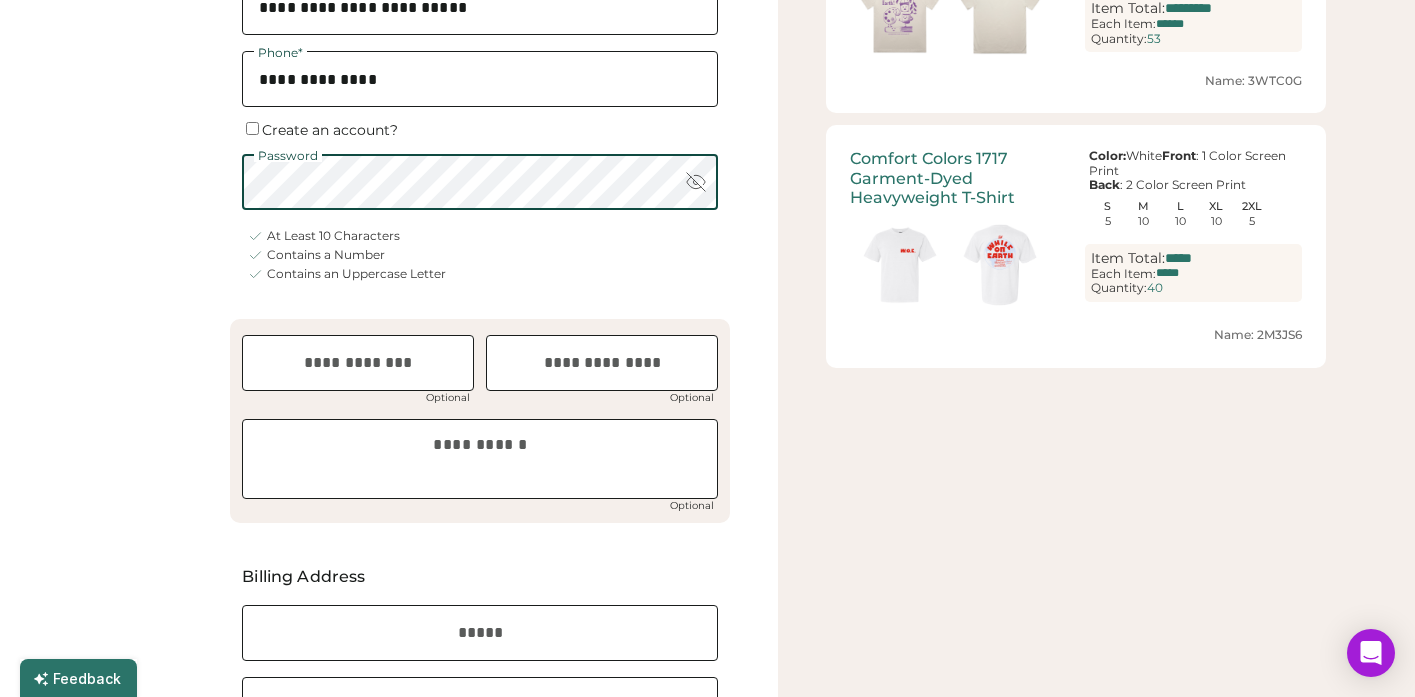 scroll, scrollTop: 342, scrollLeft: 0, axis: vertical 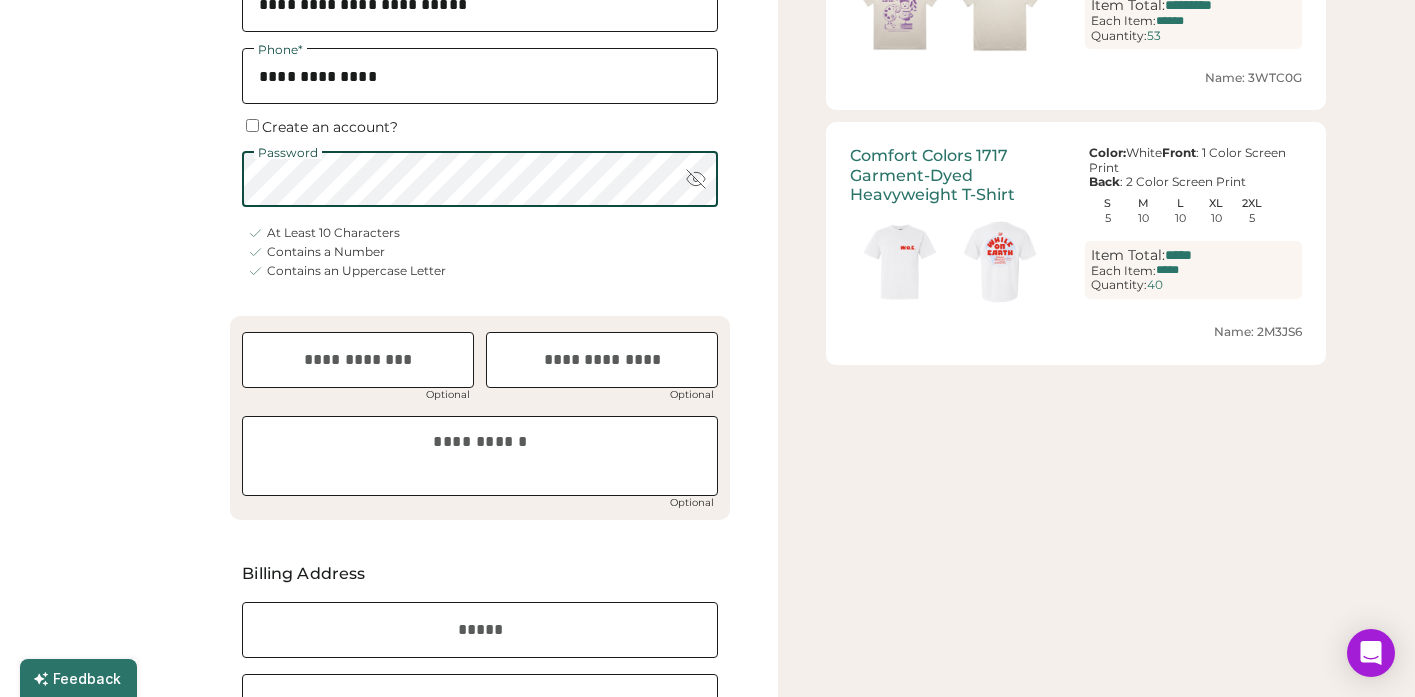 click at bounding box center [602, 360] 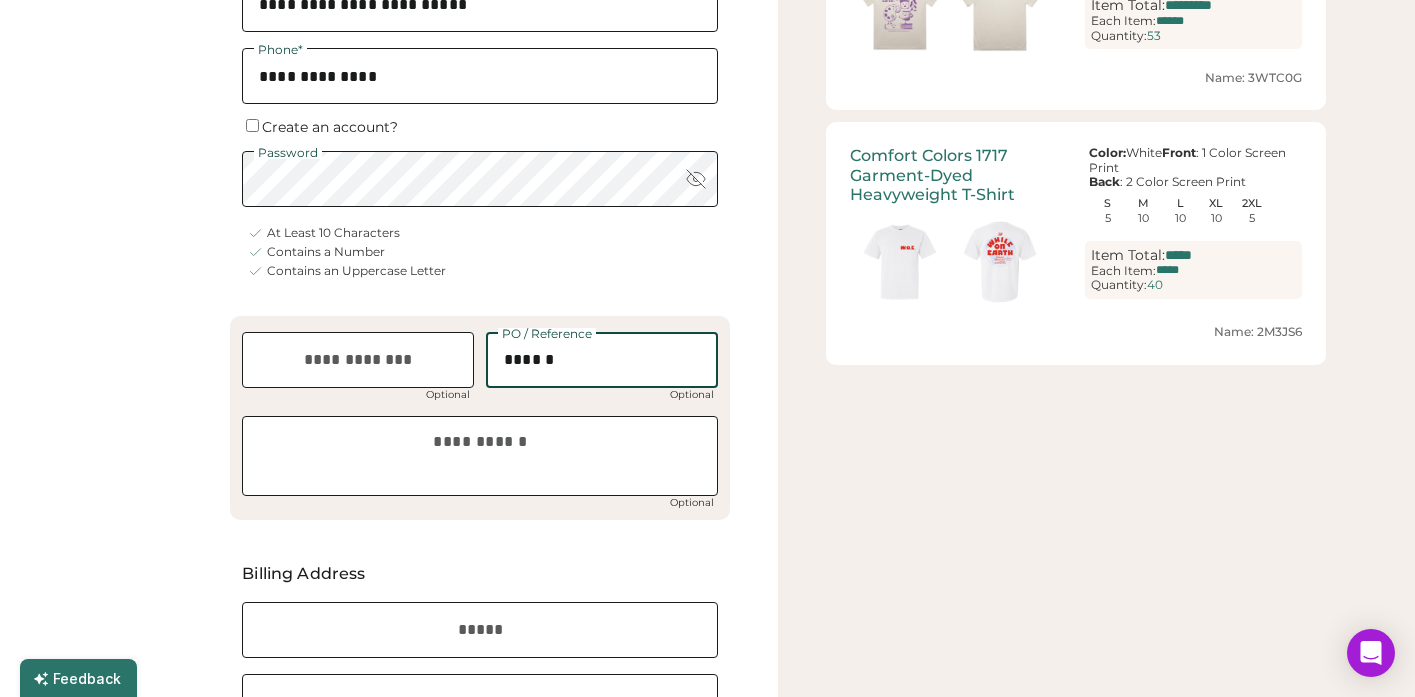 type on "******" 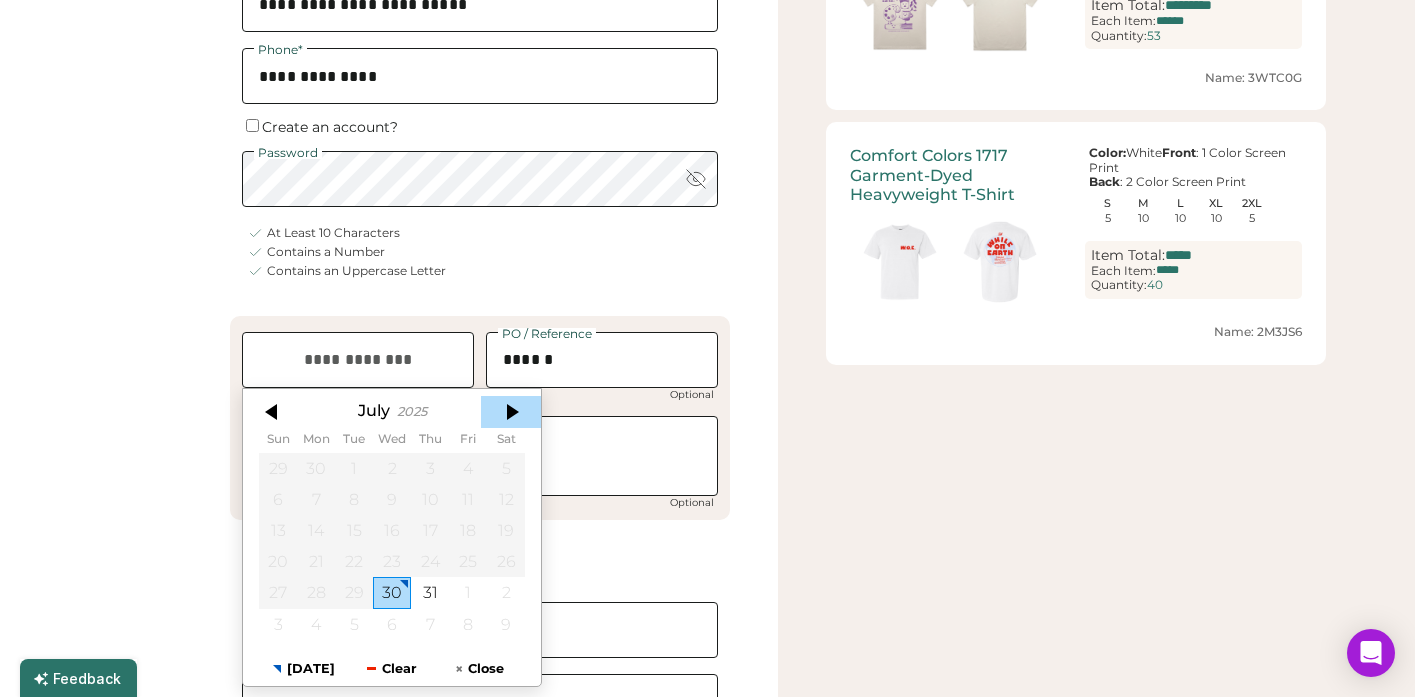 click at bounding box center [511, 412] 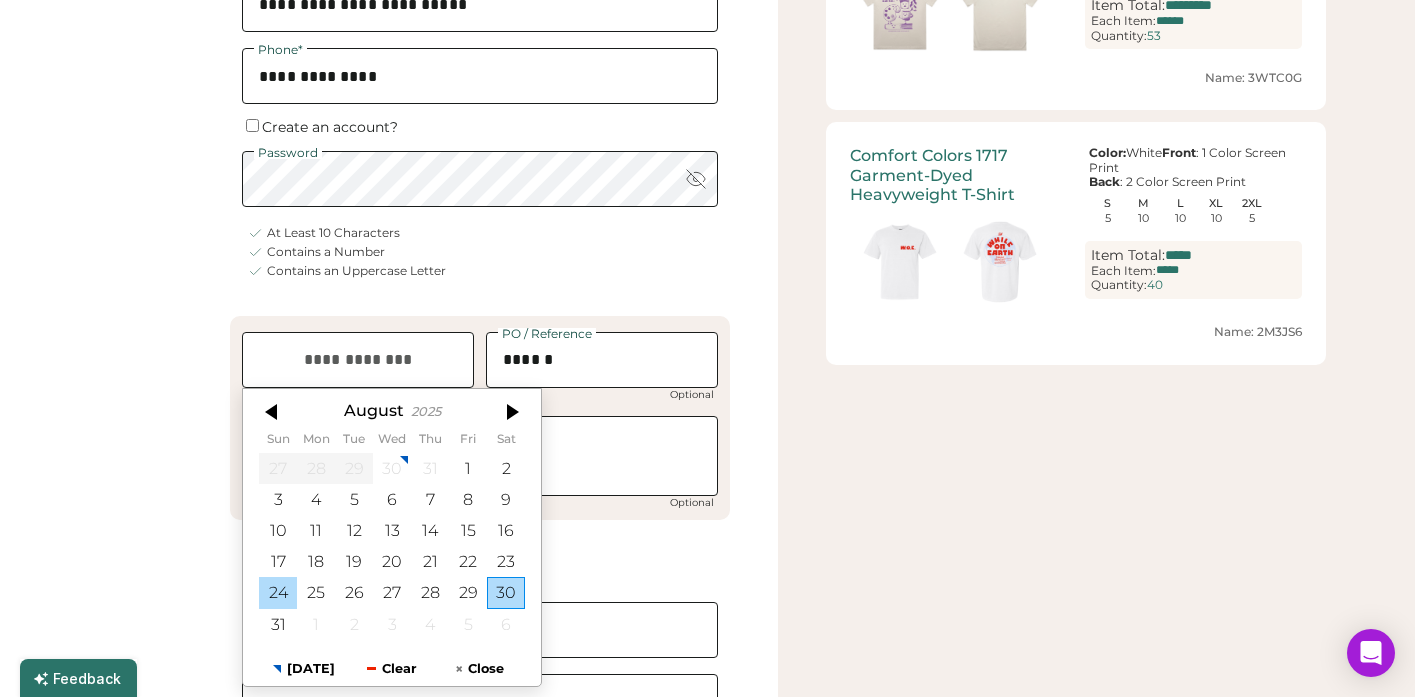 click on "24" at bounding box center [278, 592] 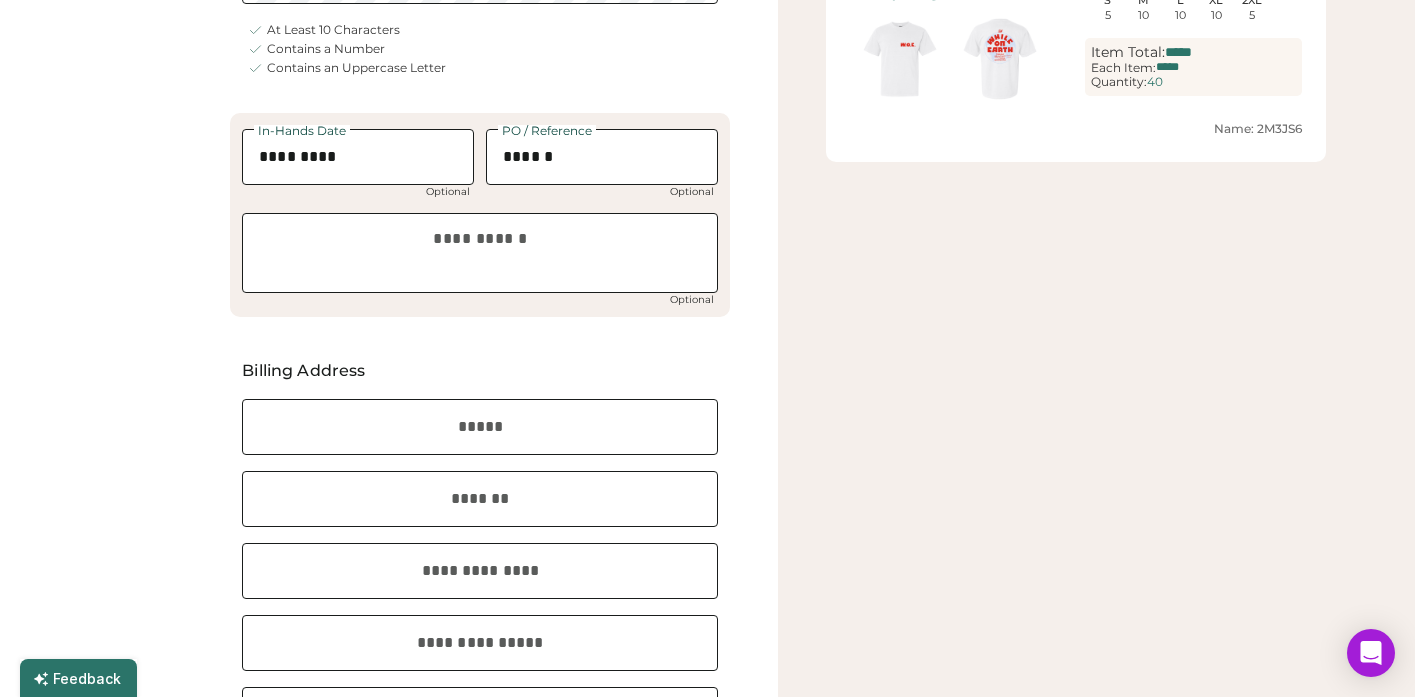 scroll, scrollTop: 541, scrollLeft: 0, axis: vertical 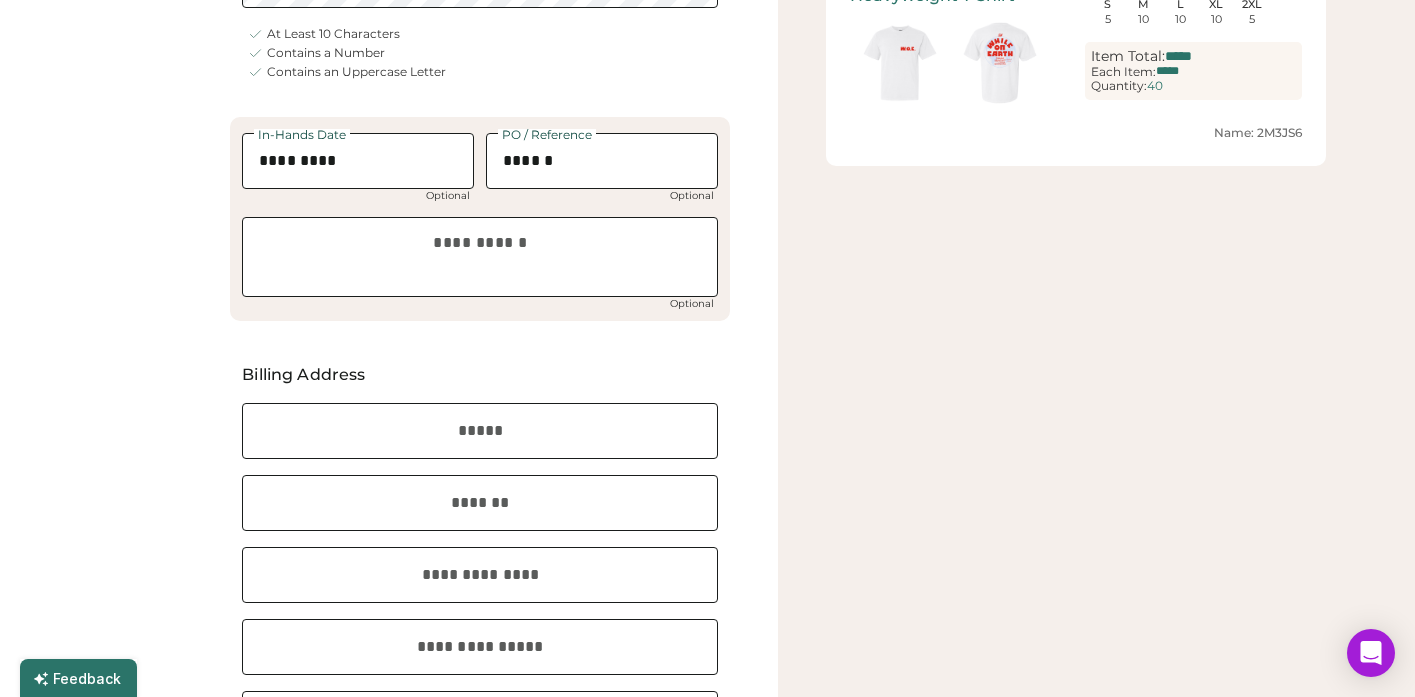 click at bounding box center [480, 431] 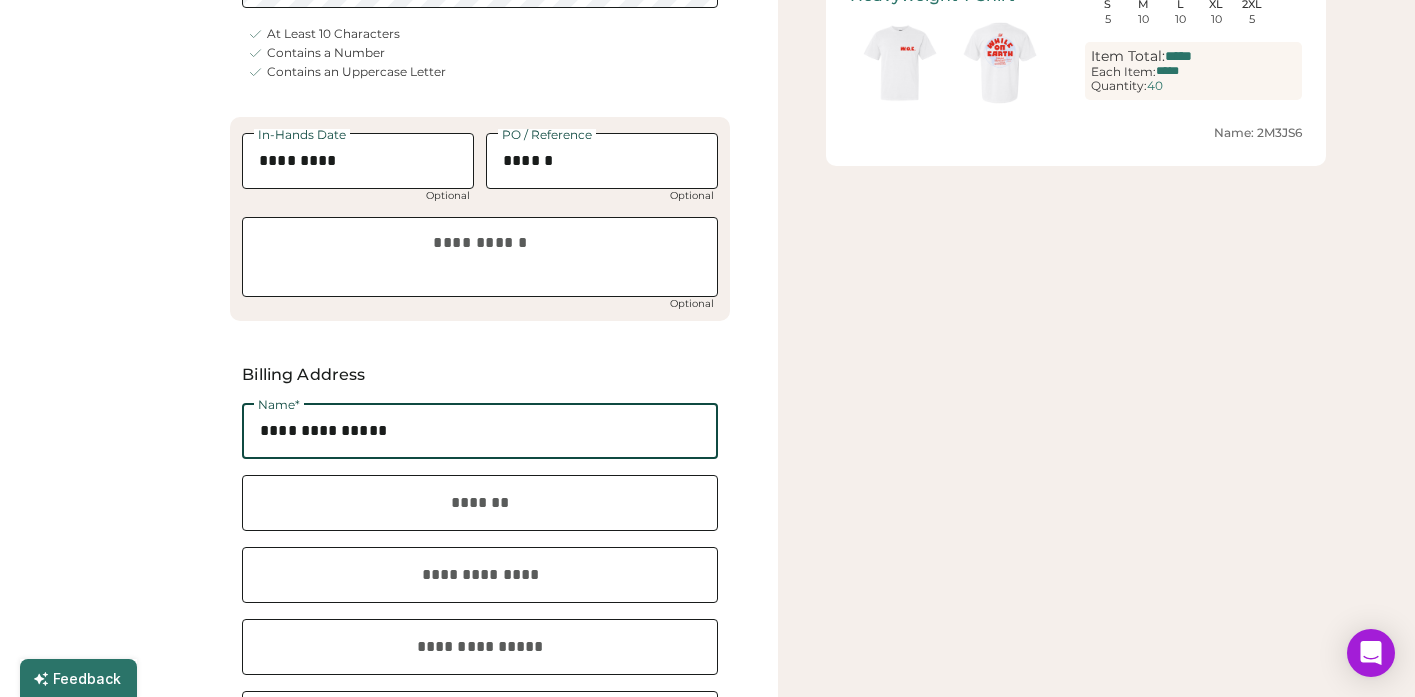 type on "**********" 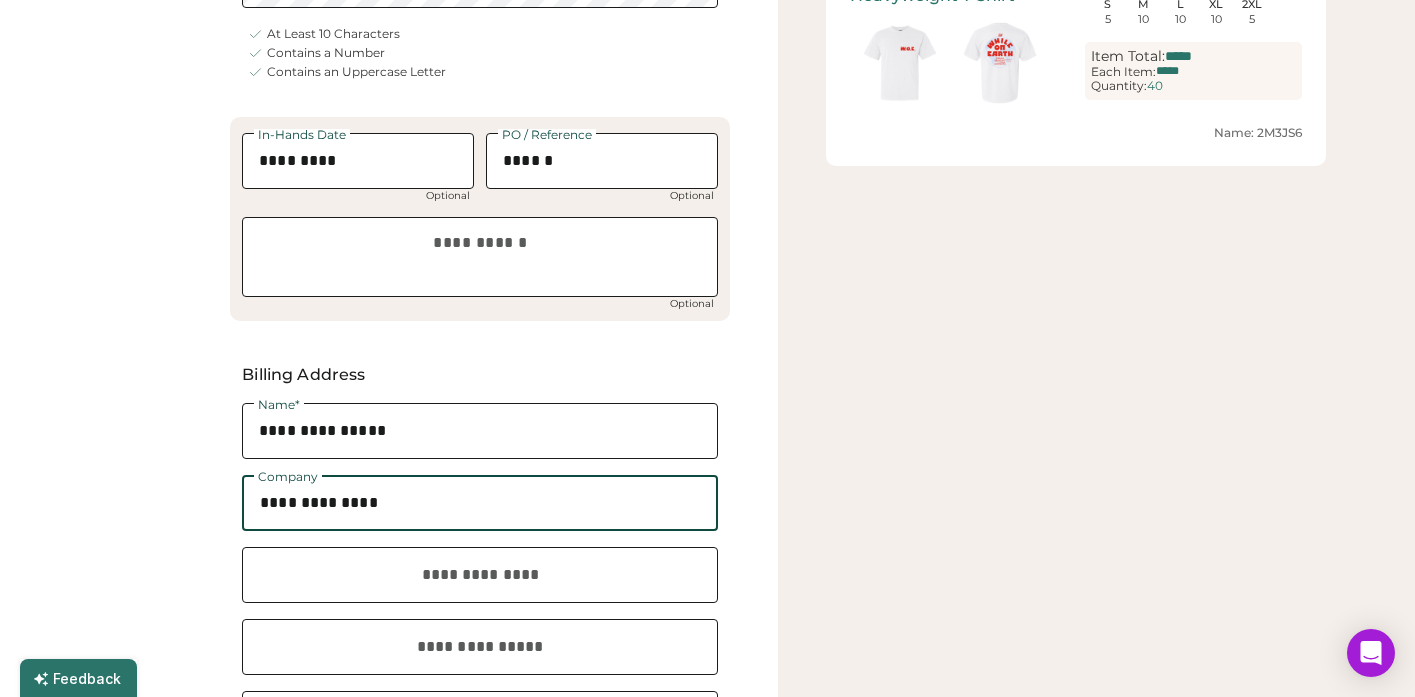 type on "**********" 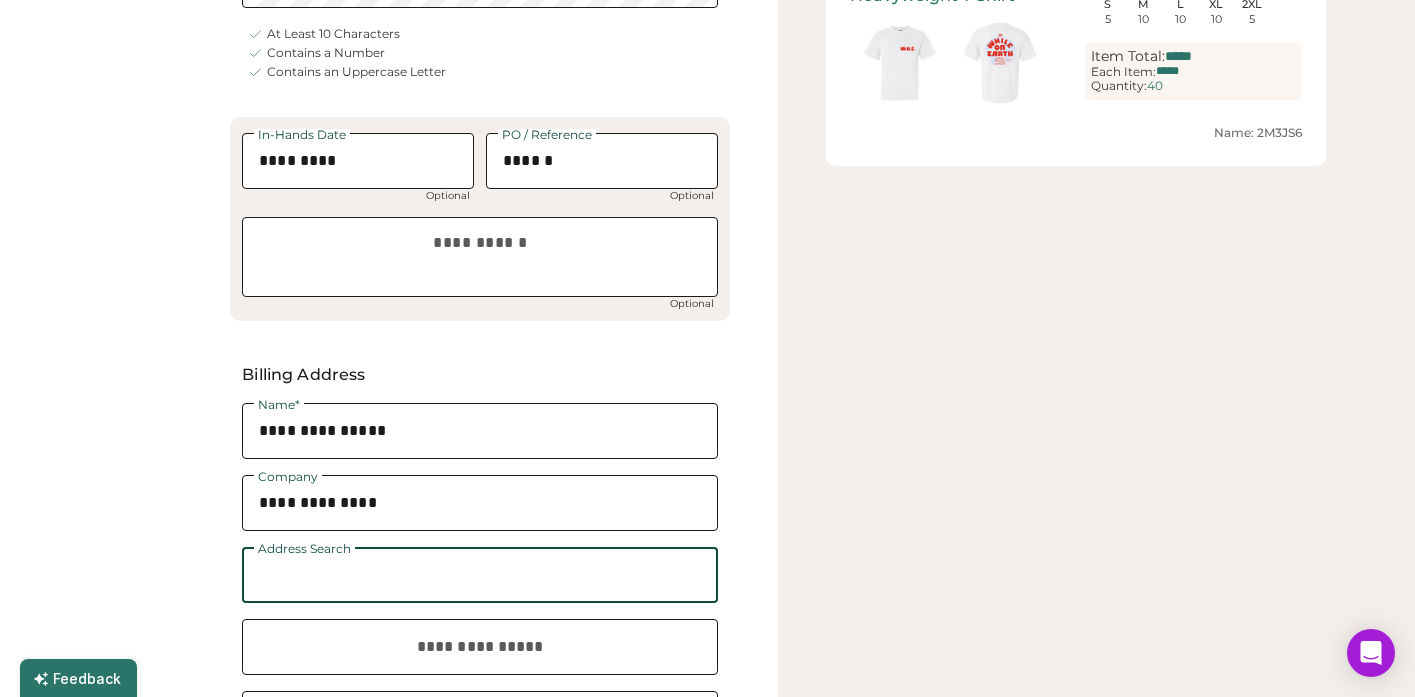 click at bounding box center (480, 575) 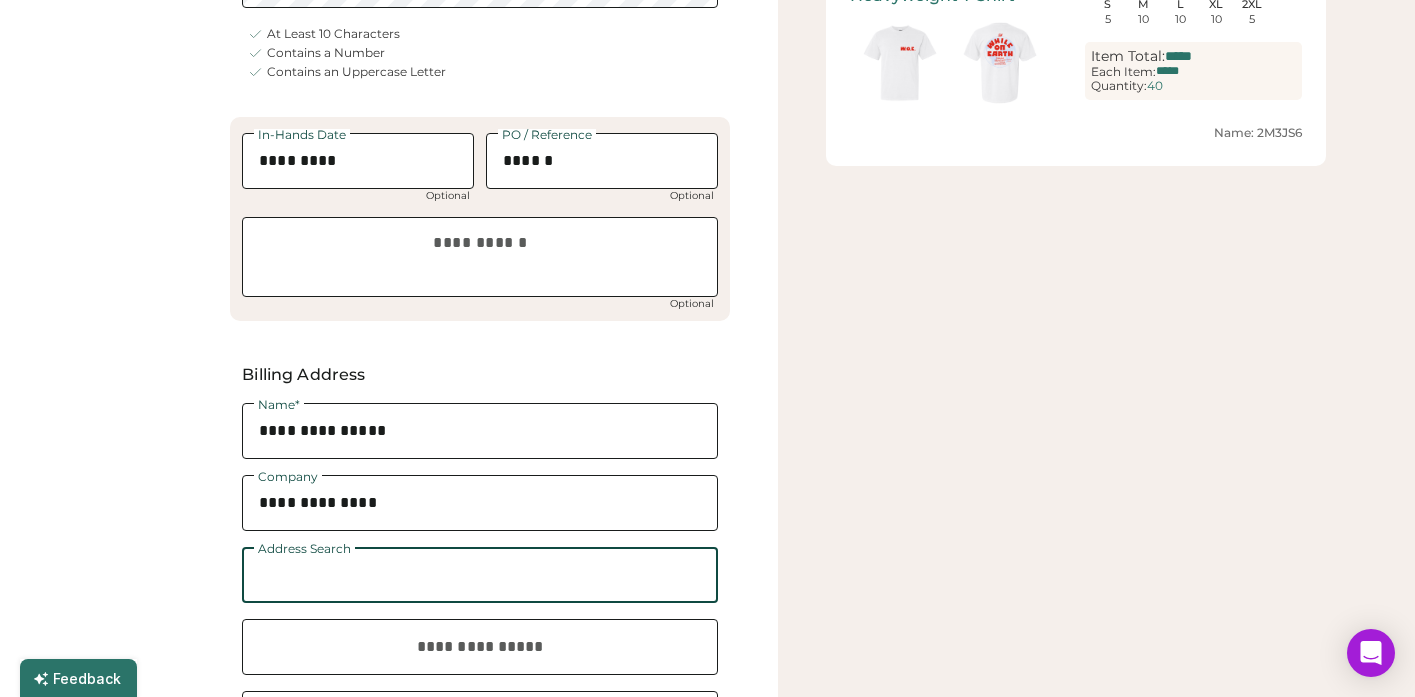 type on "*" 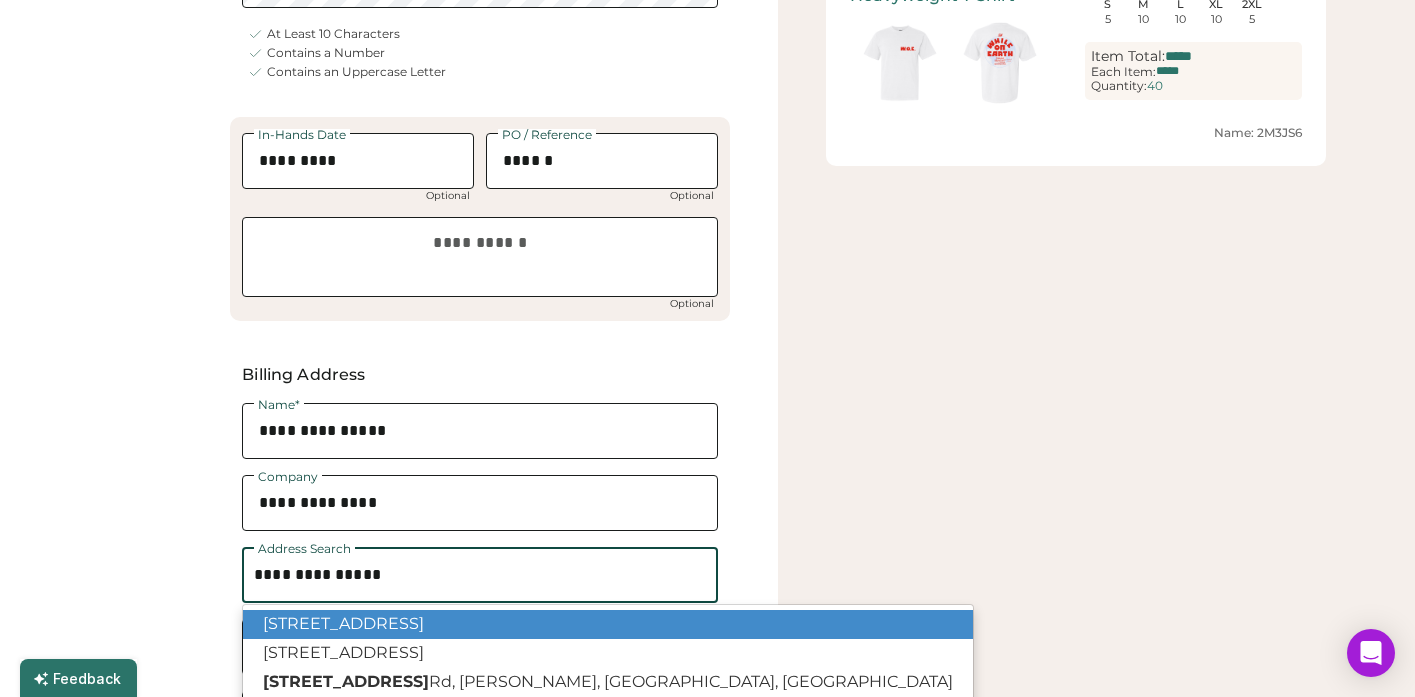 click on "9436 North Richmond Avenue, Portland, OR, USA" at bounding box center (608, 624) 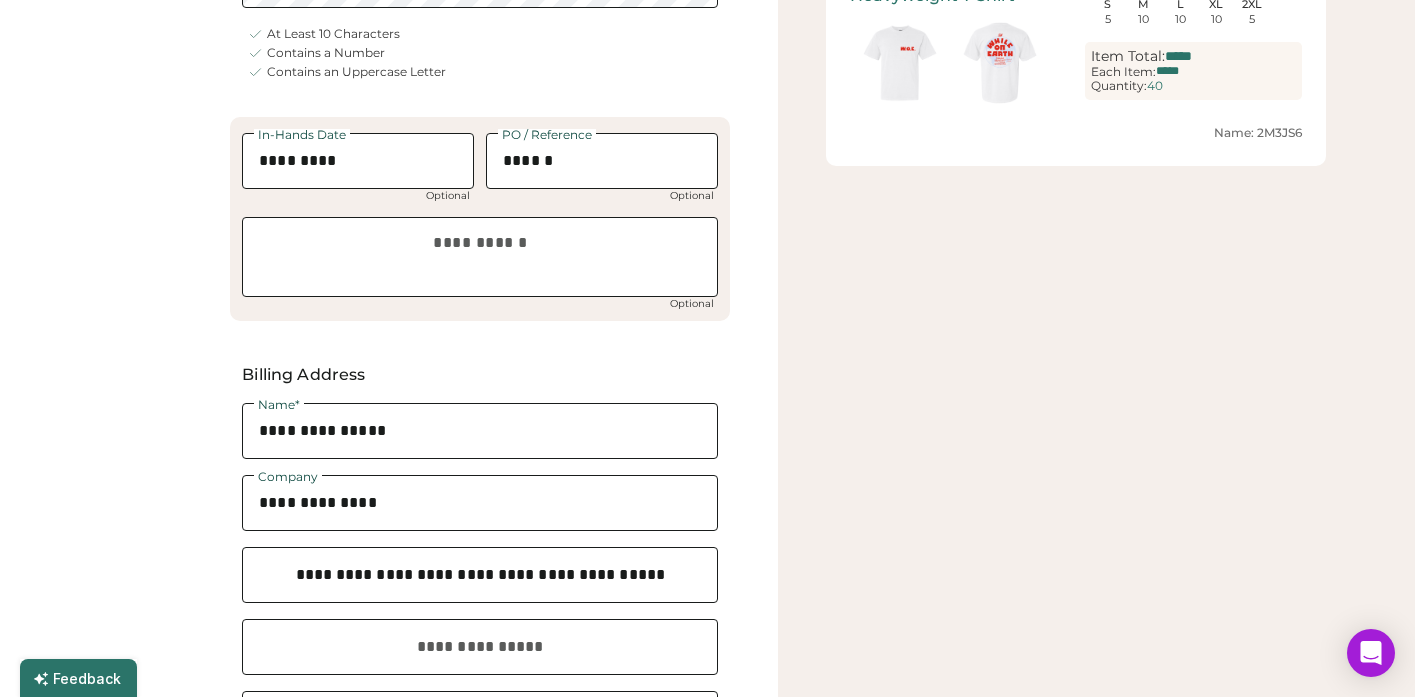type 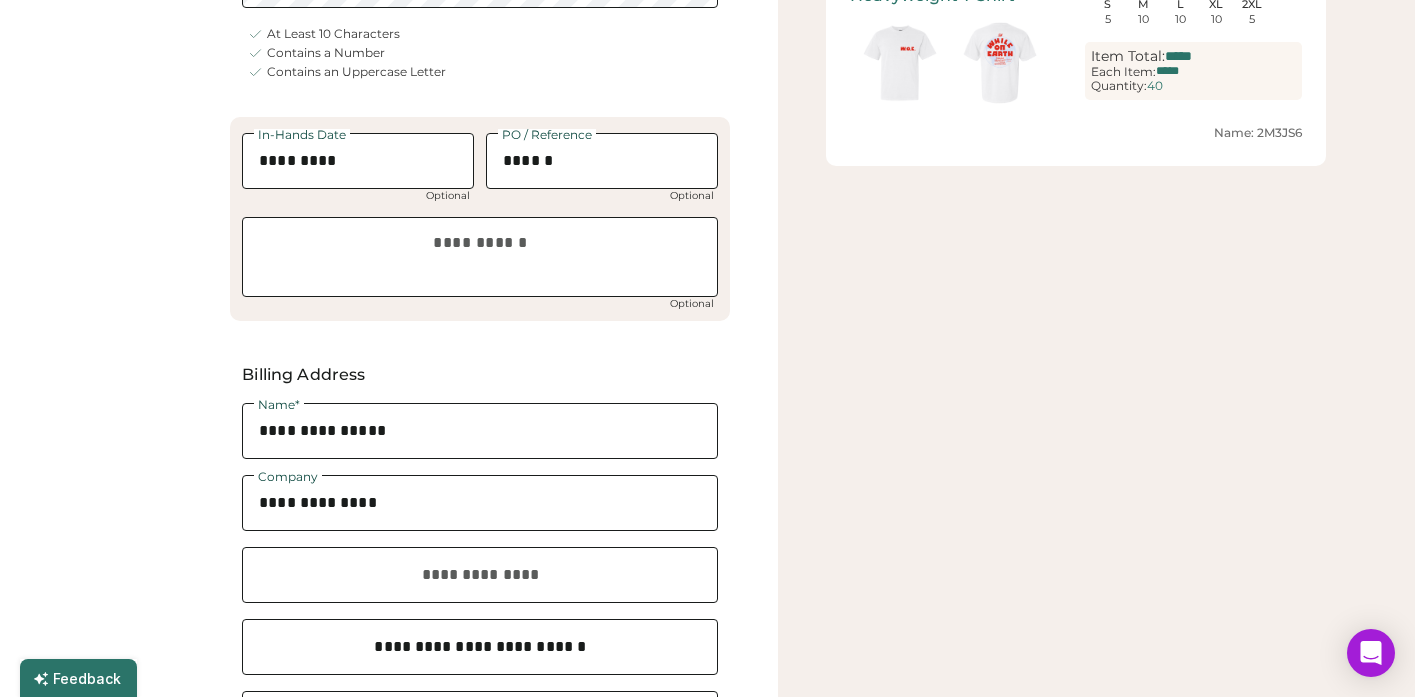 type on "**" 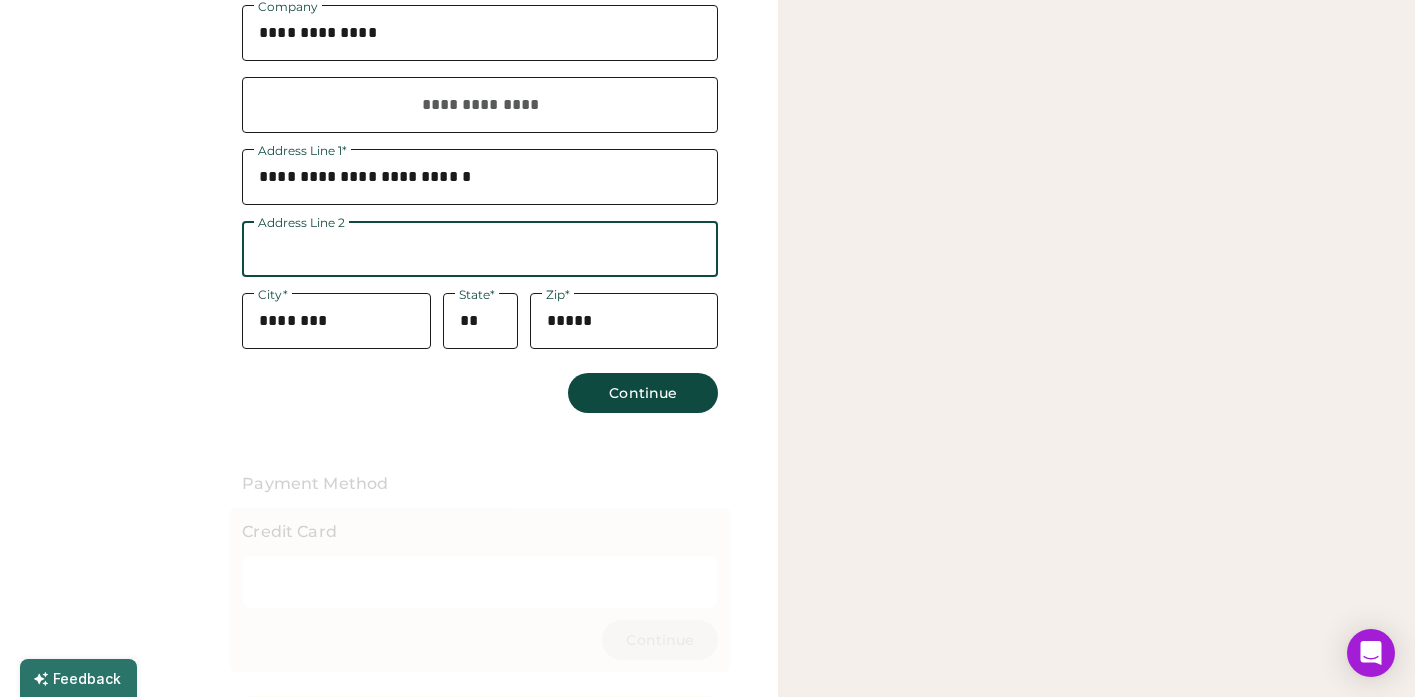 scroll, scrollTop: 1009, scrollLeft: 0, axis: vertical 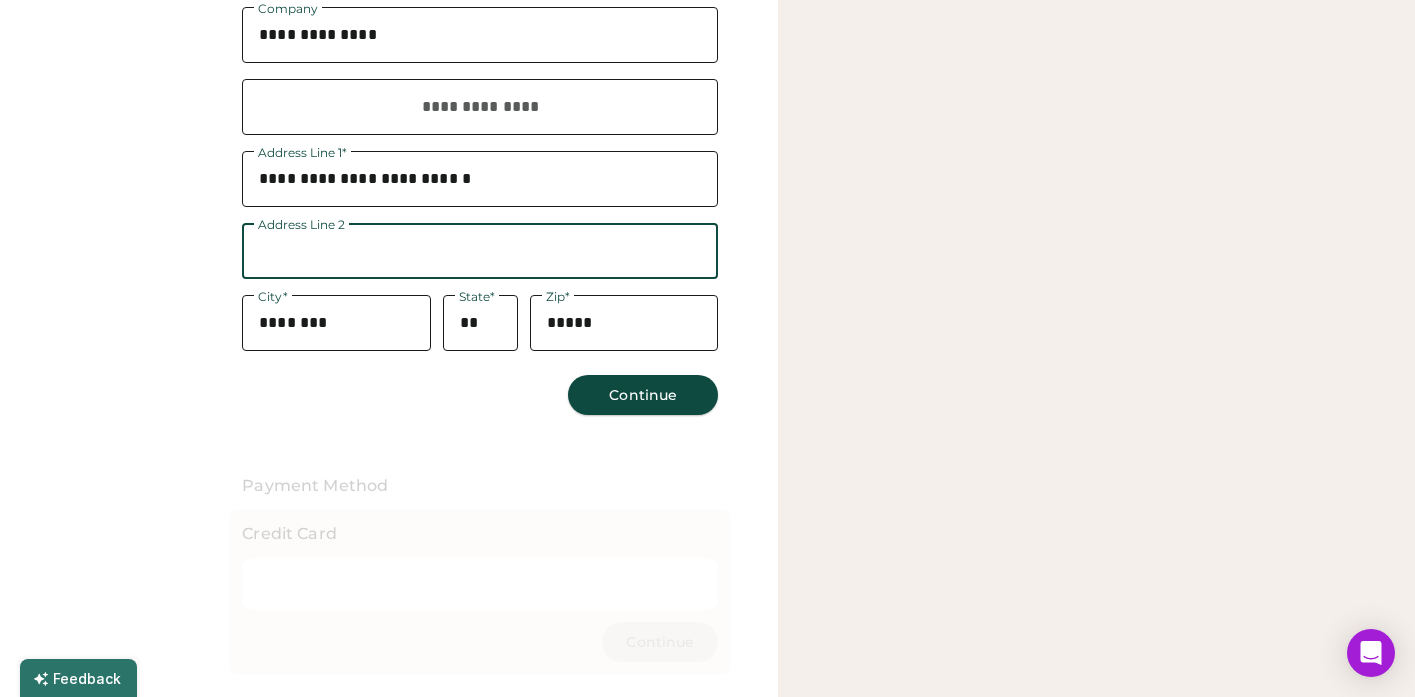 click on "Continue" at bounding box center [643, 395] 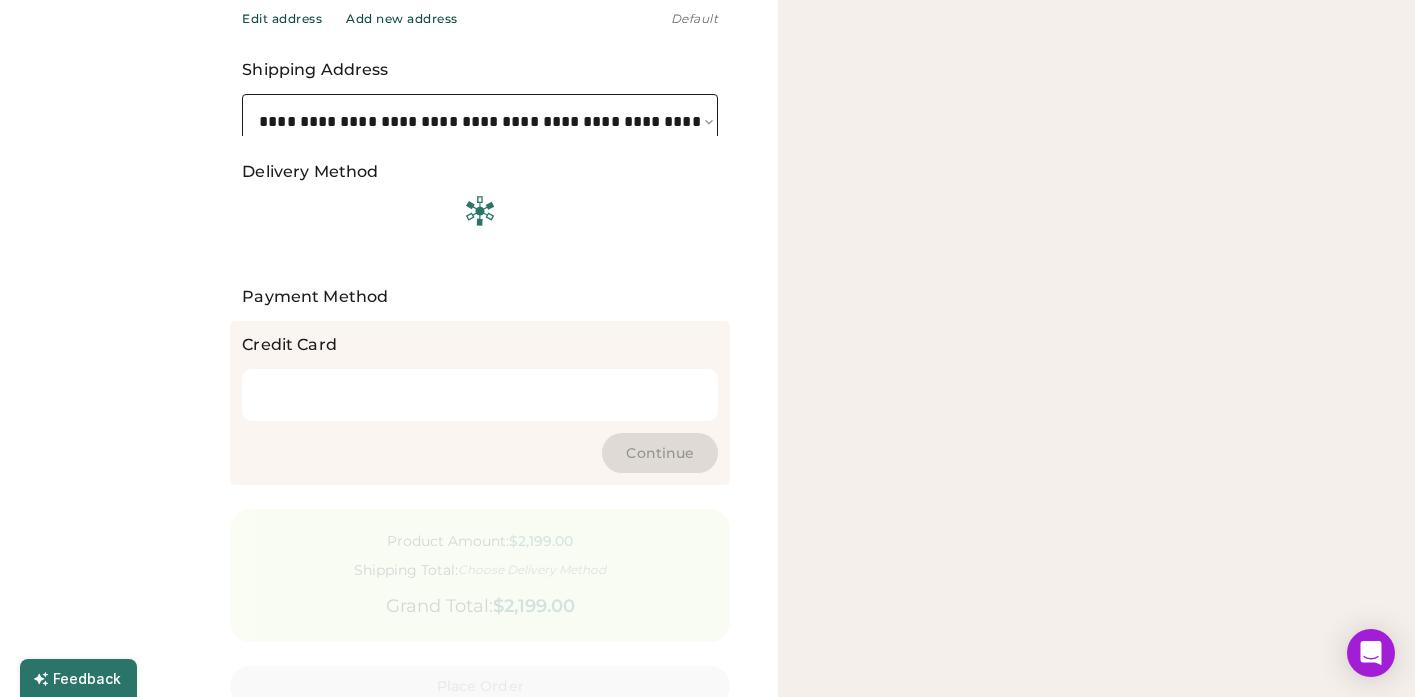 scroll, scrollTop: 996, scrollLeft: 0, axis: vertical 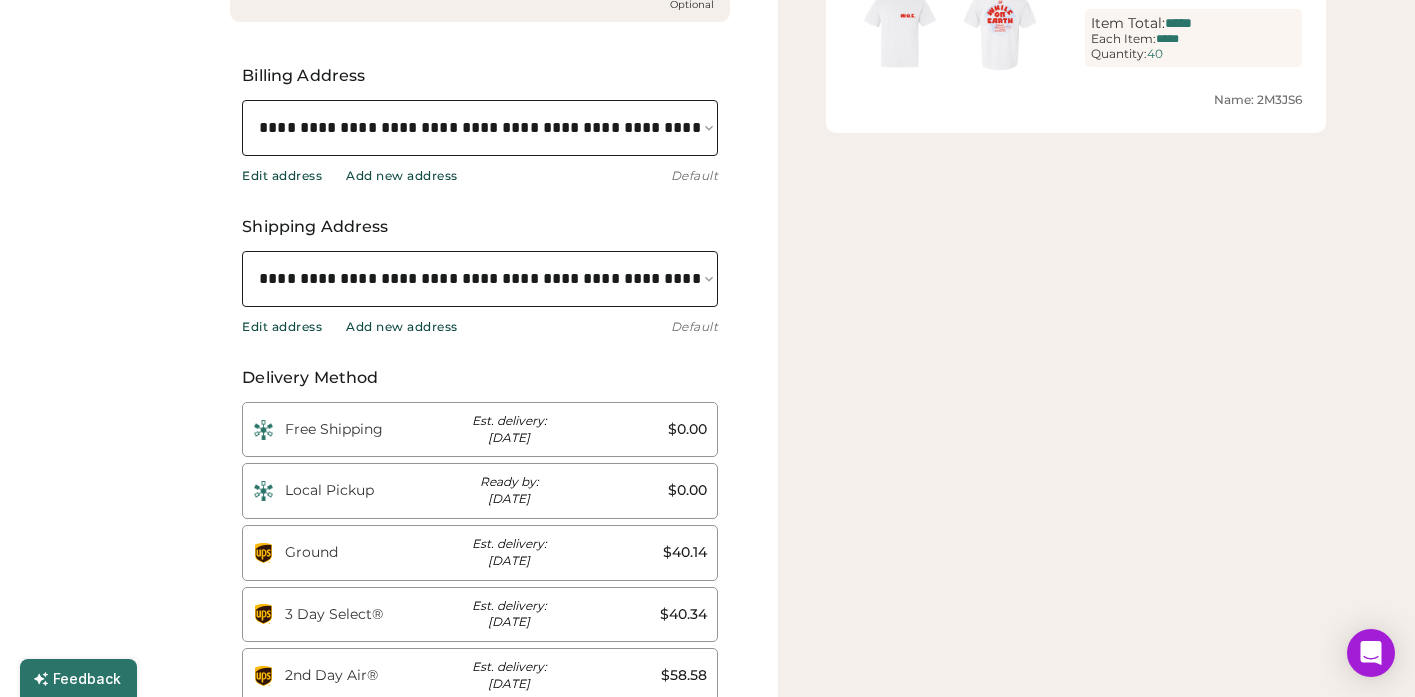 click on "Edit address" at bounding box center (282, 327) 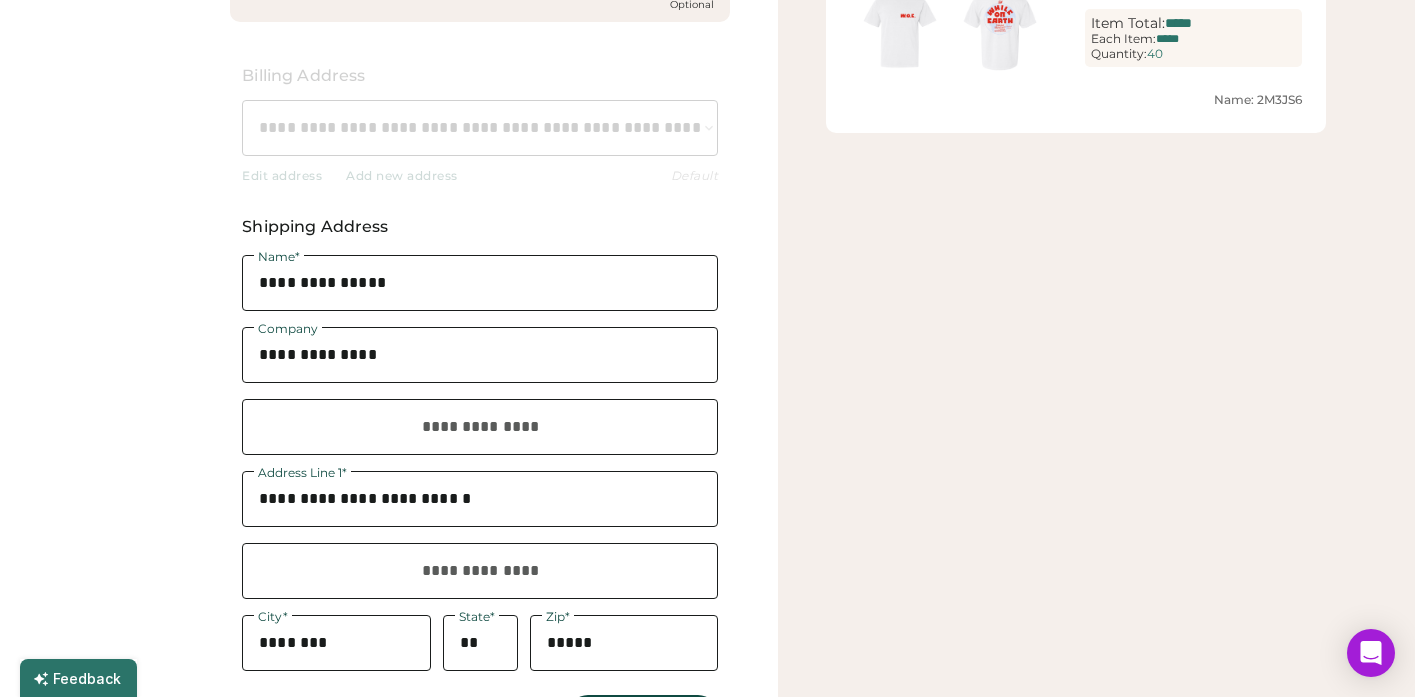 select on "**********" 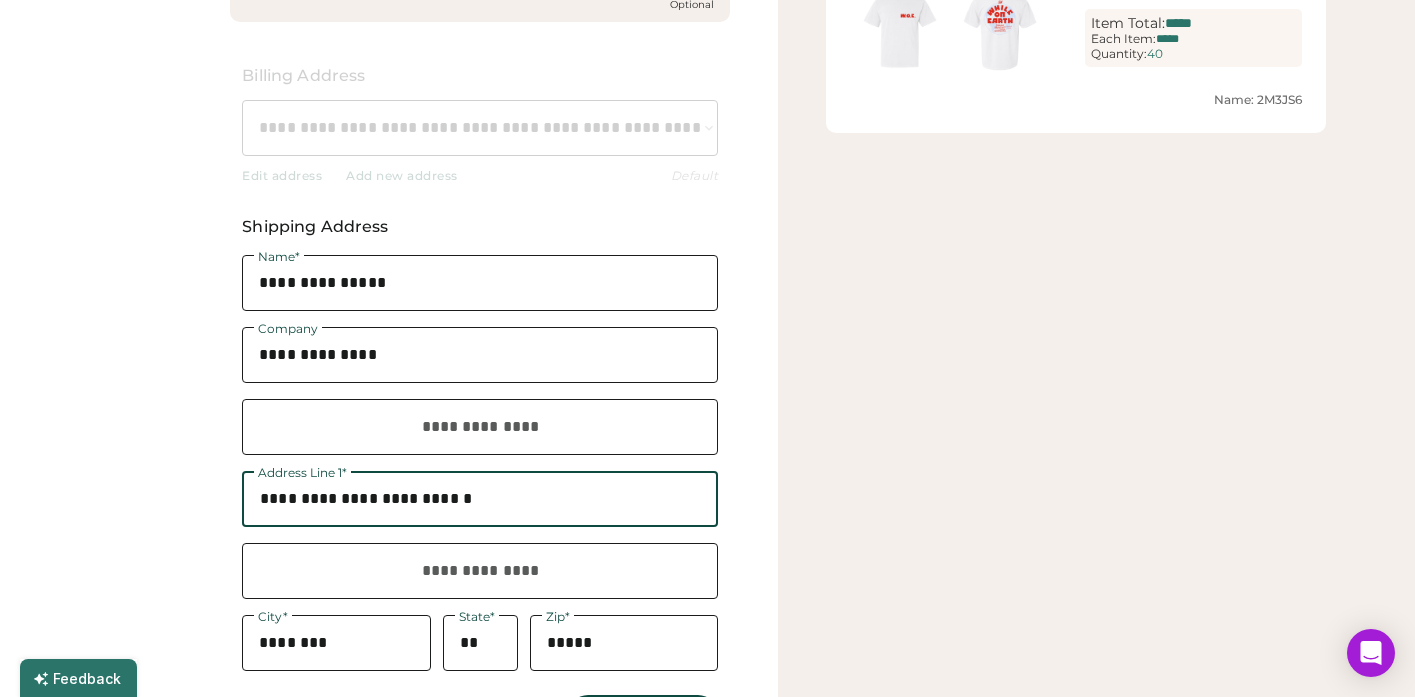 drag, startPoint x: 525, startPoint y: 508, endPoint x: 235, endPoint y: 499, distance: 290.13962 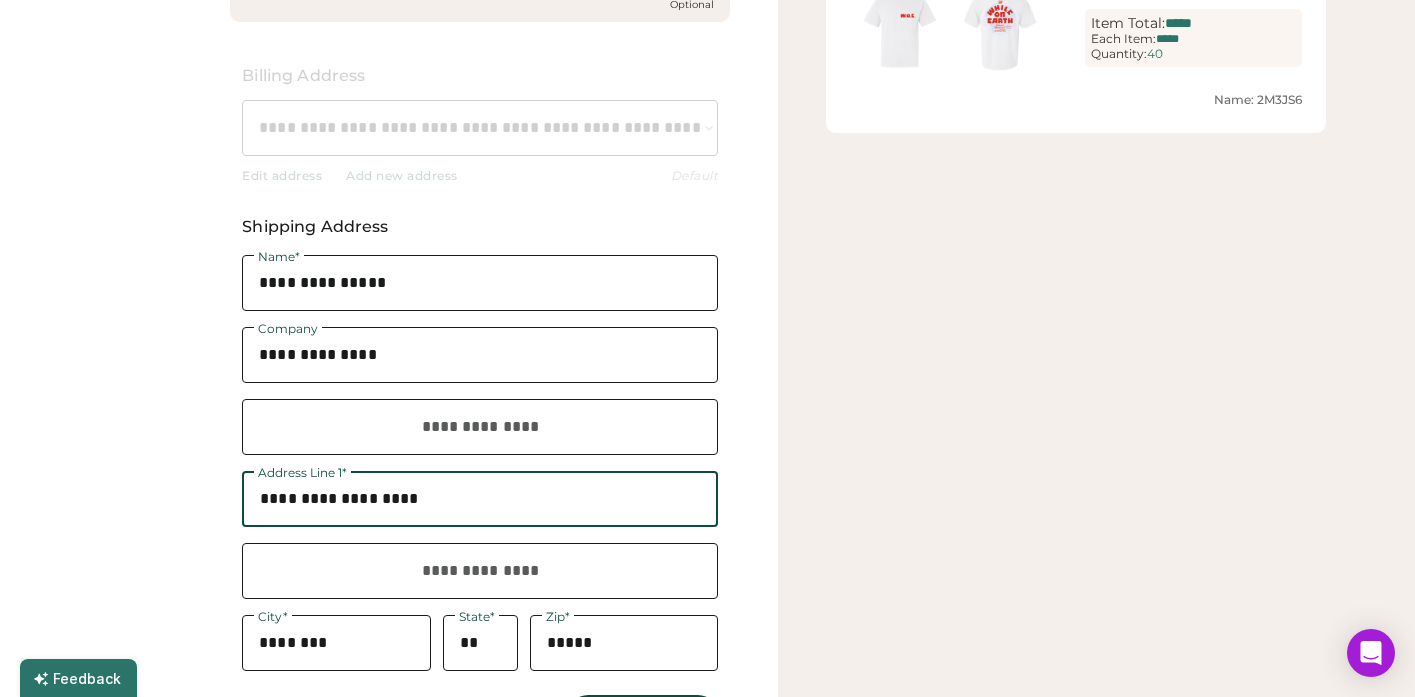 type on "**********" 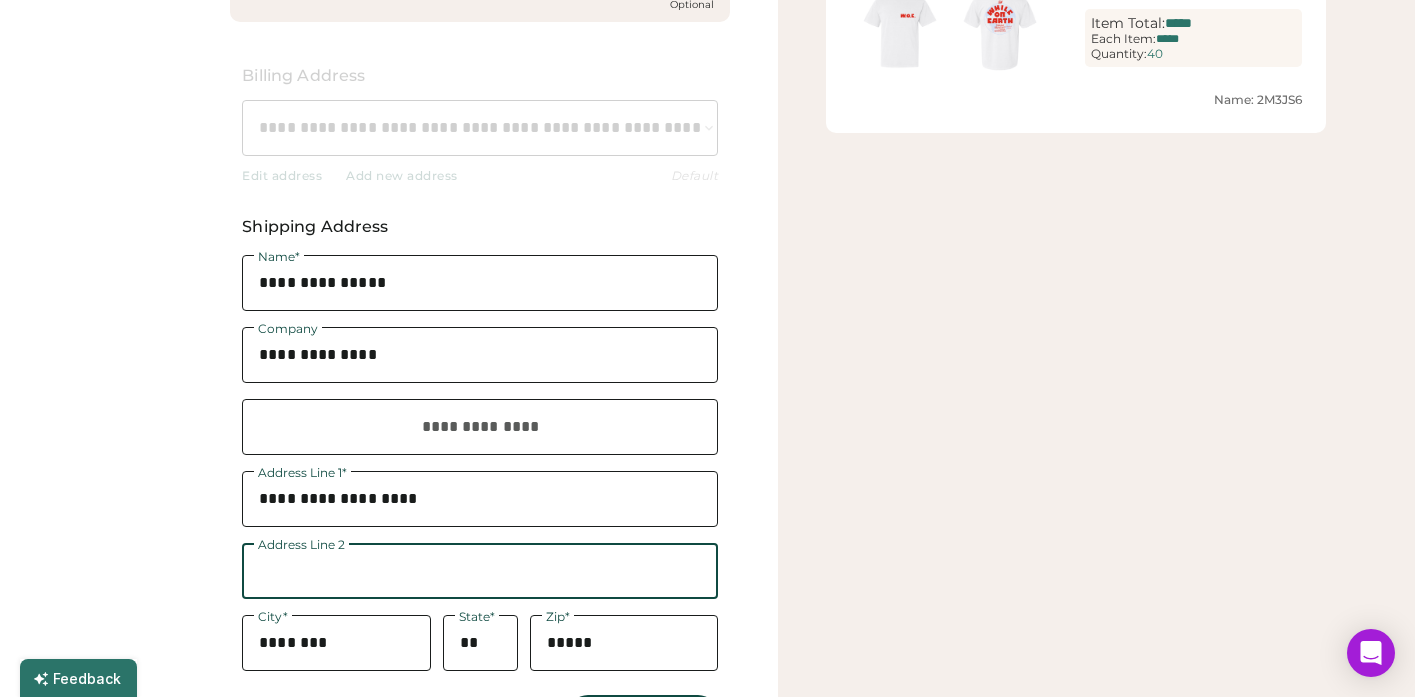 click at bounding box center (480, 571) 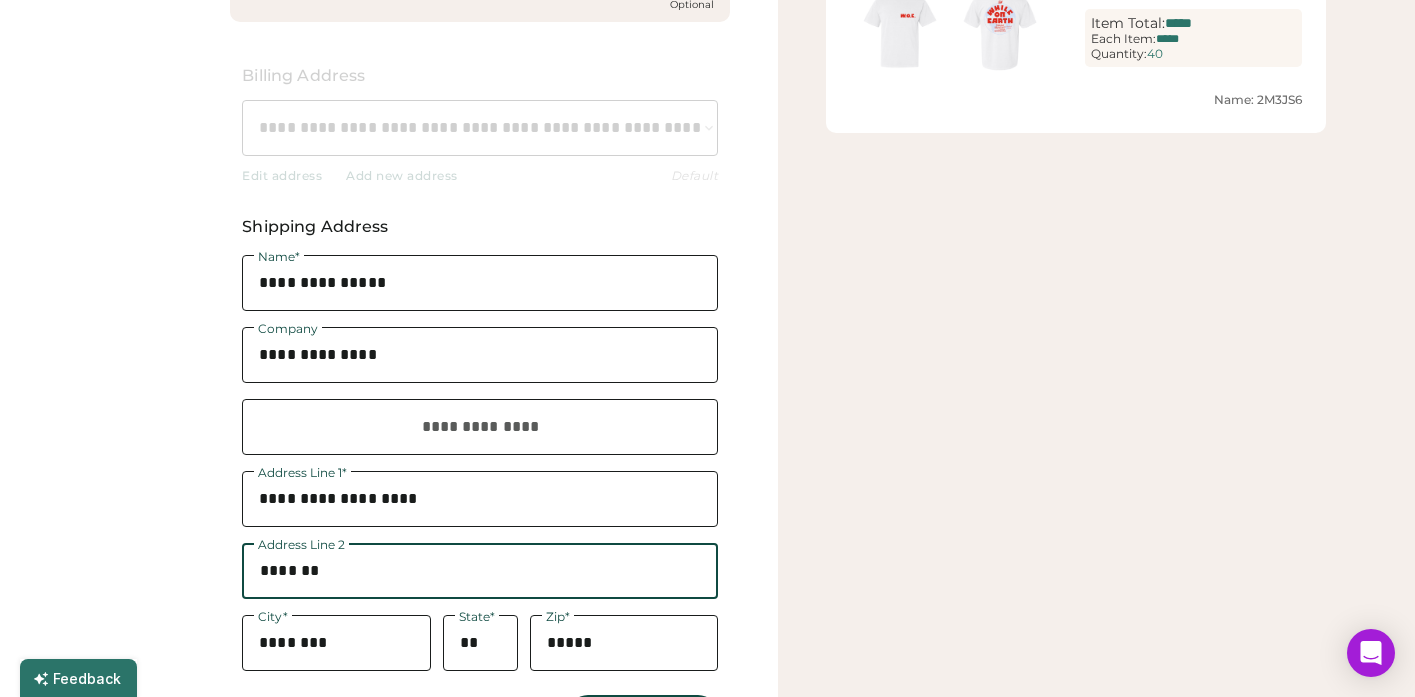 type on "*******" 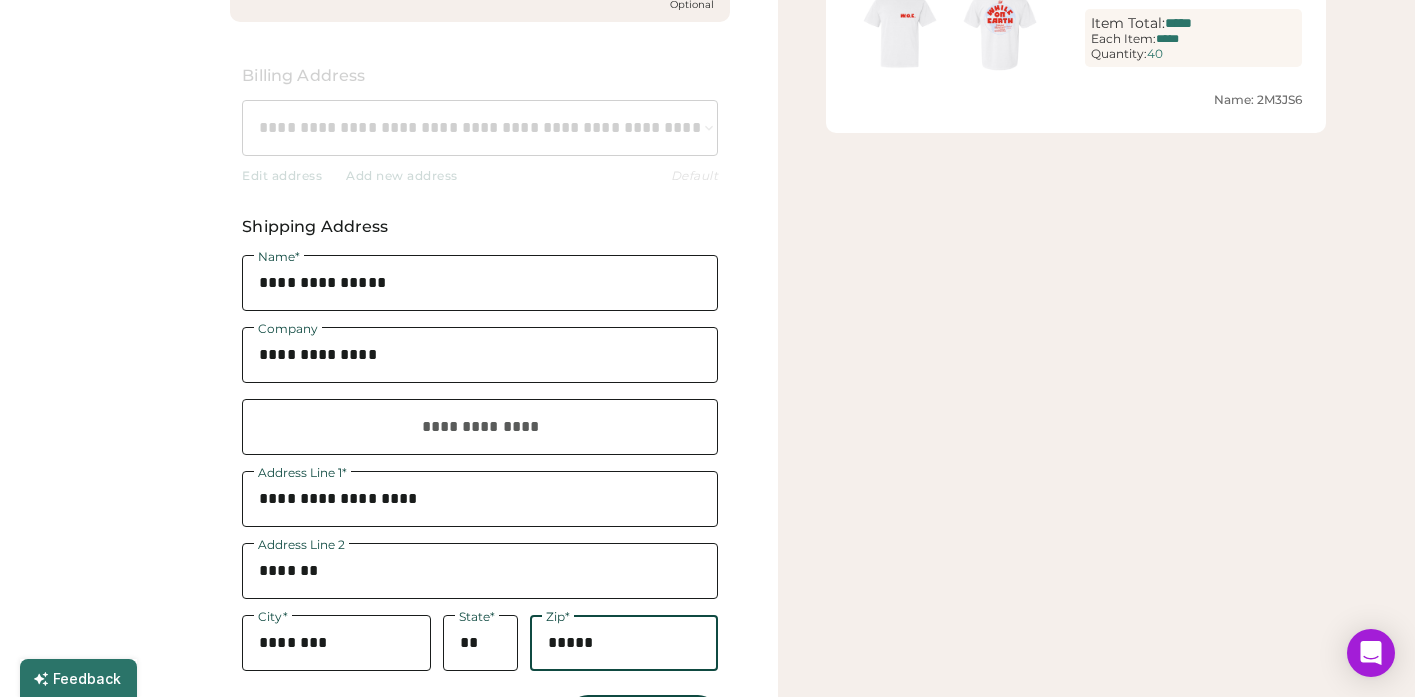 type on "*****" 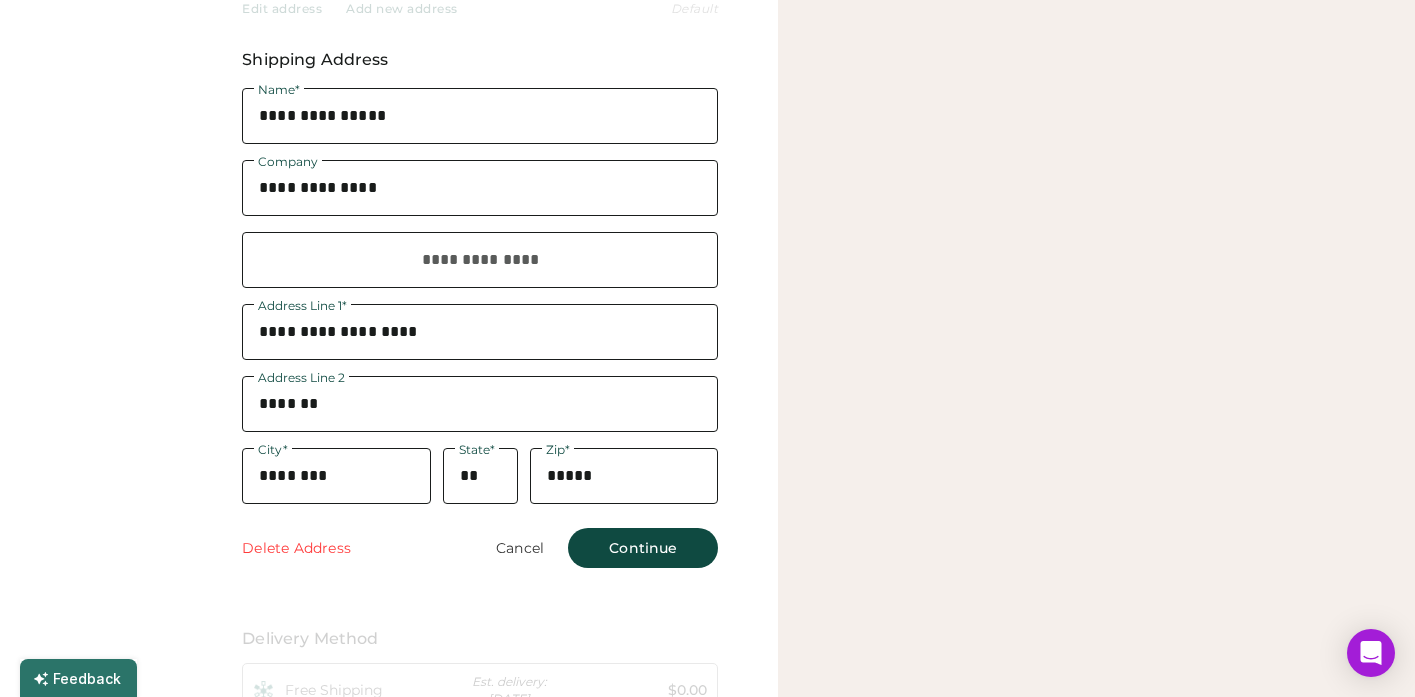 scroll, scrollTop: 1034, scrollLeft: 0, axis: vertical 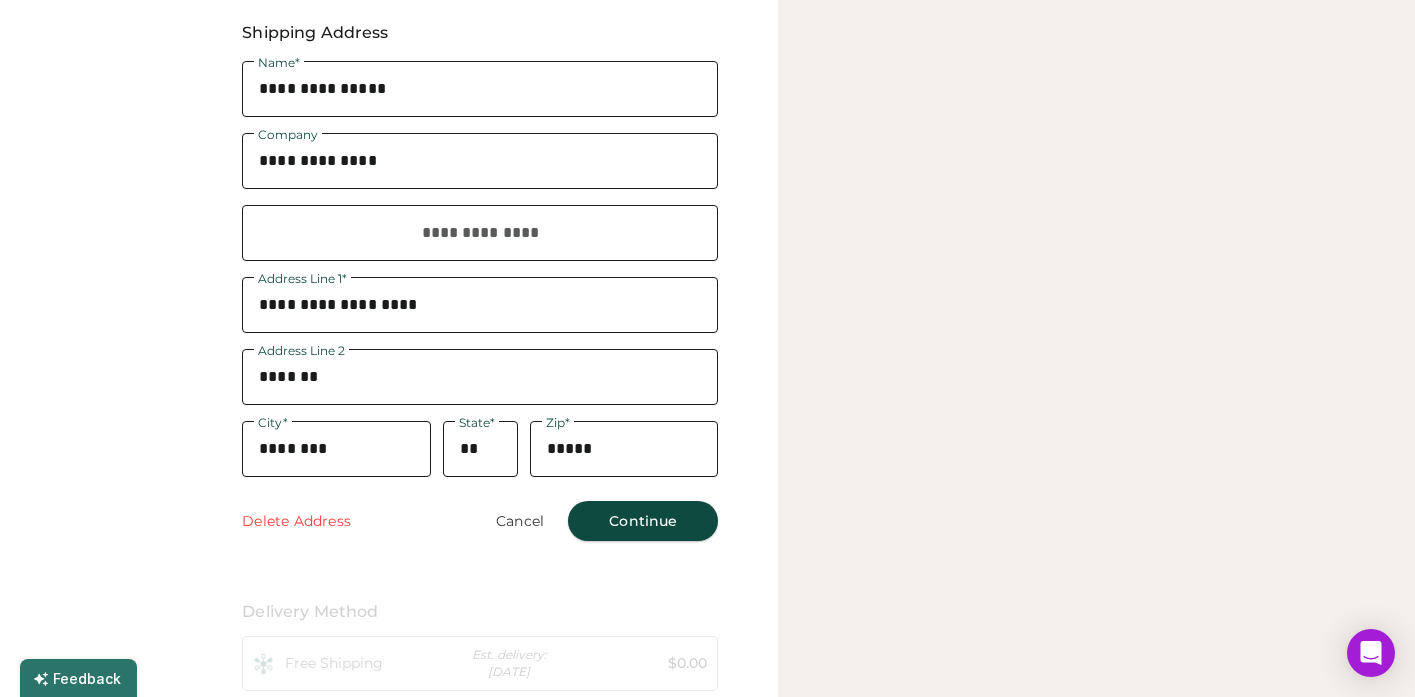 click on "Continue" at bounding box center (643, 521) 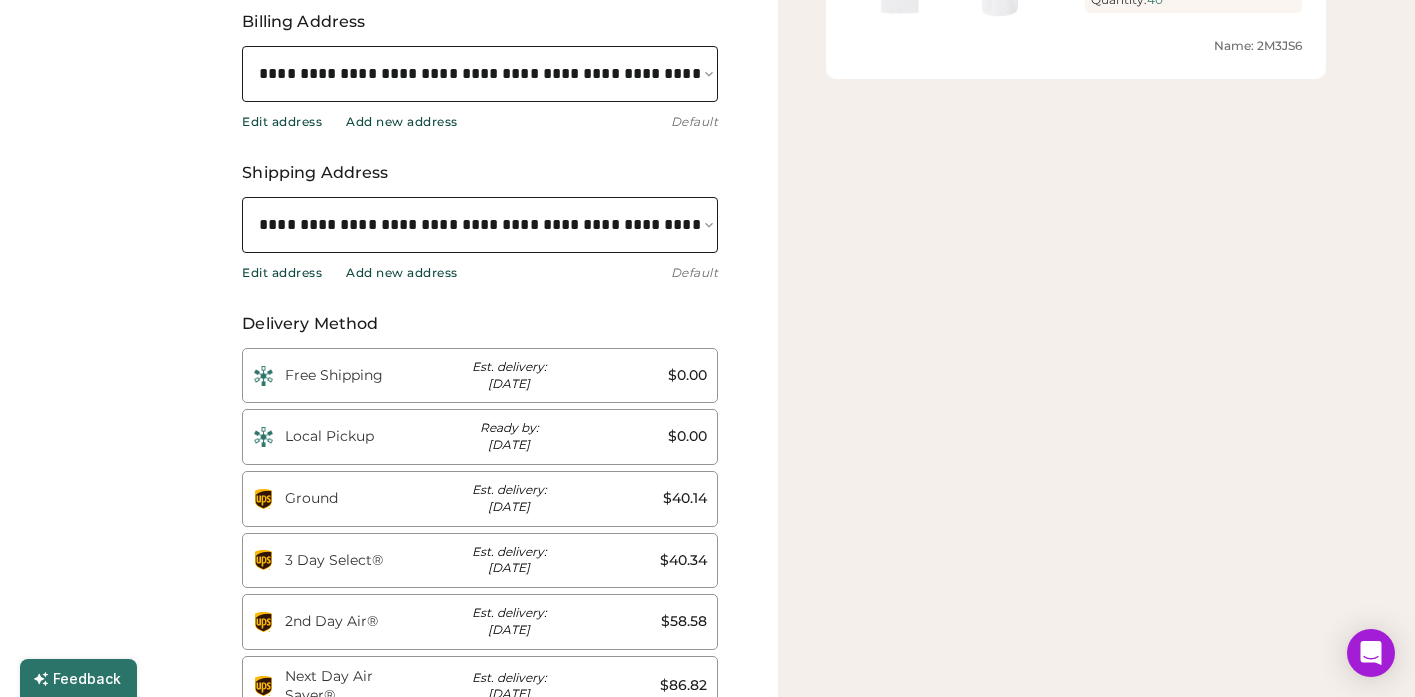 scroll, scrollTop: 898, scrollLeft: 0, axis: vertical 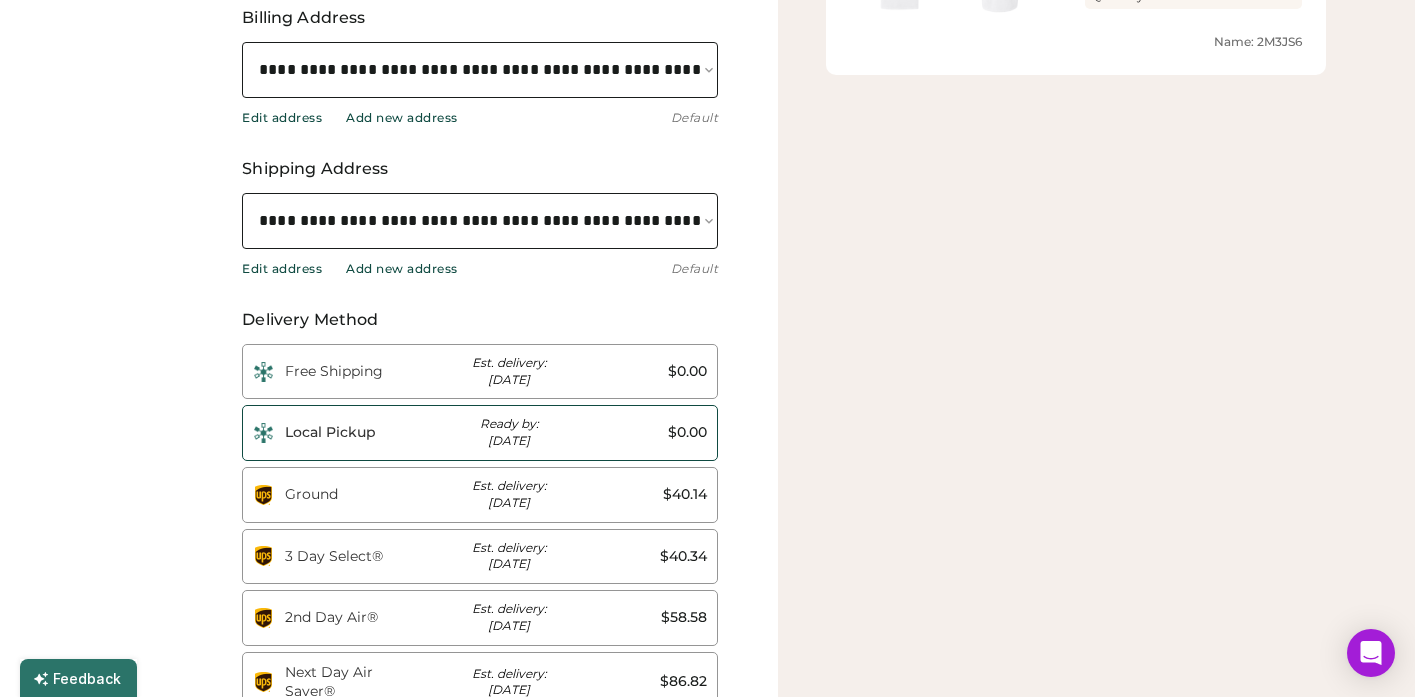 click on "Local Pickup" at bounding box center (347, 433) 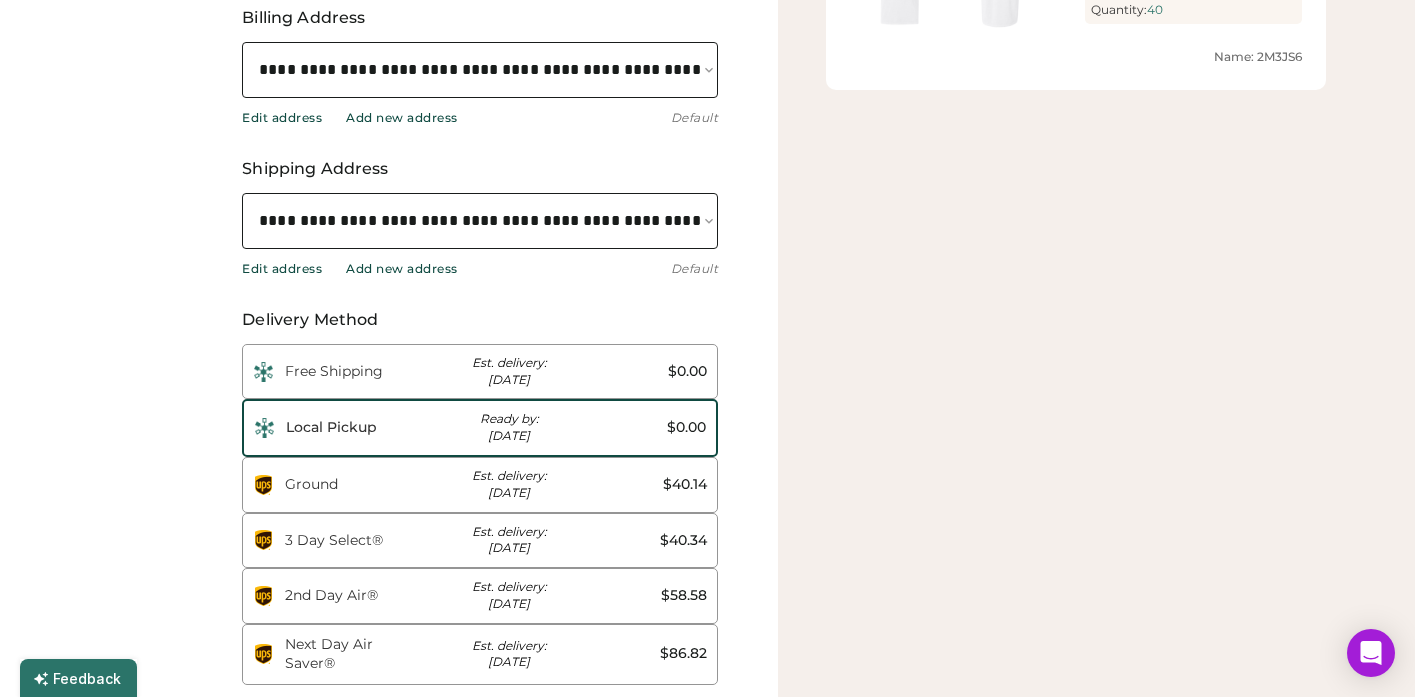 type on "*" 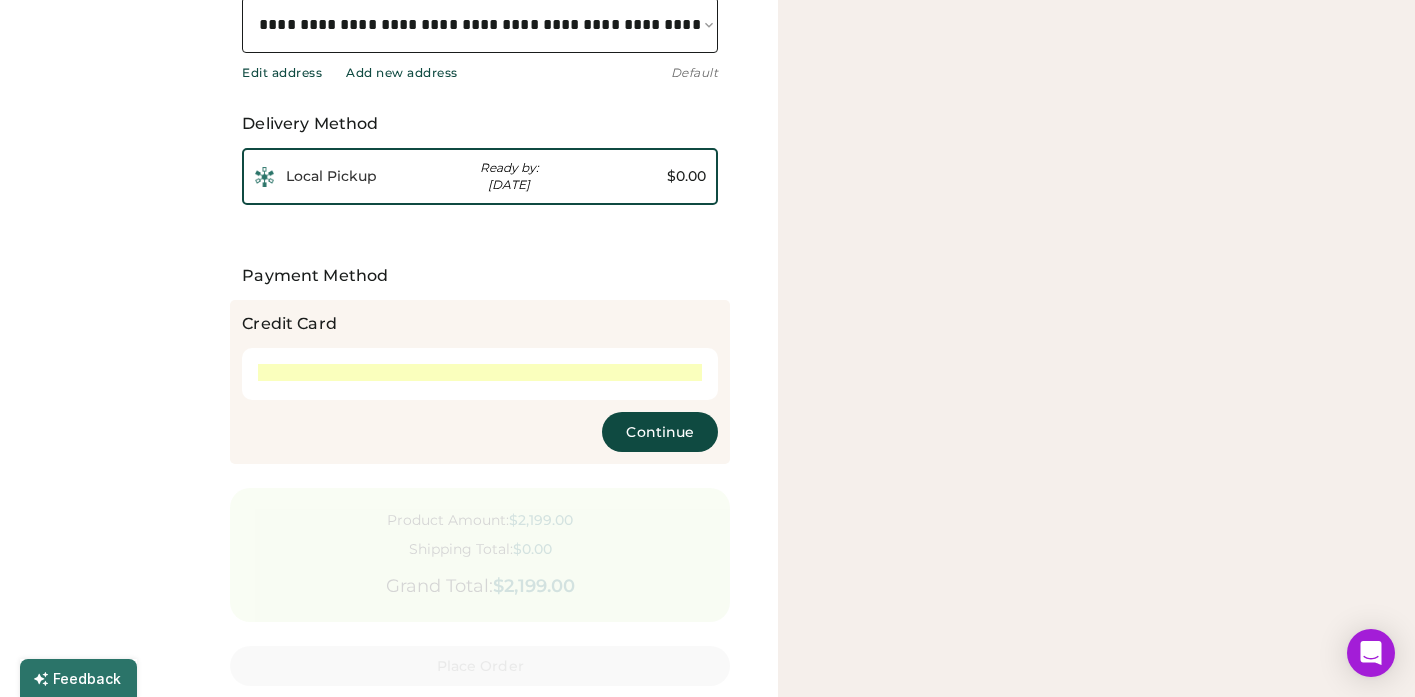 scroll, scrollTop: 1135, scrollLeft: 0, axis: vertical 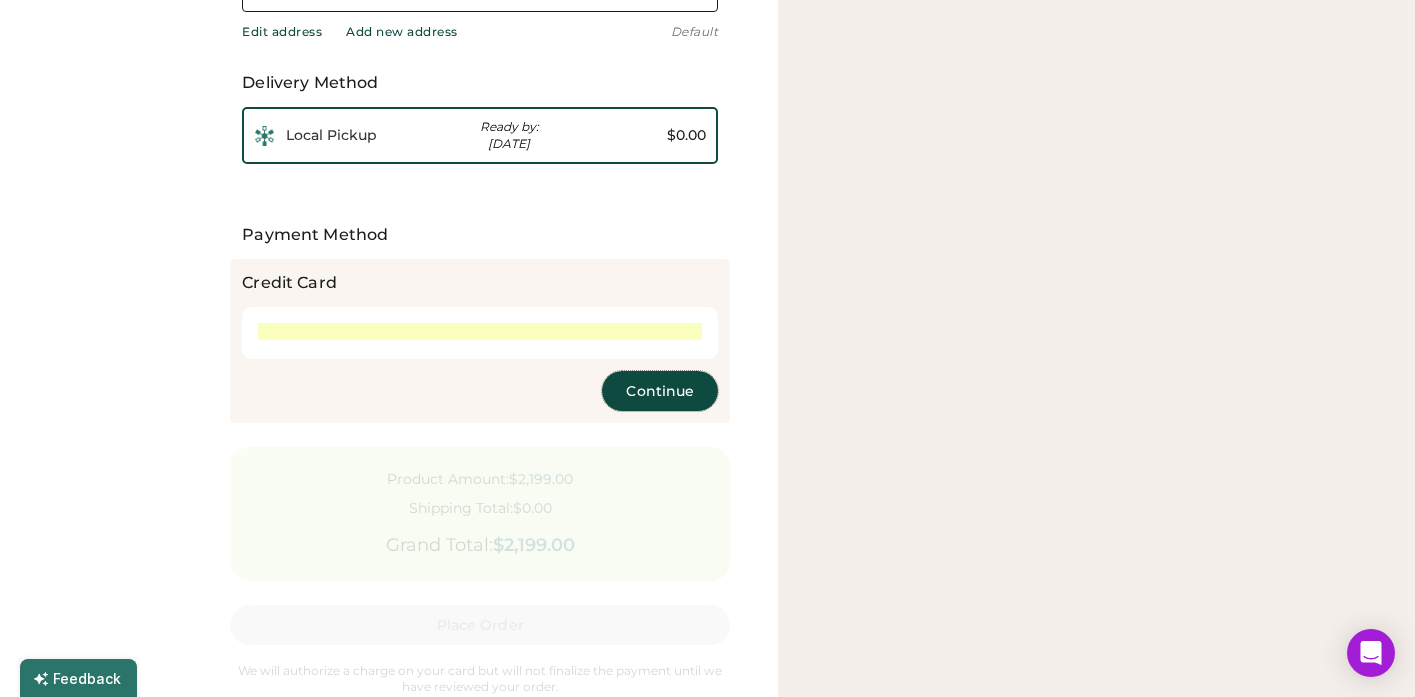 click on "Continue" at bounding box center [660, 391] 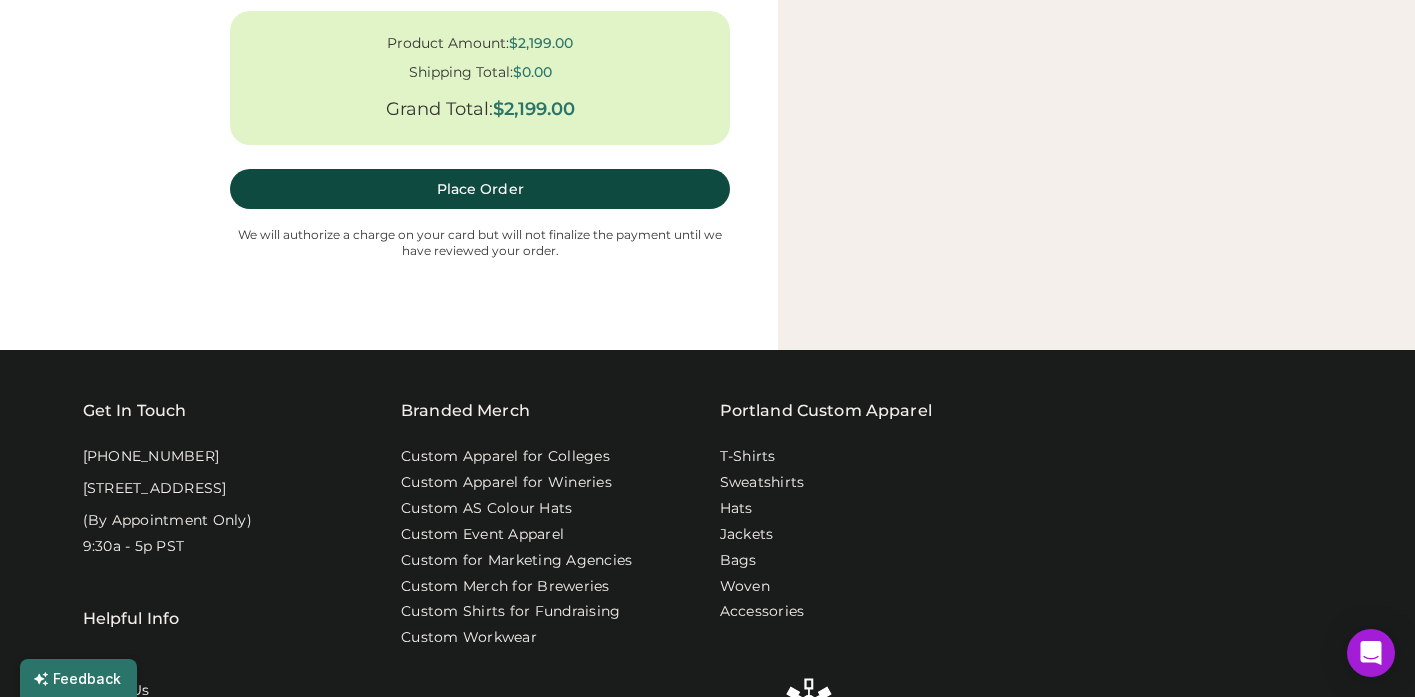 scroll, scrollTop: 1617, scrollLeft: 0, axis: vertical 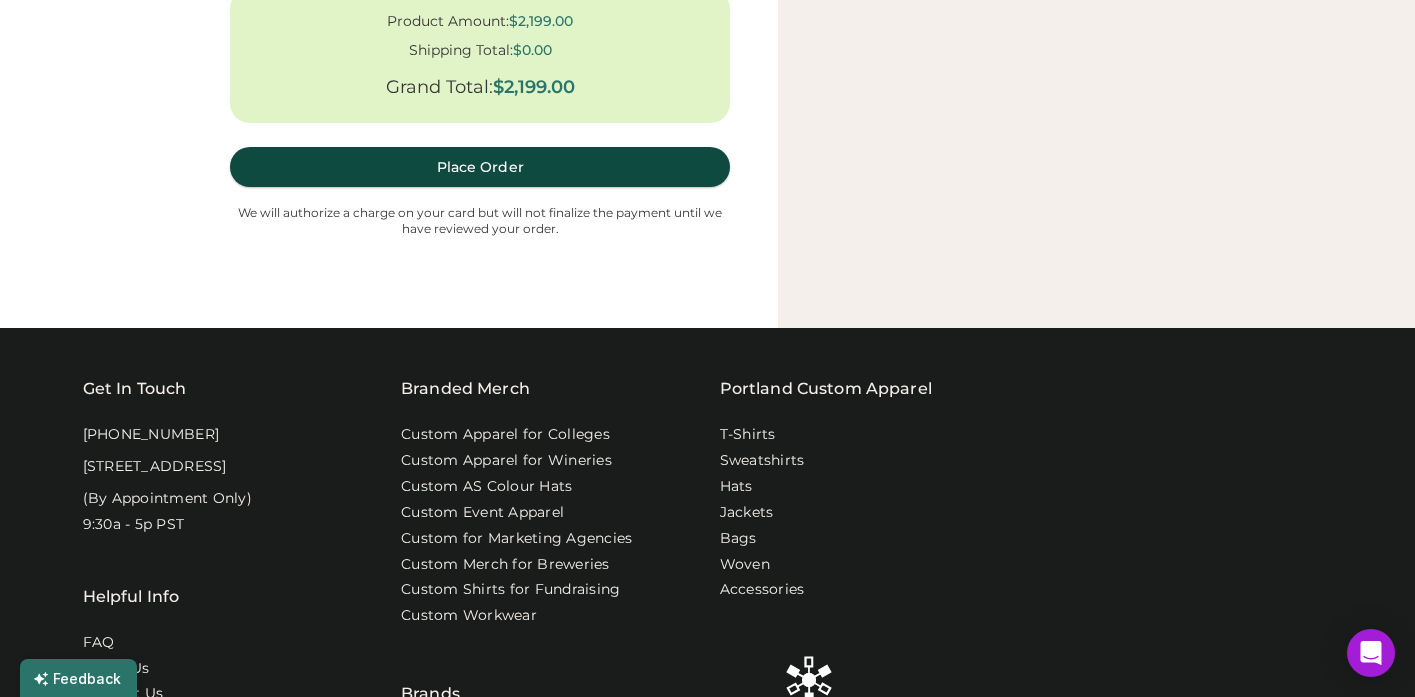 click on "Place Order" at bounding box center (480, 167) 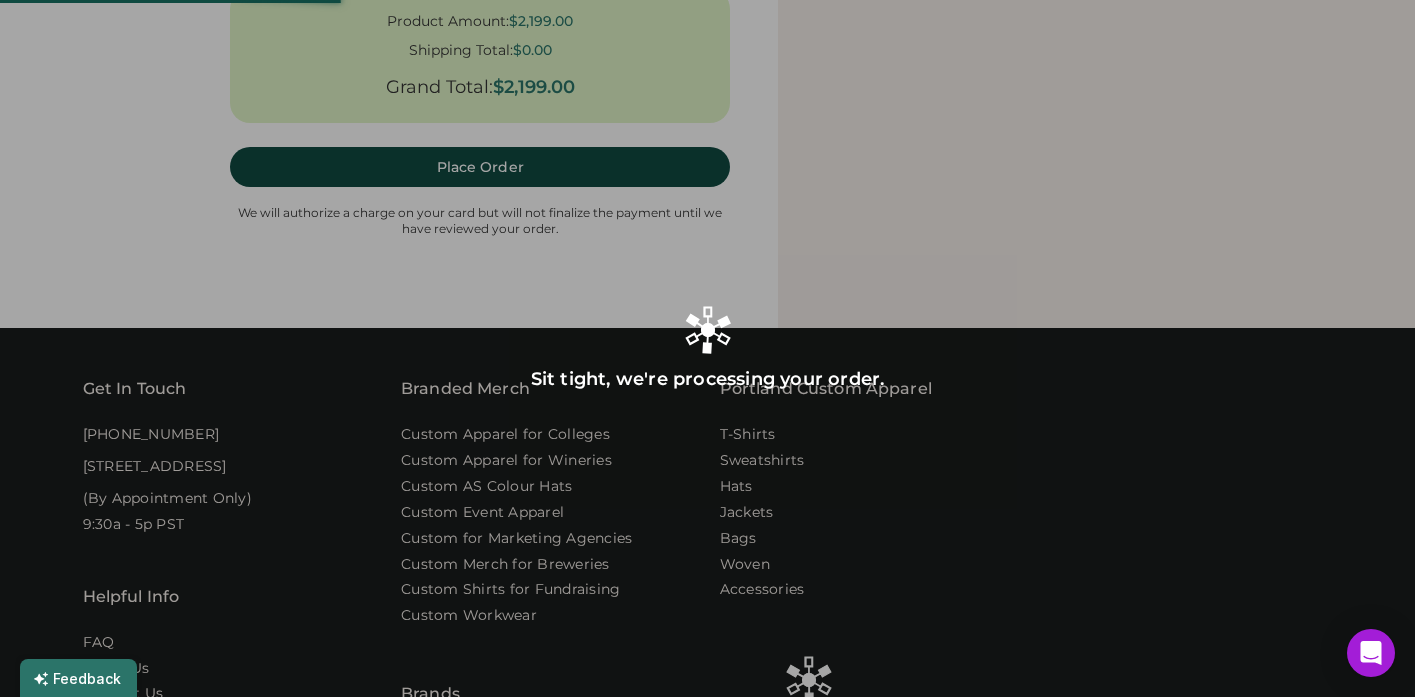 select on "**********" 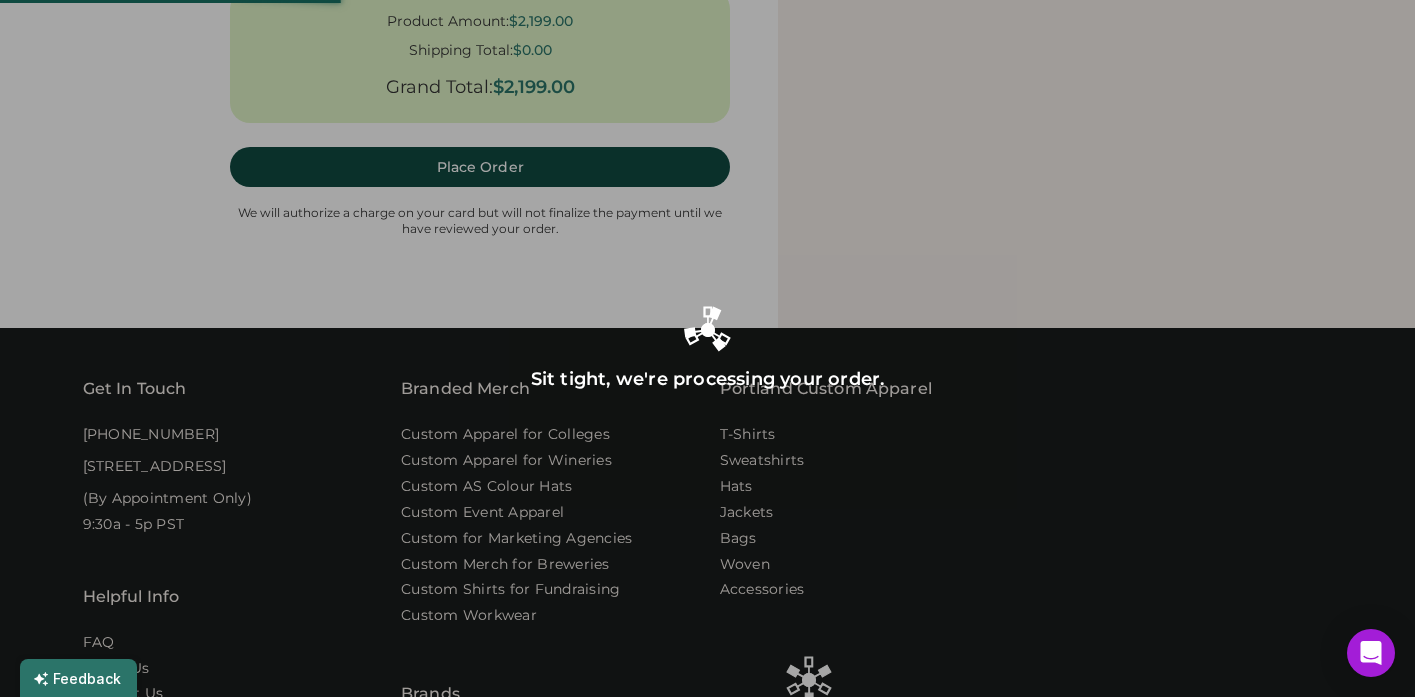 select on "**********" 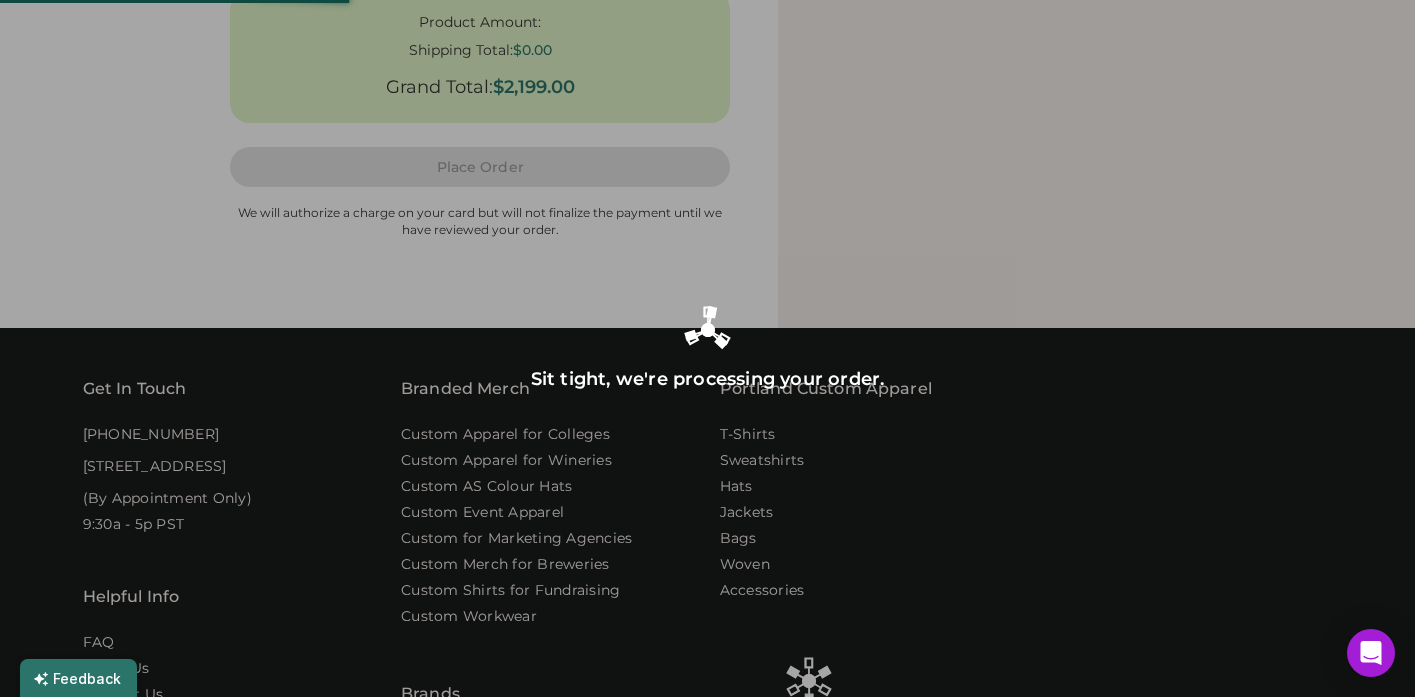 scroll, scrollTop: 1149, scrollLeft: 0, axis: vertical 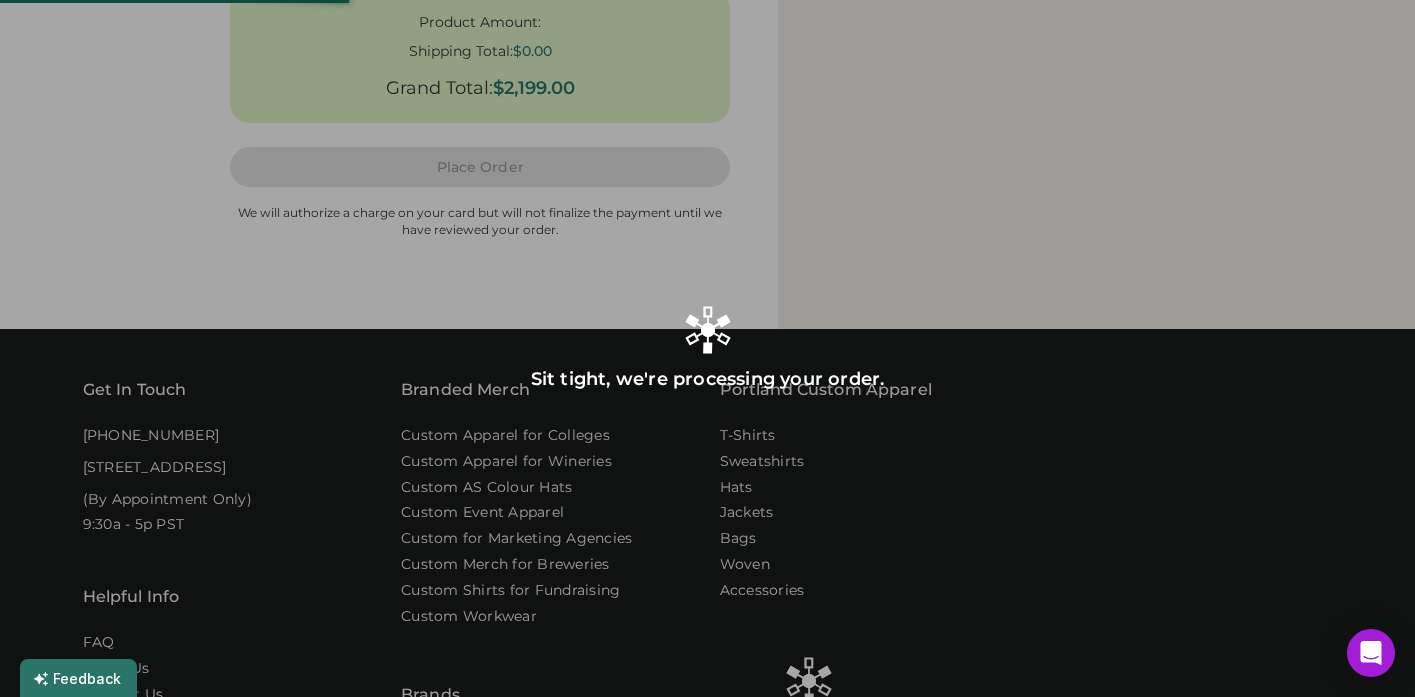 select on "**********" 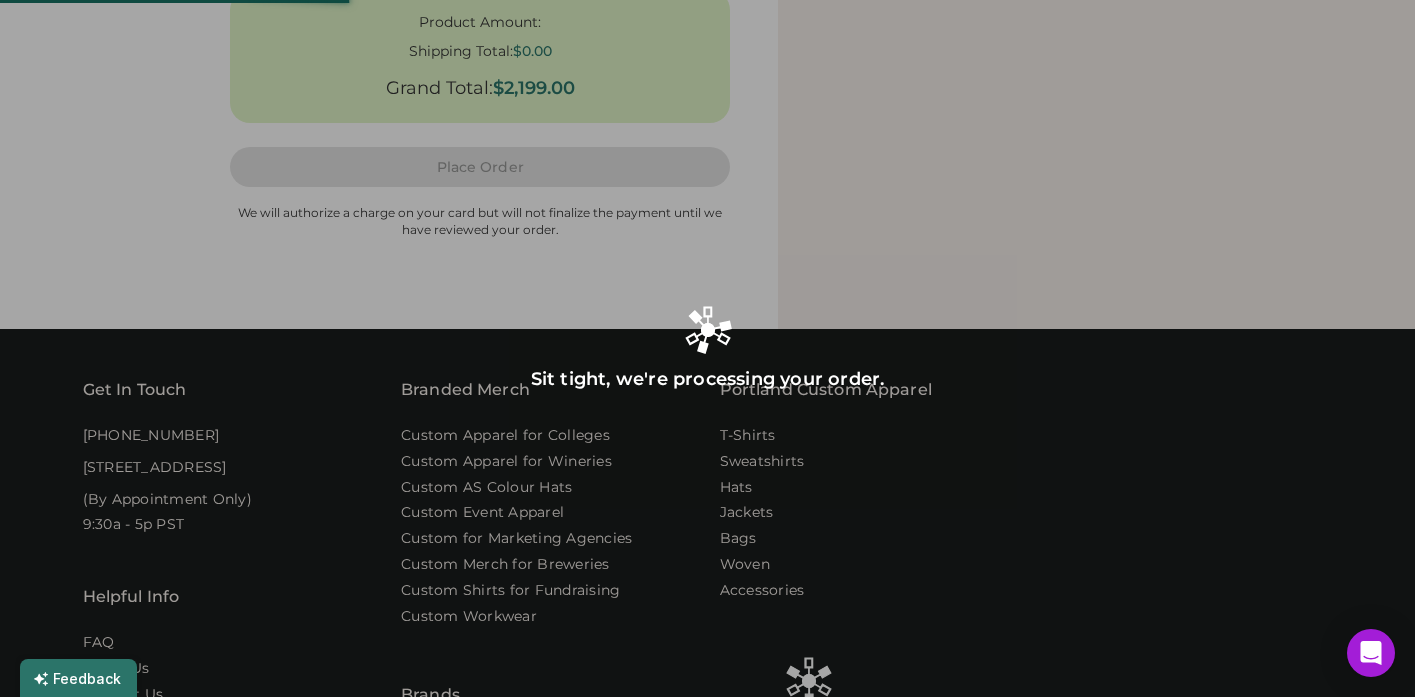 select on "**********" 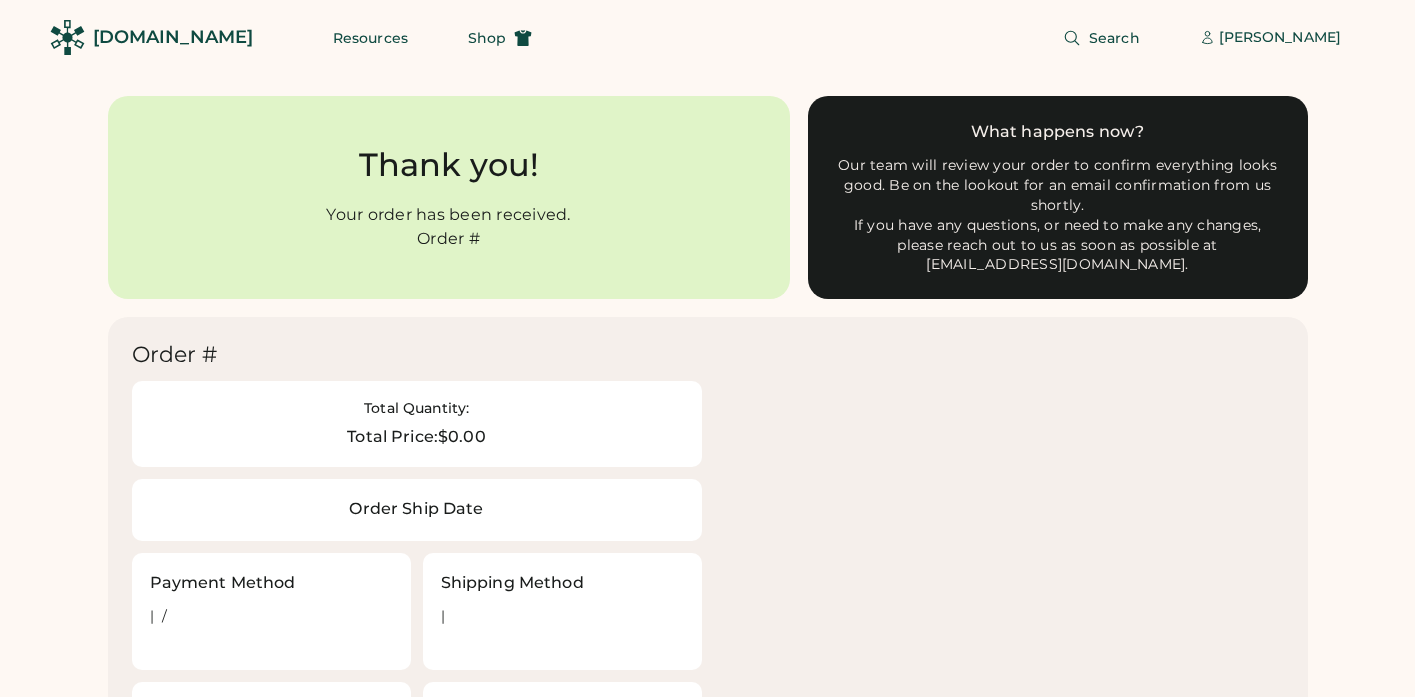 scroll, scrollTop: 0, scrollLeft: 0, axis: both 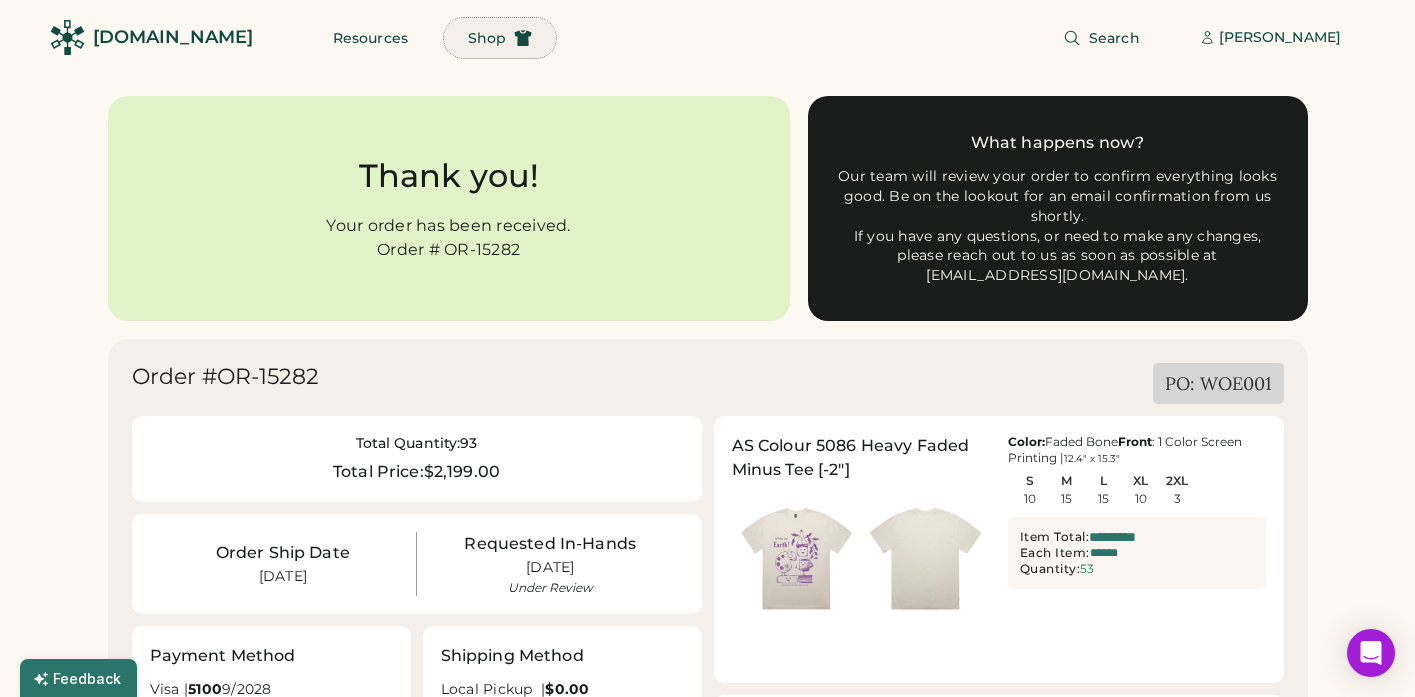 click on "Shop" at bounding box center (487, 38) 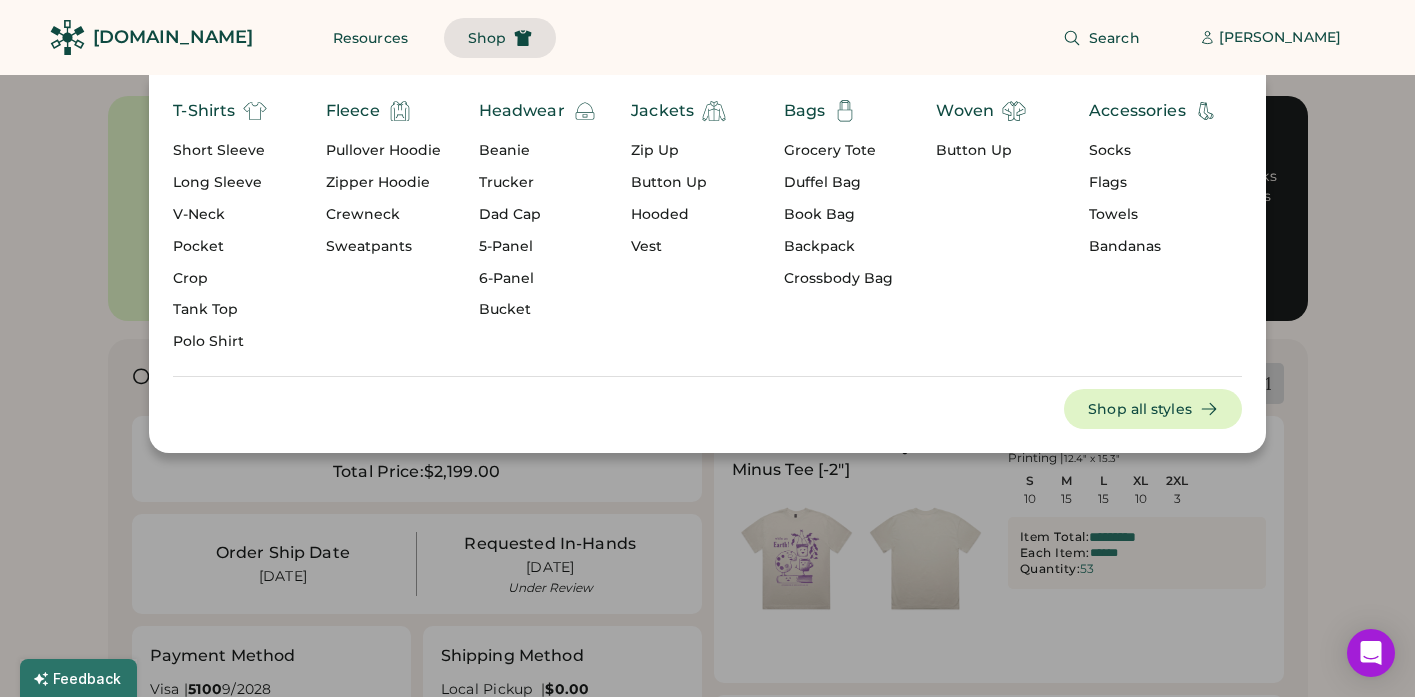 click on "Dad Cap" at bounding box center (538, 215) 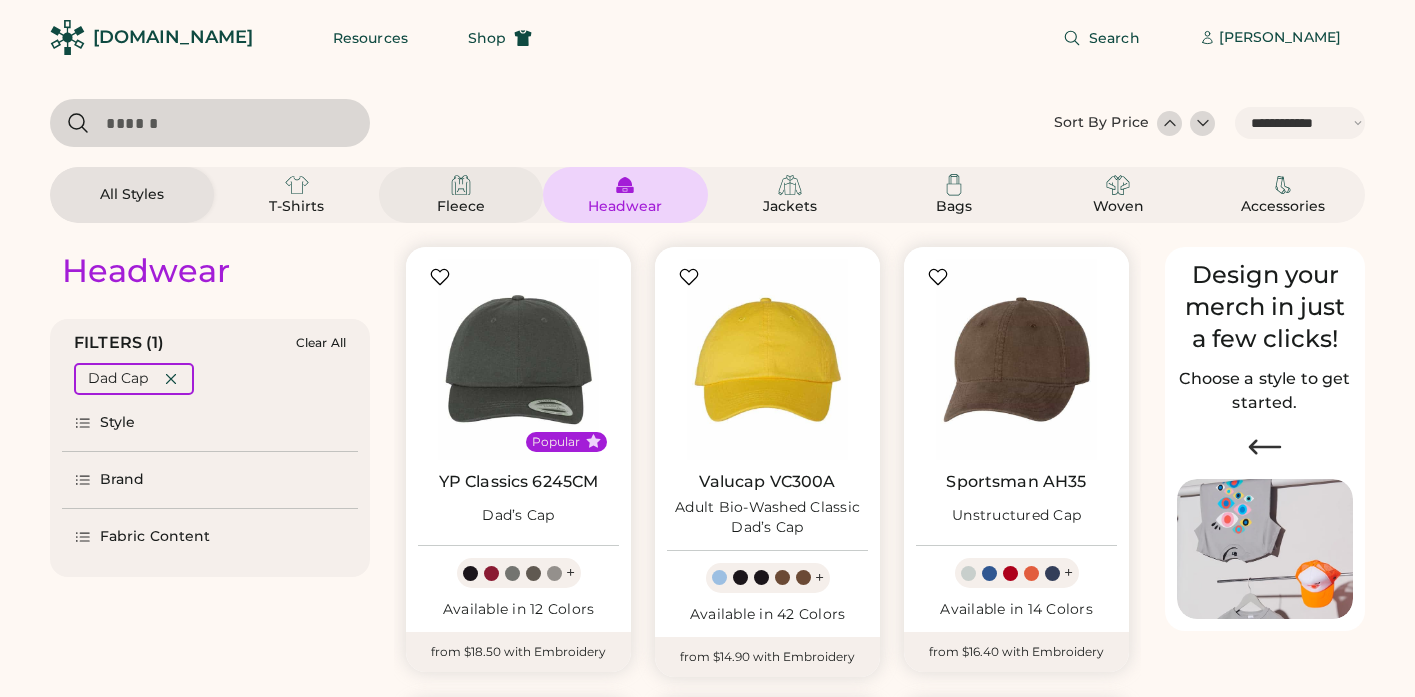 select on "*****" 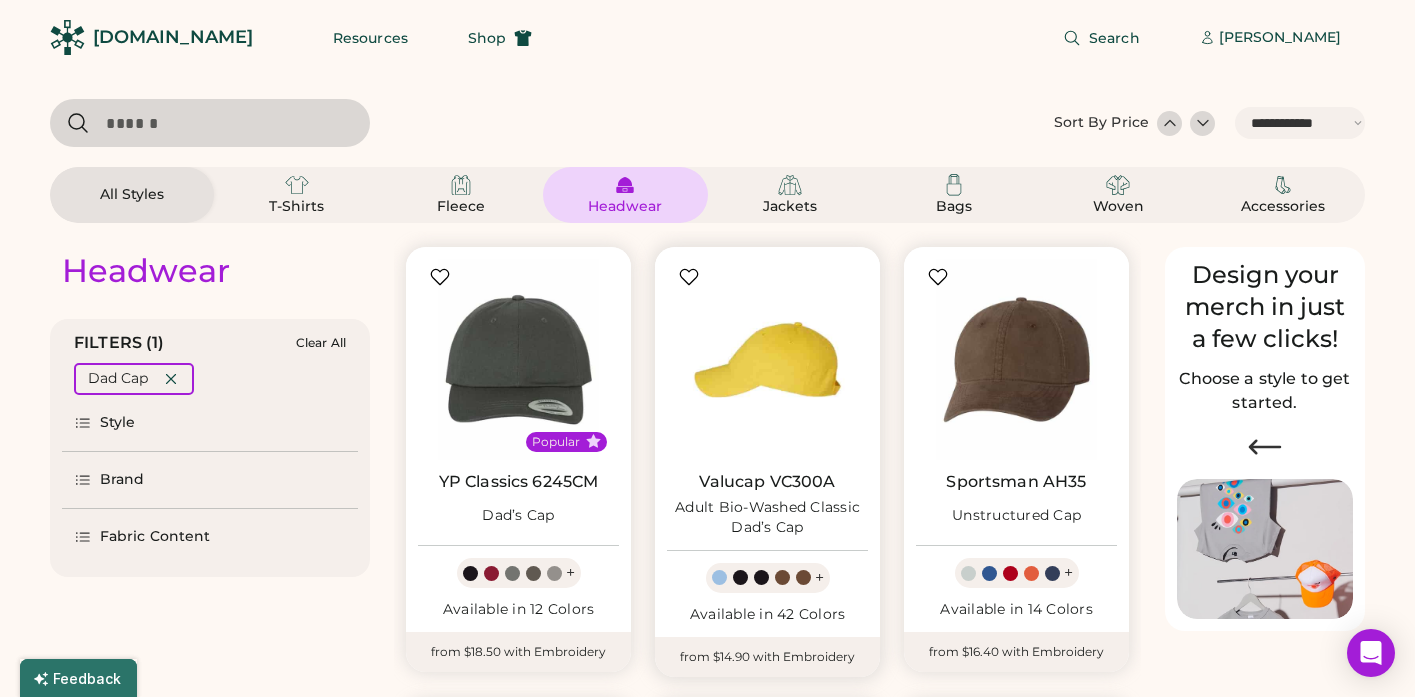 click at bounding box center (767, 359) 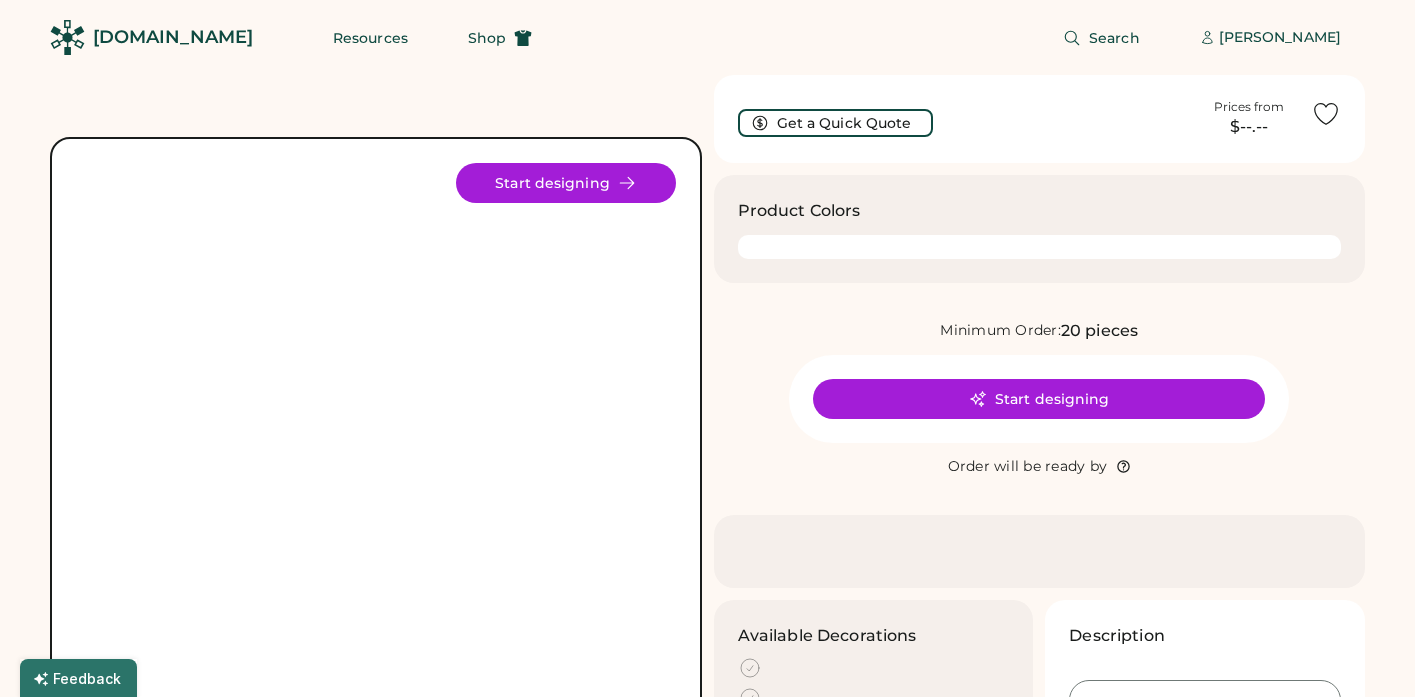 scroll, scrollTop: 0, scrollLeft: 0, axis: both 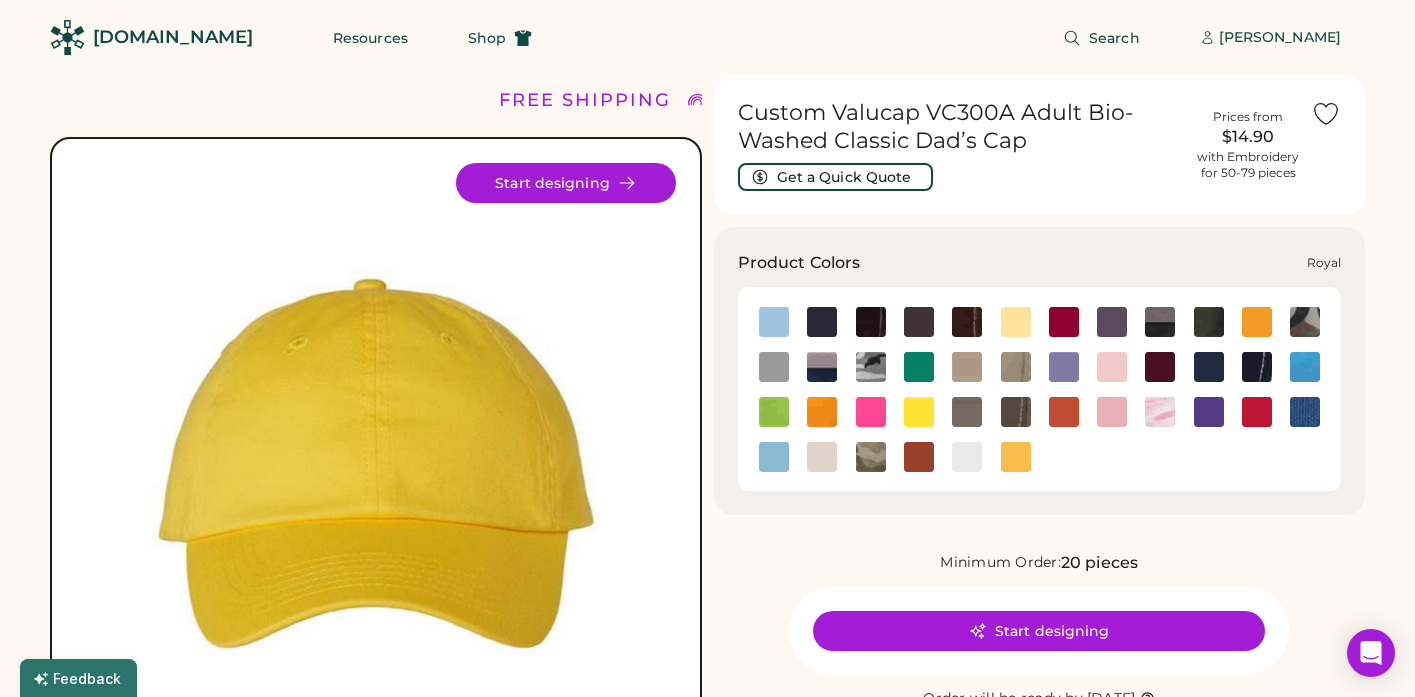 click 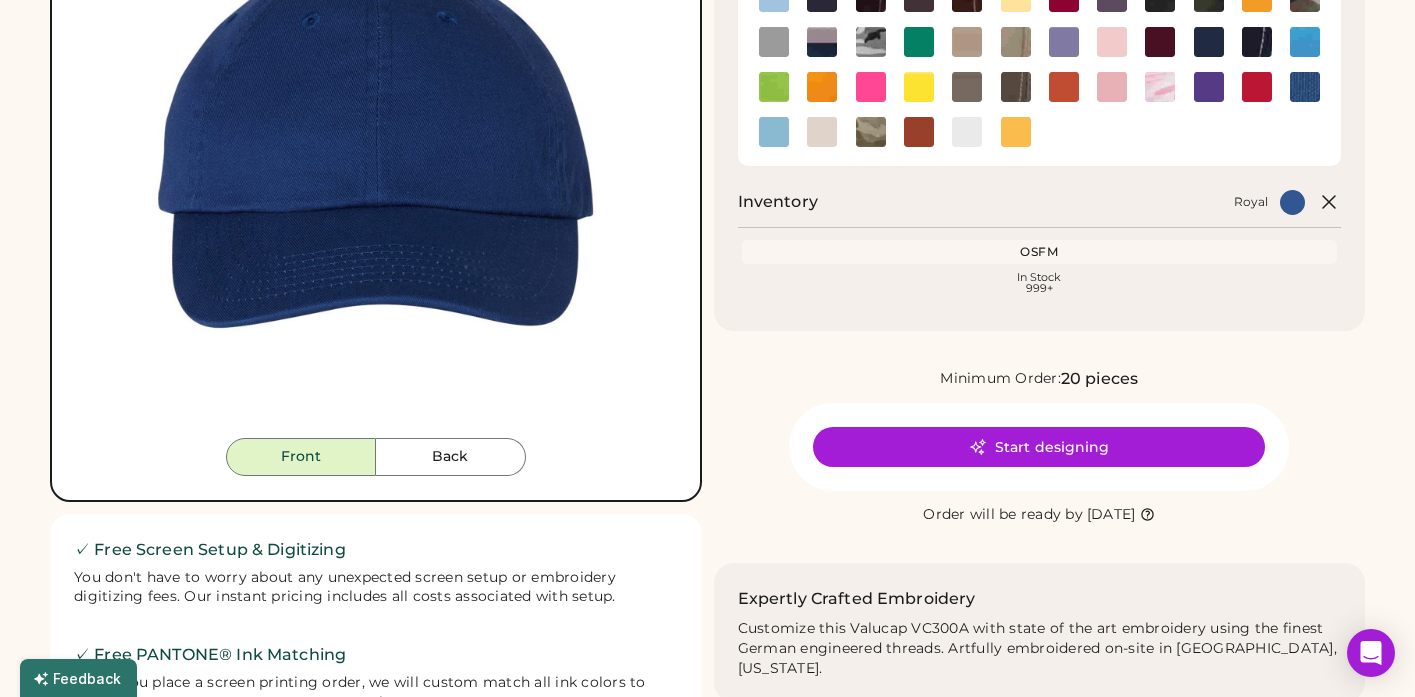 scroll, scrollTop: 326, scrollLeft: 0, axis: vertical 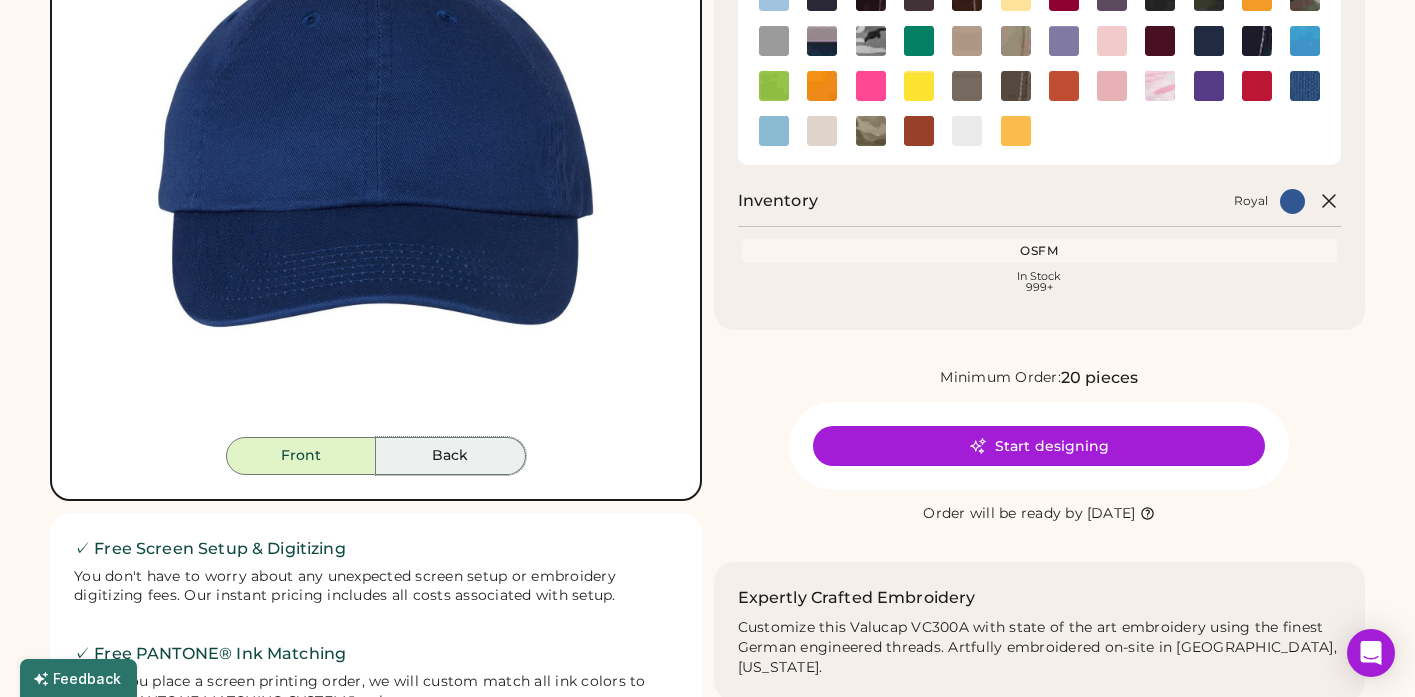 click on "Back" at bounding box center (451, 456) 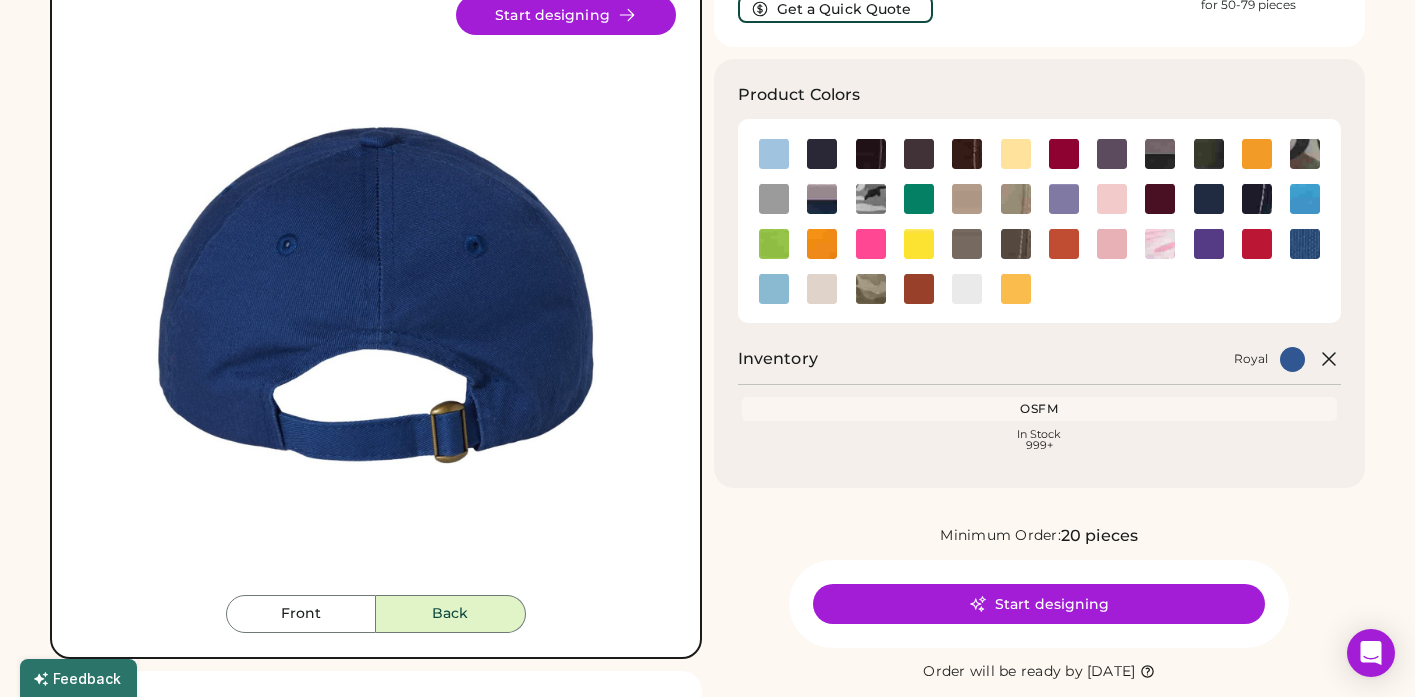 scroll, scrollTop: 165, scrollLeft: 0, axis: vertical 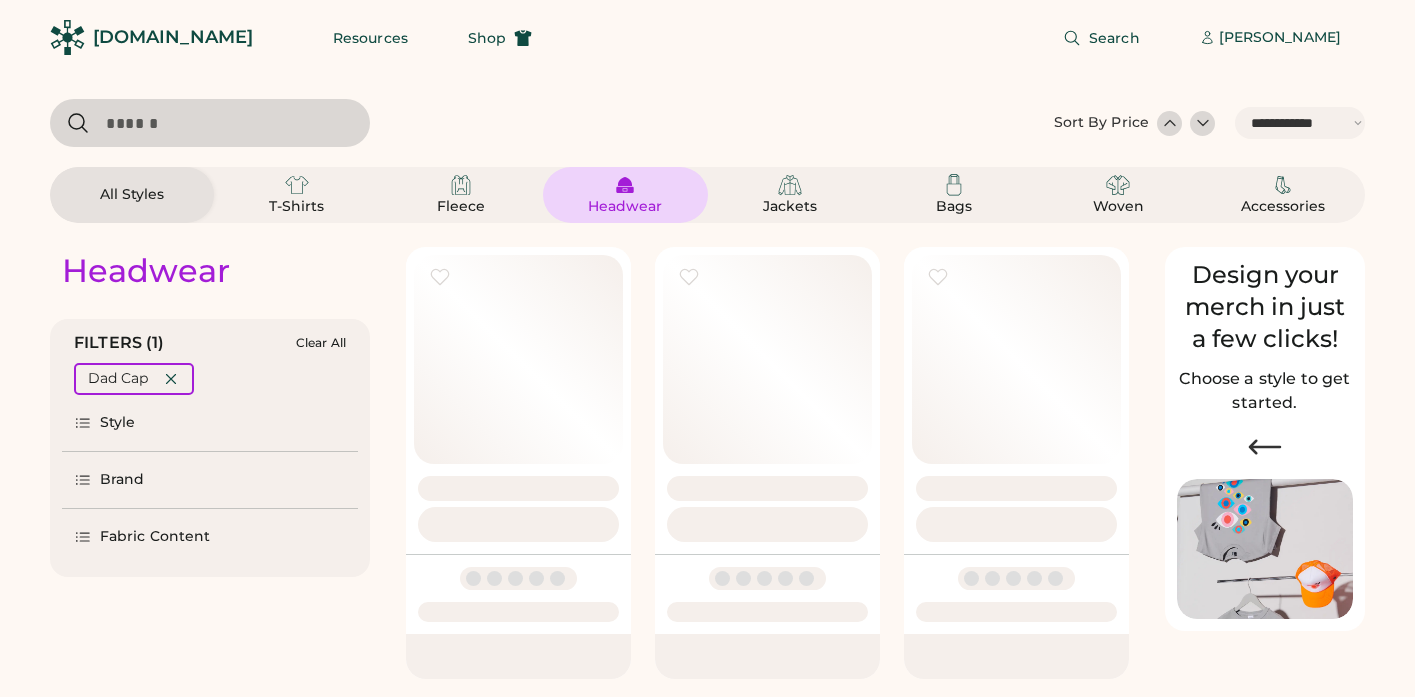 select on "*****" 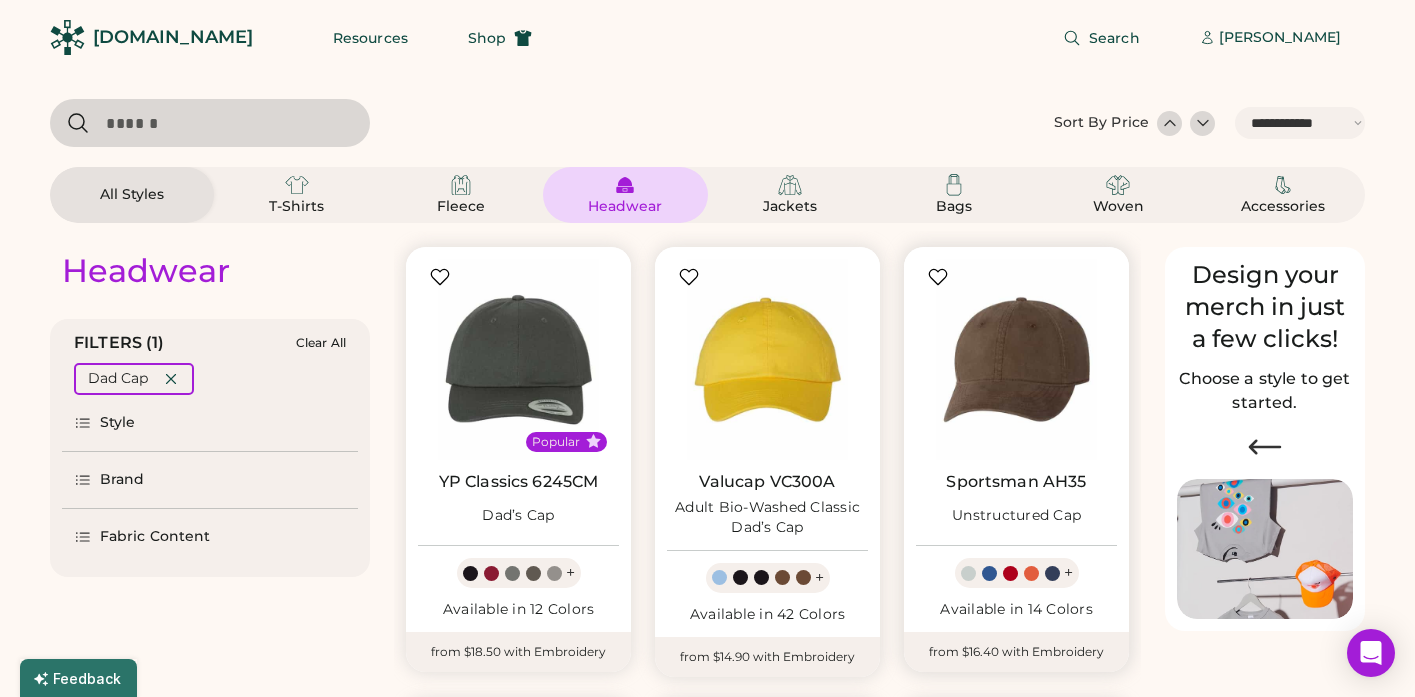 click at bounding box center (989, 573) 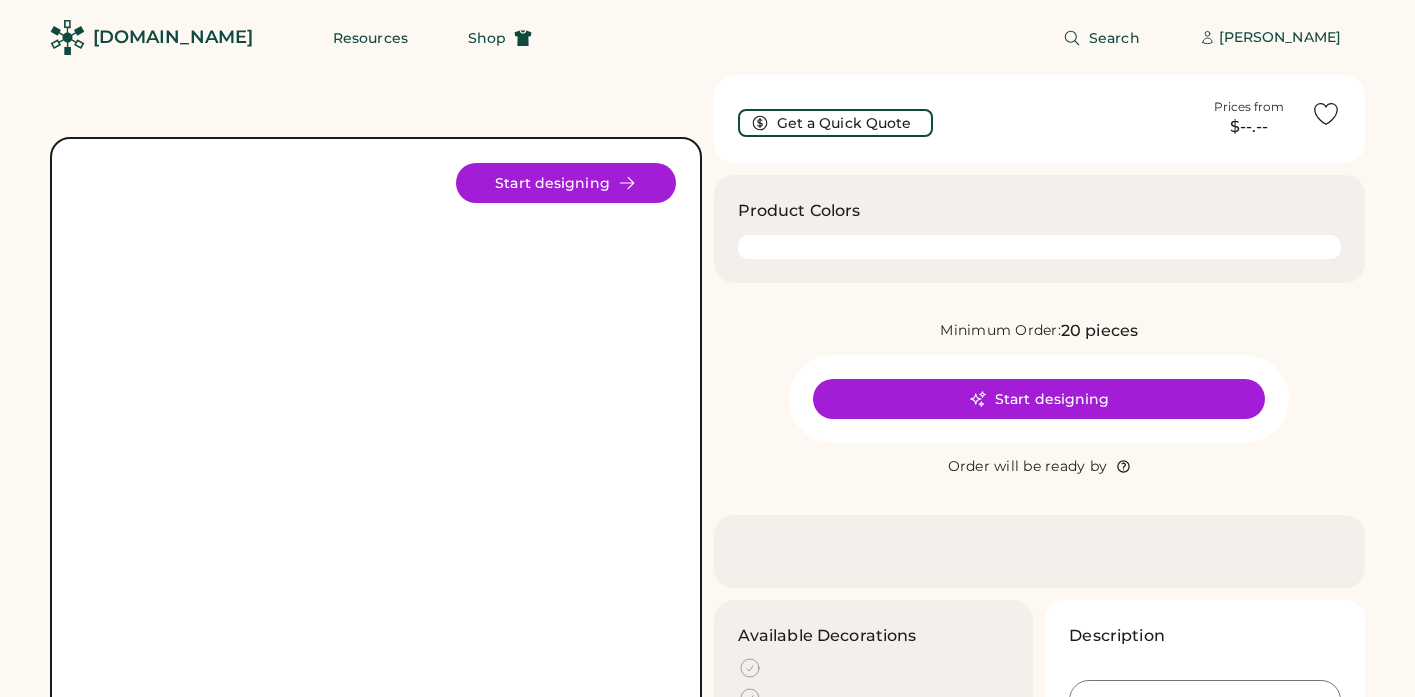 scroll, scrollTop: 0, scrollLeft: 0, axis: both 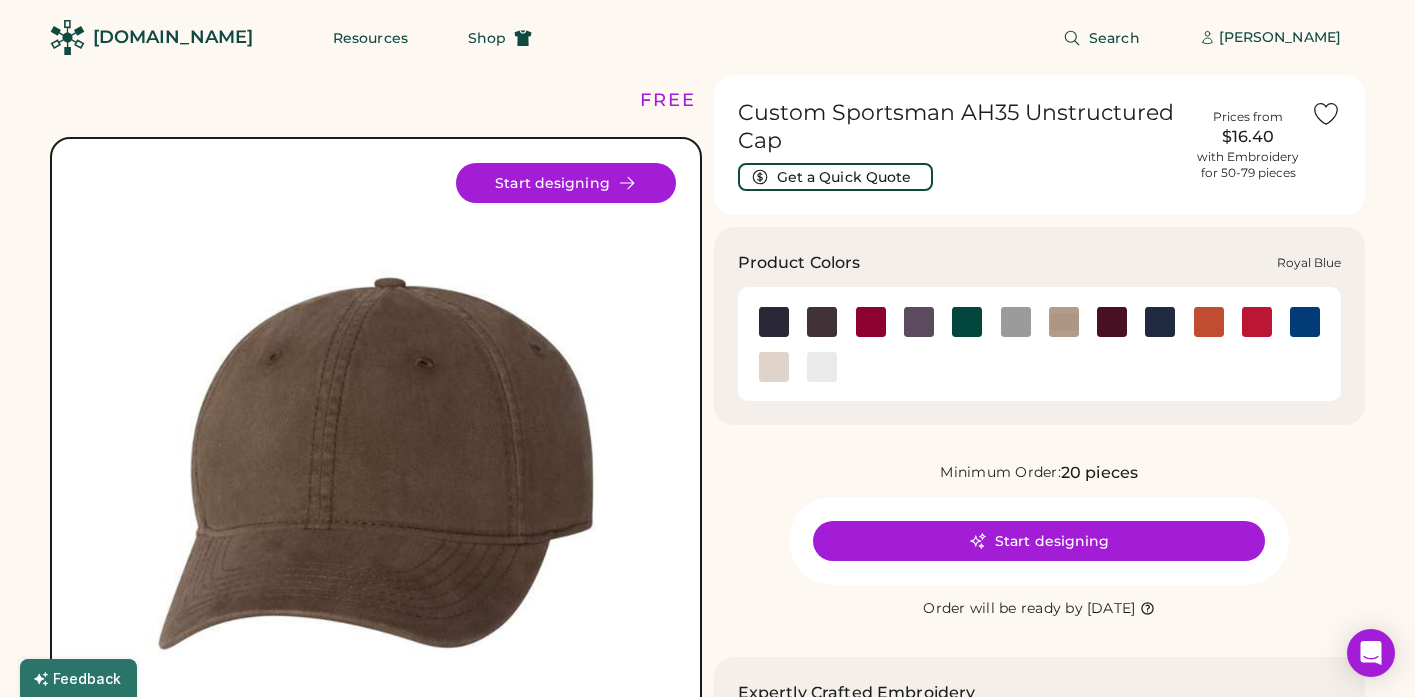 click 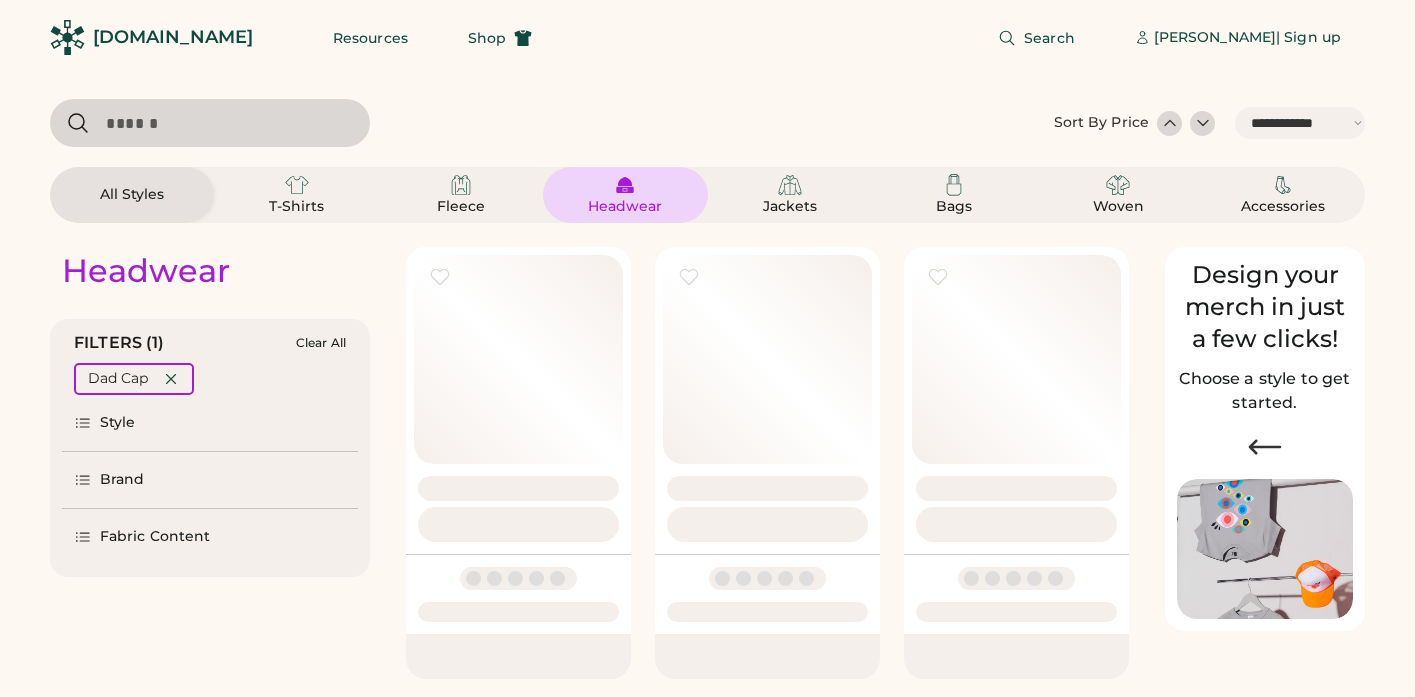 select on "*****" 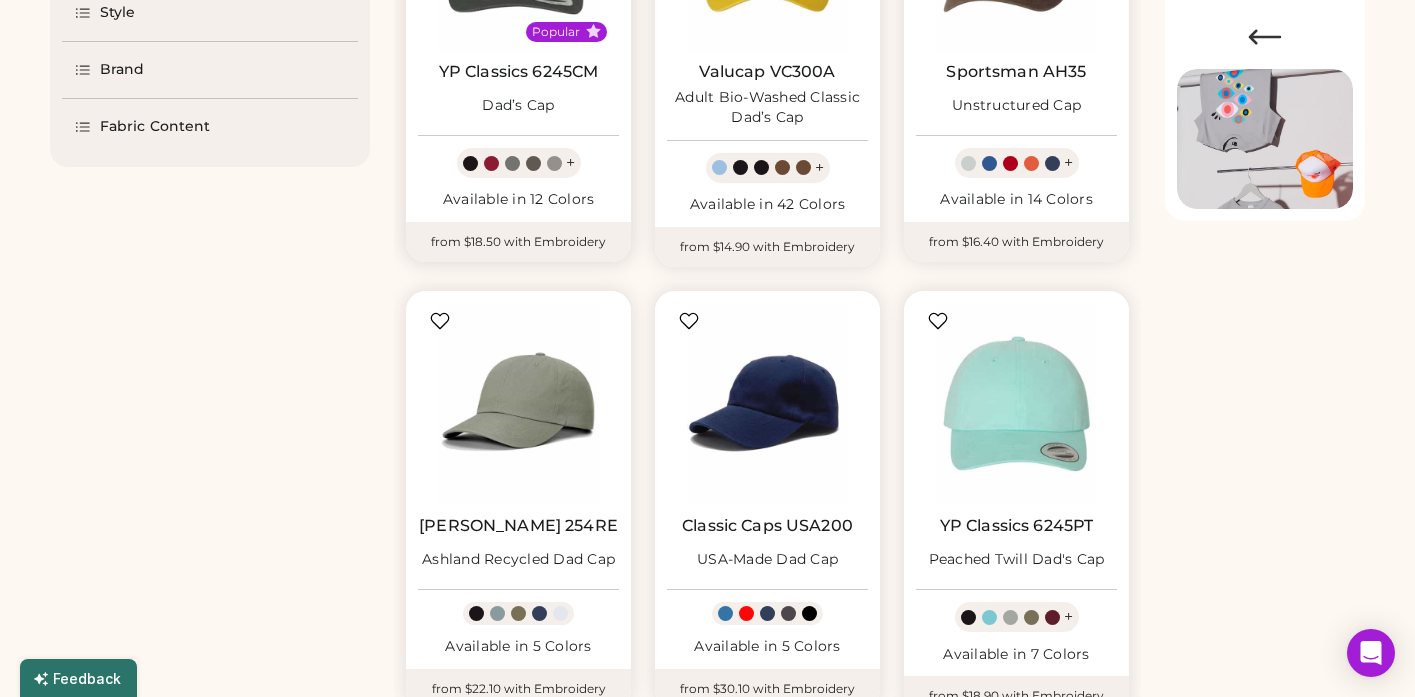 scroll, scrollTop: 415, scrollLeft: 0, axis: vertical 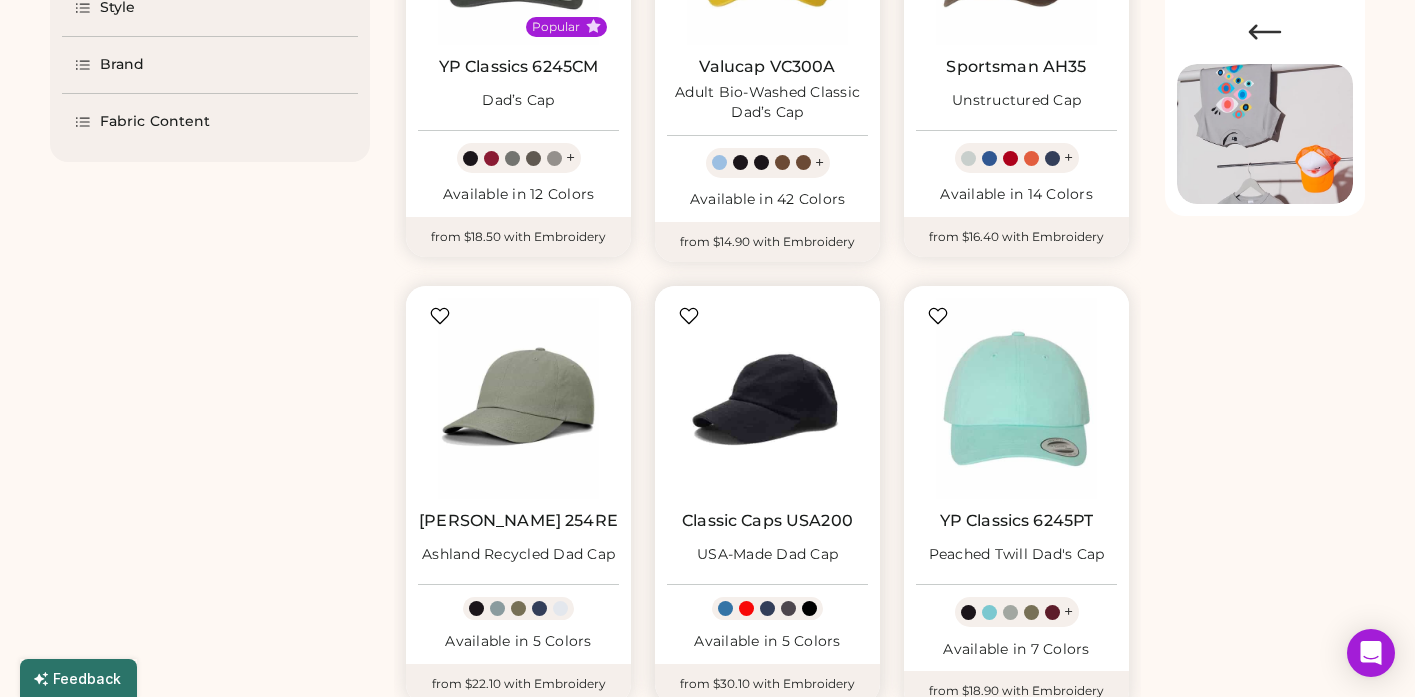 click at bounding box center (767, 398) 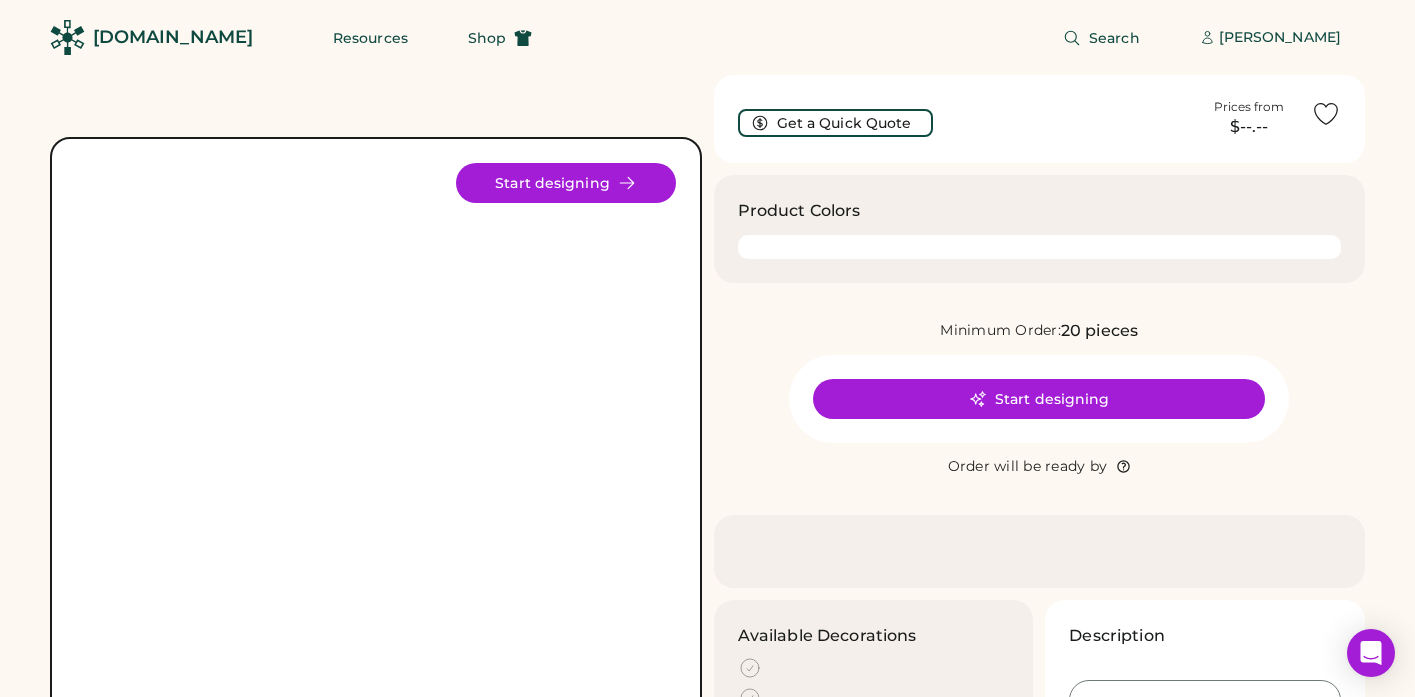 scroll, scrollTop: 0, scrollLeft: 0, axis: both 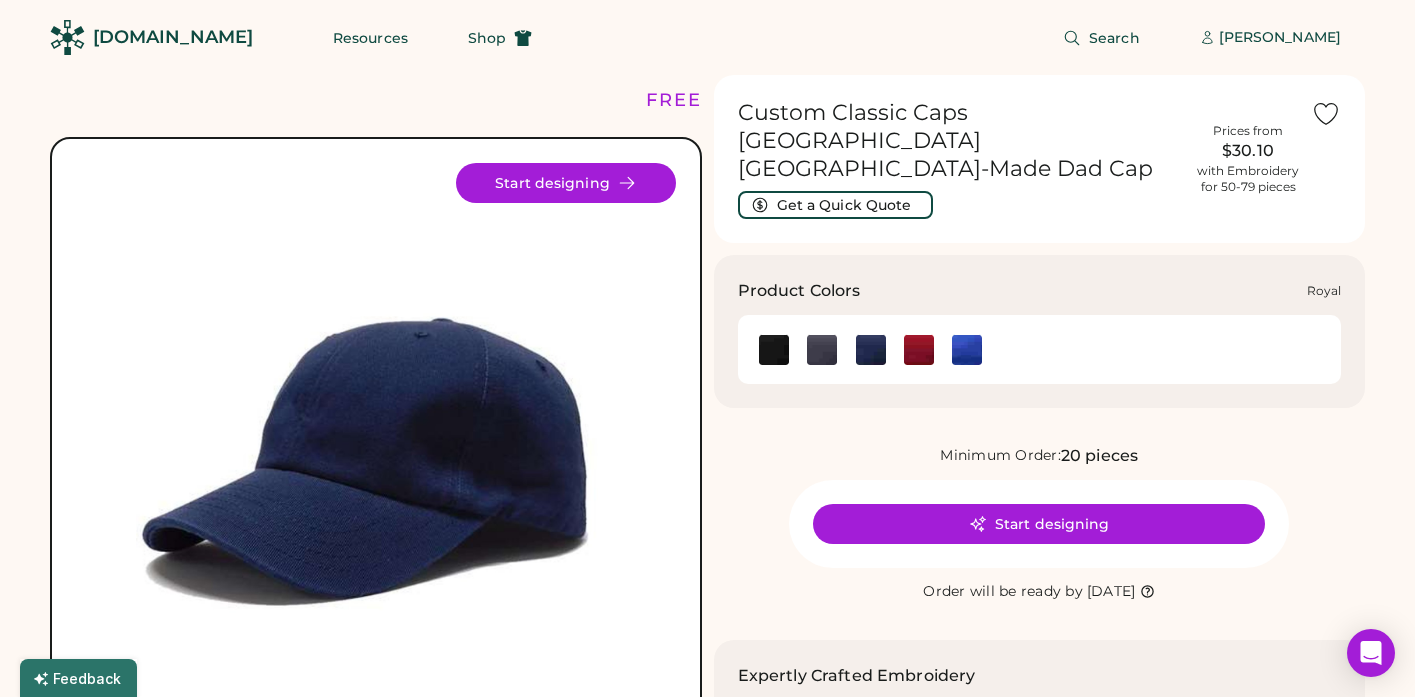 click 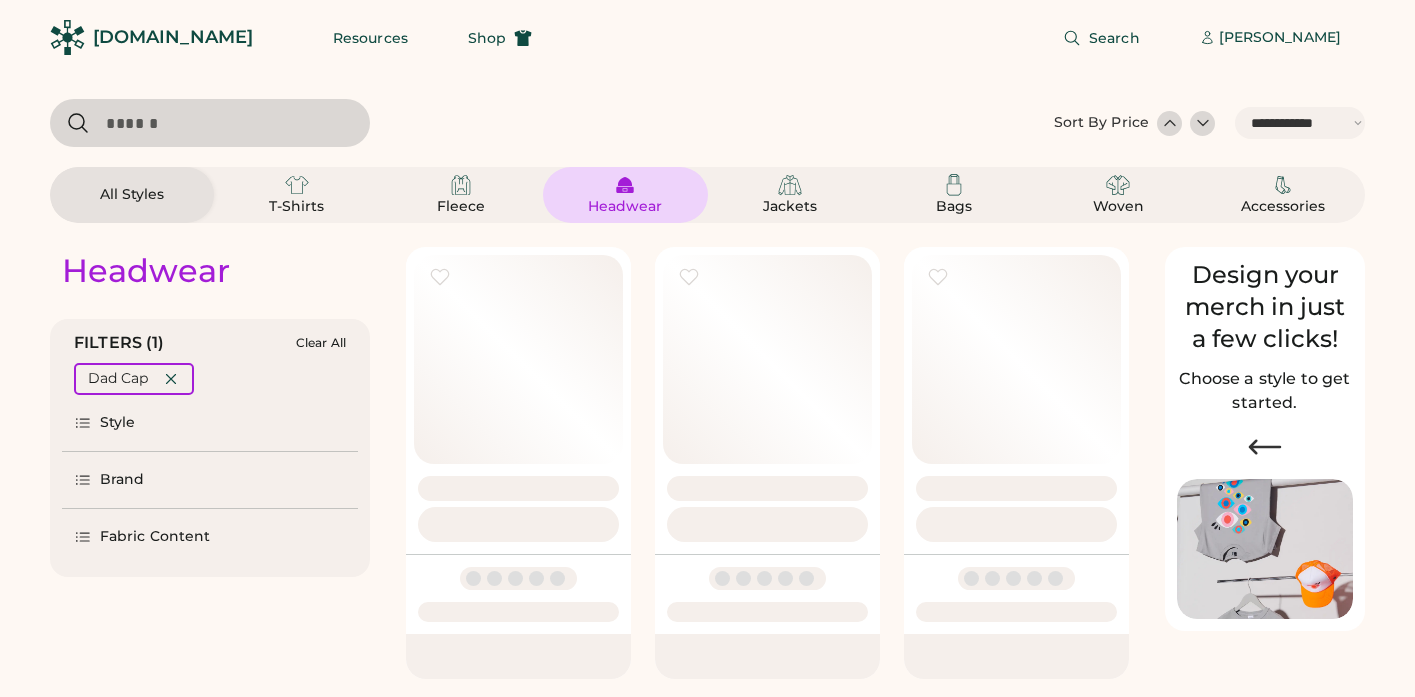 select on "*****" 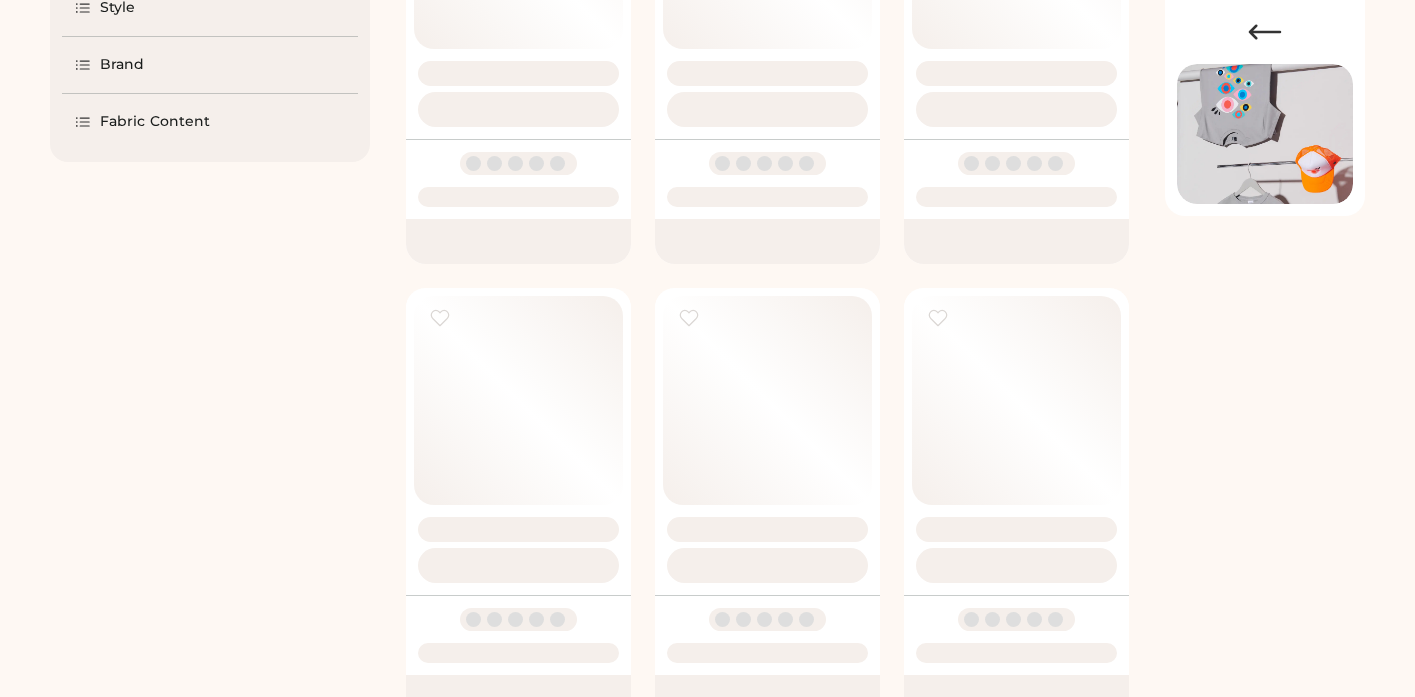 scroll, scrollTop: 0, scrollLeft: 0, axis: both 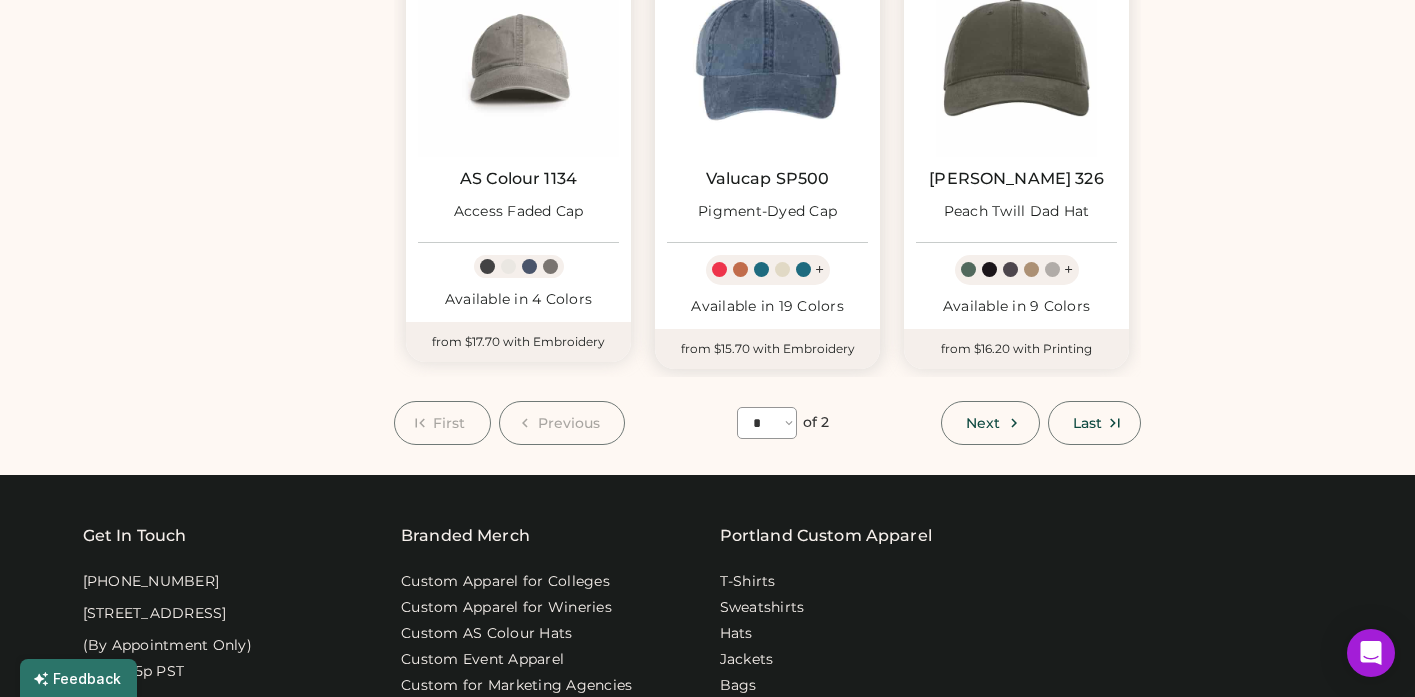 click at bounding box center [767, 56] 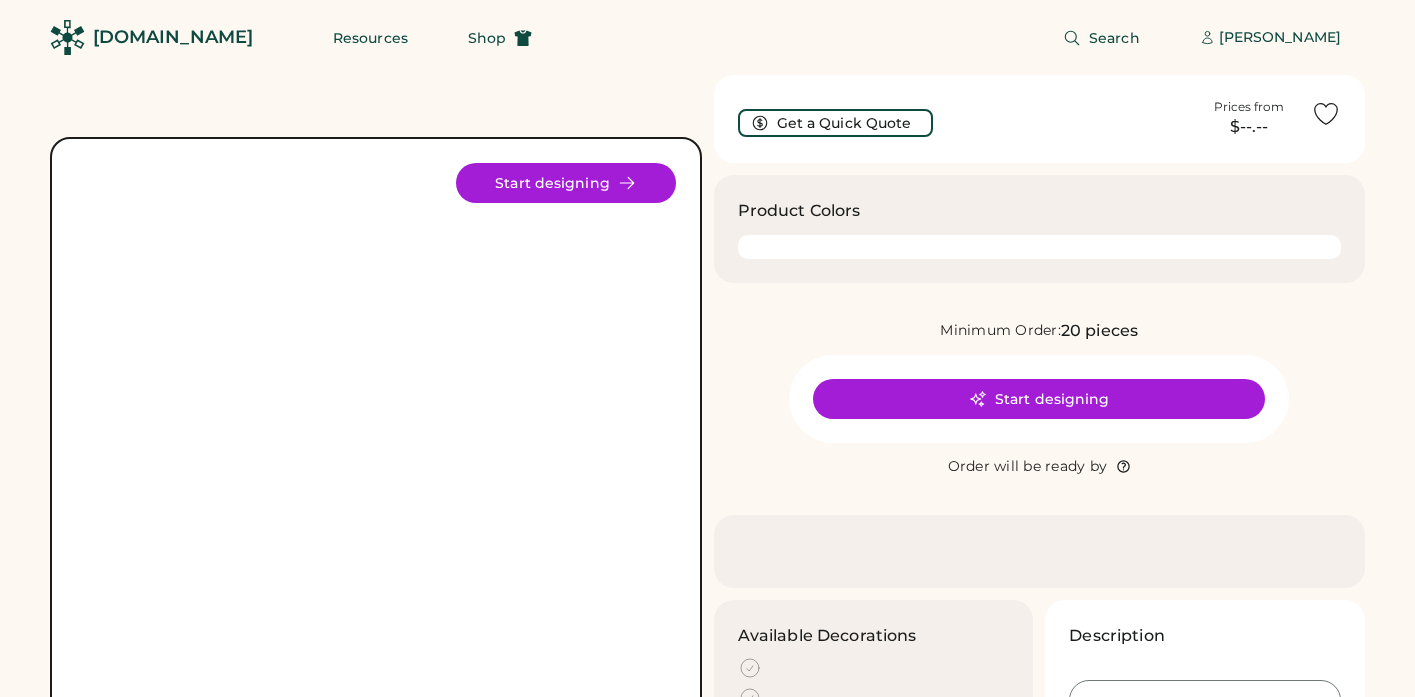 scroll, scrollTop: 0, scrollLeft: 0, axis: both 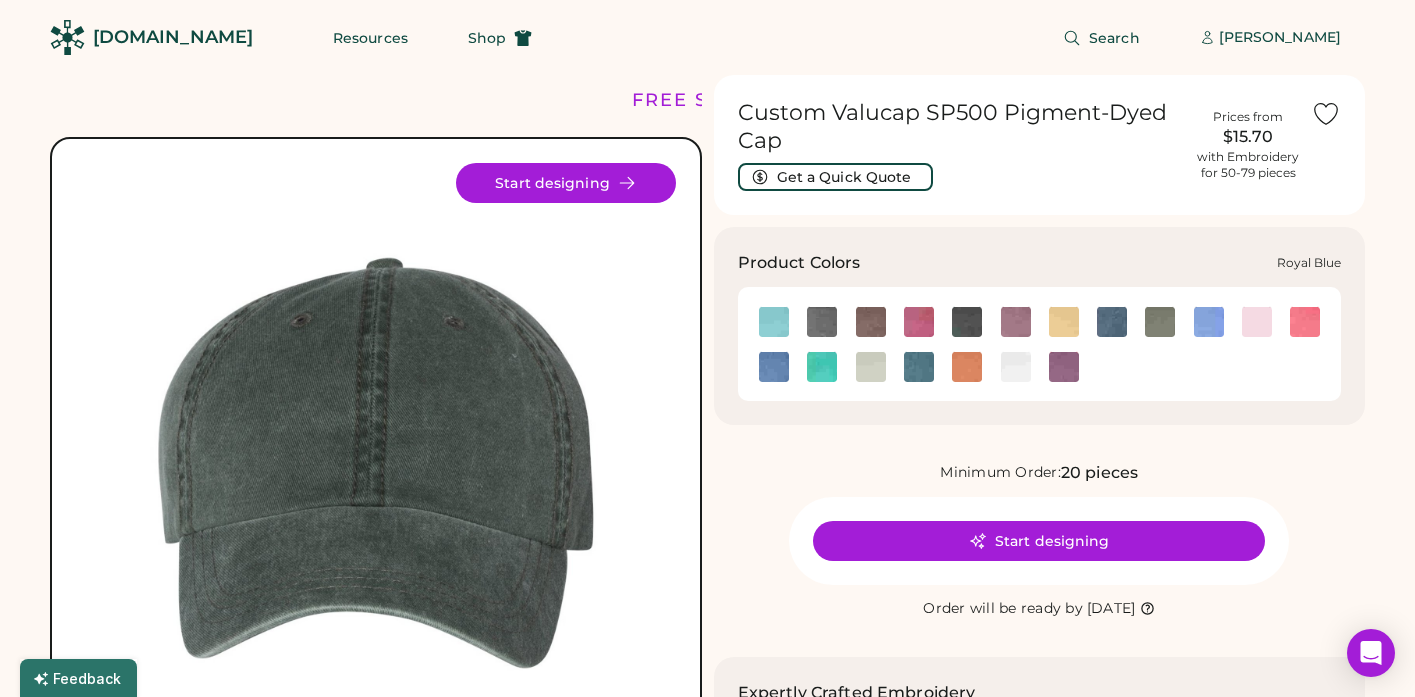 click 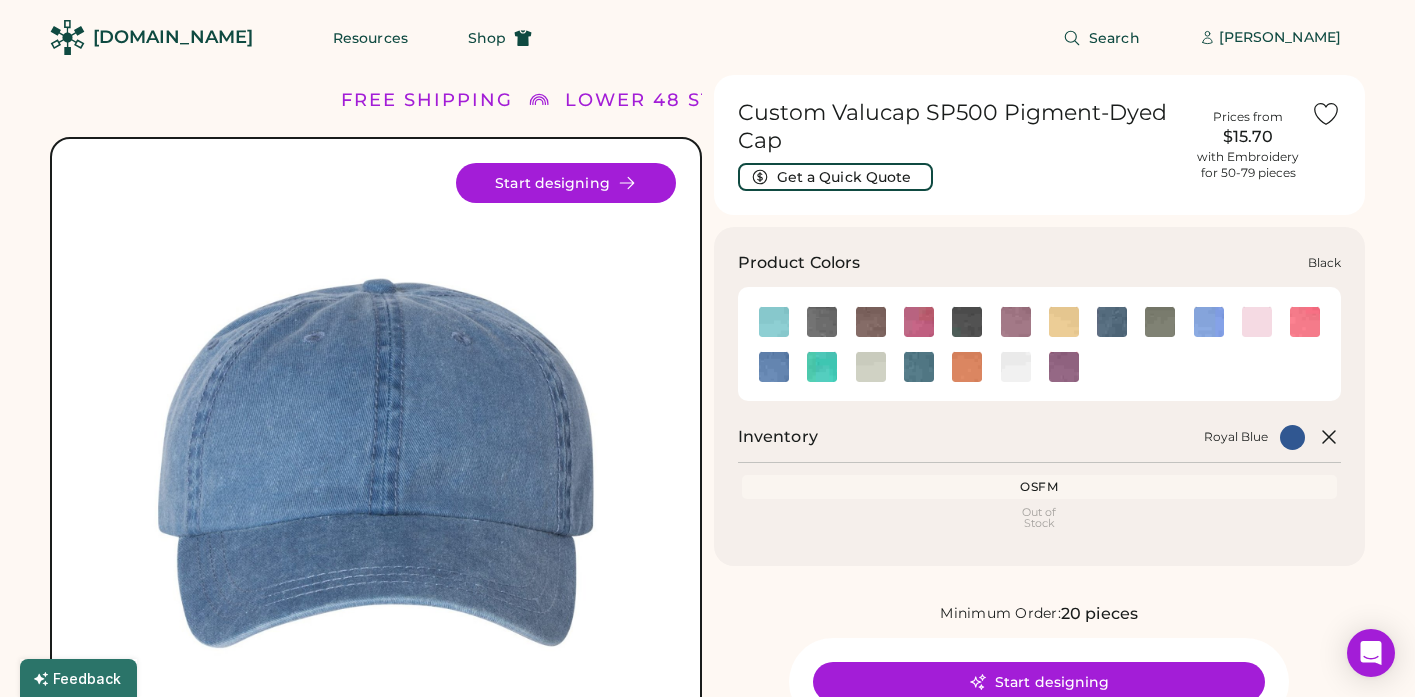 click 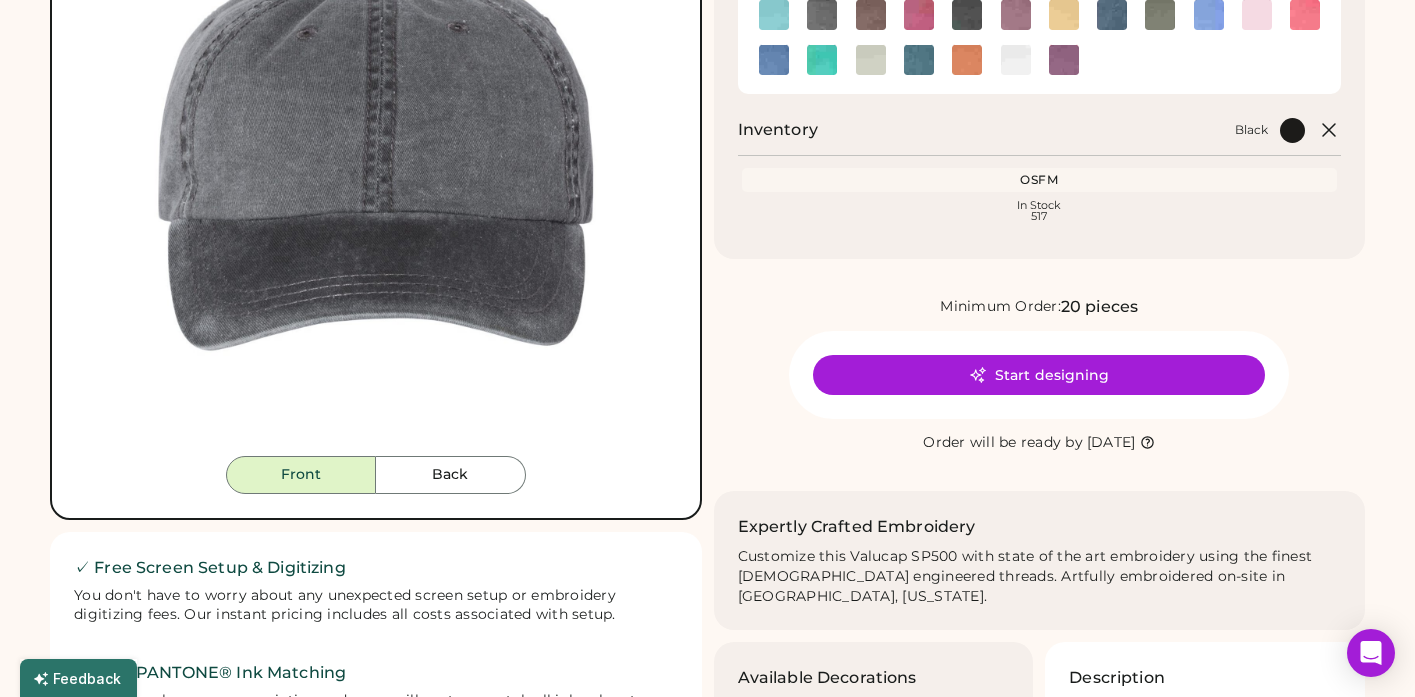 scroll, scrollTop: 322, scrollLeft: 0, axis: vertical 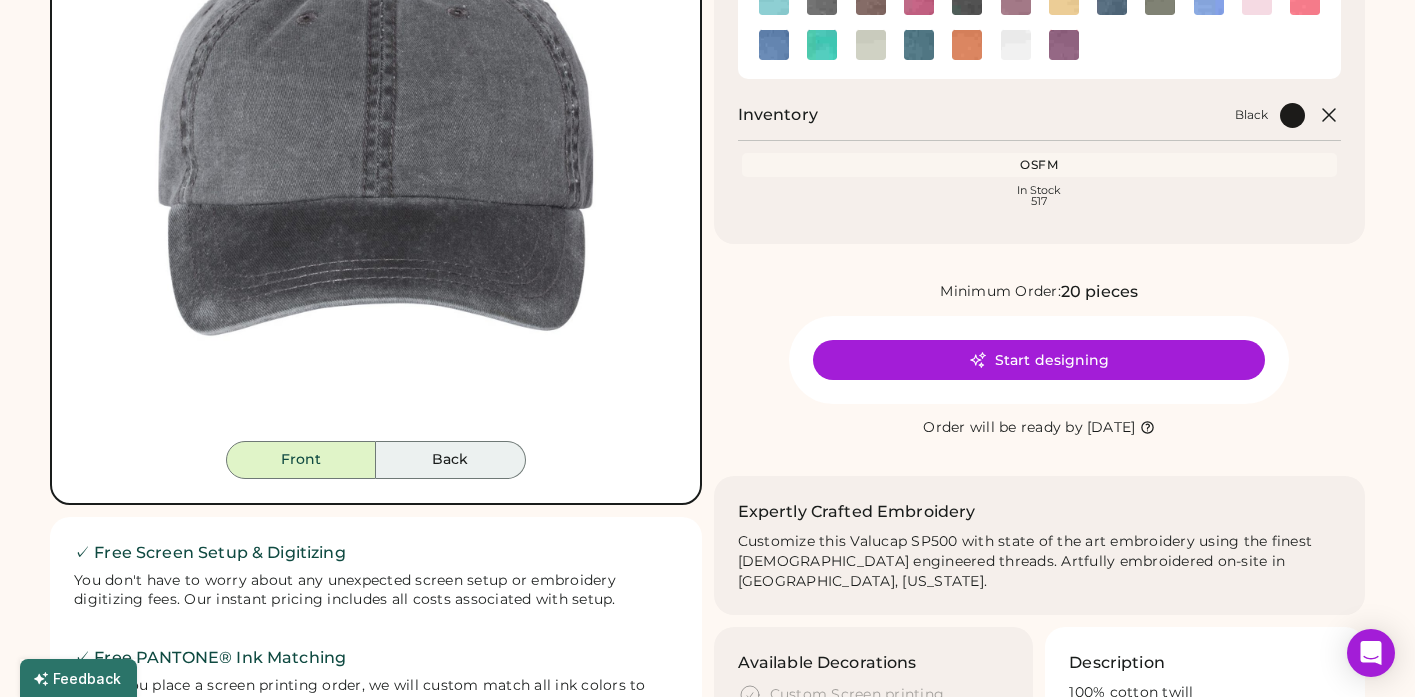 click on "Back" at bounding box center [451, 460] 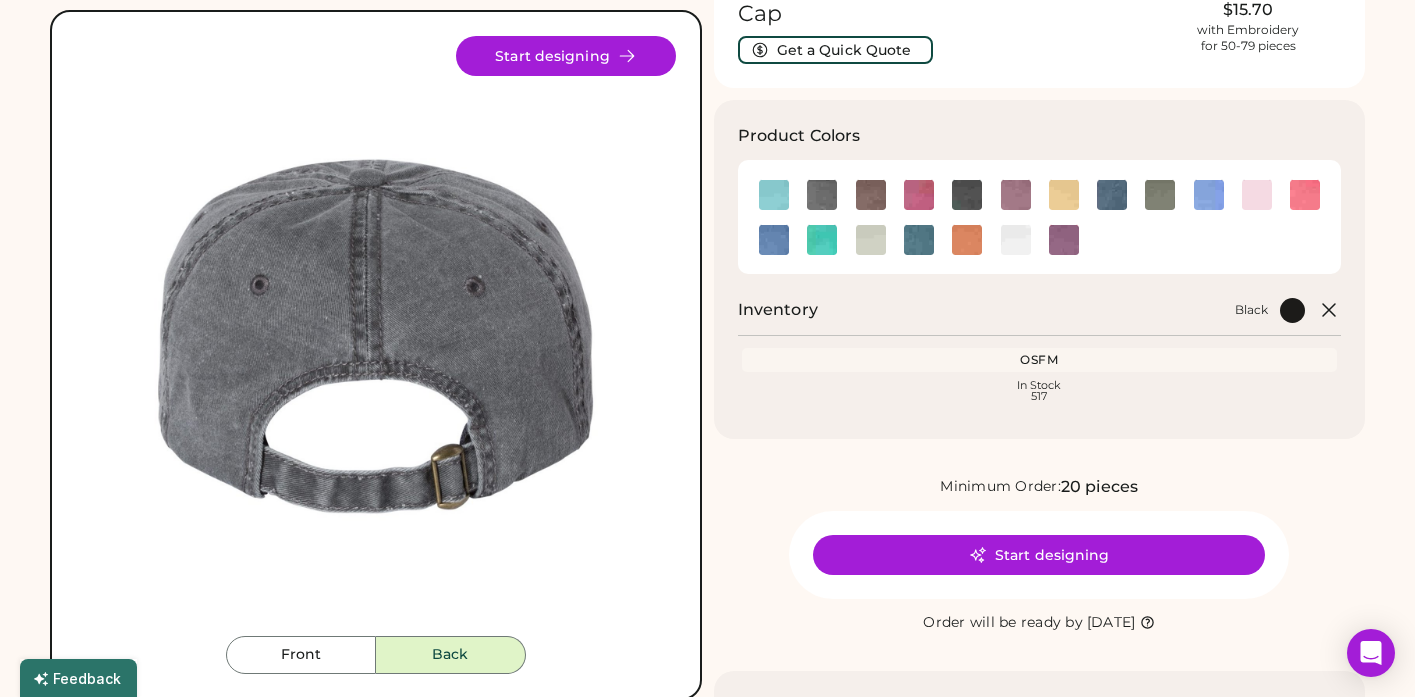 scroll, scrollTop: 112, scrollLeft: 0, axis: vertical 